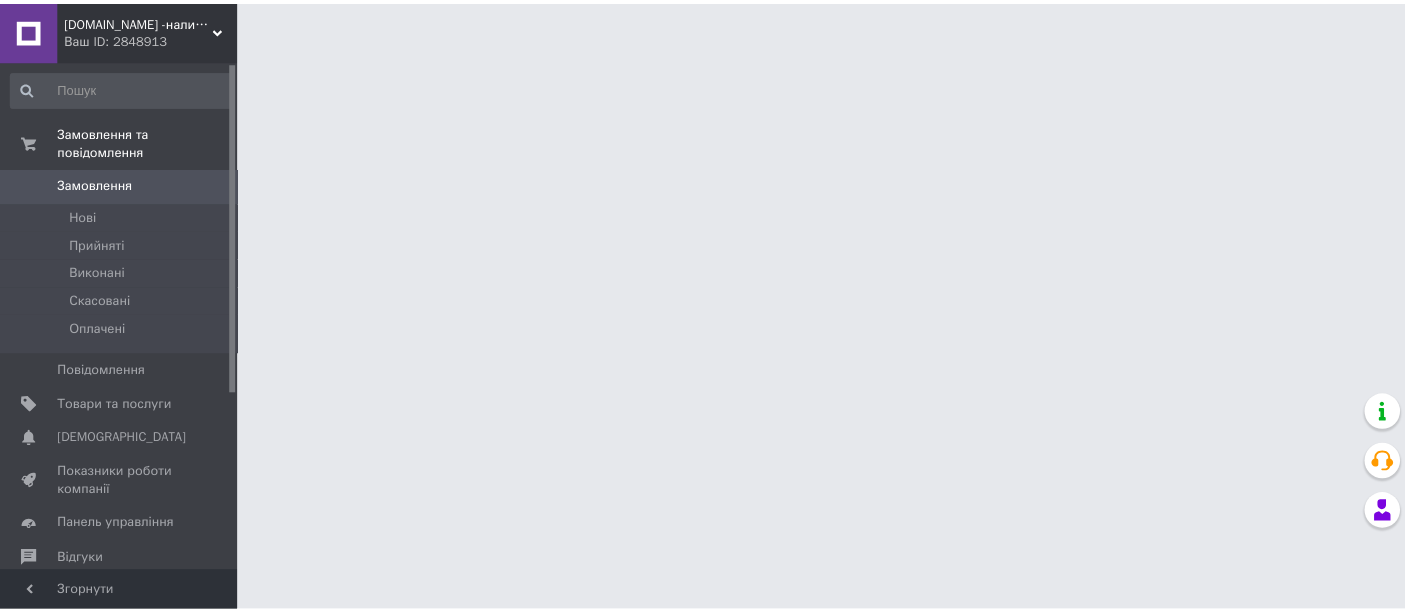 scroll, scrollTop: 0, scrollLeft: 0, axis: both 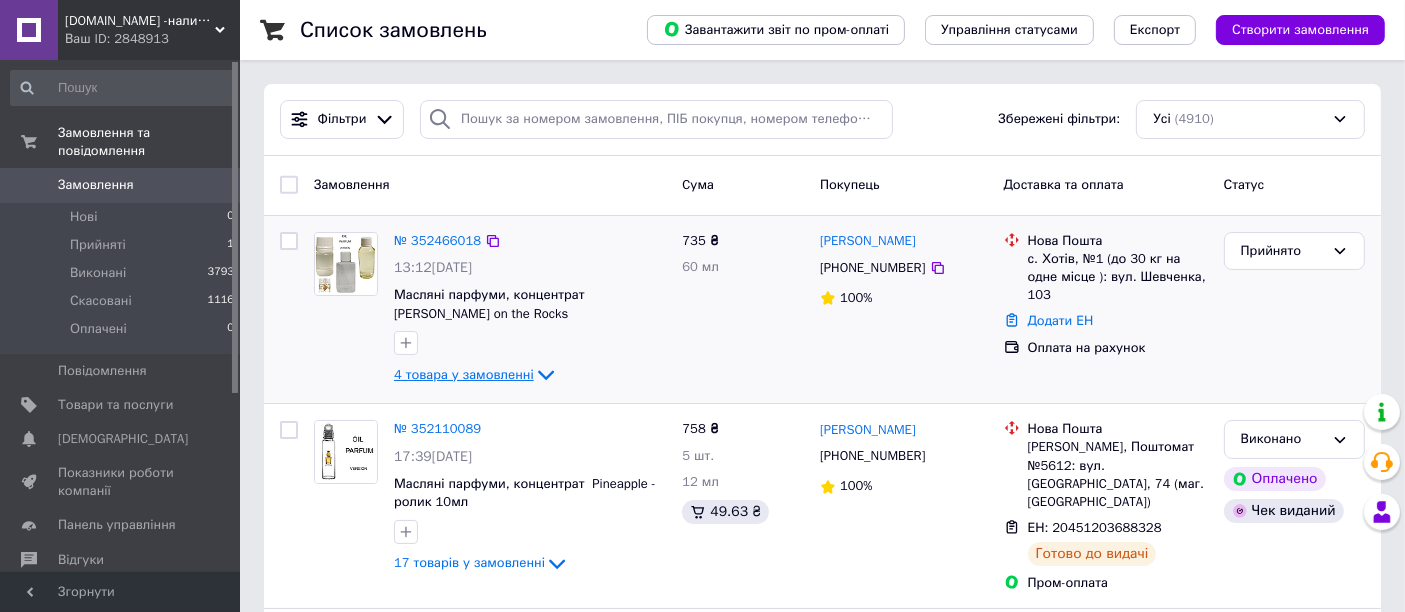 click 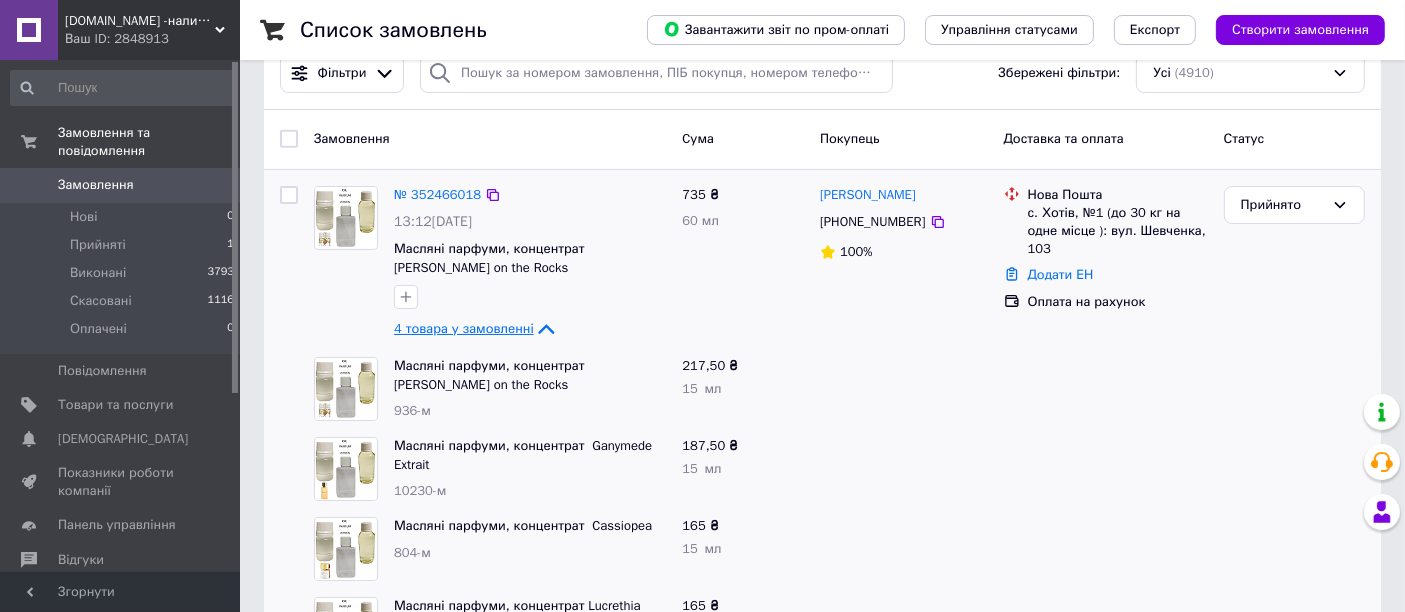 scroll, scrollTop: 0, scrollLeft: 0, axis: both 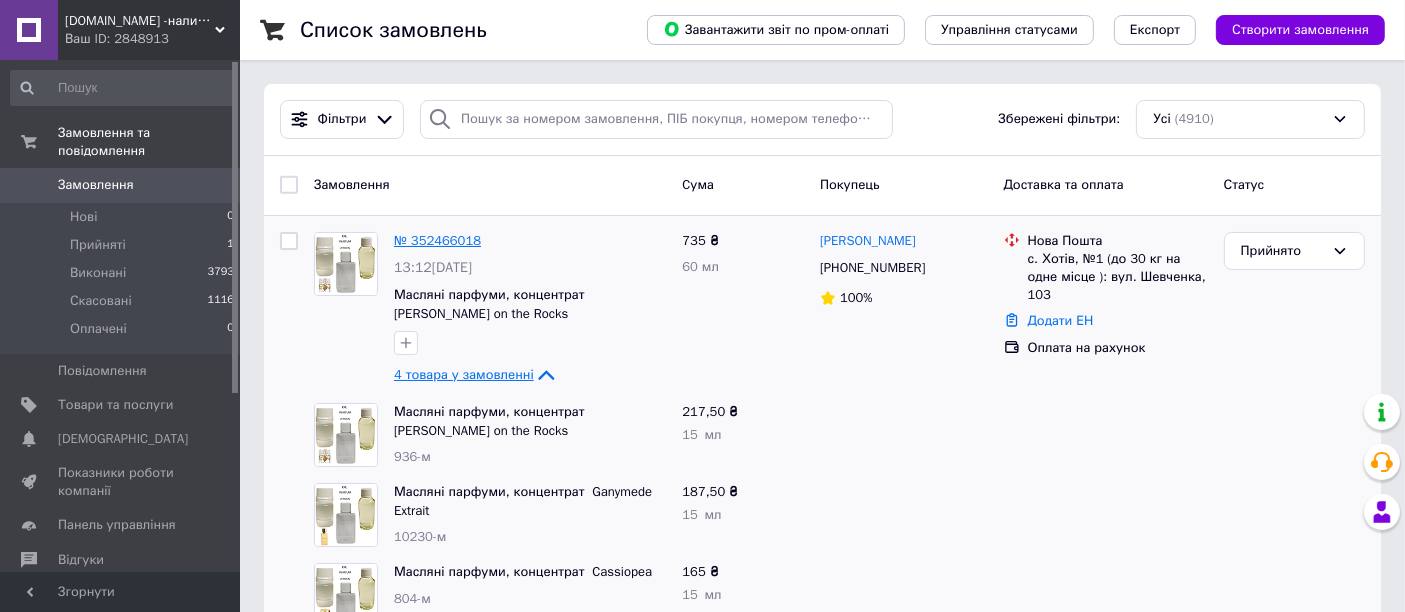 click on "№ 352466018" at bounding box center (437, 240) 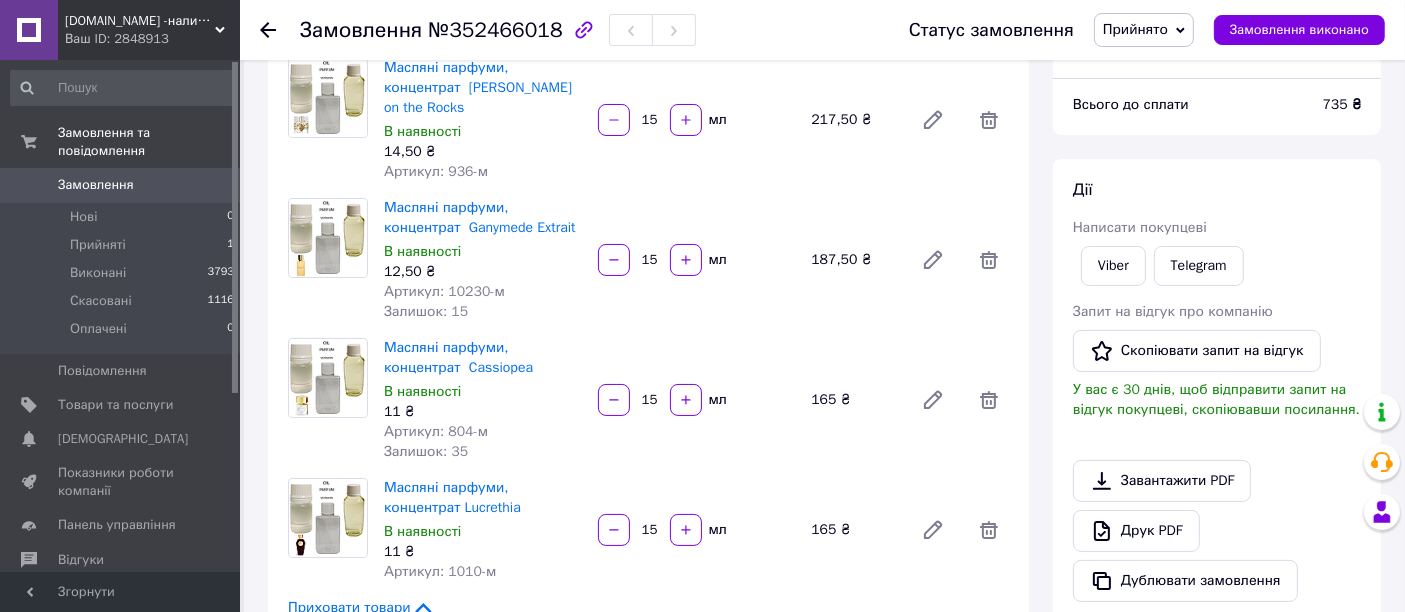 scroll, scrollTop: 222, scrollLeft: 0, axis: vertical 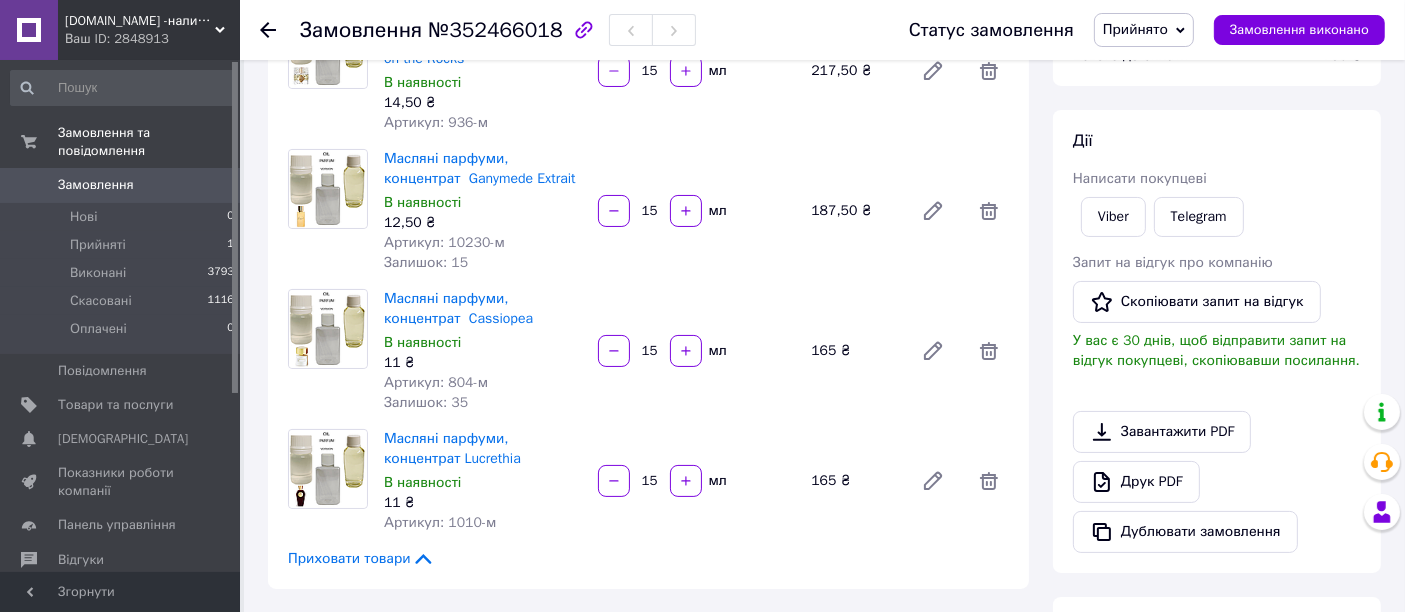 click 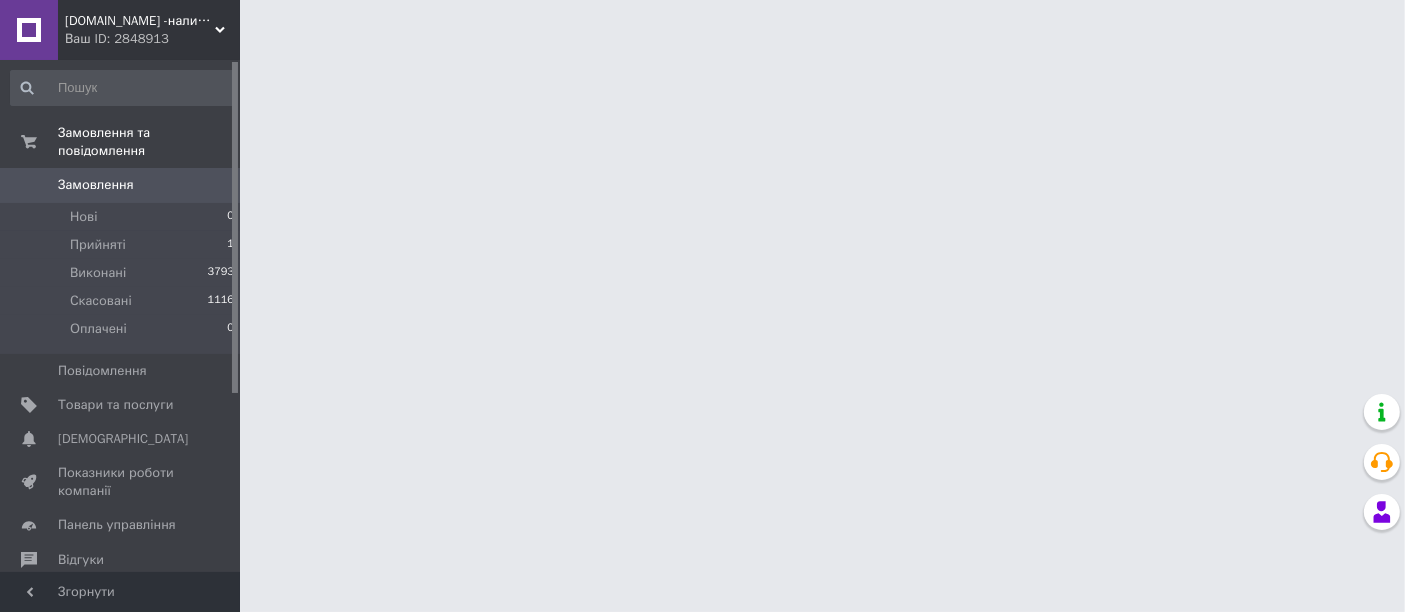 scroll, scrollTop: 0, scrollLeft: 0, axis: both 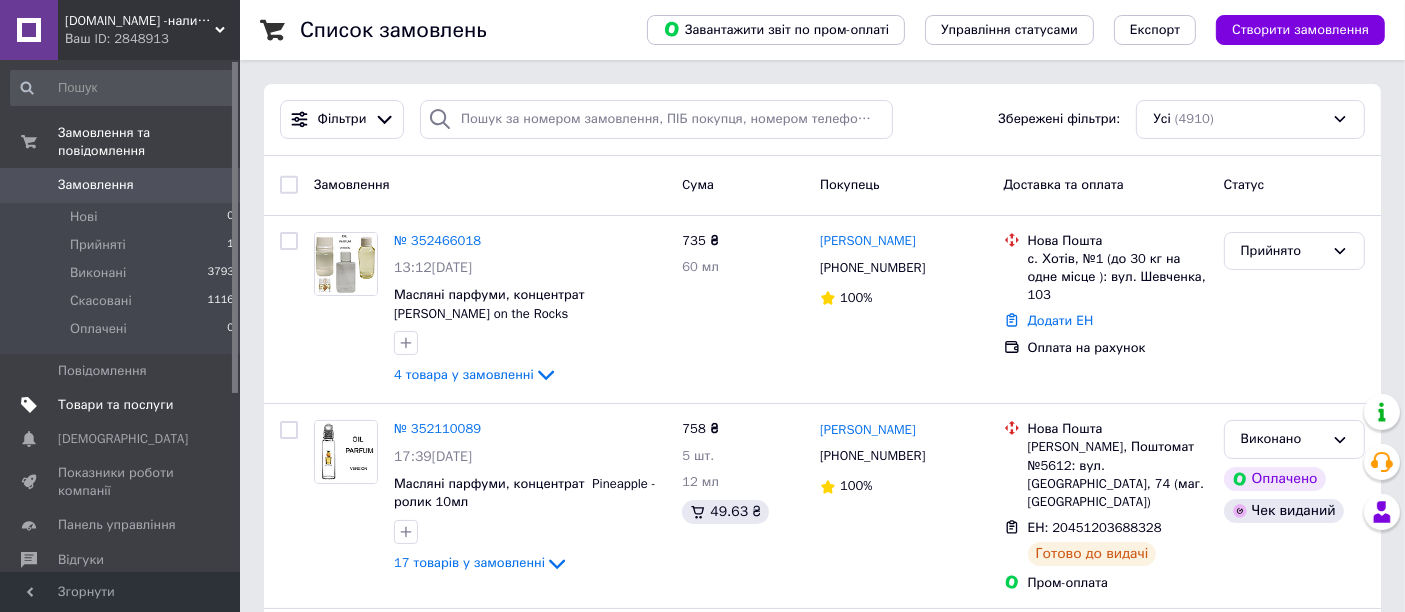 click on "Товари та послуги" at bounding box center [115, 405] 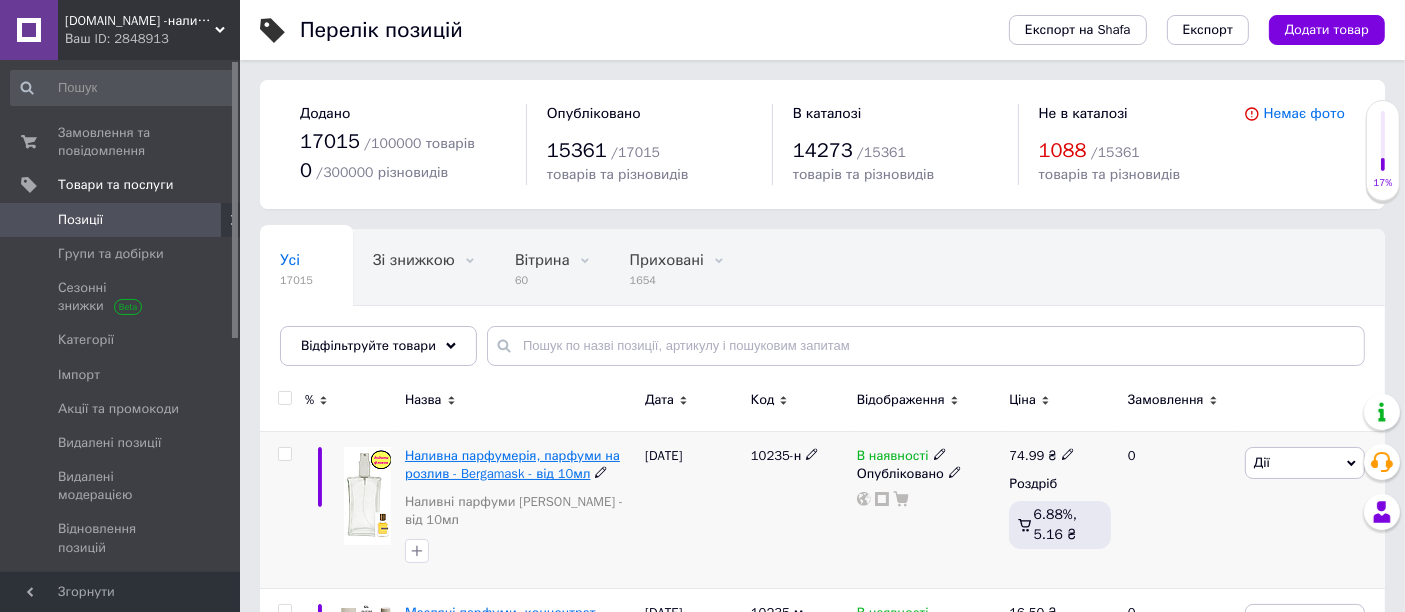 click on "Наливна парфумерія, парфуми на розлив - Bergamask - від 10мл" at bounding box center [512, 464] 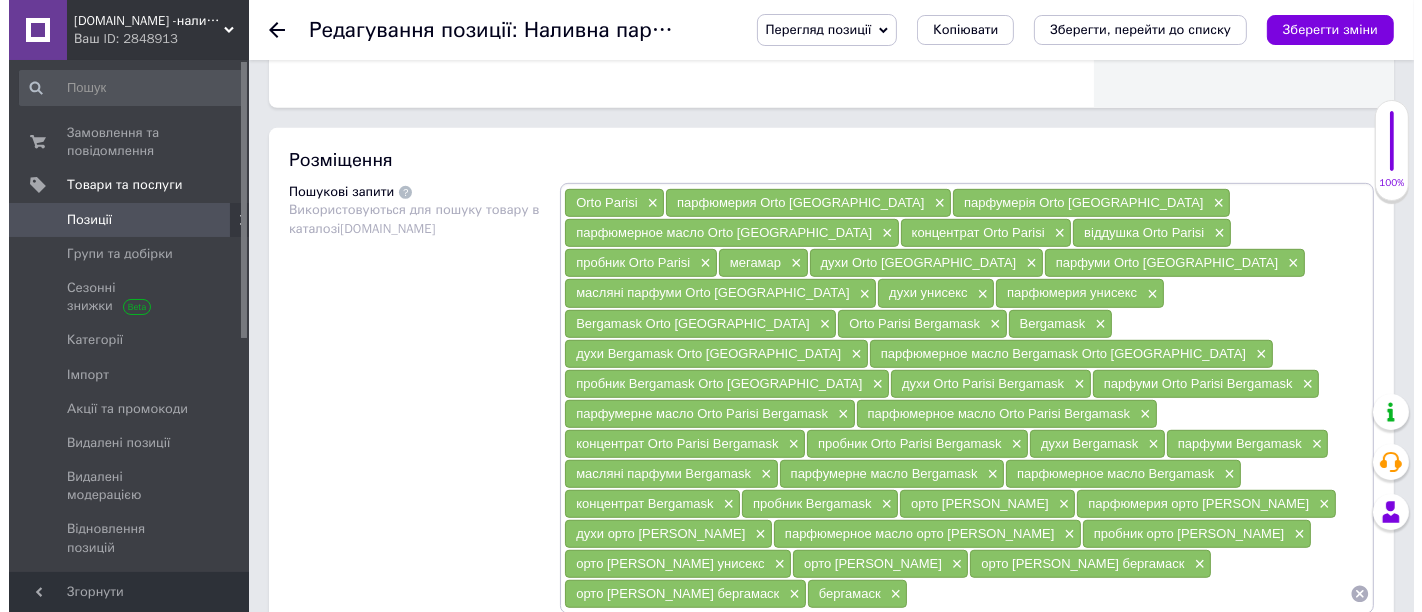scroll, scrollTop: 1222, scrollLeft: 0, axis: vertical 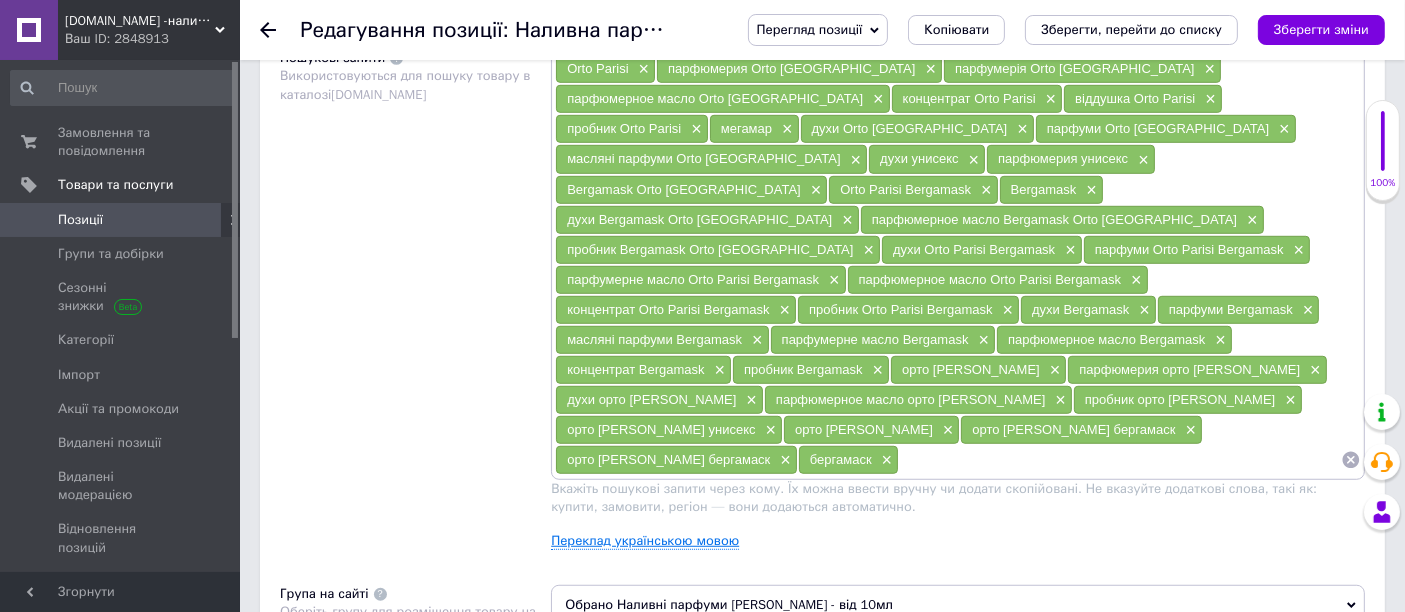 click on "Переклад українською мовою" at bounding box center (645, 541) 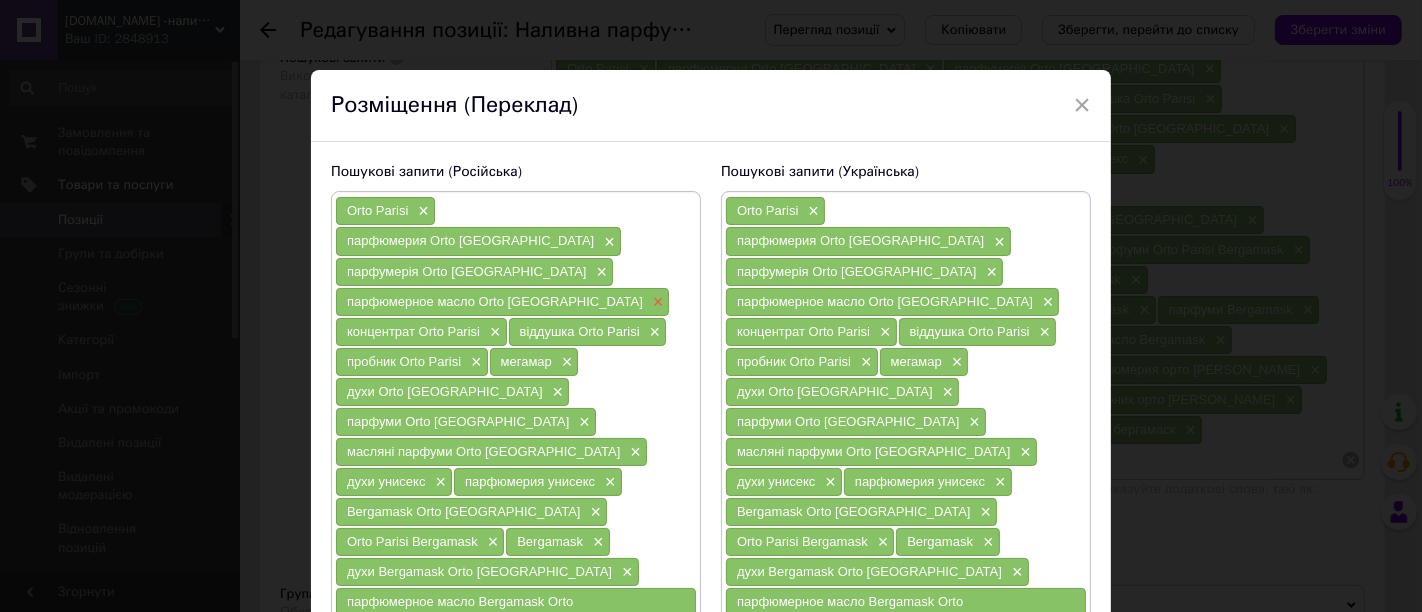 click on "×" at bounding box center [656, 302] 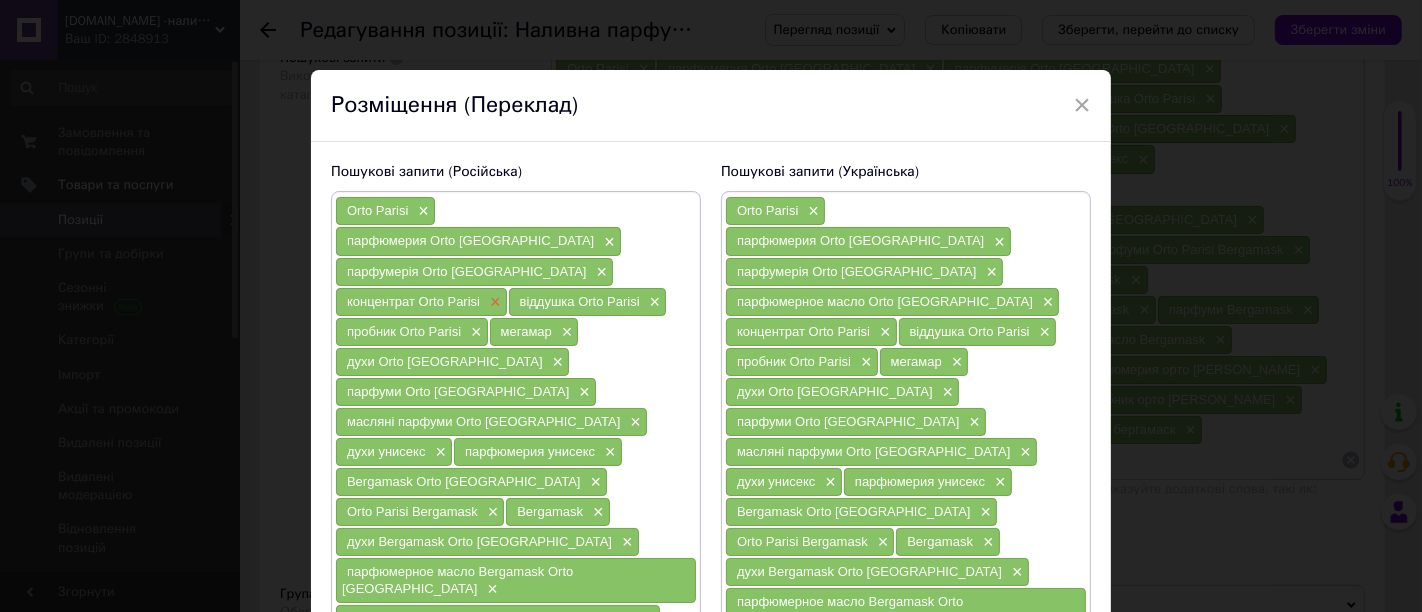 click on "×" at bounding box center (493, 302) 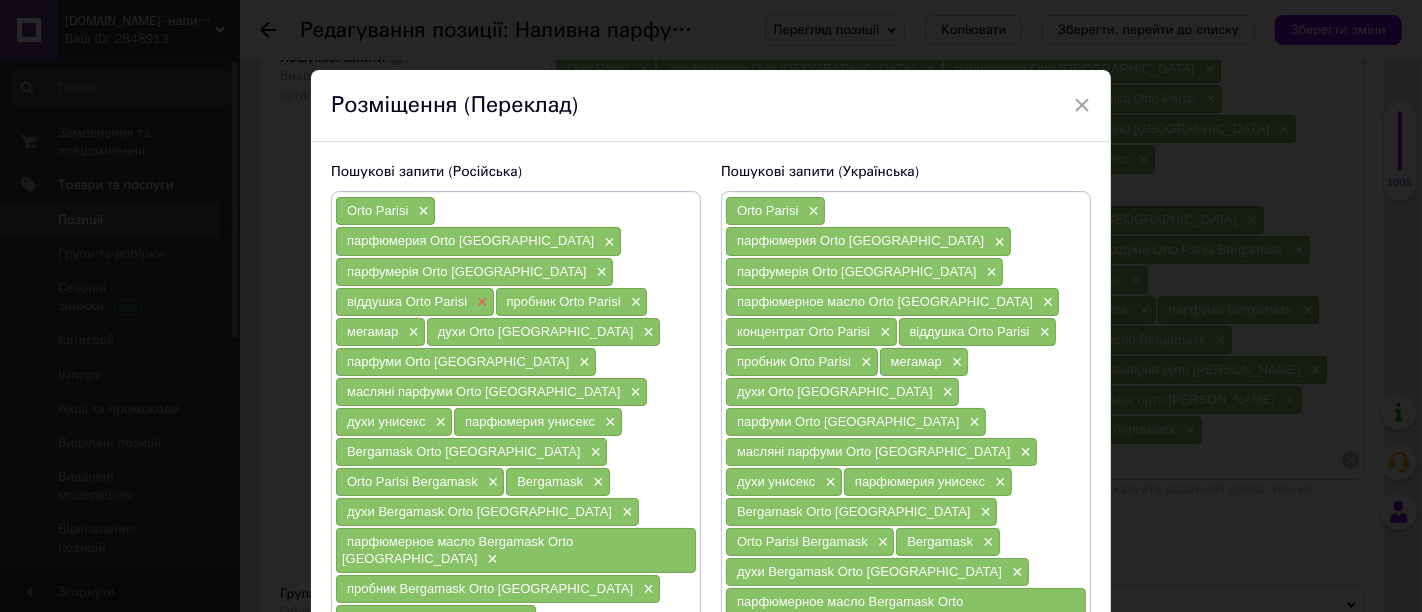 click on "×" at bounding box center [480, 302] 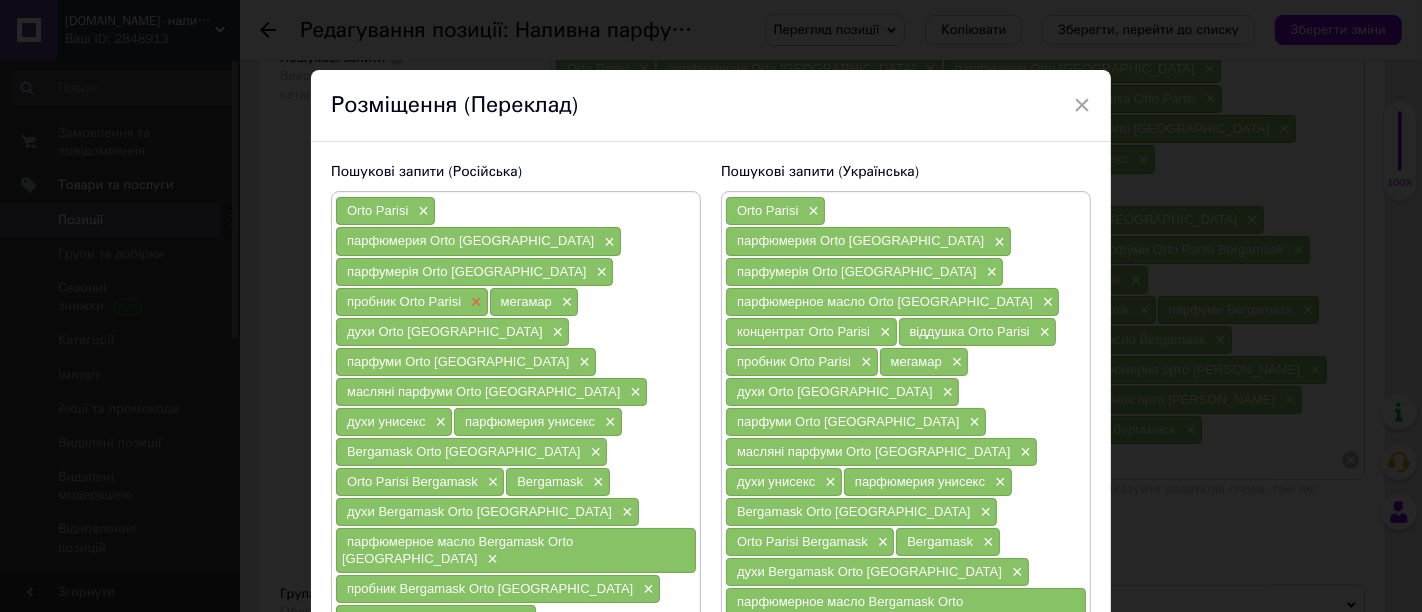 click on "×" at bounding box center [474, 302] 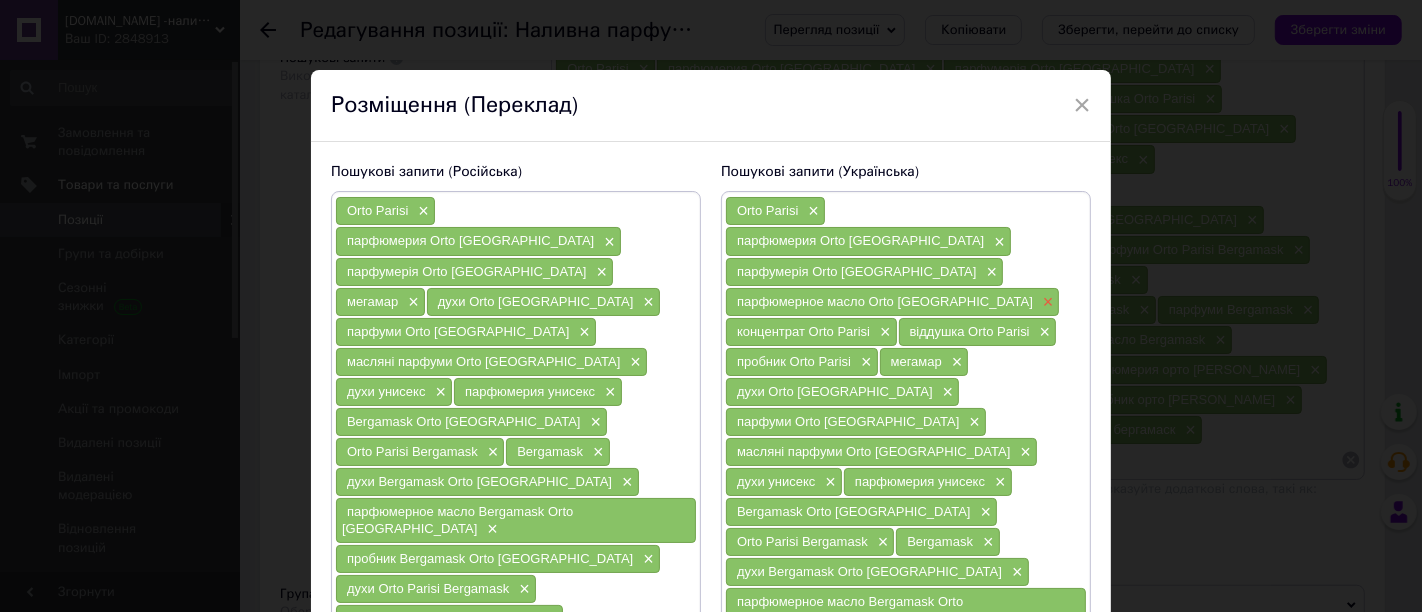 click on "×" at bounding box center [1046, 302] 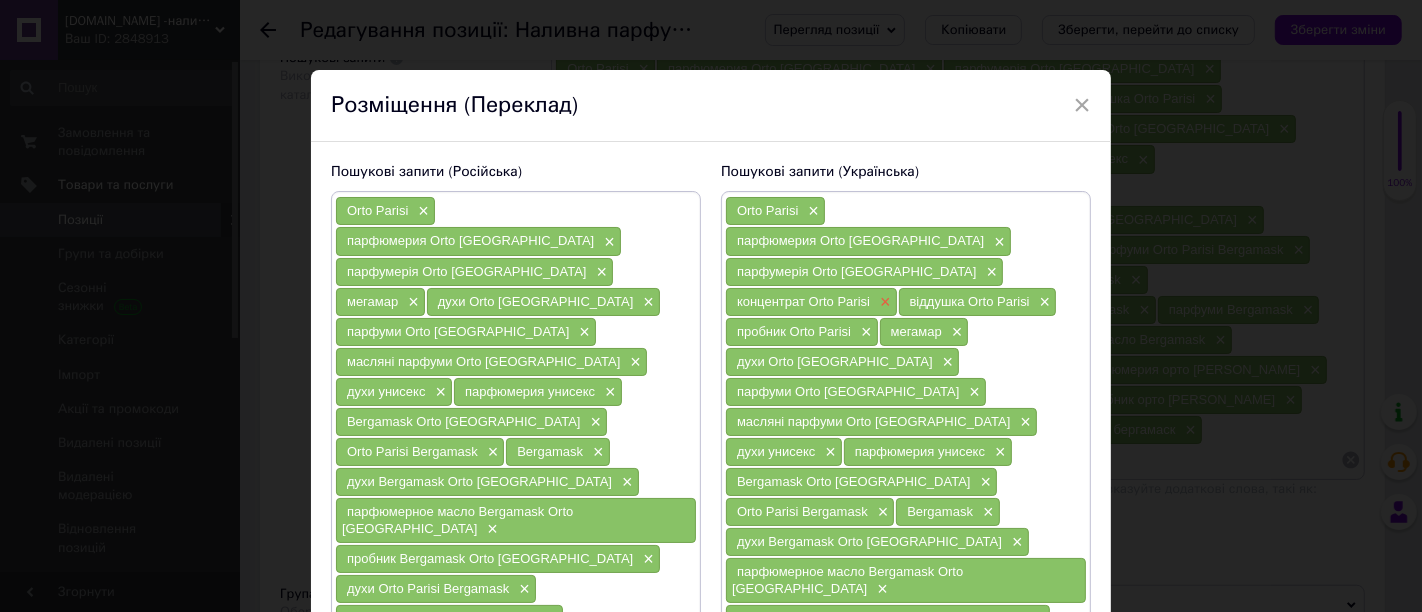 click on "×" at bounding box center [883, 302] 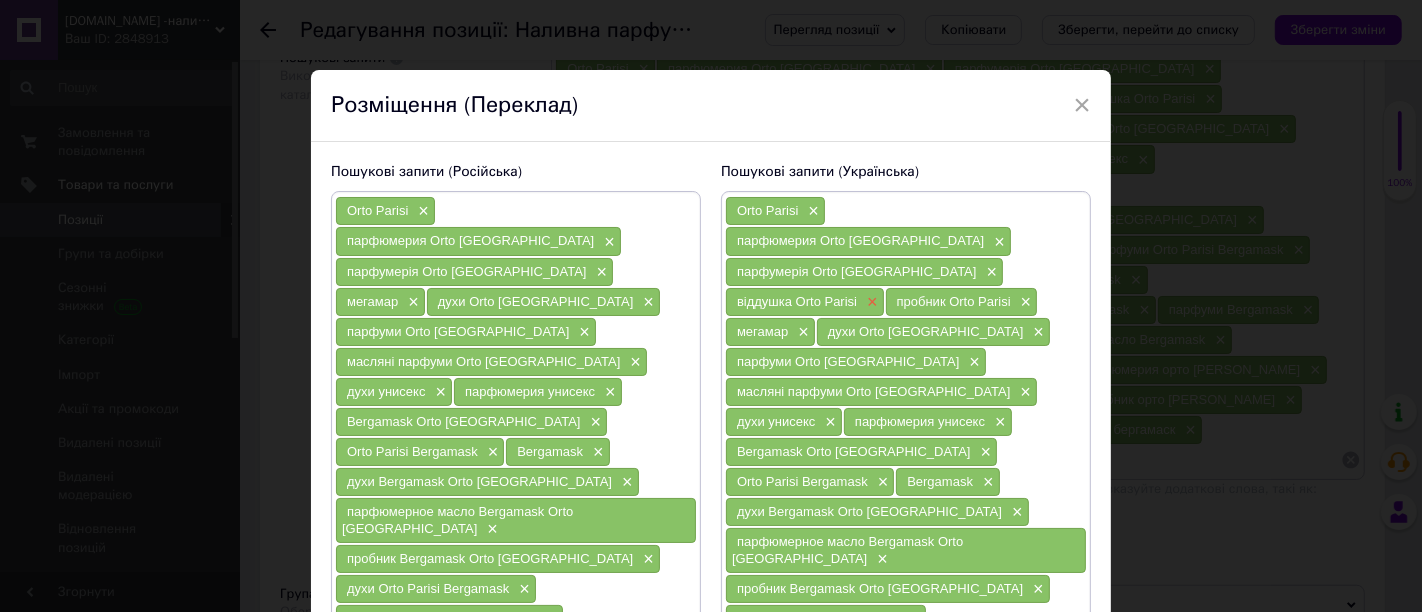 click on "×" at bounding box center (870, 302) 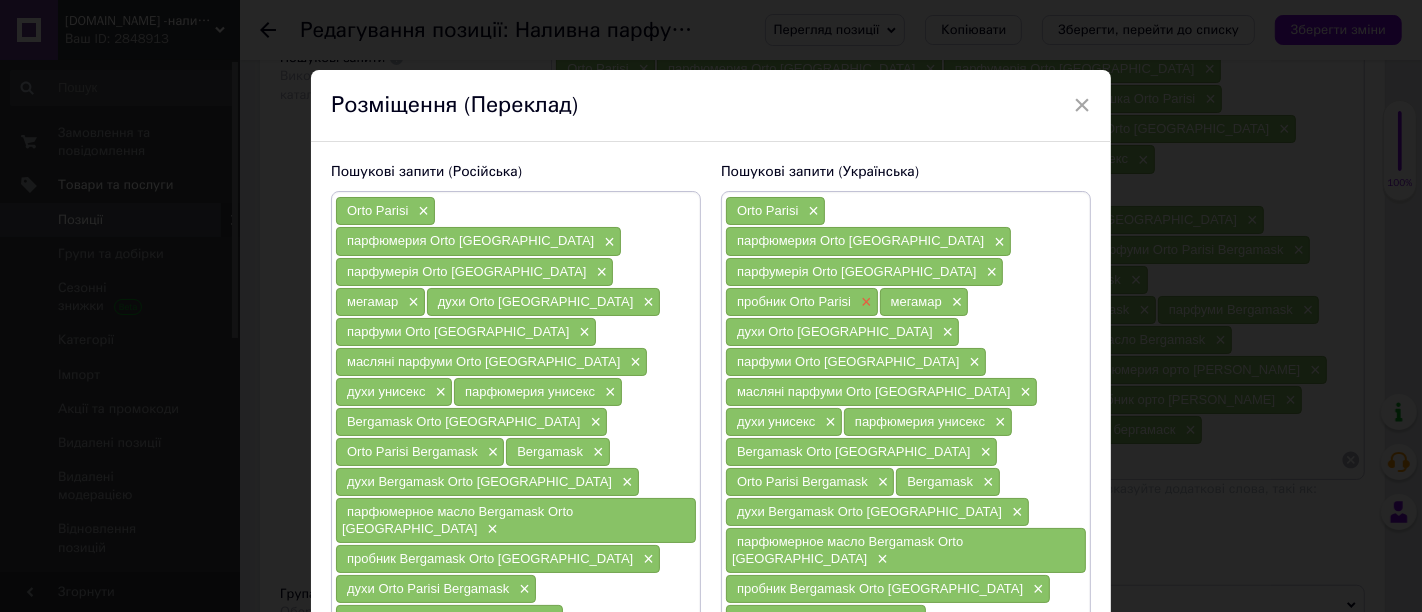 click on "×" at bounding box center [864, 302] 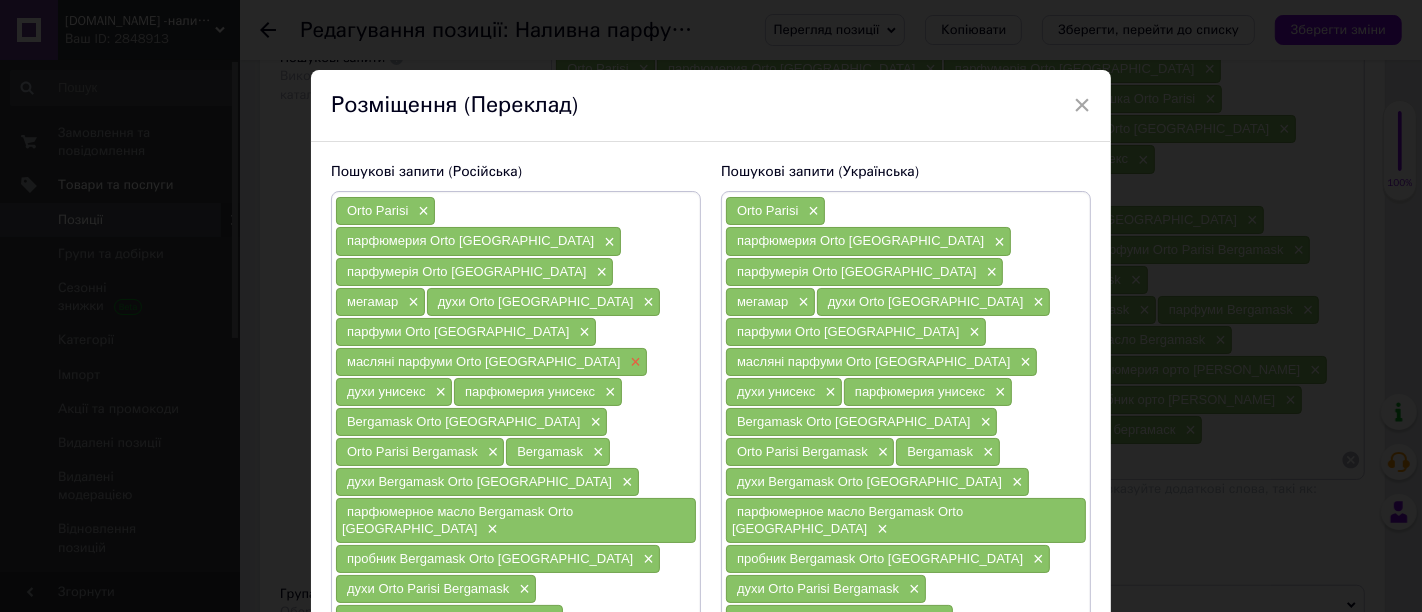click on "×" at bounding box center [633, 362] 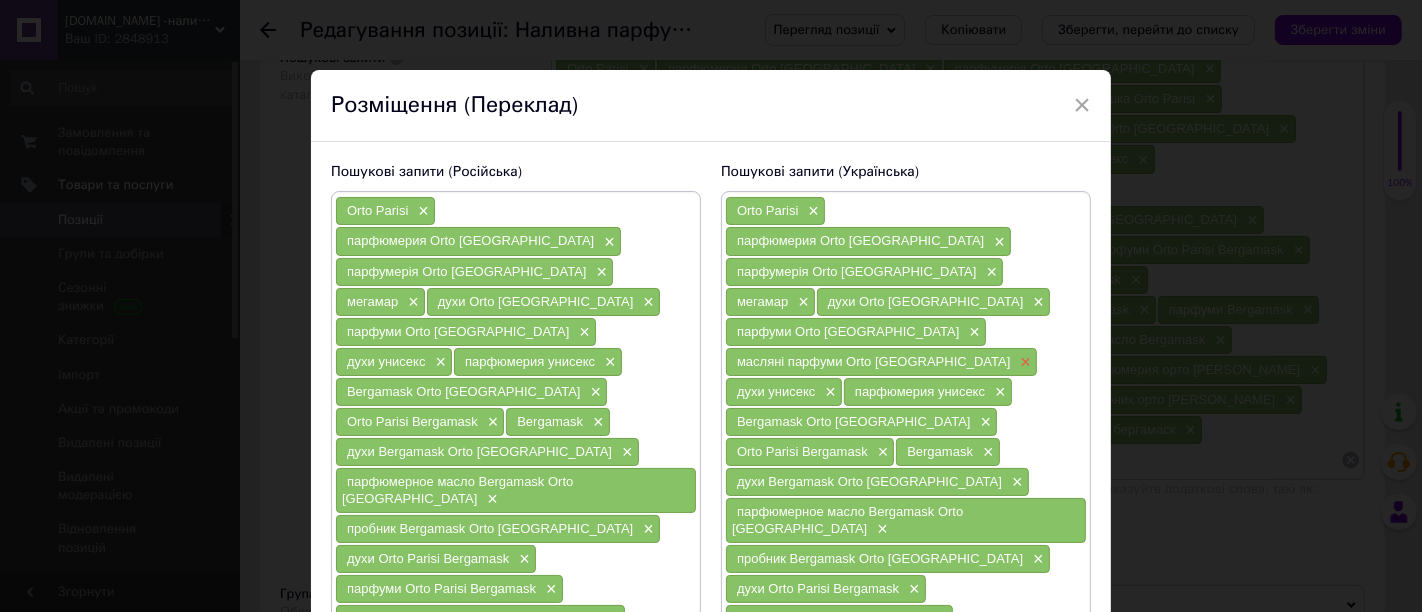 click on "×" at bounding box center [1023, 362] 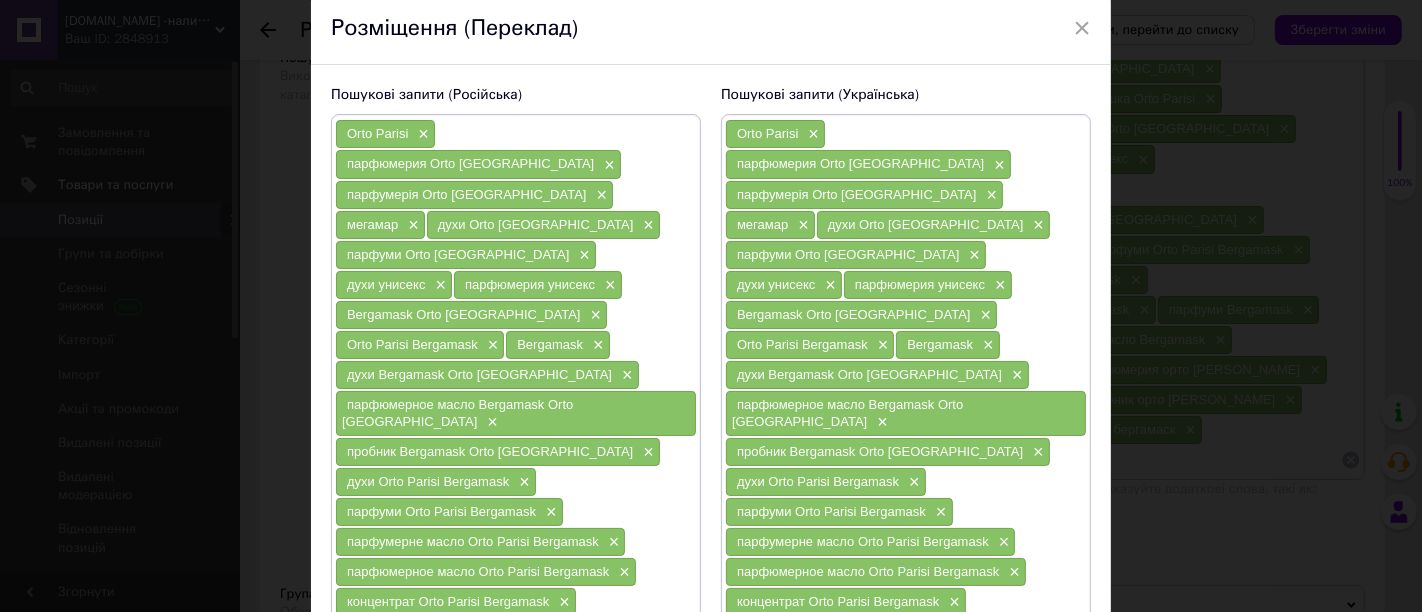 scroll, scrollTop: 111, scrollLeft: 0, axis: vertical 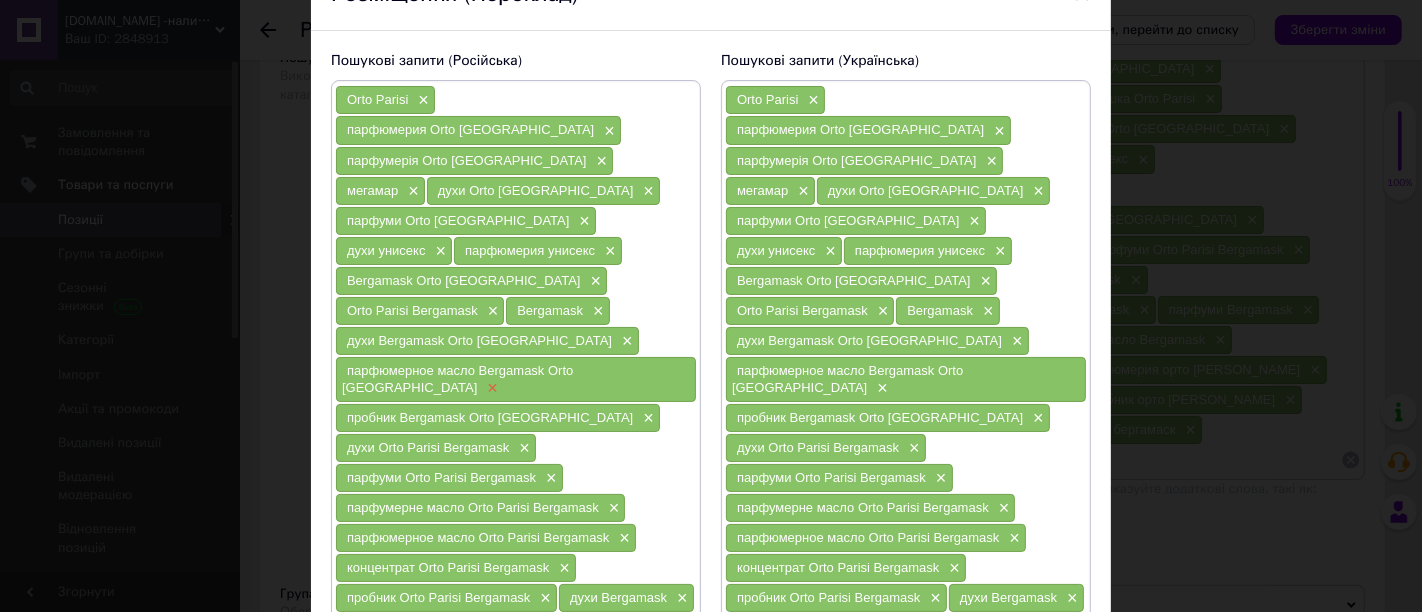 click on "×" at bounding box center [490, 388] 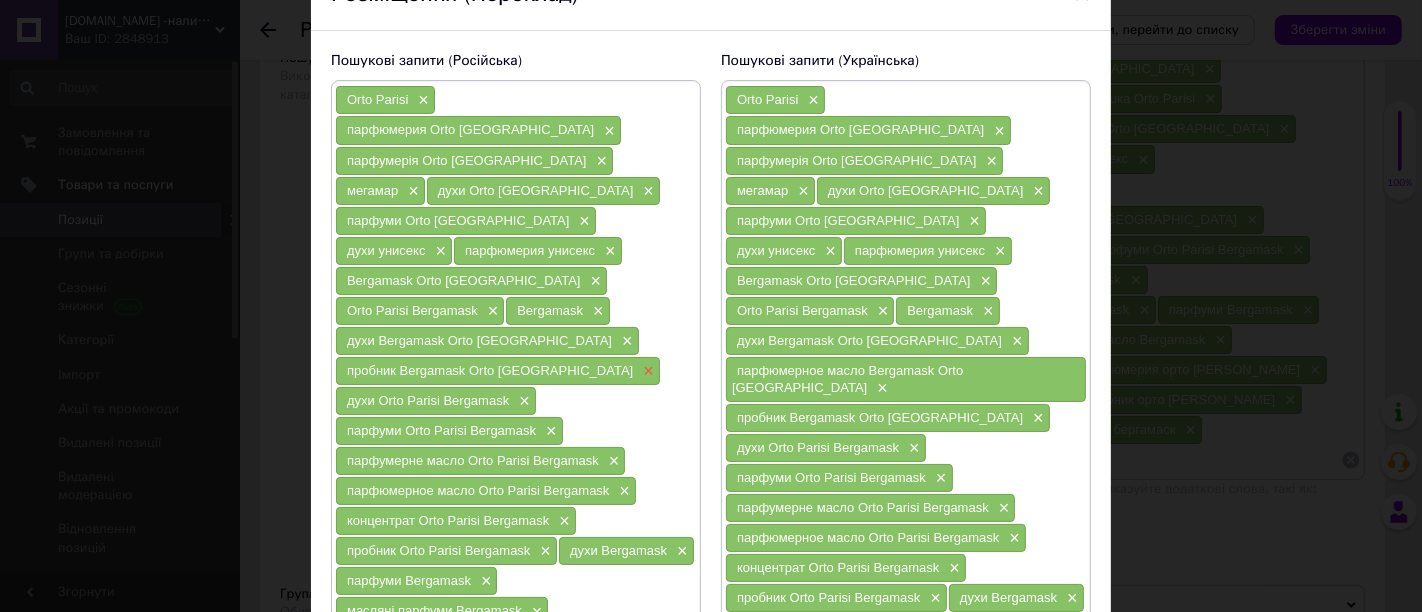 click on "×" at bounding box center (646, 371) 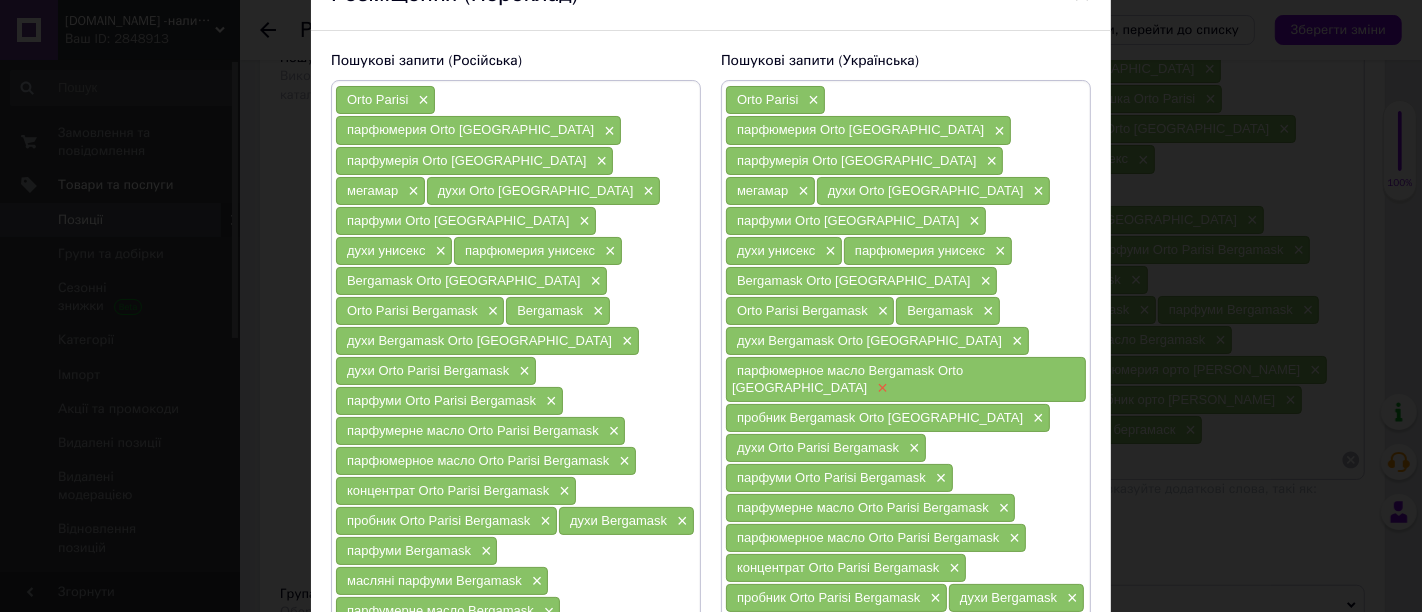 click on "×" at bounding box center (880, 388) 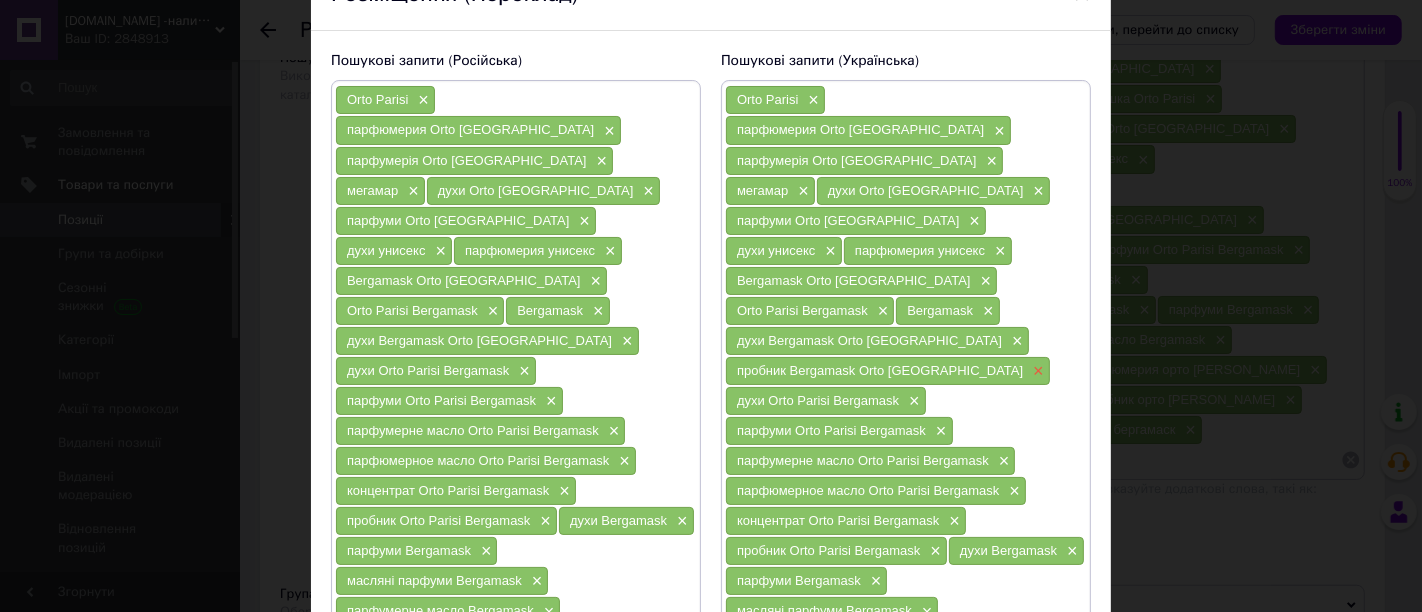 click on "×" at bounding box center [1036, 371] 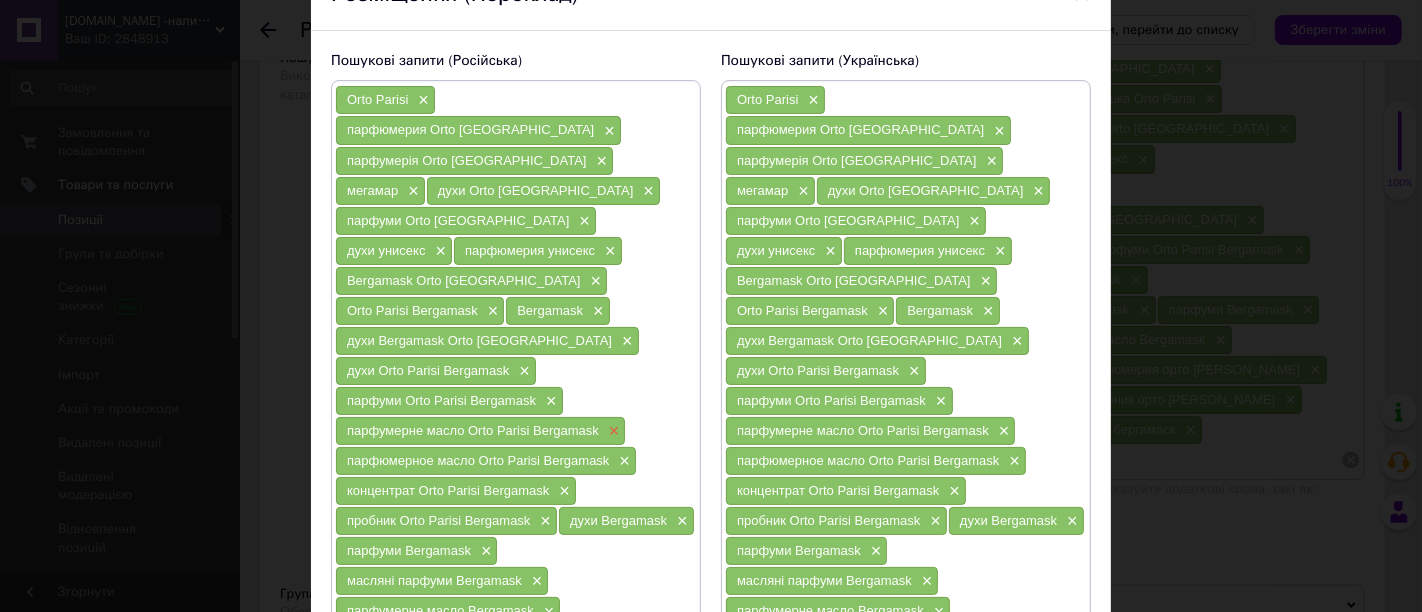 click on "×" at bounding box center [612, 431] 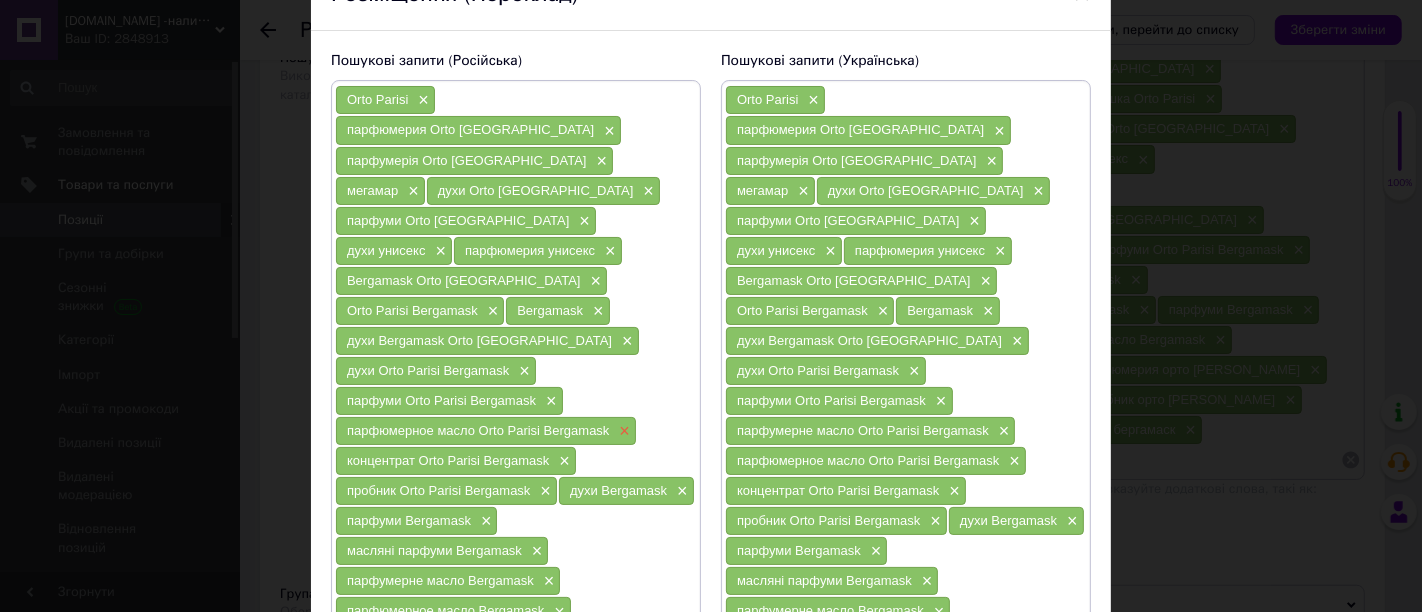 click on "×" at bounding box center [622, 431] 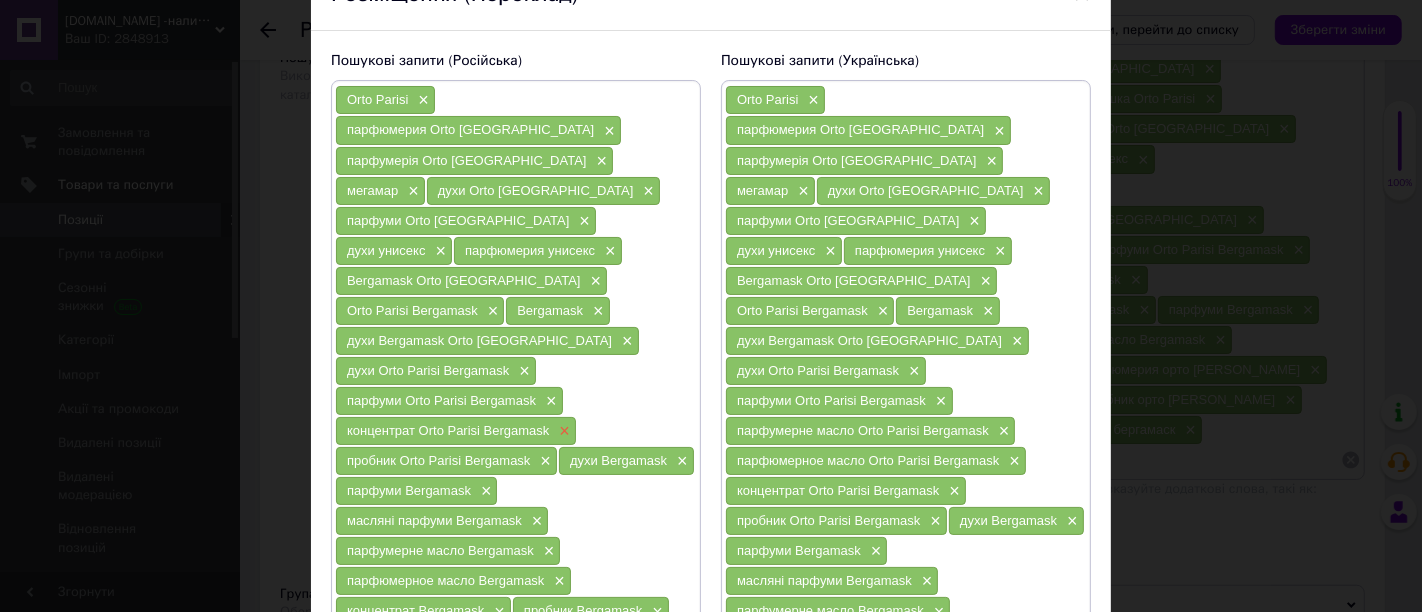 click on "×" at bounding box center (562, 431) 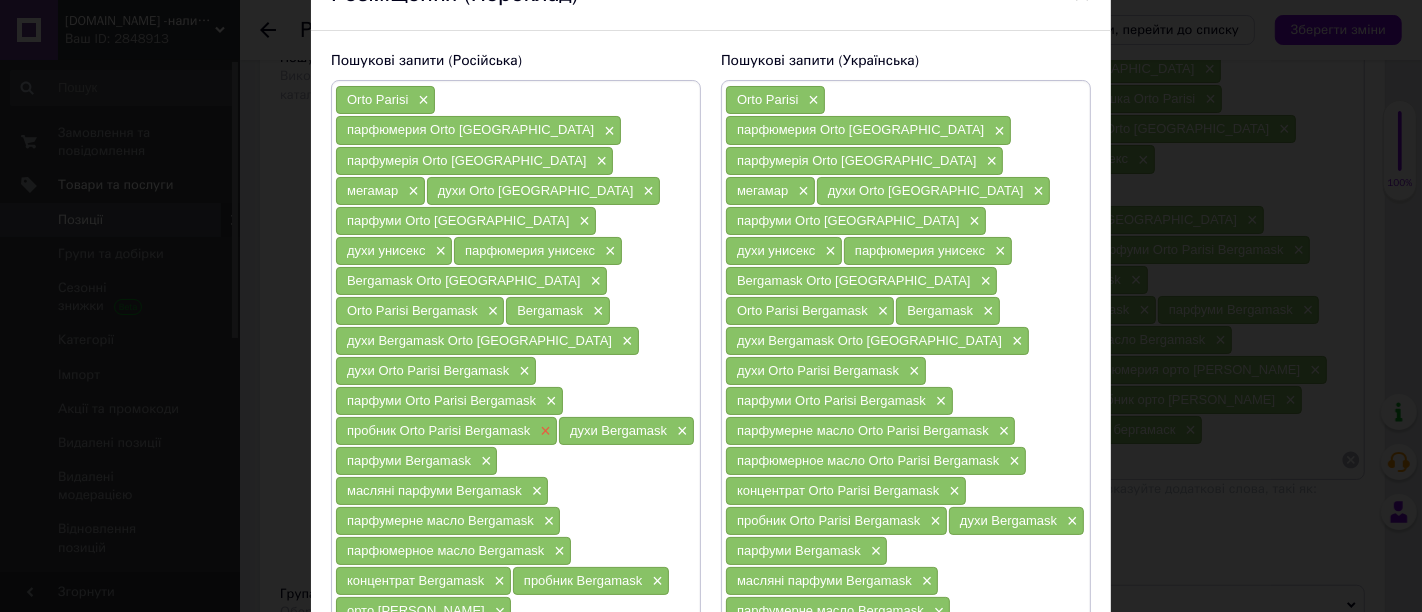 click on "×" at bounding box center [543, 431] 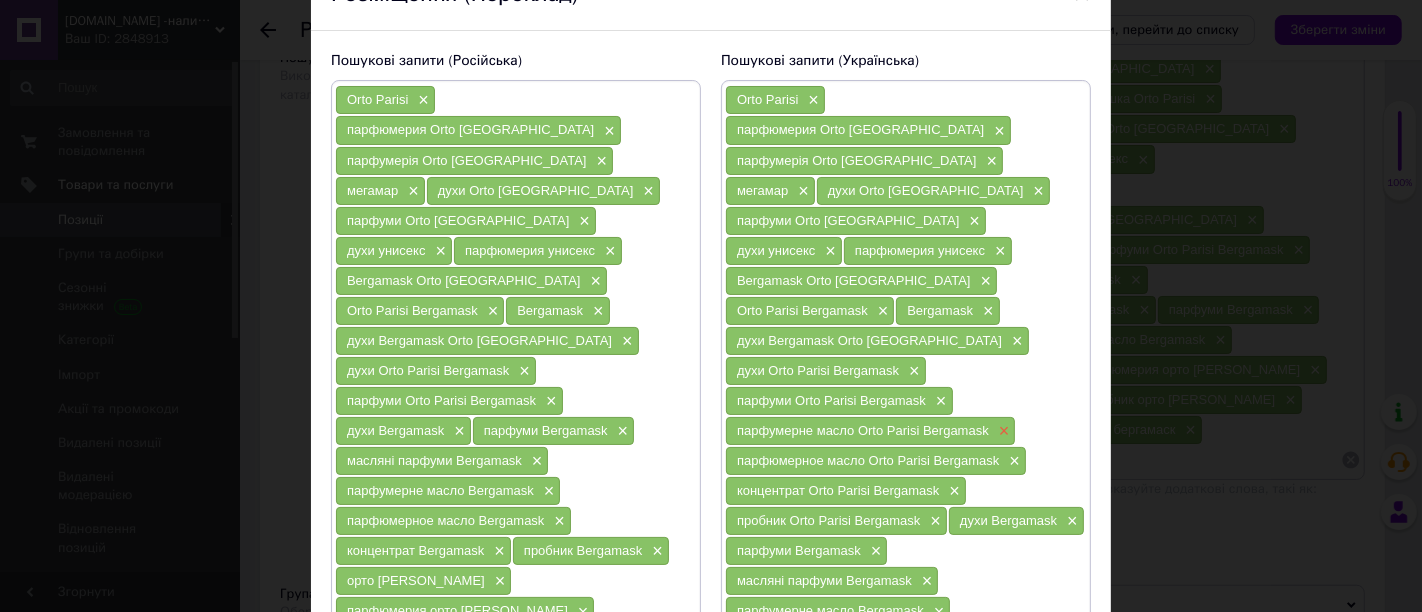 click on "×" at bounding box center [1002, 431] 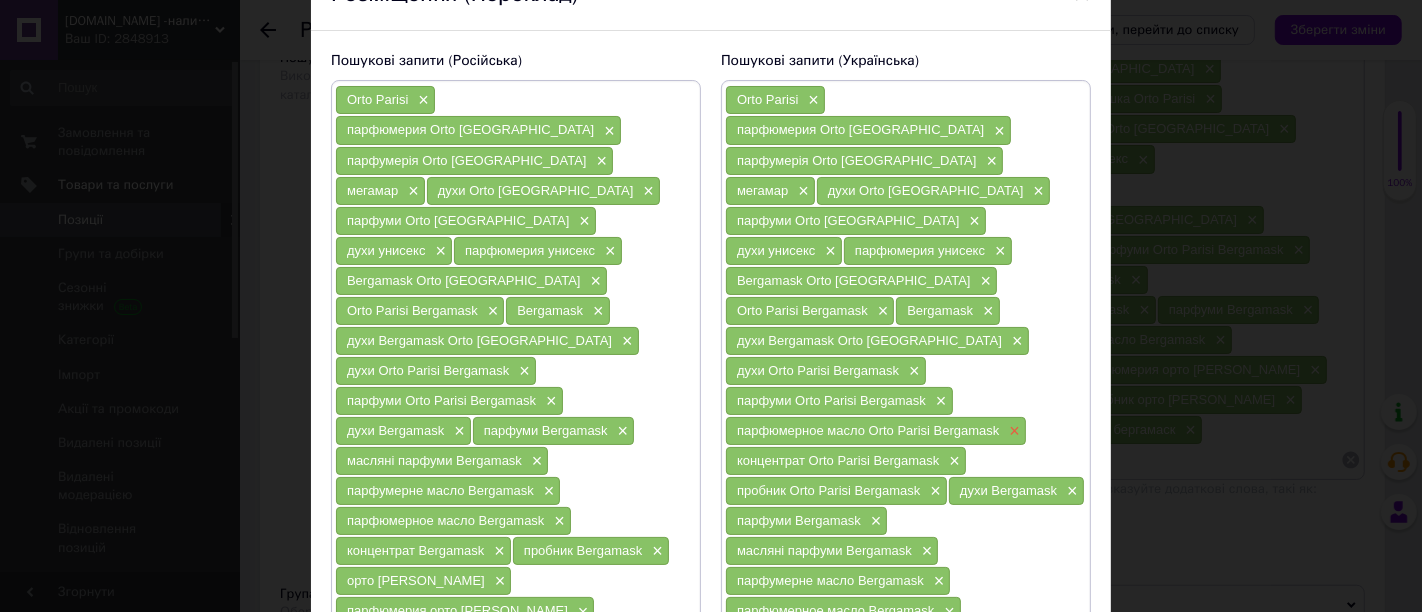 click on "×" at bounding box center (1012, 431) 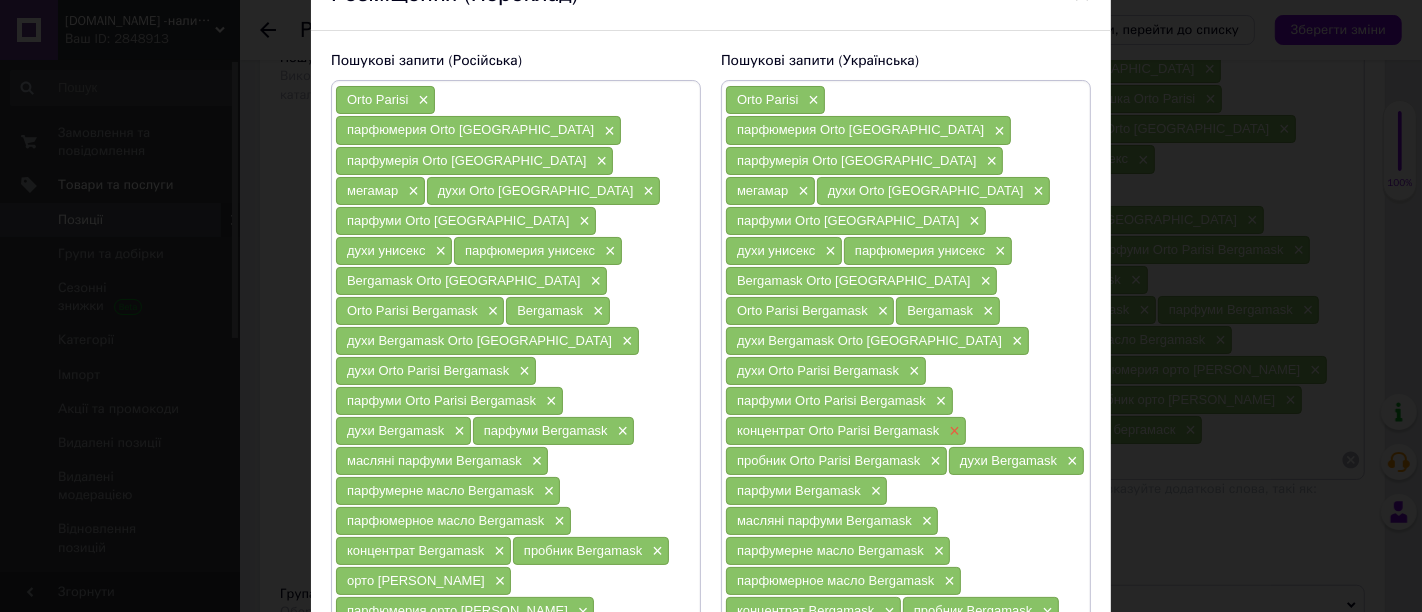 click on "×" at bounding box center (952, 431) 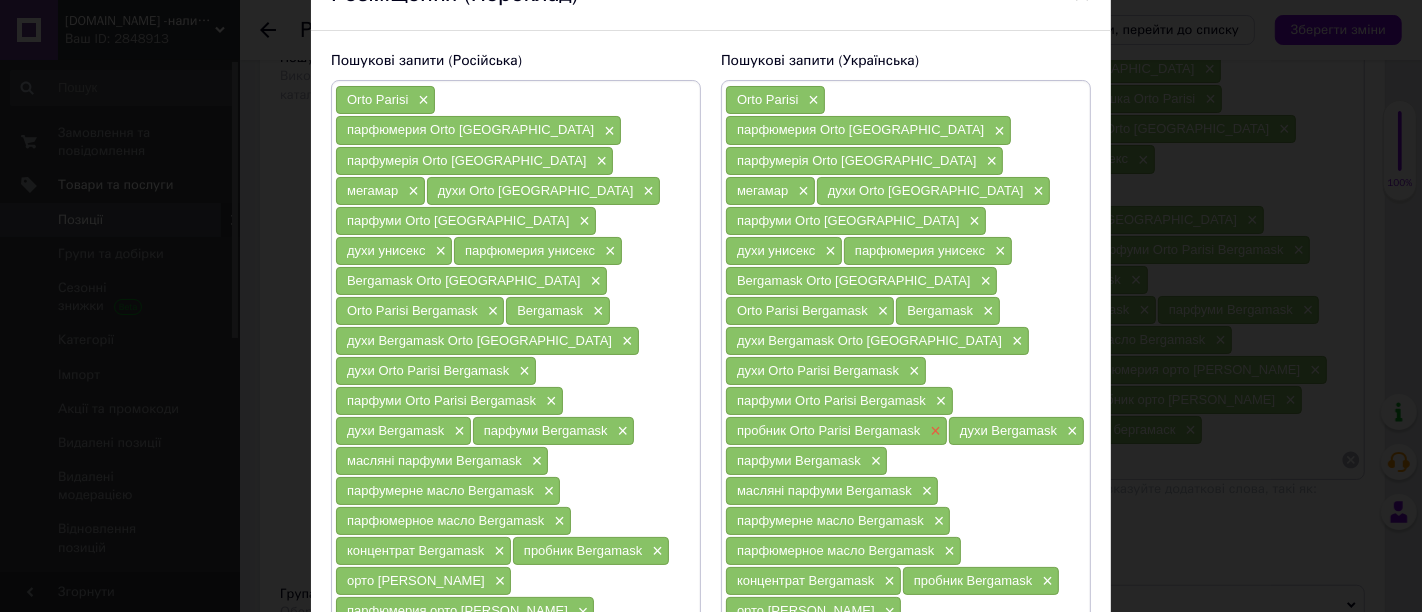 click on "×" at bounding box center (933, 431) 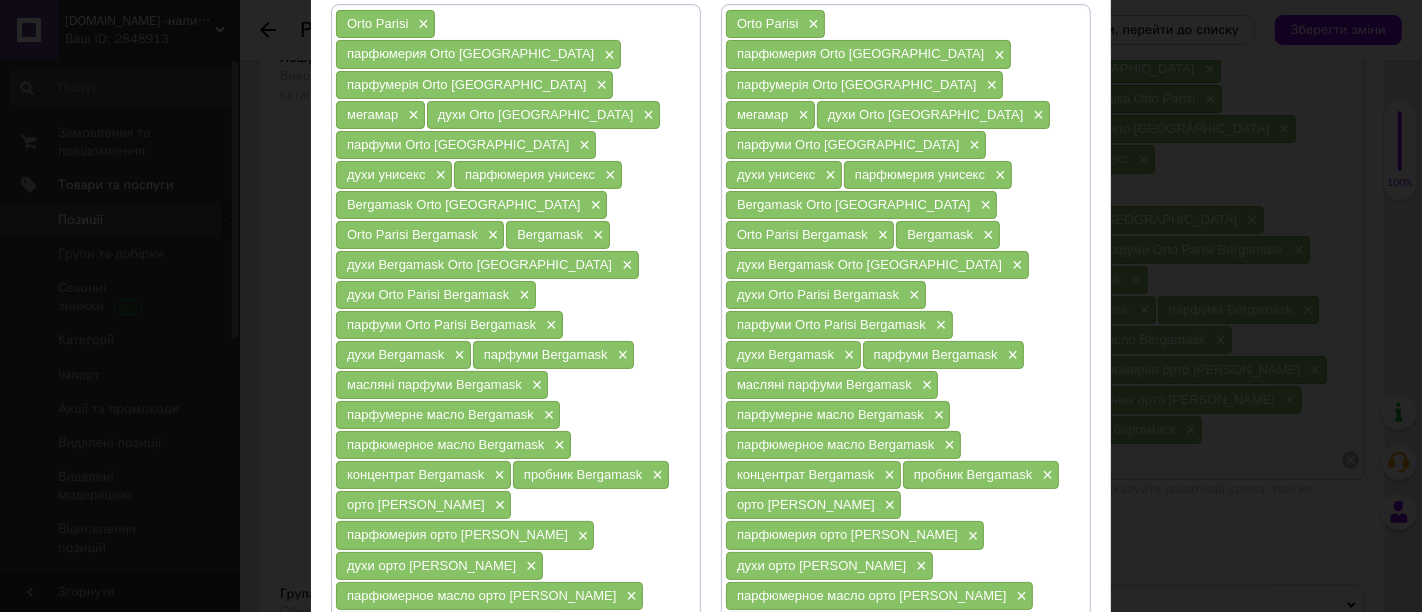 scroll, scrollTop: 222, scrollLeft: 0, axis: vertical 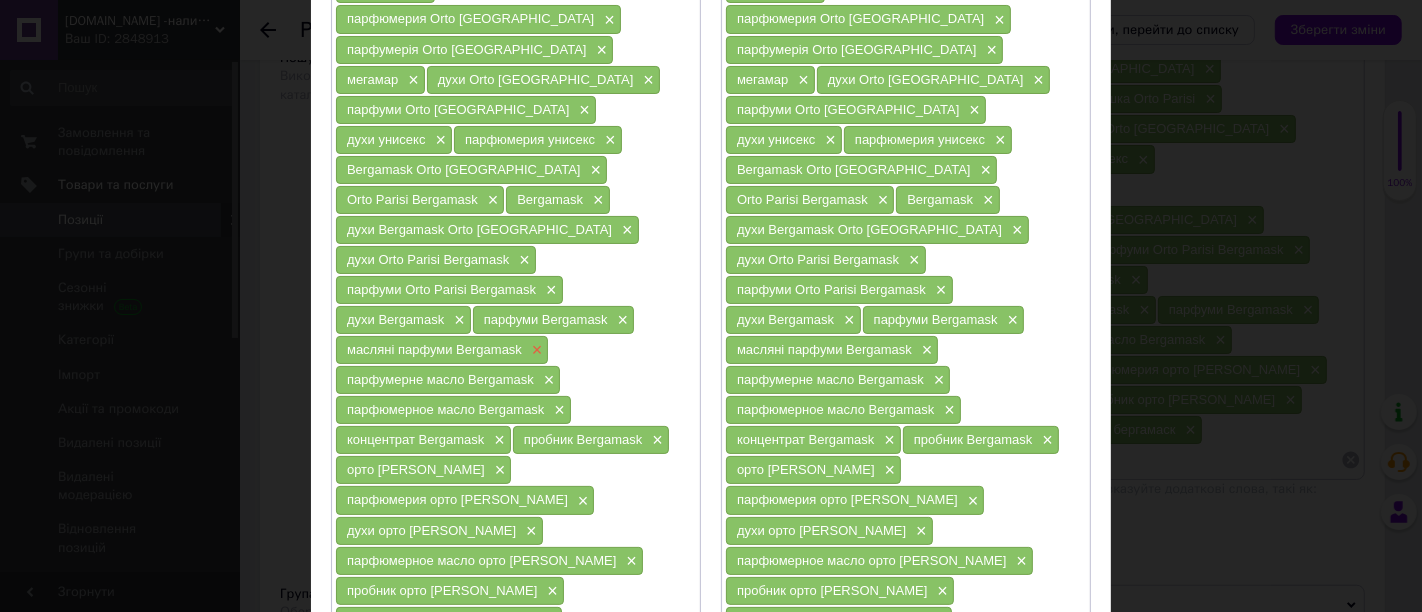 click on "×" at bounding box center (535, 350) 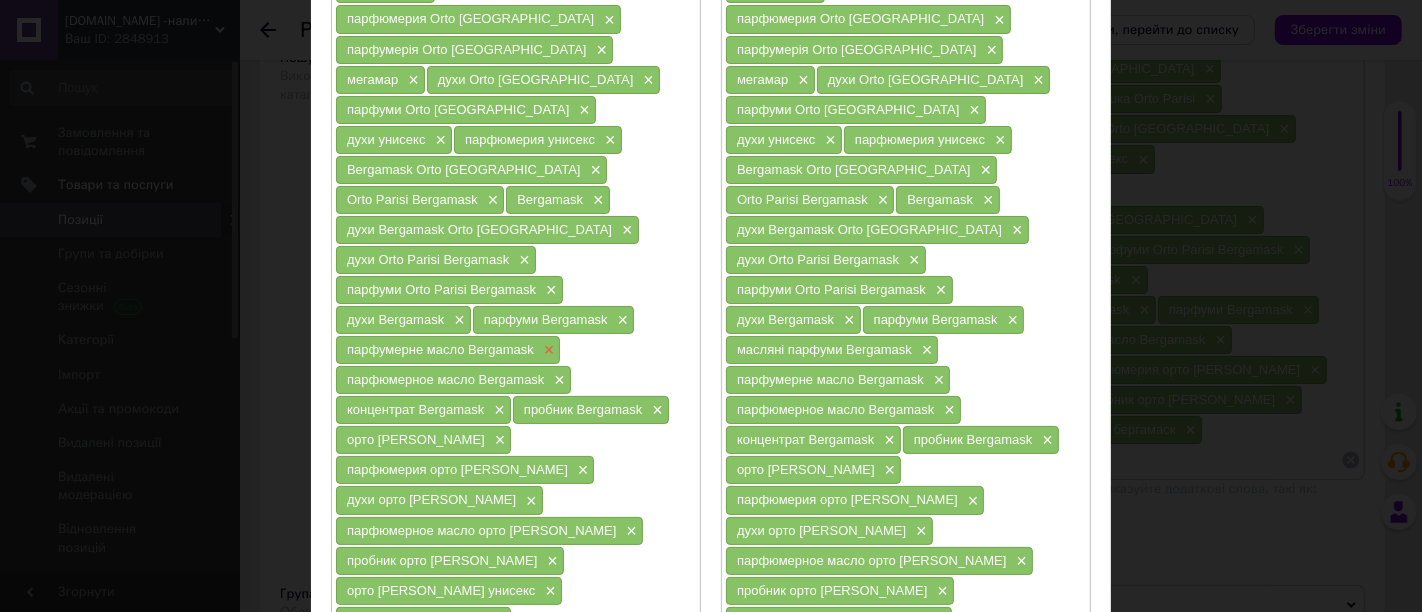 click on "×" at bounding box center (547, 350) 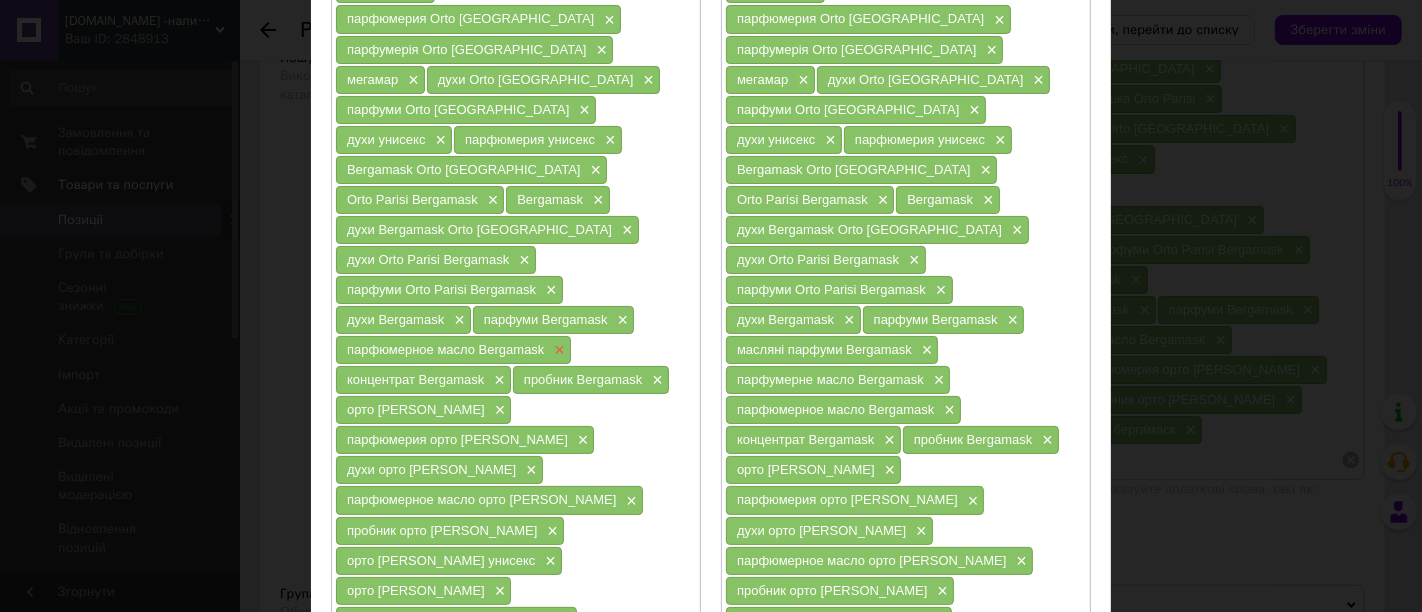 click on "×" at bounding box center [557, 350] 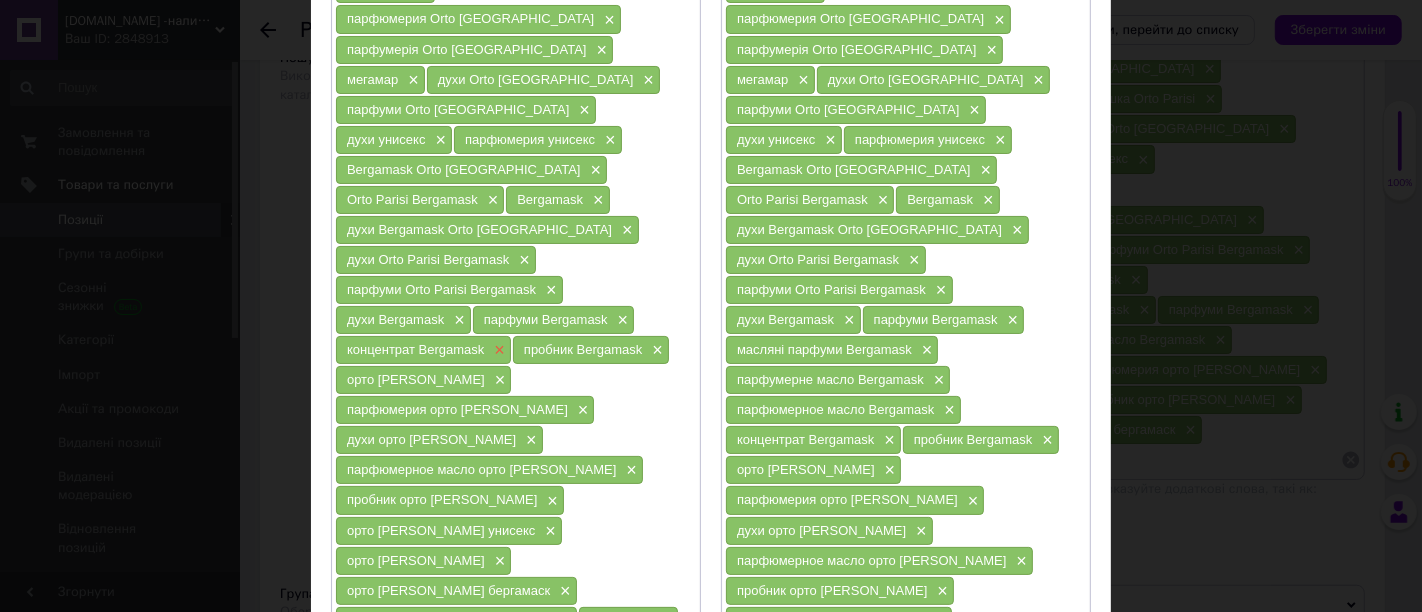 click on "×" at bounding box center [497, 350] 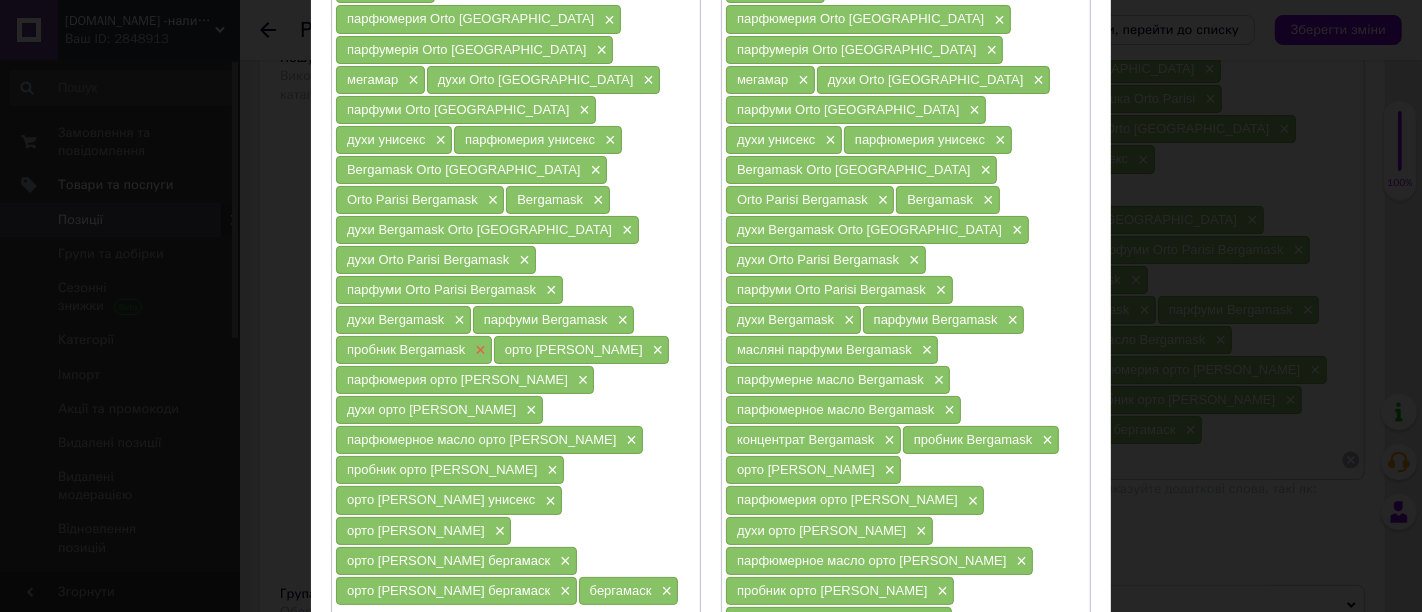 click on "×" at bounding box center [478, 350] 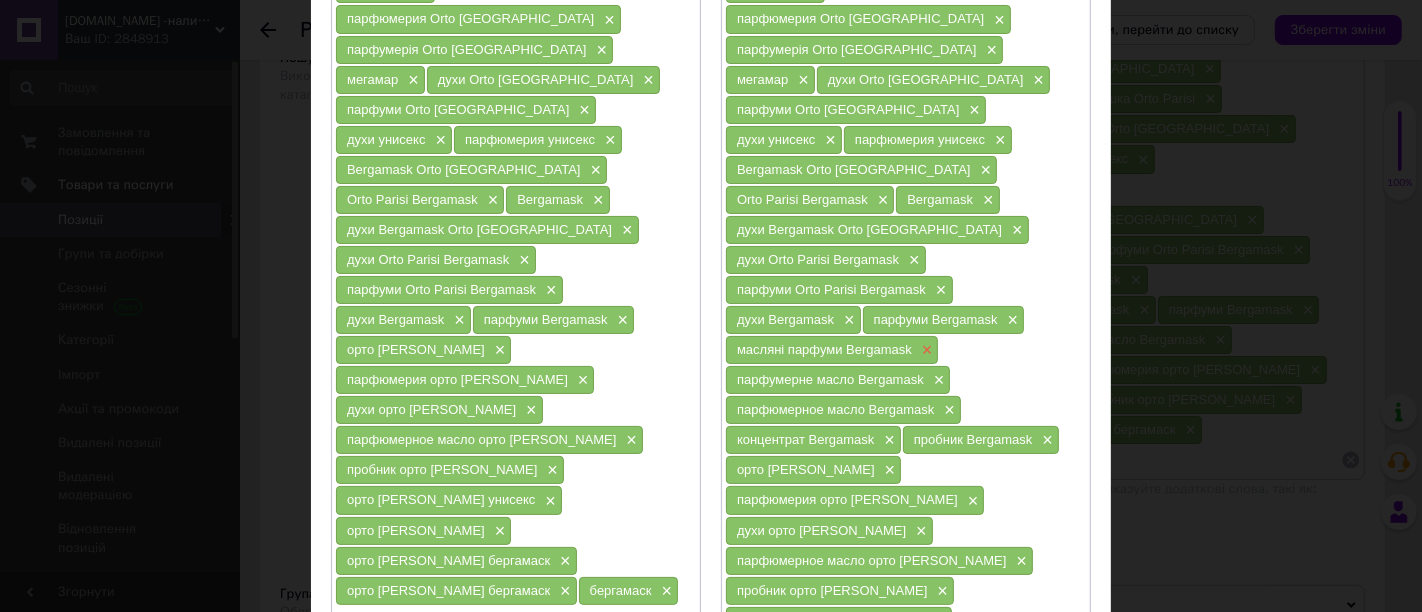 click on "×" at bounding box center [925, 350] 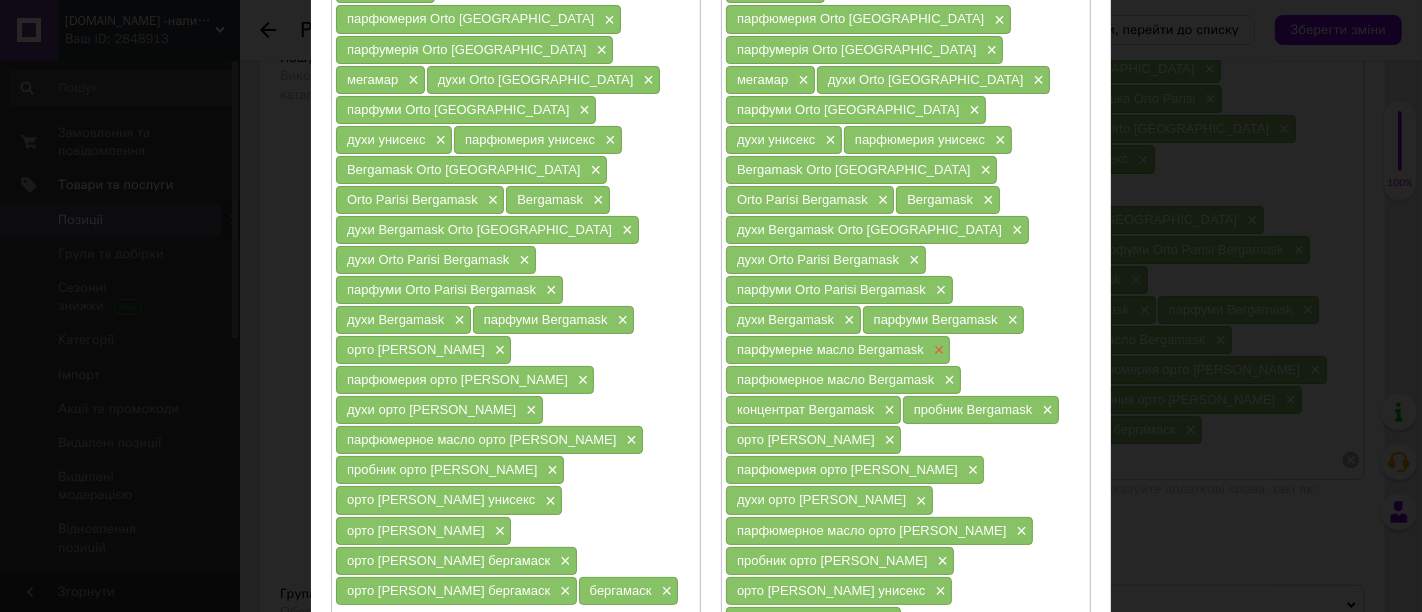 click on "×" at bounding box center (937, 350) 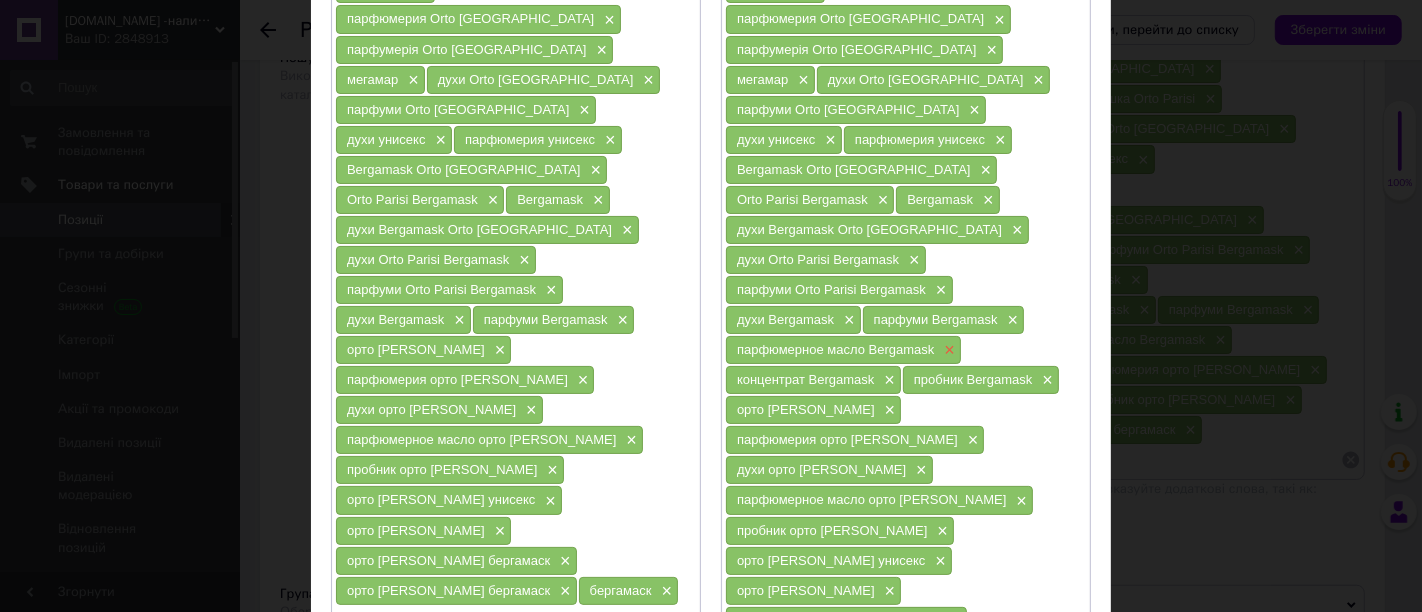 click on "×" at bounding box center [947, 350] 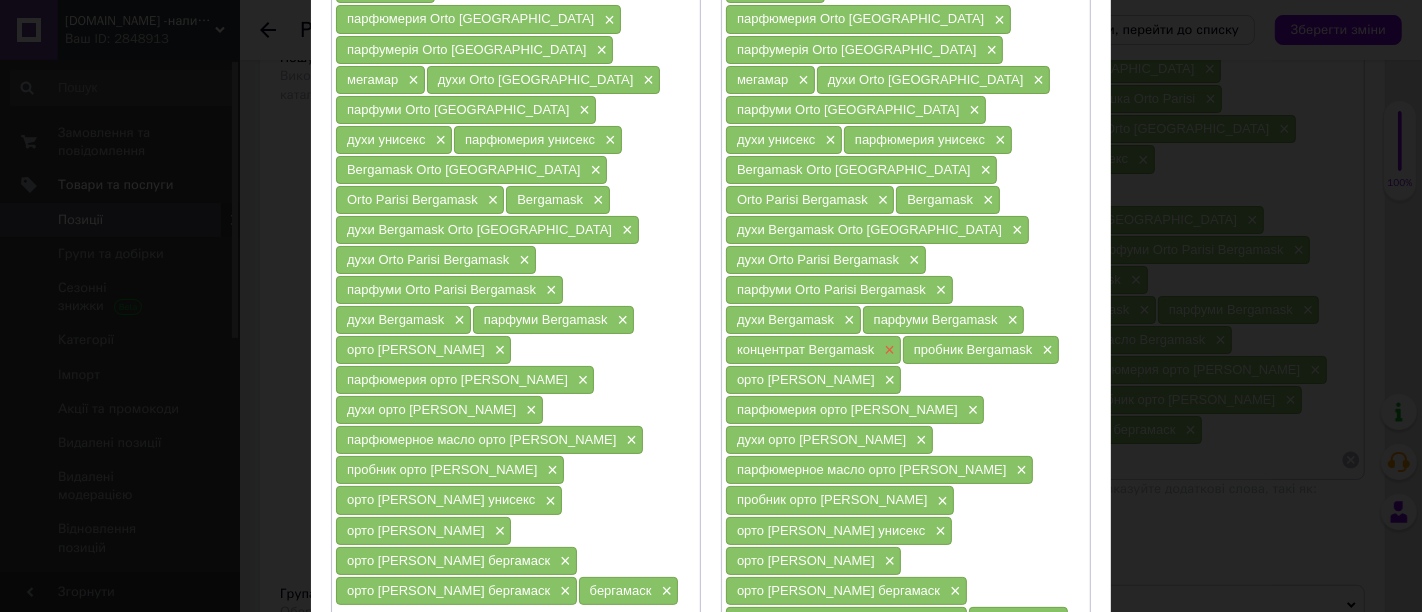 click on "×" at bounding box center (887, 350) 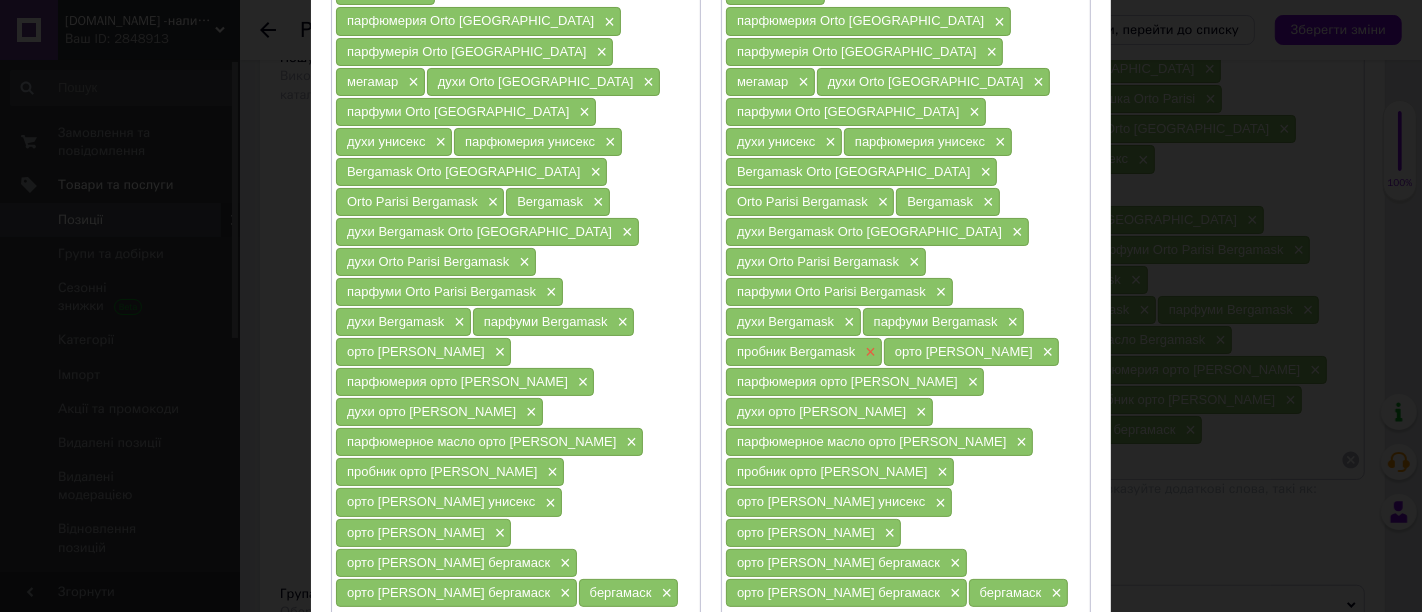 click on "×" at bounding box center (868, 352) 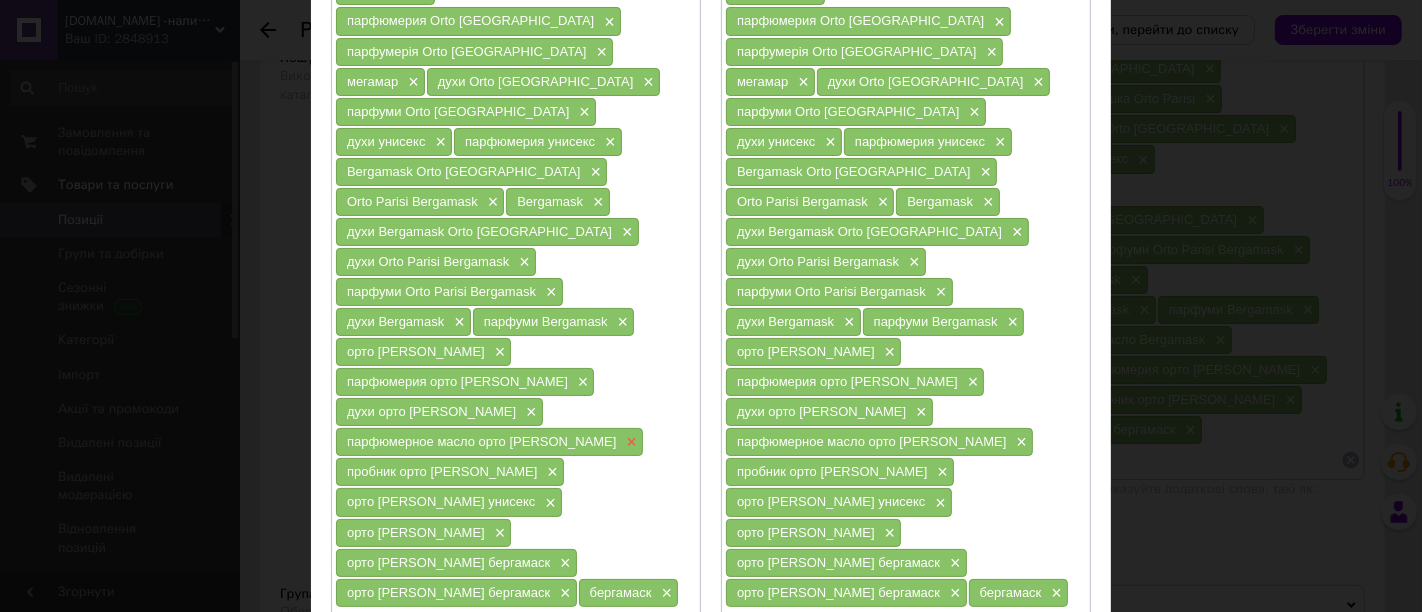 click on "×" at bounding box center (629, 442) 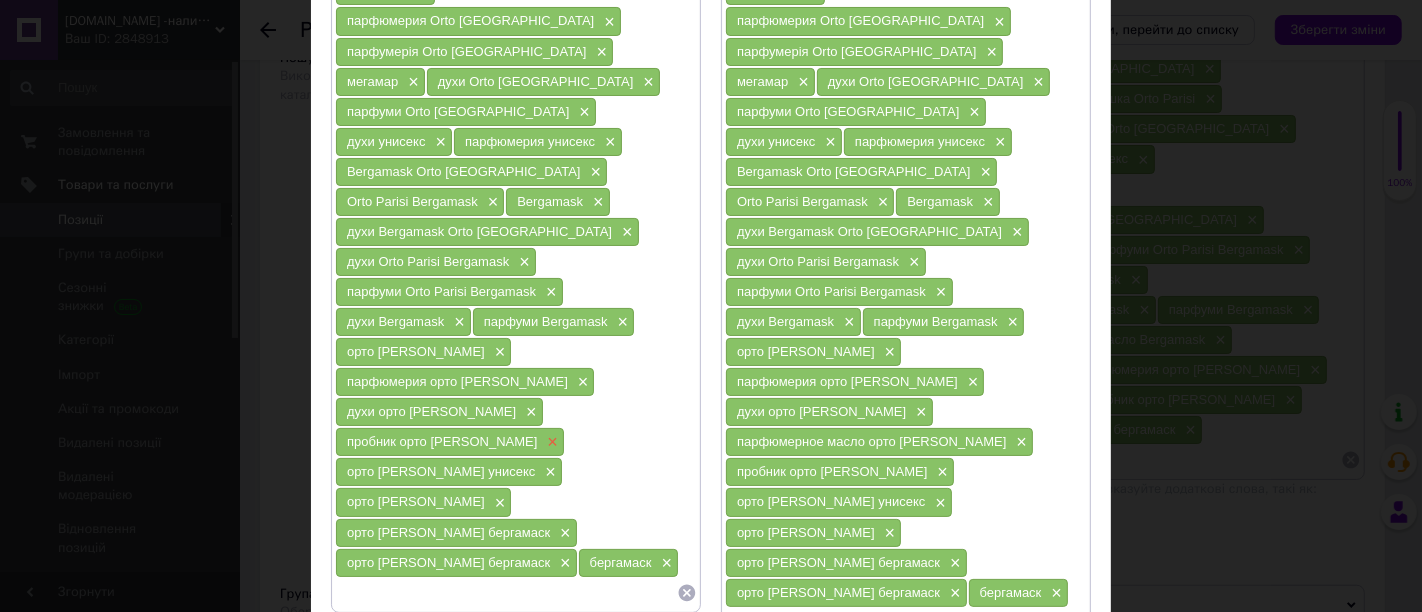 click on "×" at bounding box center [550, 442] 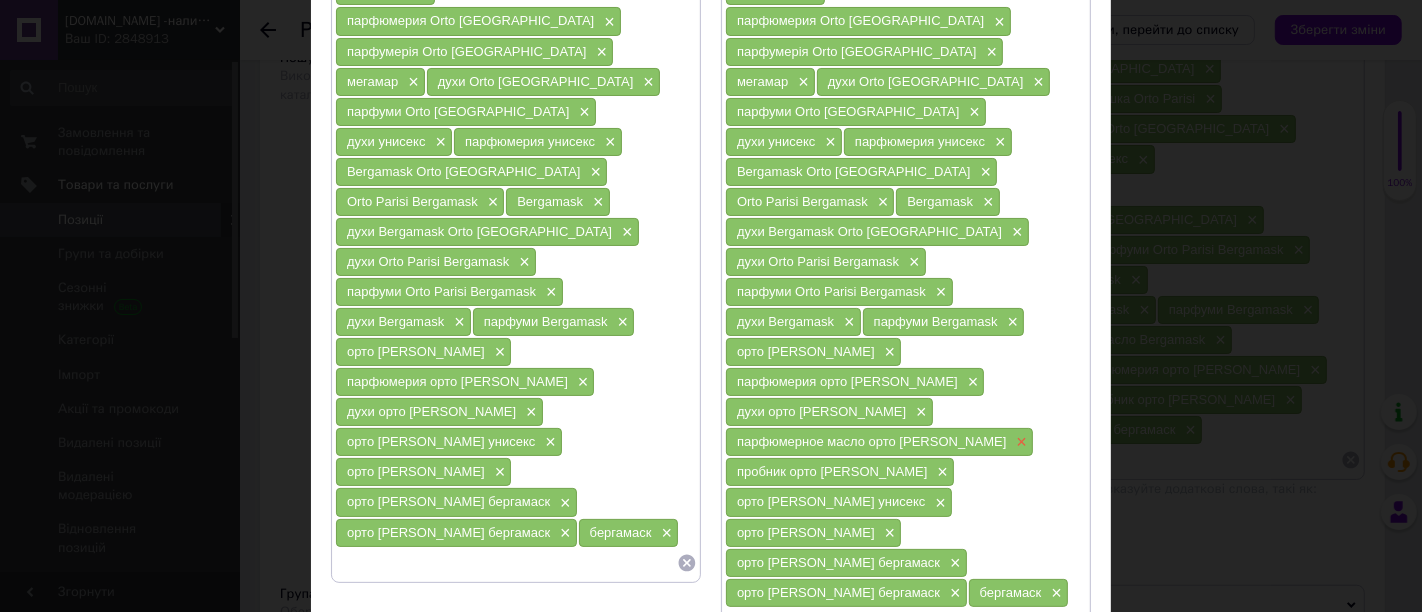 click on "×" at bounding box center [1019, 442] 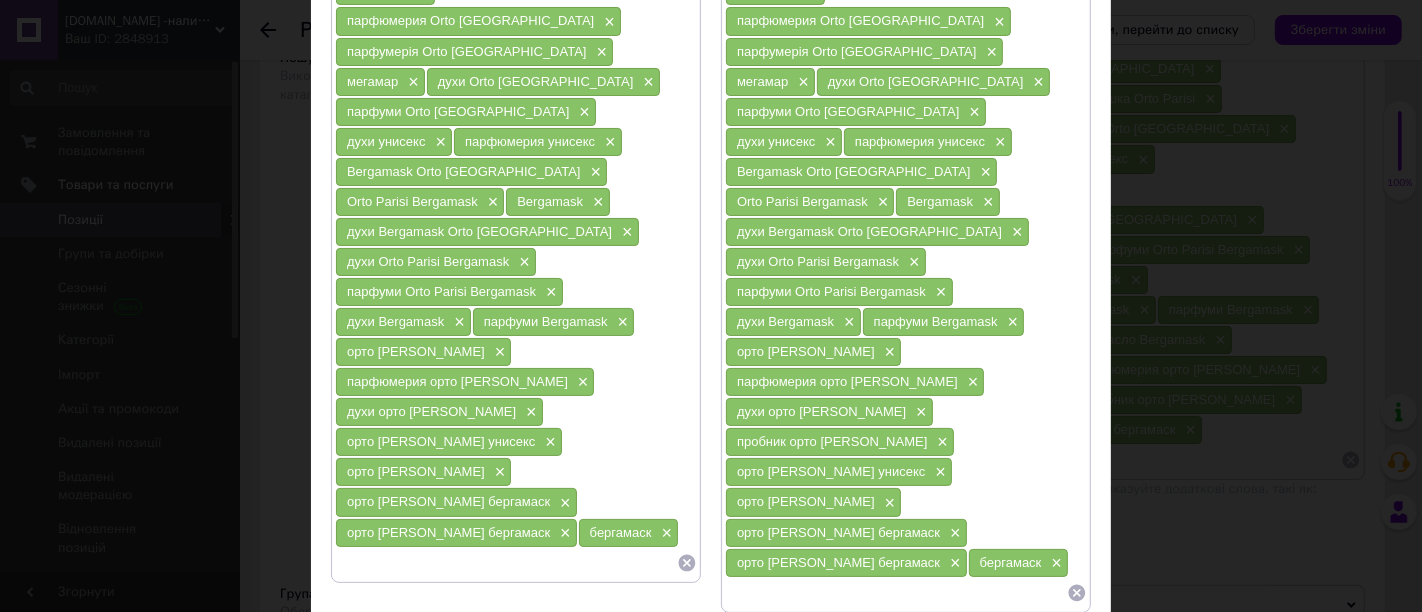 scroll, scrollTop: 191, scrollLeft: 0, axis: vertical 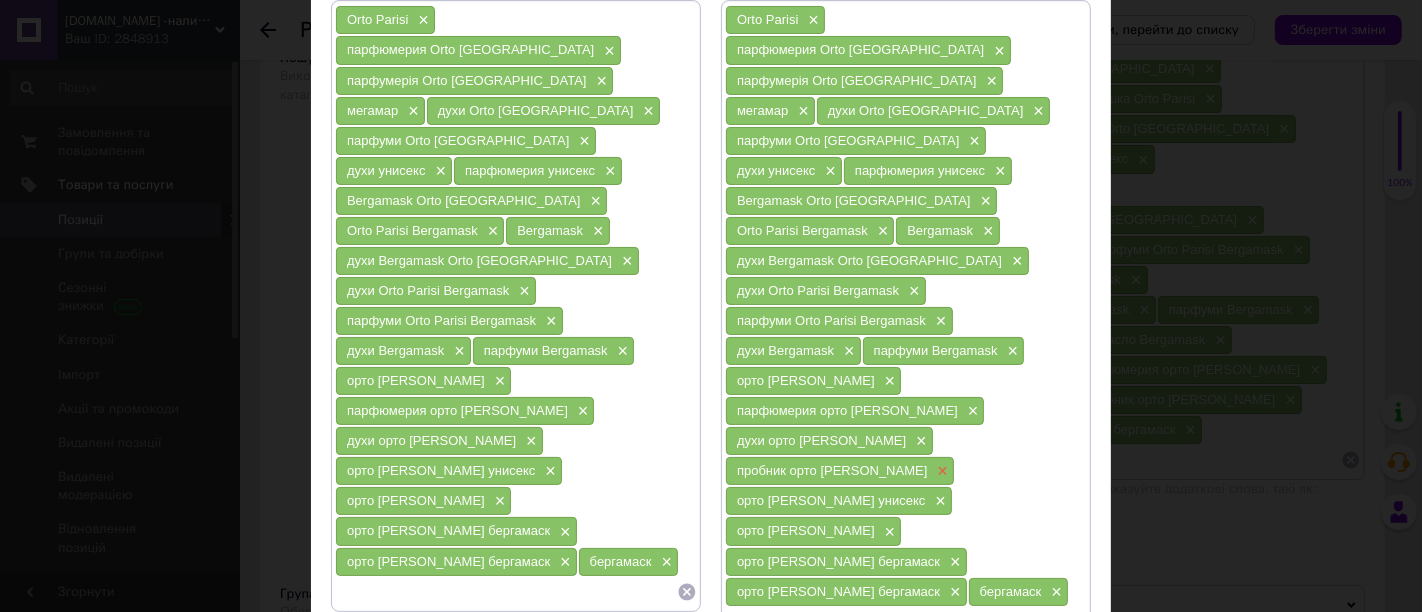 click on "×" at bounding box center (940, 471) 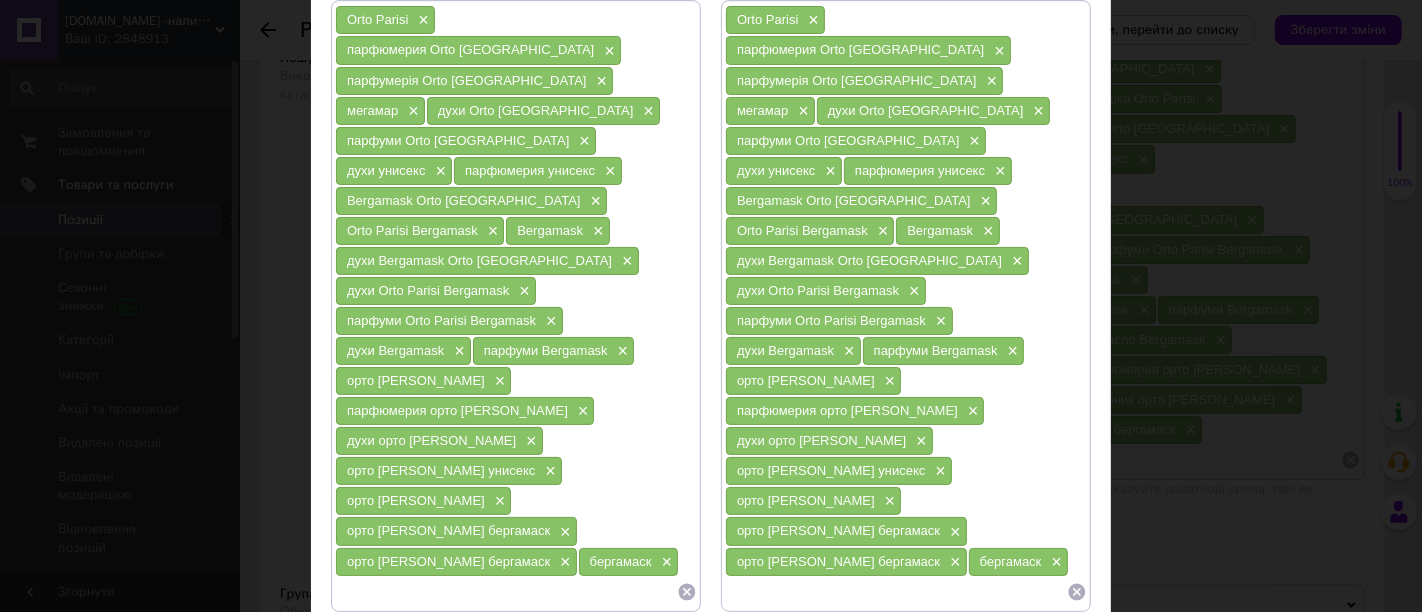 scroll, scrollTop: 162, scrollLeft: 0, axis: vertical 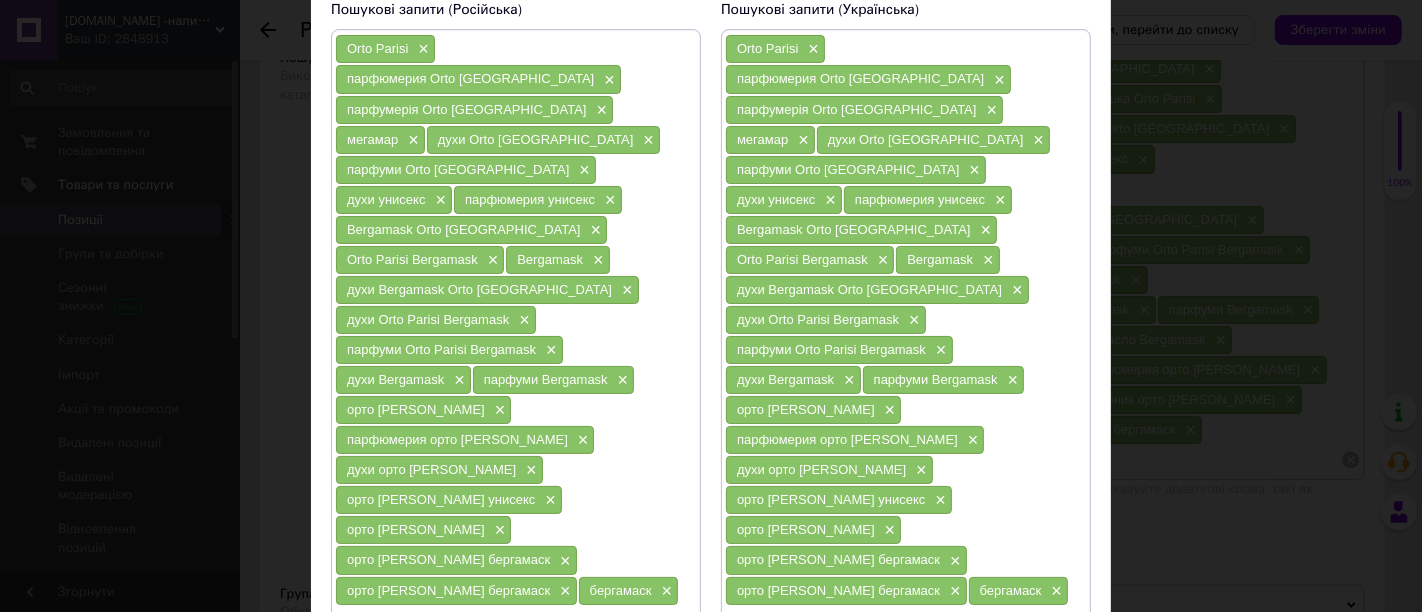 click at bounding box center (506, 621) 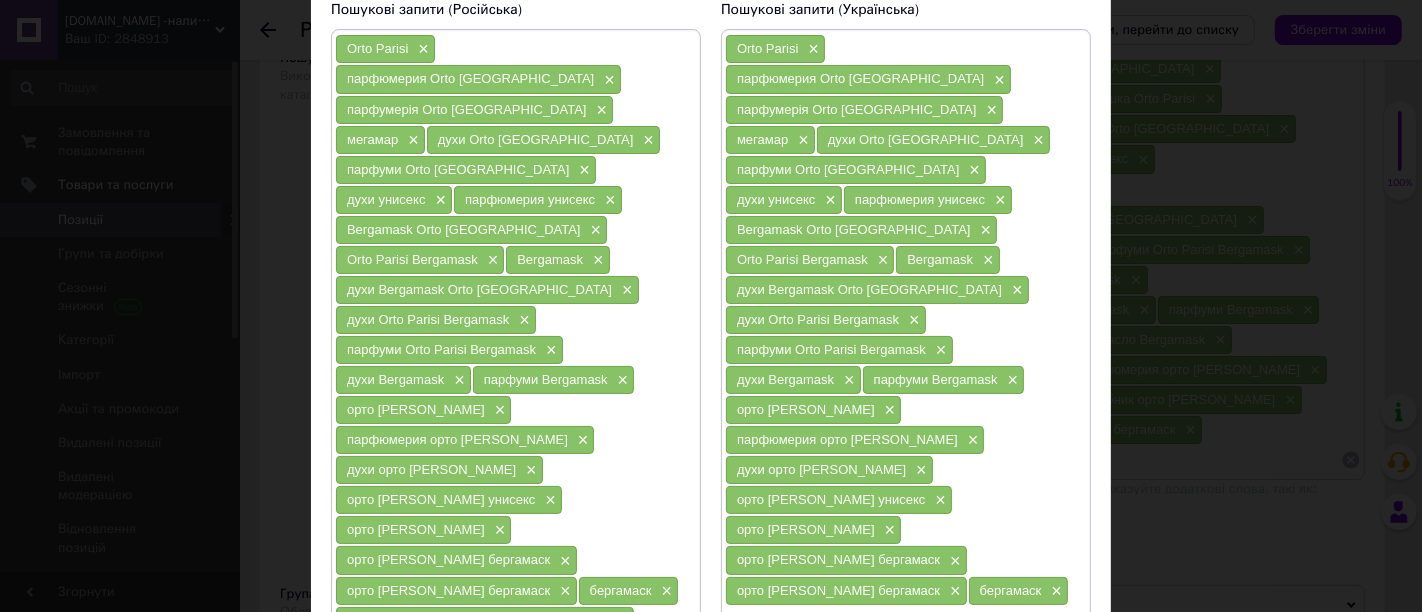paste on "орто [PERSON_NAME]" 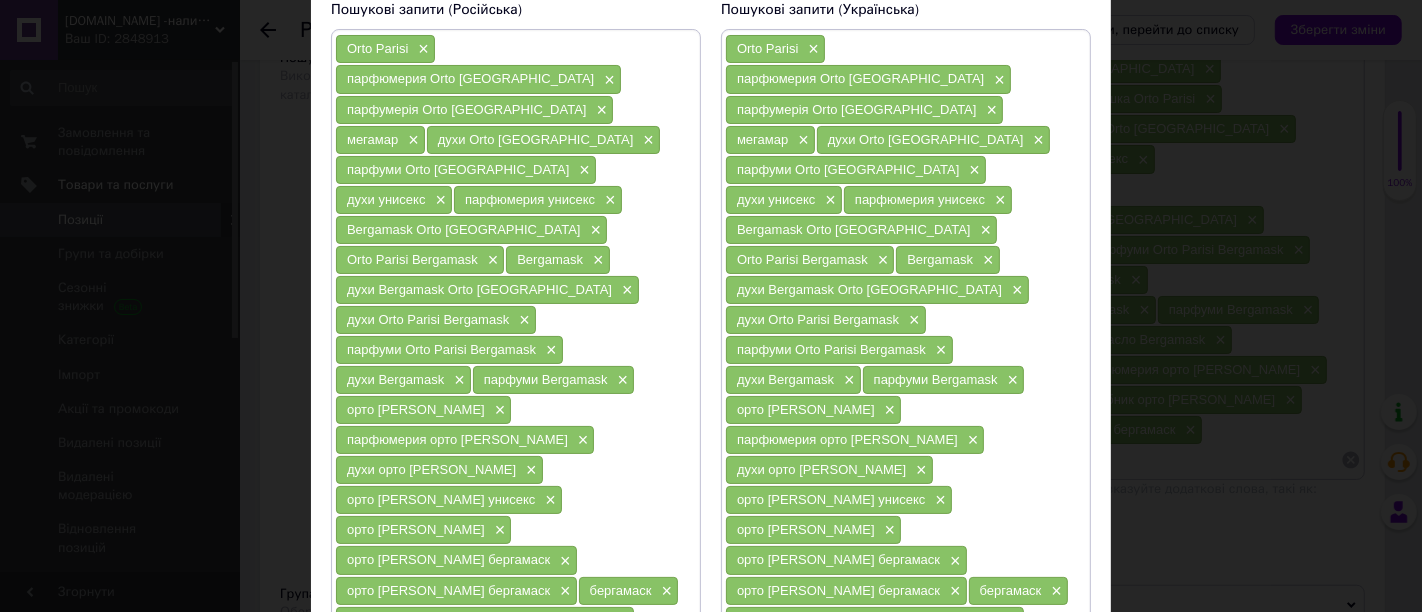 paste on "орто [PERSON_NAME]" 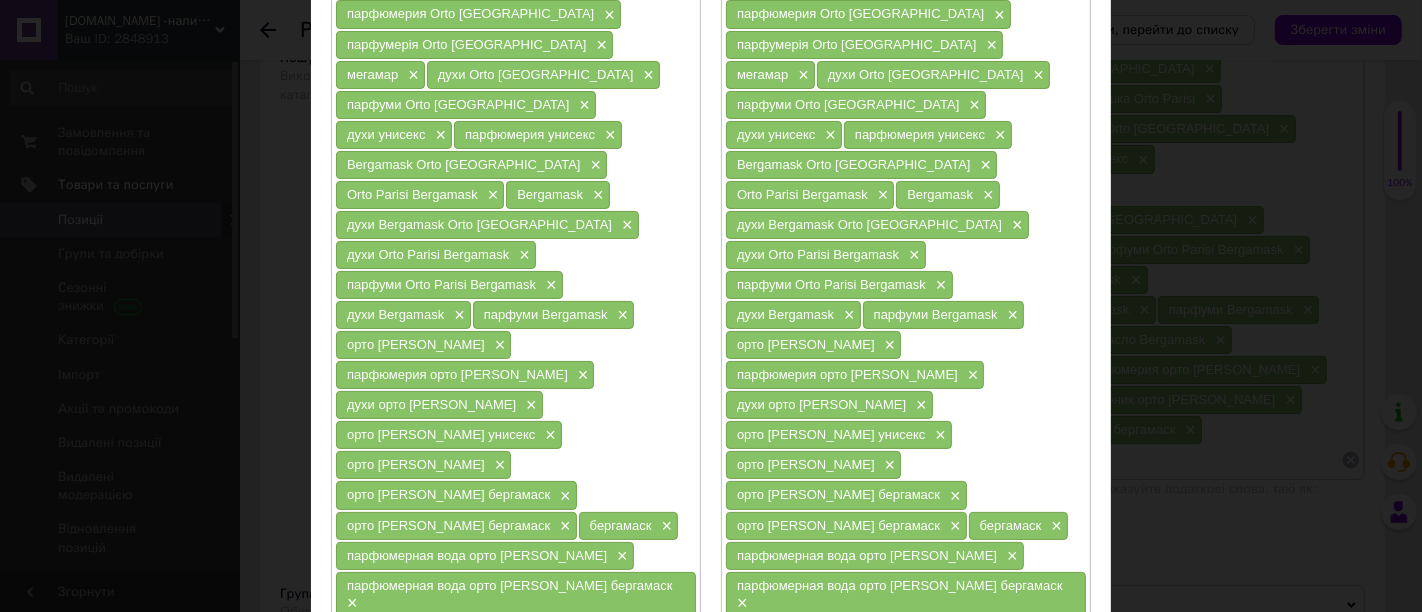 scroll, scrollTop: 273, scrollLeft: 0, axis: vertical 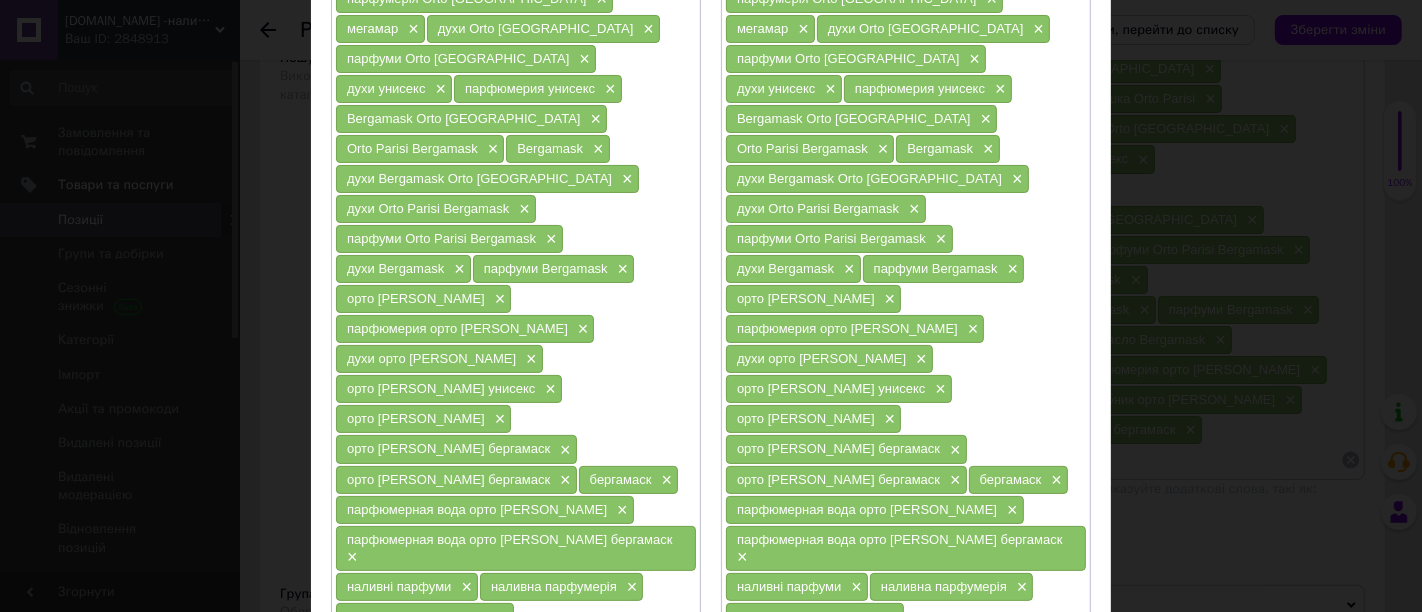 paste on "Orto Parisi" 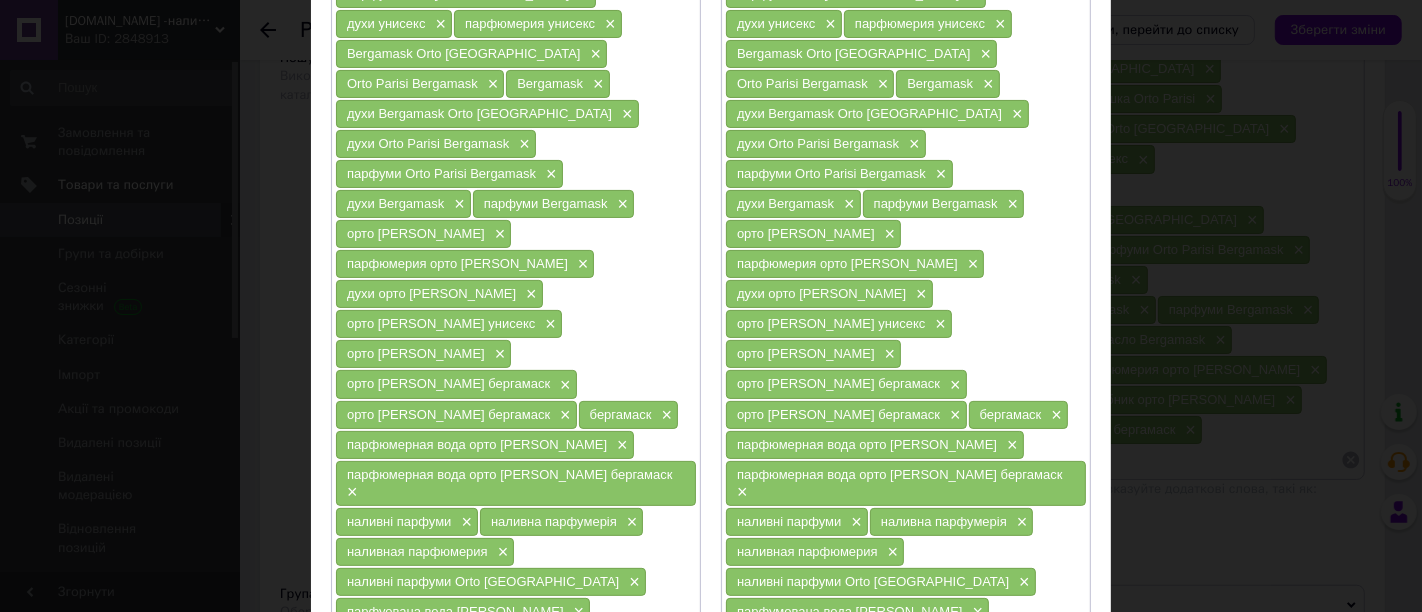 scroll, scrollTop: 366, scrollLeft: 0, axis: vertical 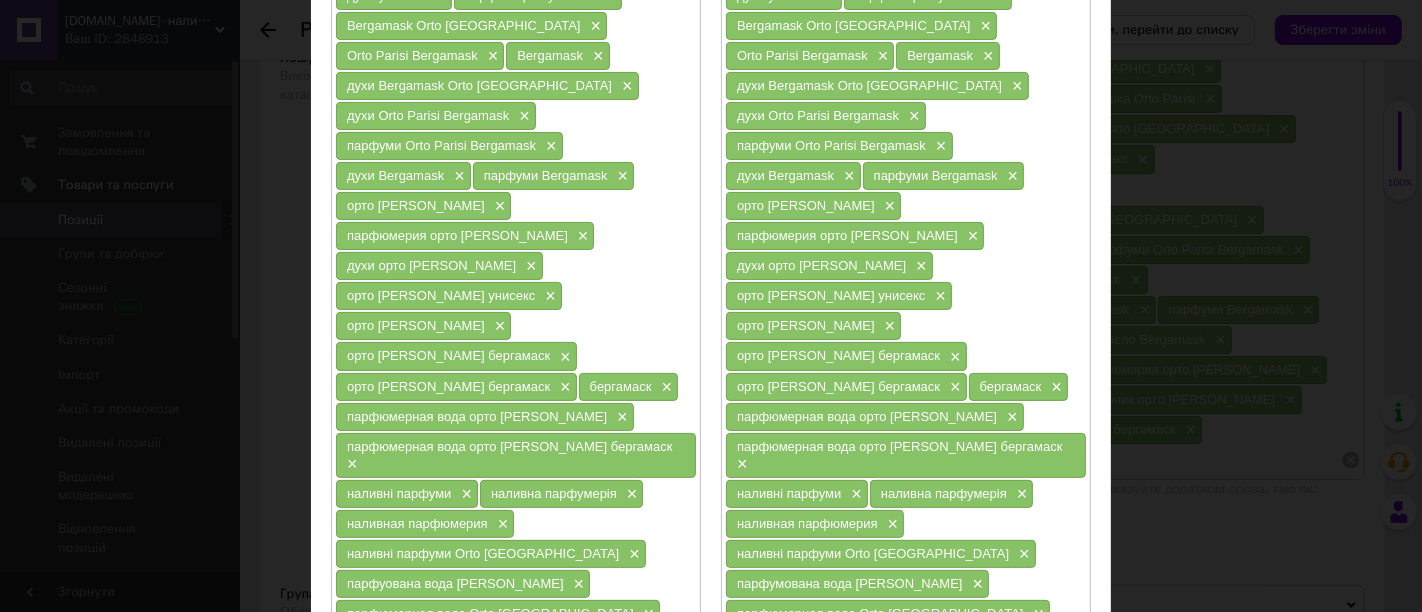 paste on "Bergamask" 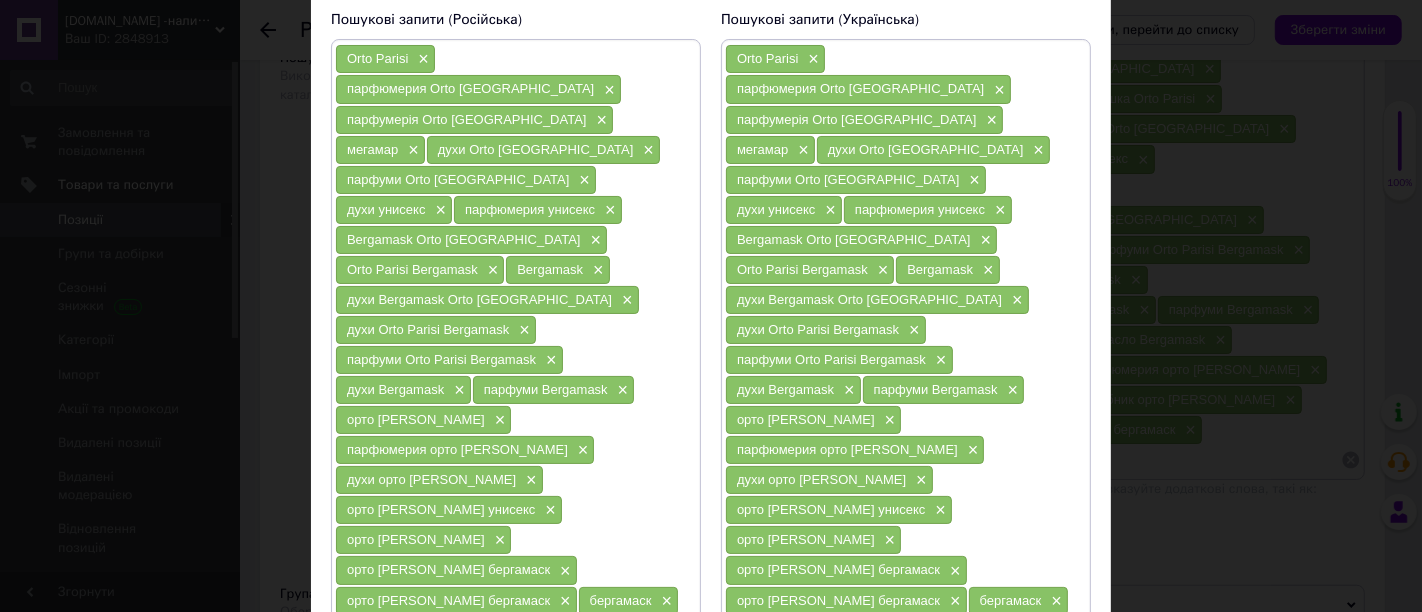scroll, scrollTop: 144, scrollLeft: 0, axis: vertical 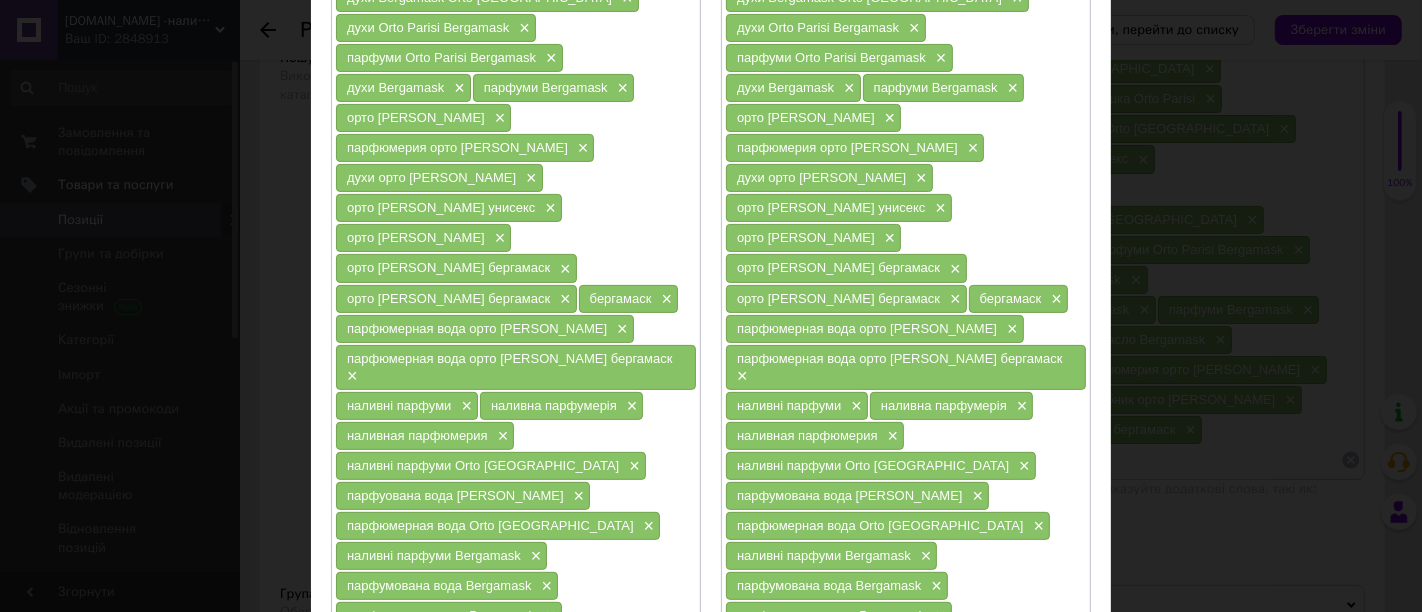 paste on "Bergamask Orto [GEOGRAPHIC_DATA]" 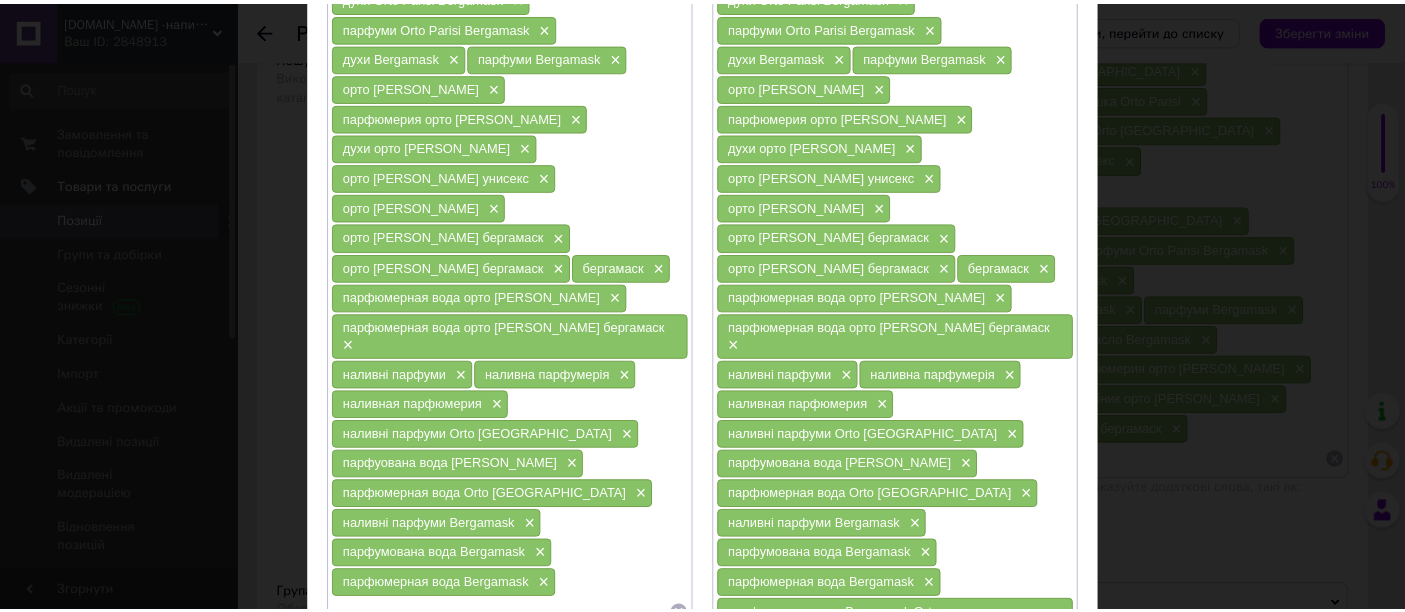 scroll, scrollTop: 512, scrollLeft: 0, axis: vertical 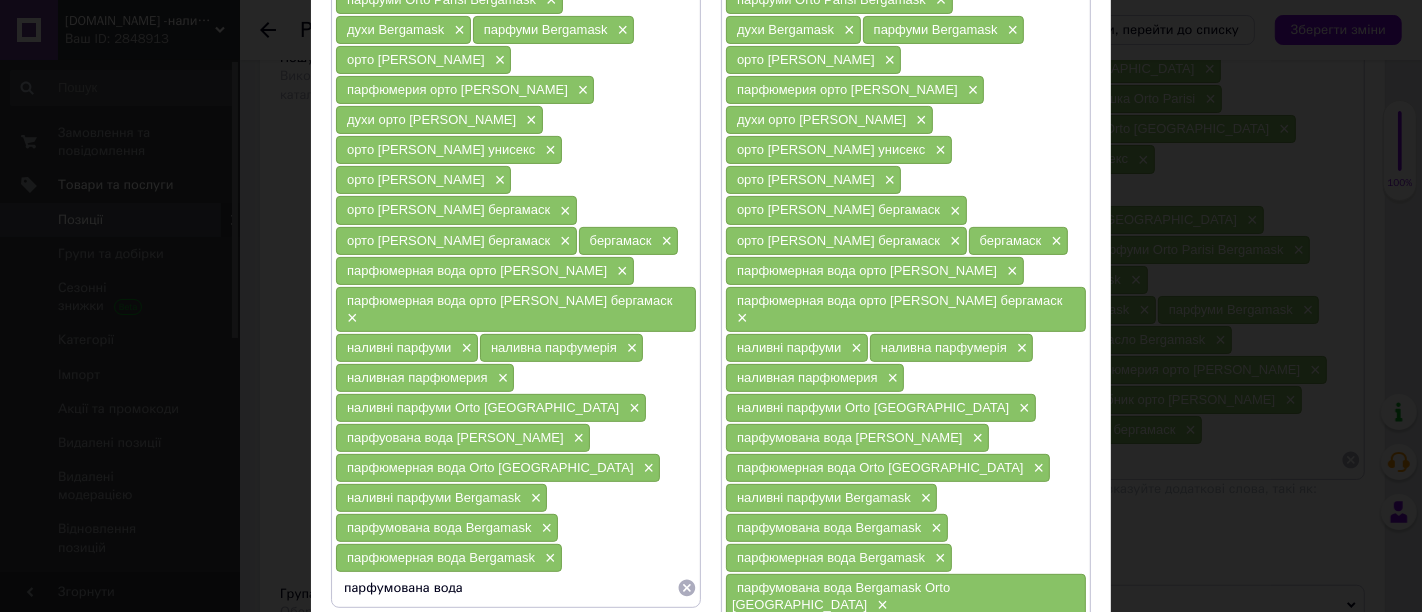 paste on "Bergamask Orto [GEOGRAPHIC_DATA]" 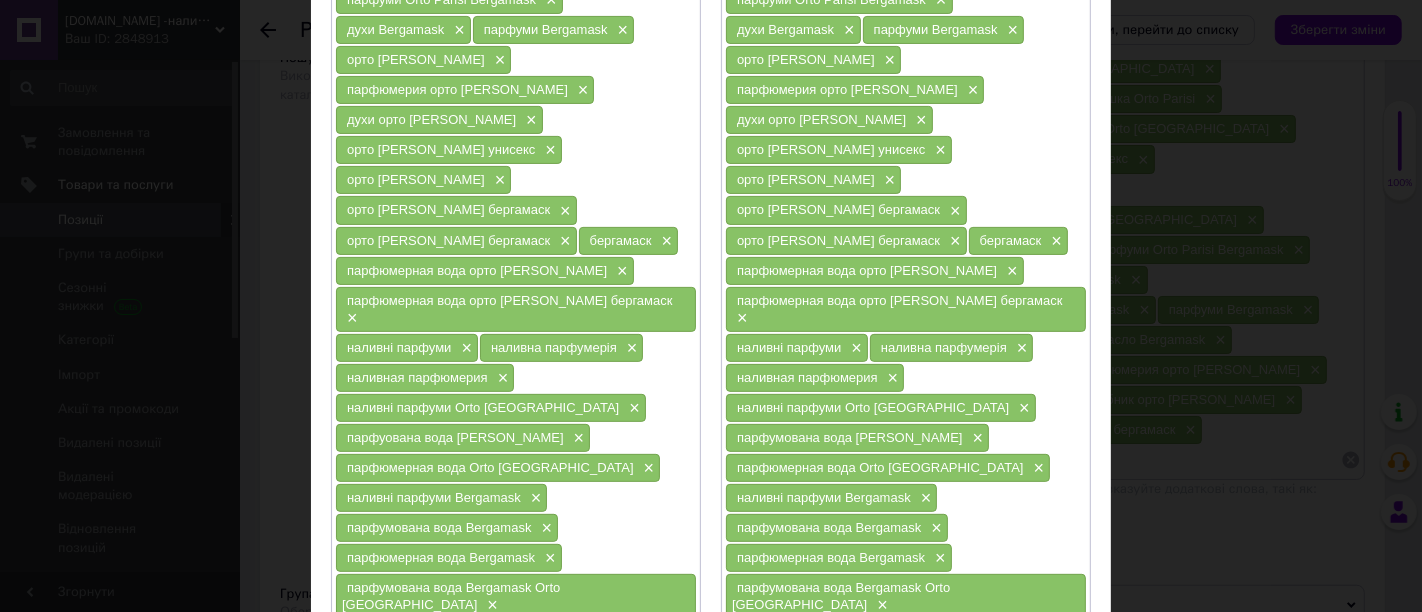paste on "Bergamask Orto [GEOGRAPHIC_DATA]" 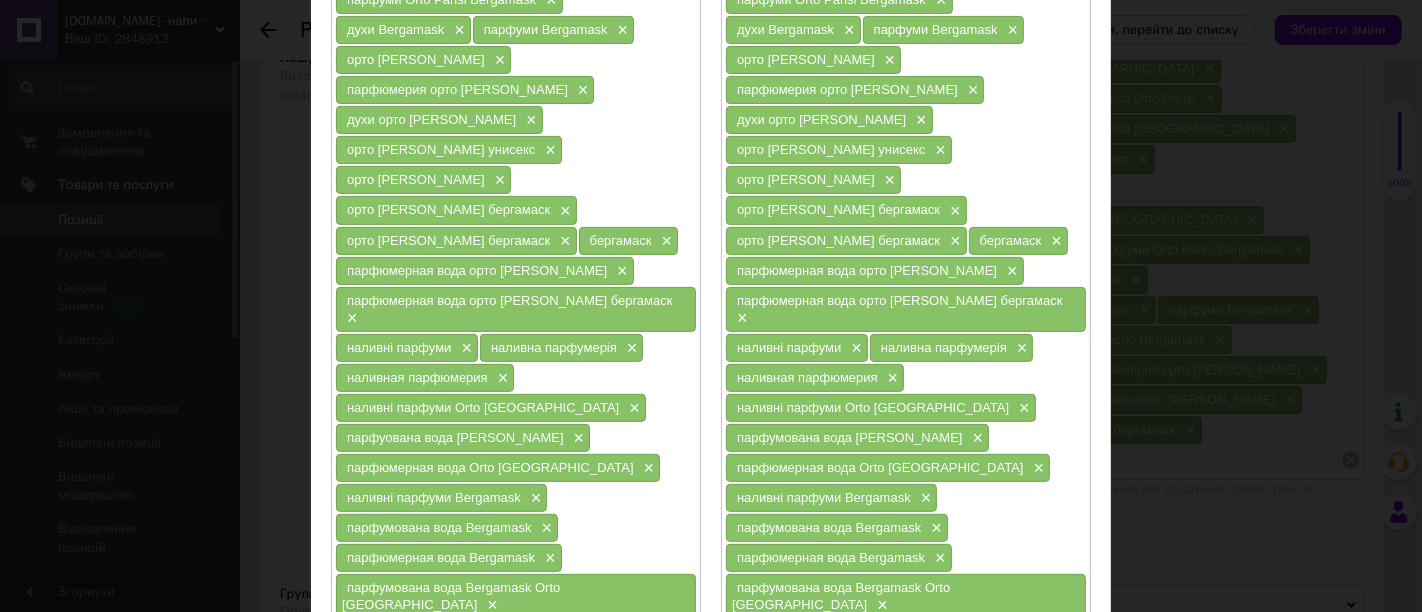 paste on "Bergamask Orto [GEOGRAPHIC_DATA]" 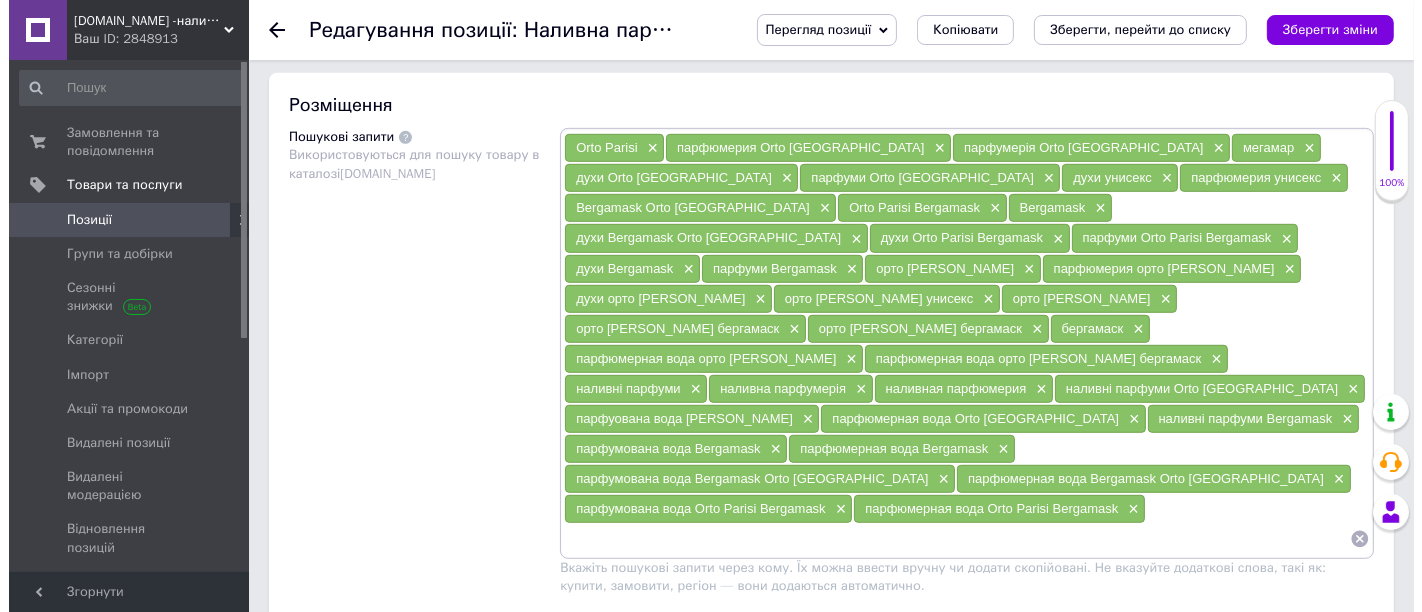 scroll, scrollTop: 1111, scrollLeft: 0, axis: vertical 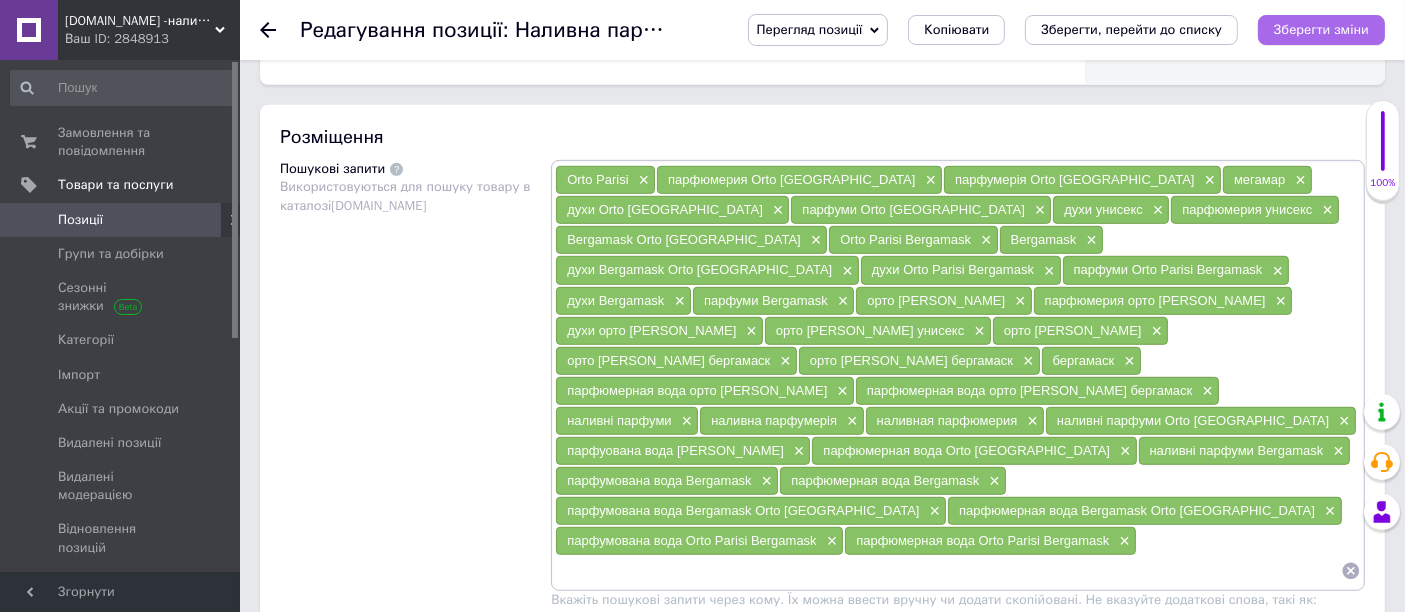 click on "Зберегти зміни" at bounding box center (1321, 29) 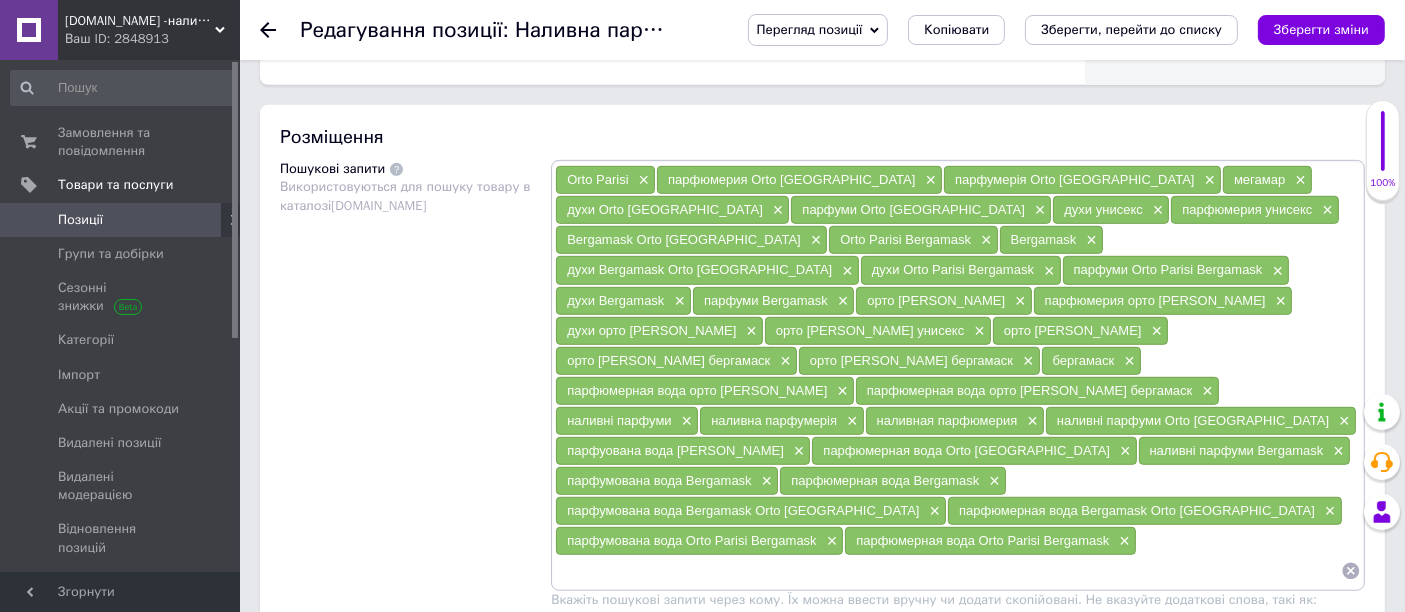 click on "Переклад українською мовою" at bounding box center (645, 651) 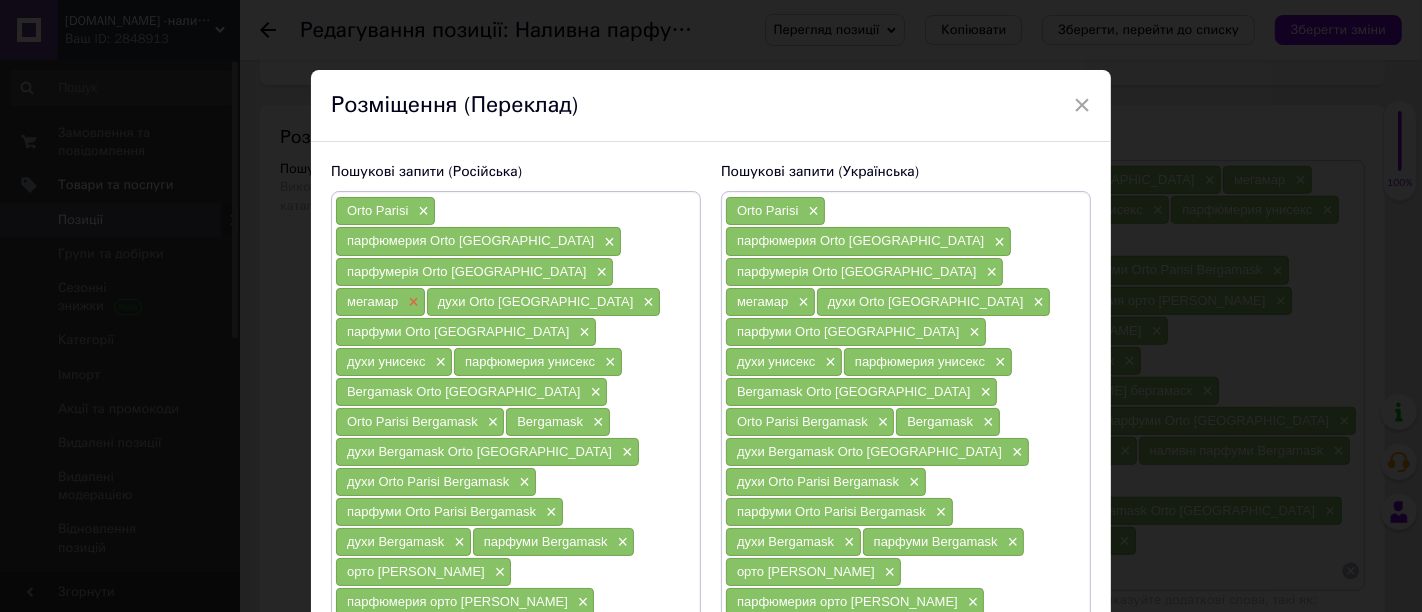 click on "×" at bounding box center [411, 302] 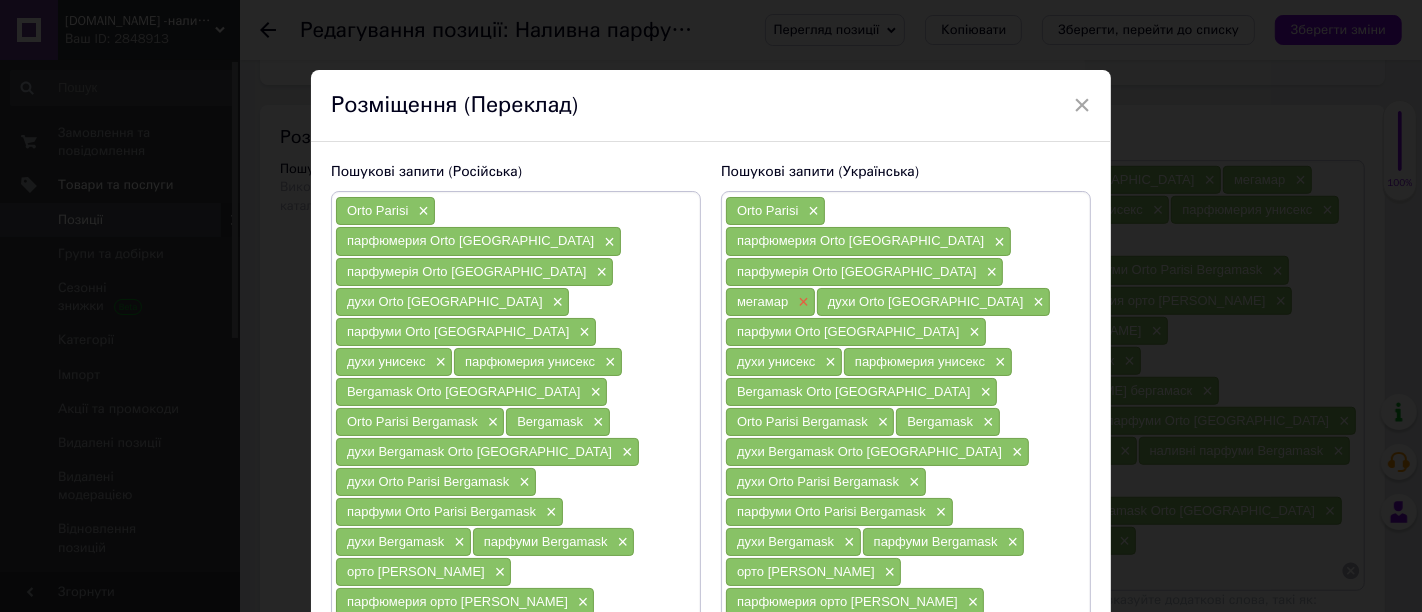 click on "×" at bounding box center [801, 302] 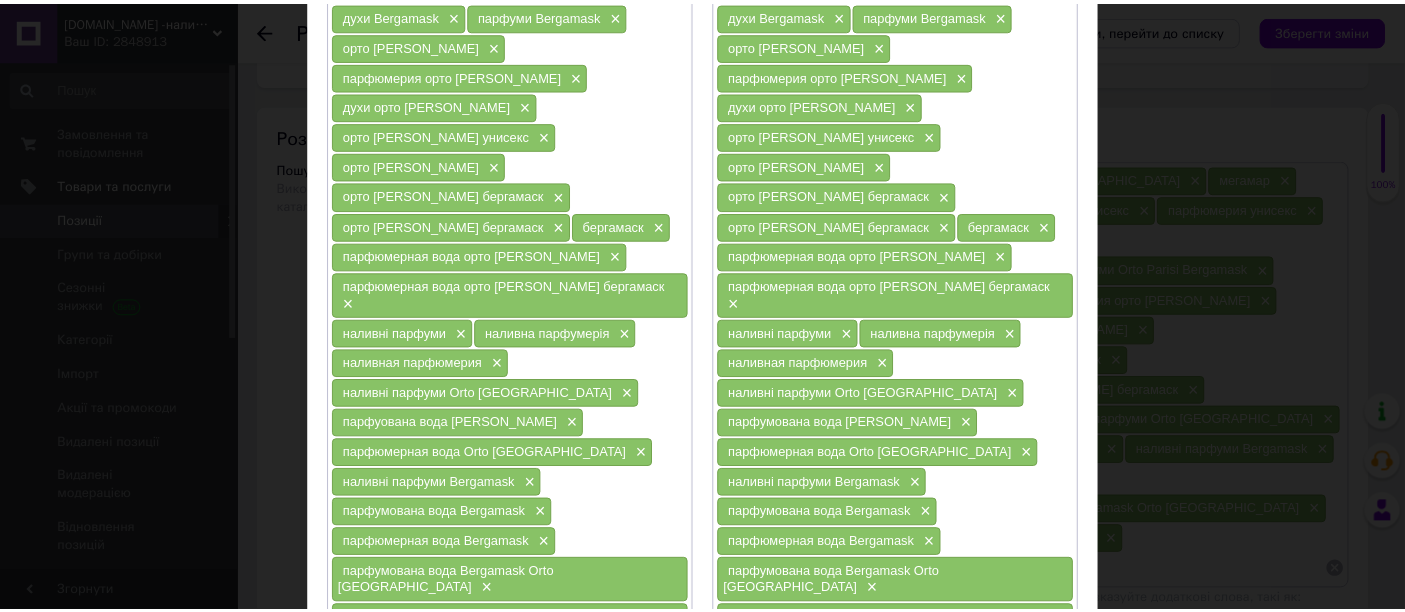 scroll, scrollTop: 555, scrollLeft: 0, axis: vertical 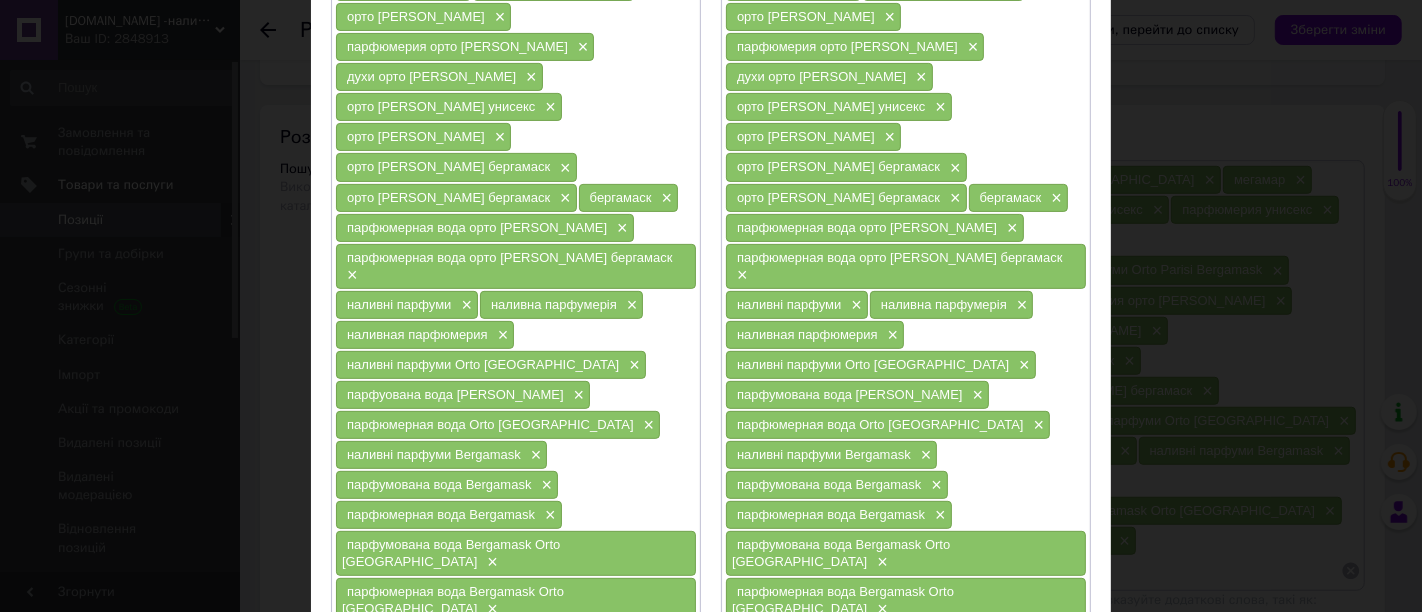 click on "Зберегти" at bounding box center [1042, 774] 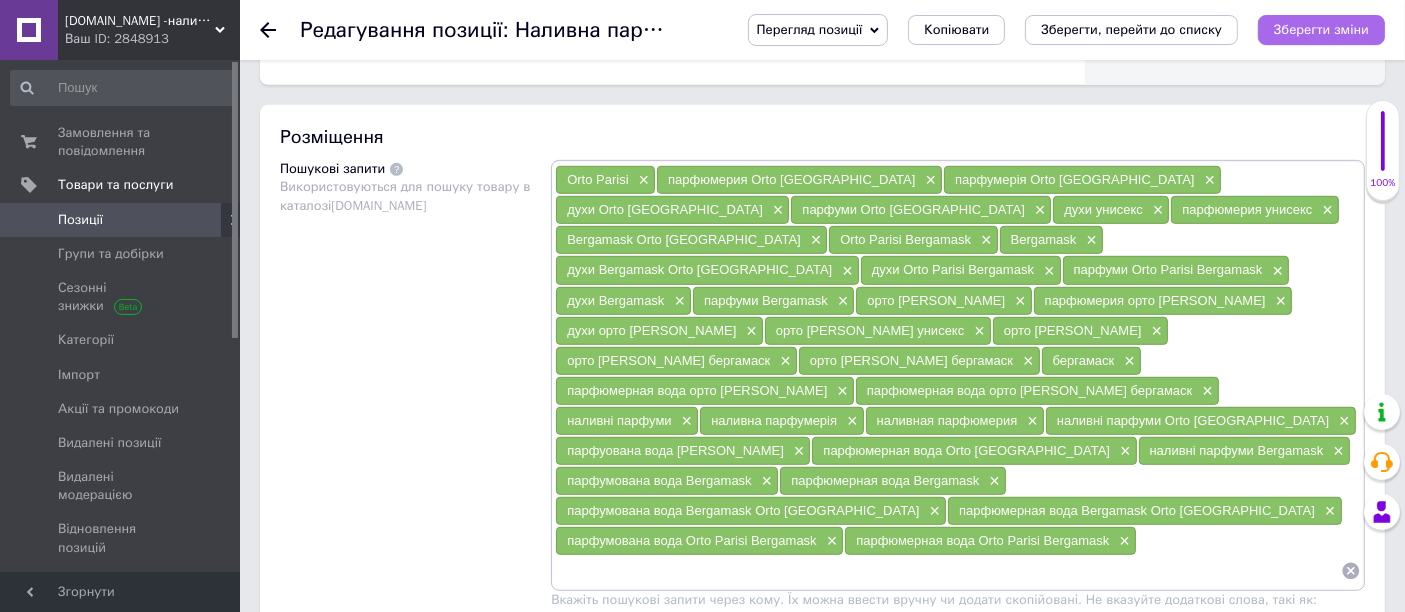 click on "Зберегти зміни" at bounding box center [1321, 29] 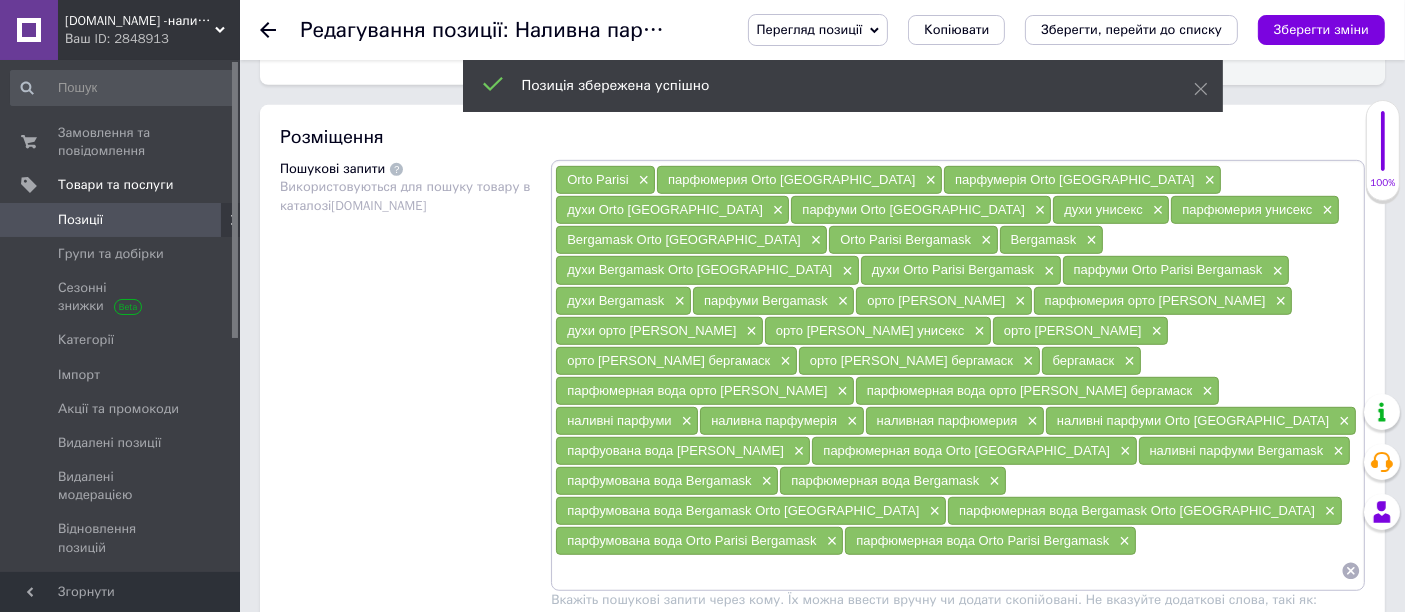 click 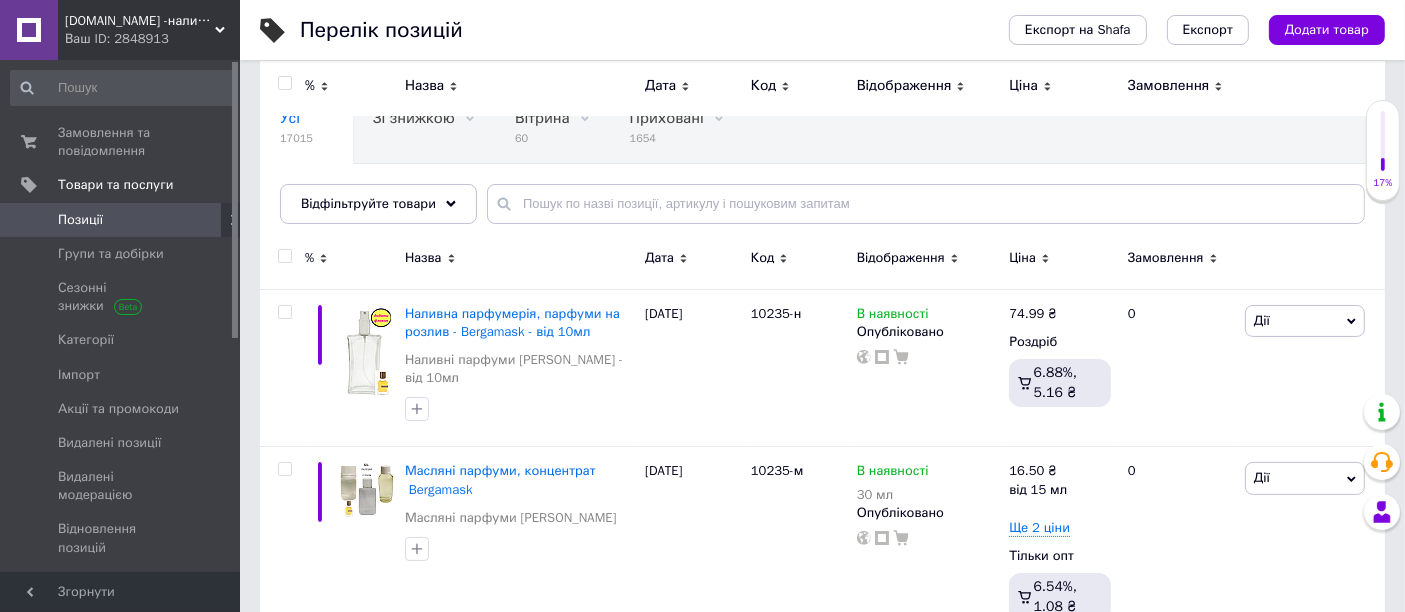 scroll, scrollTop: 0, scrollLeft: 0, axis: both 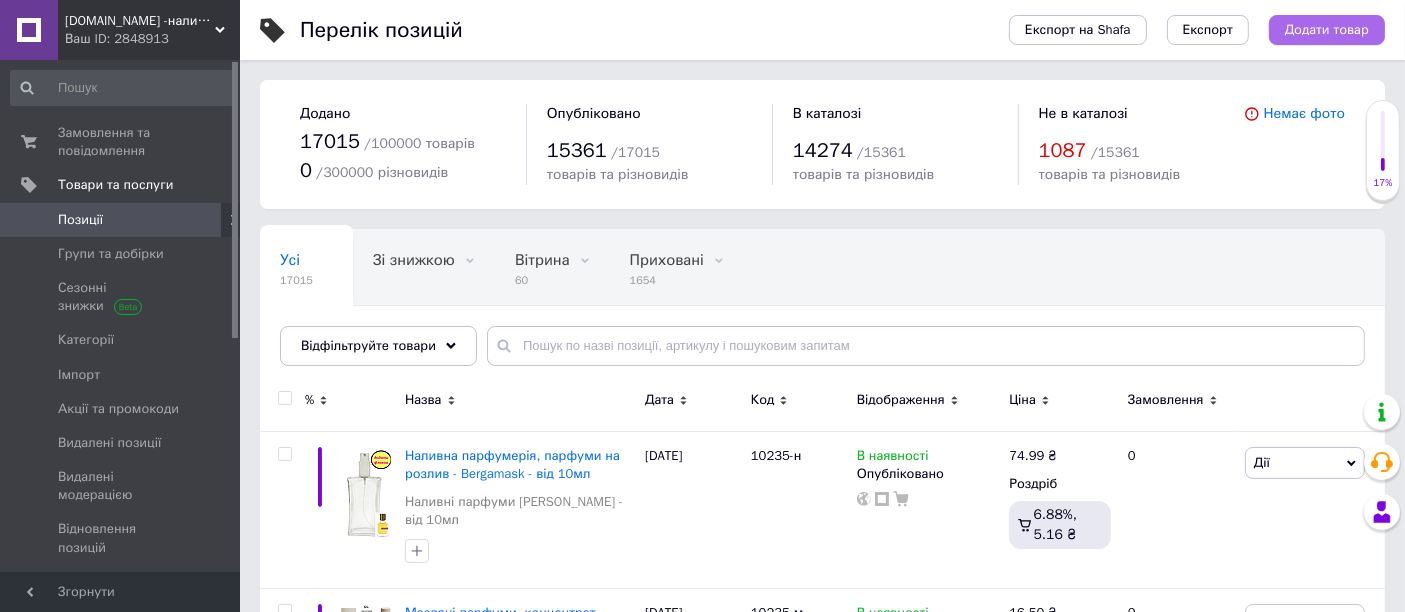 click on "Додати товар" at bounding box center [1327, 30] 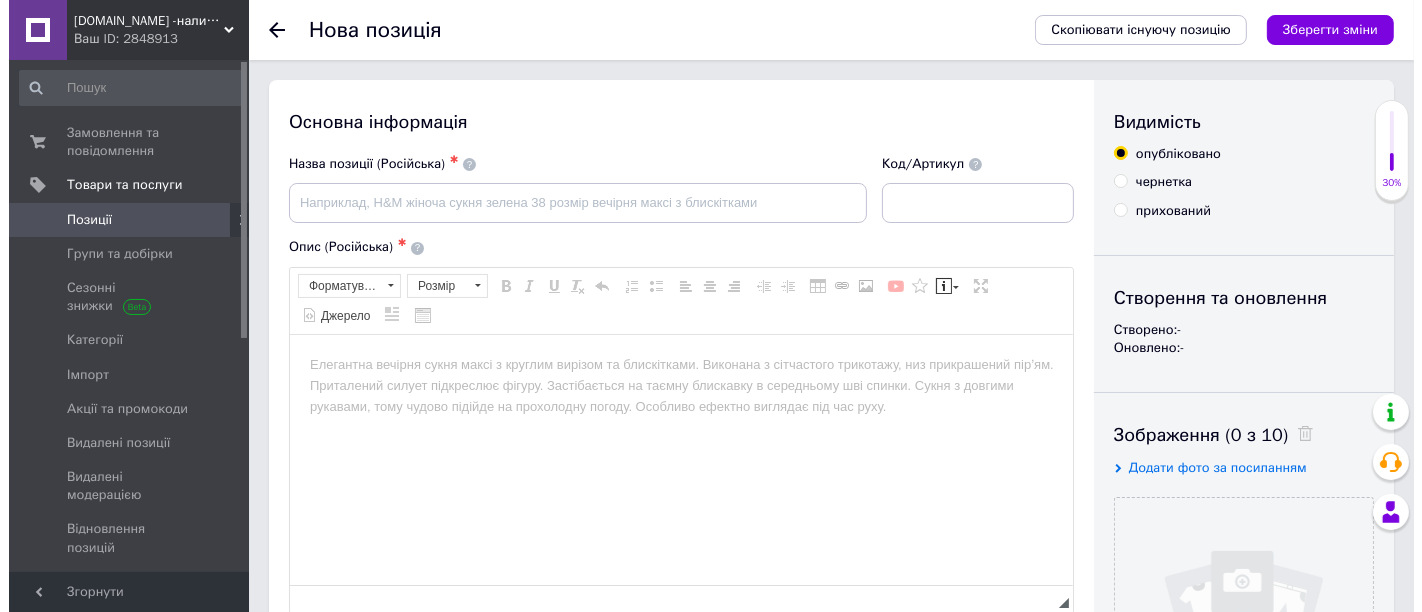 scroll, scrollTop: 0, scrollLeft: 0, axis: both 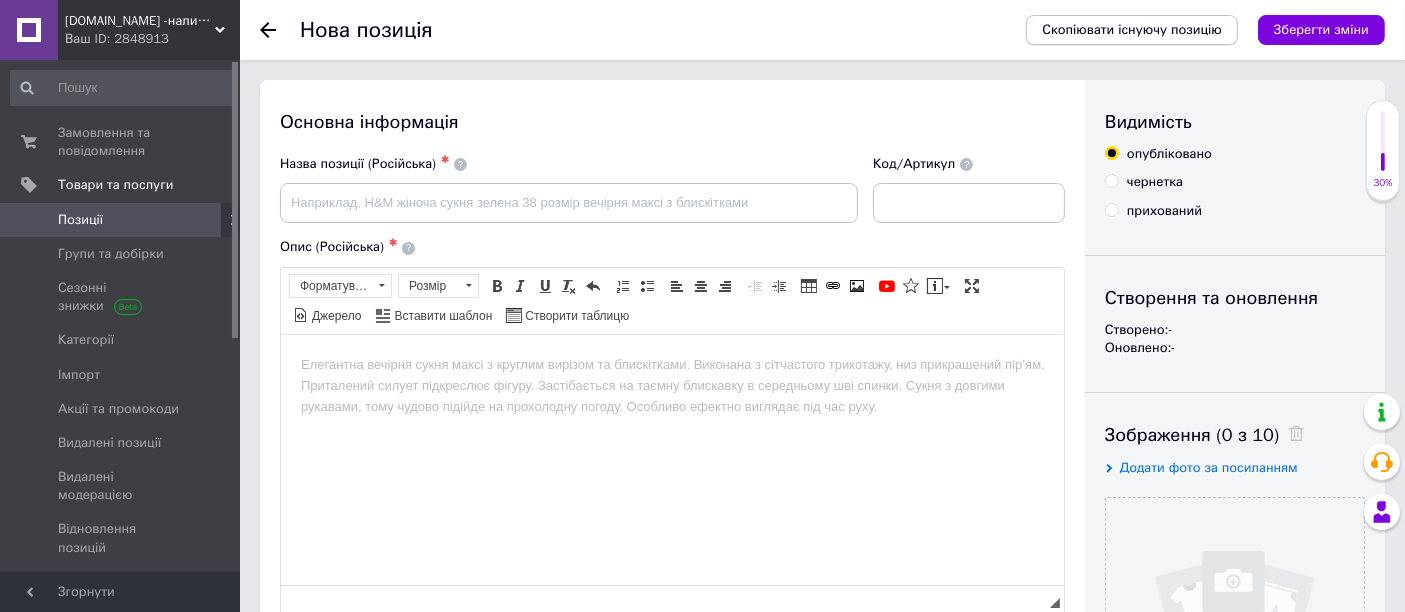click on "Скопіювати існуючу позицію" at bounding box center (1132, 30) 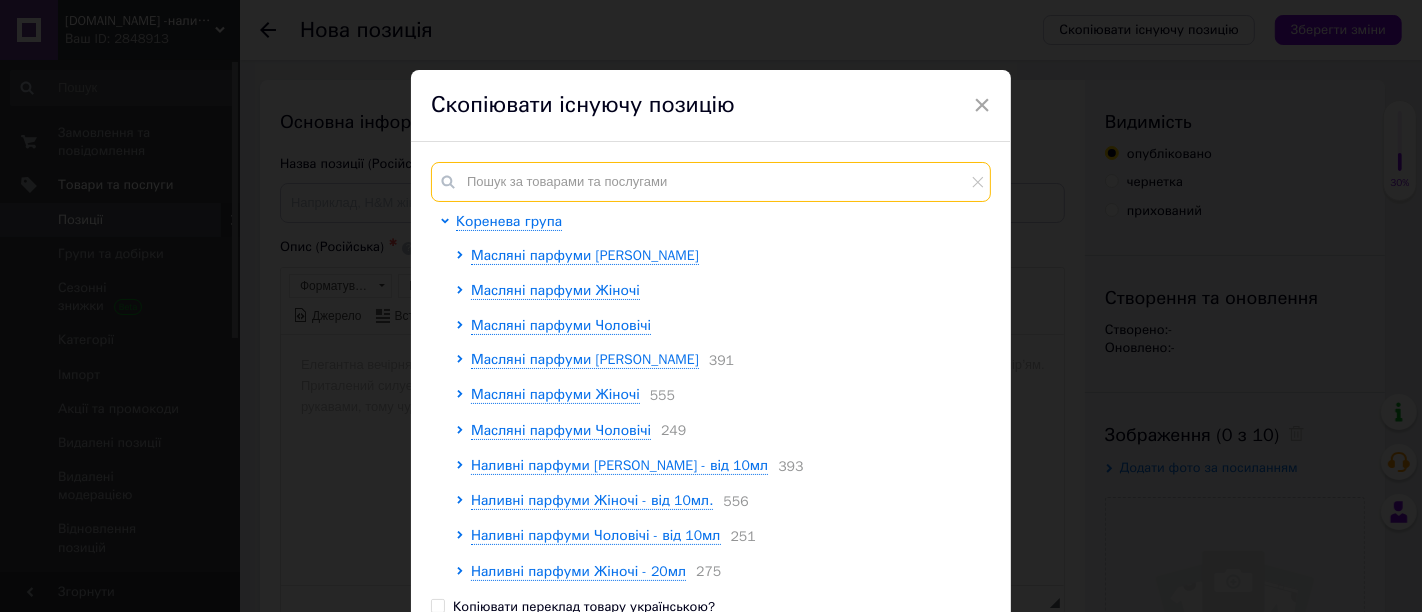 click at bounding box center (711, 182) 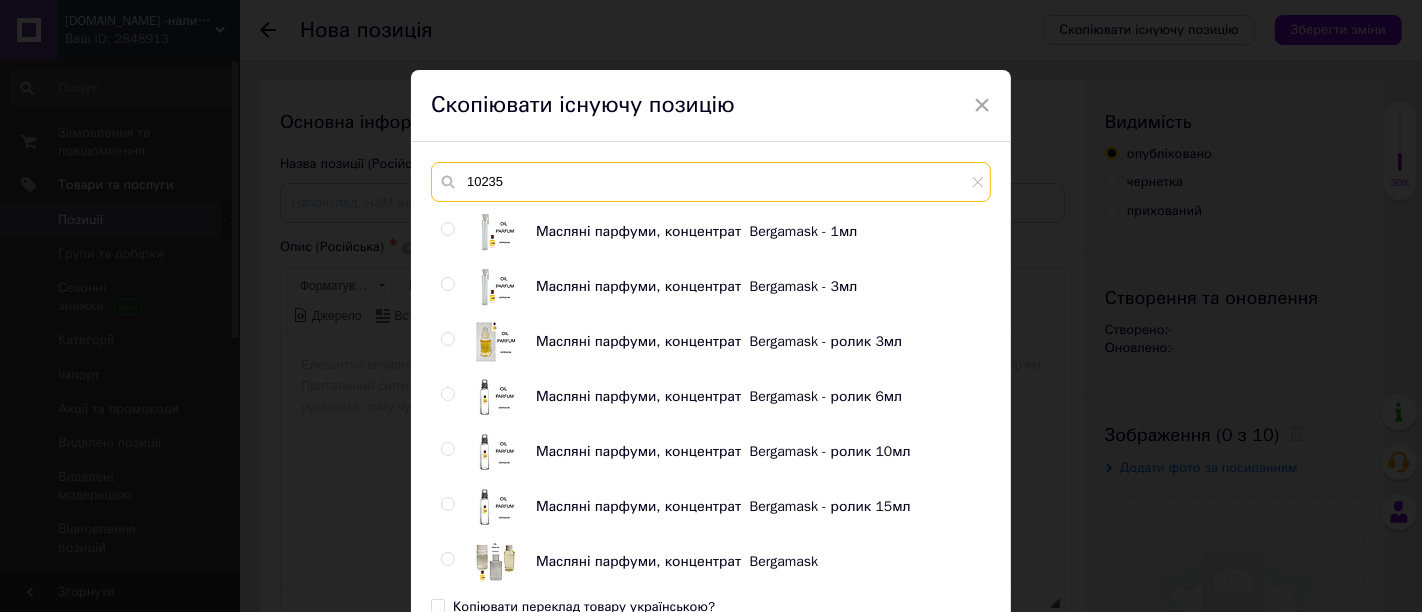 drag, startPoint x: 529, startPoint y: 181, endPoint x: 434, endPoint y: 181, distance: 95 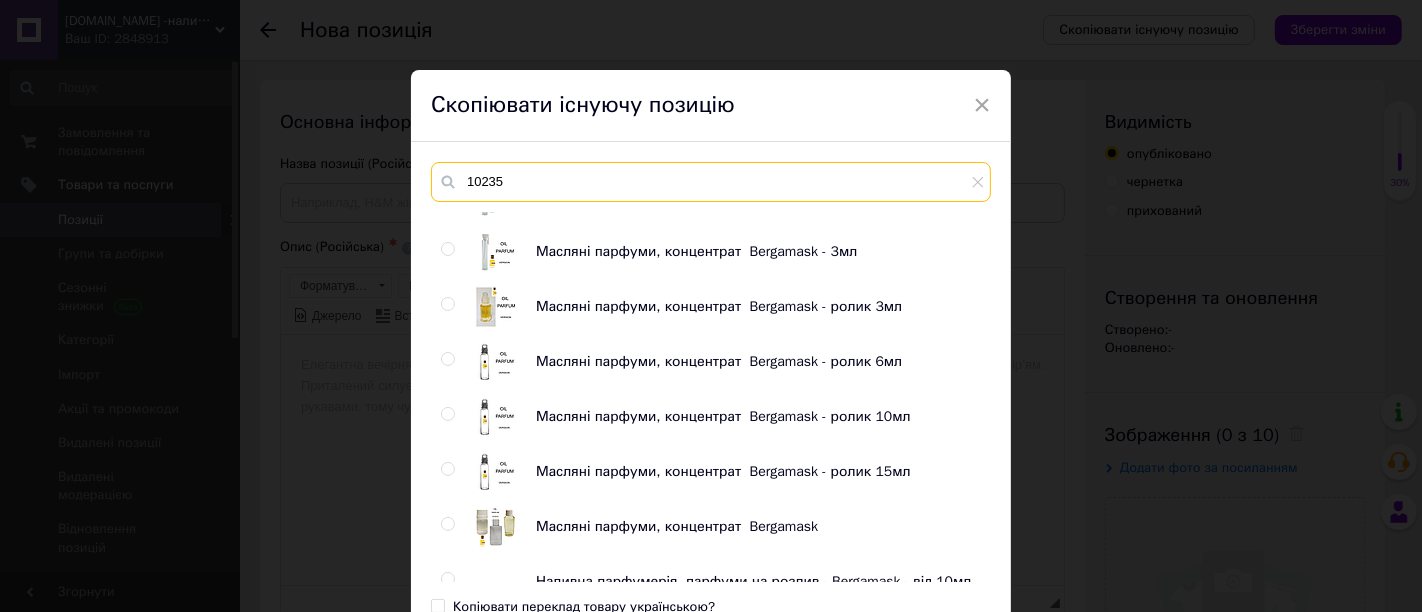 scroll, scrollTop: 54, scrollLeft: 0, axis: vertical 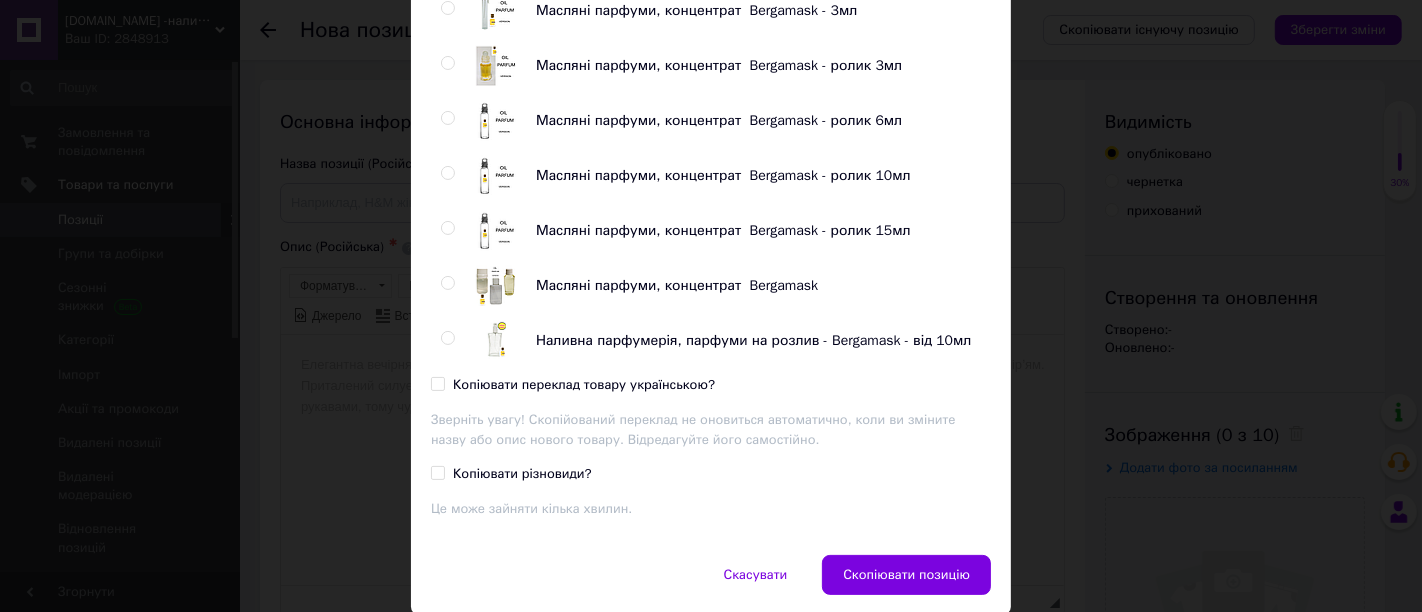 type on "10235" 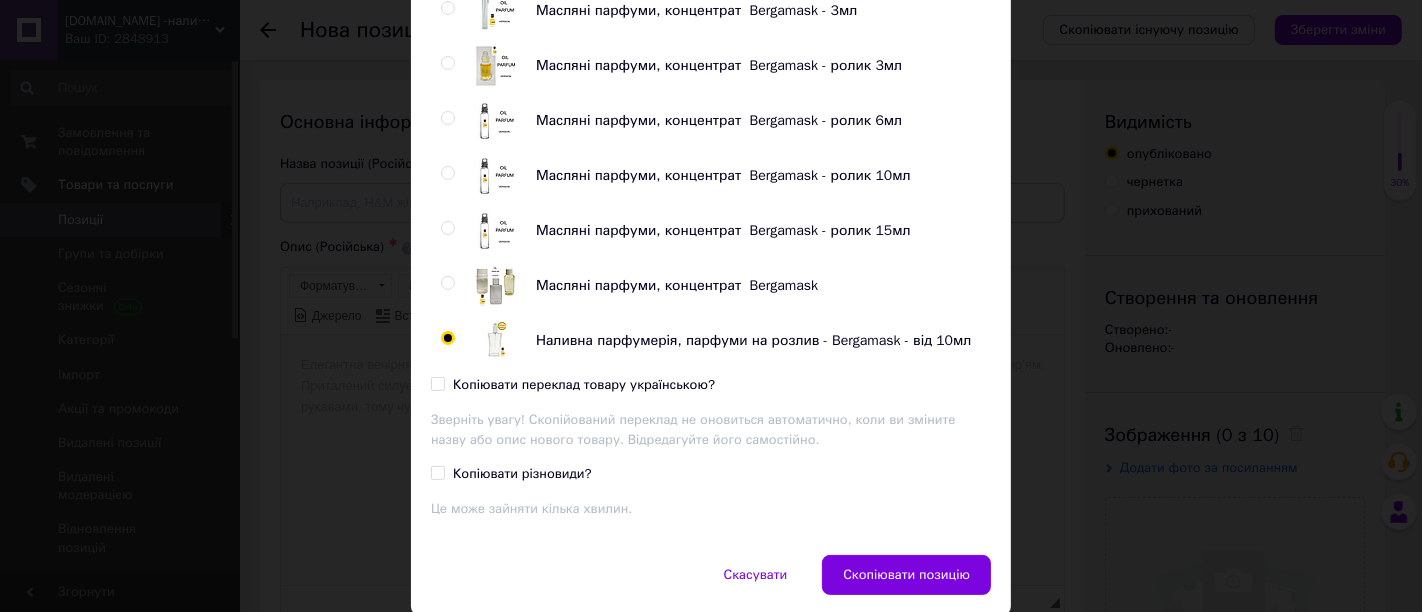 radio on "true" 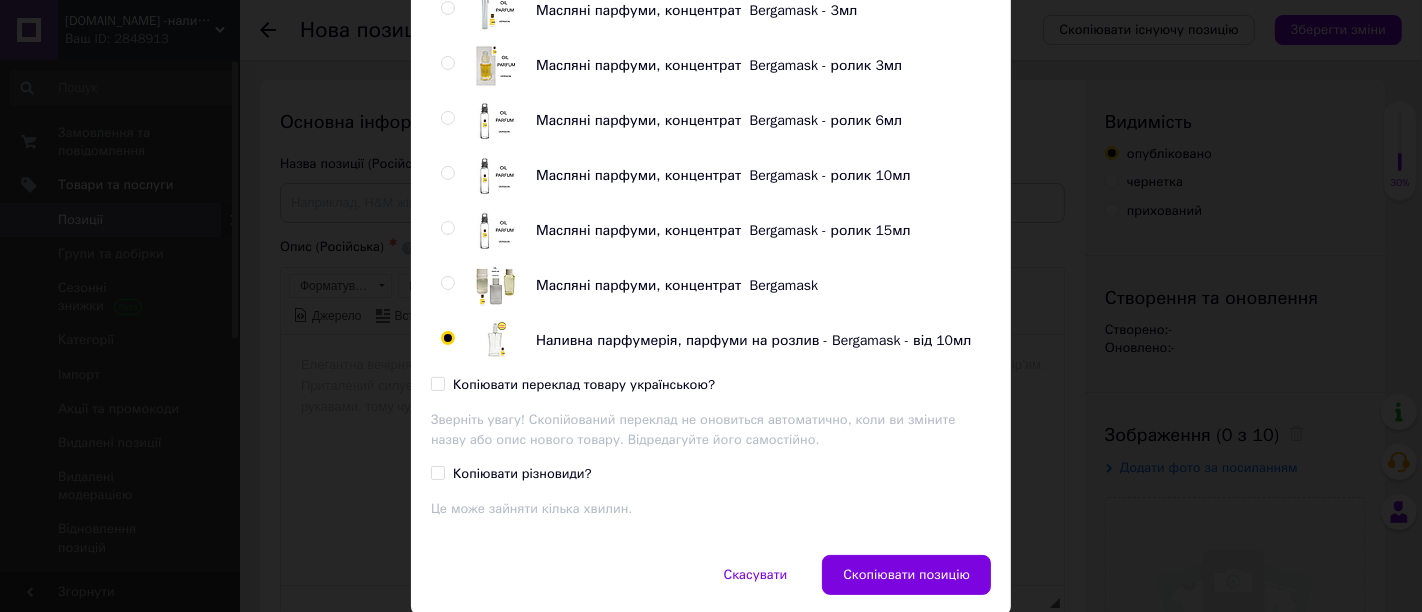 click on "Копіювати переклад товару українською?" at bounding box center [437, 383] 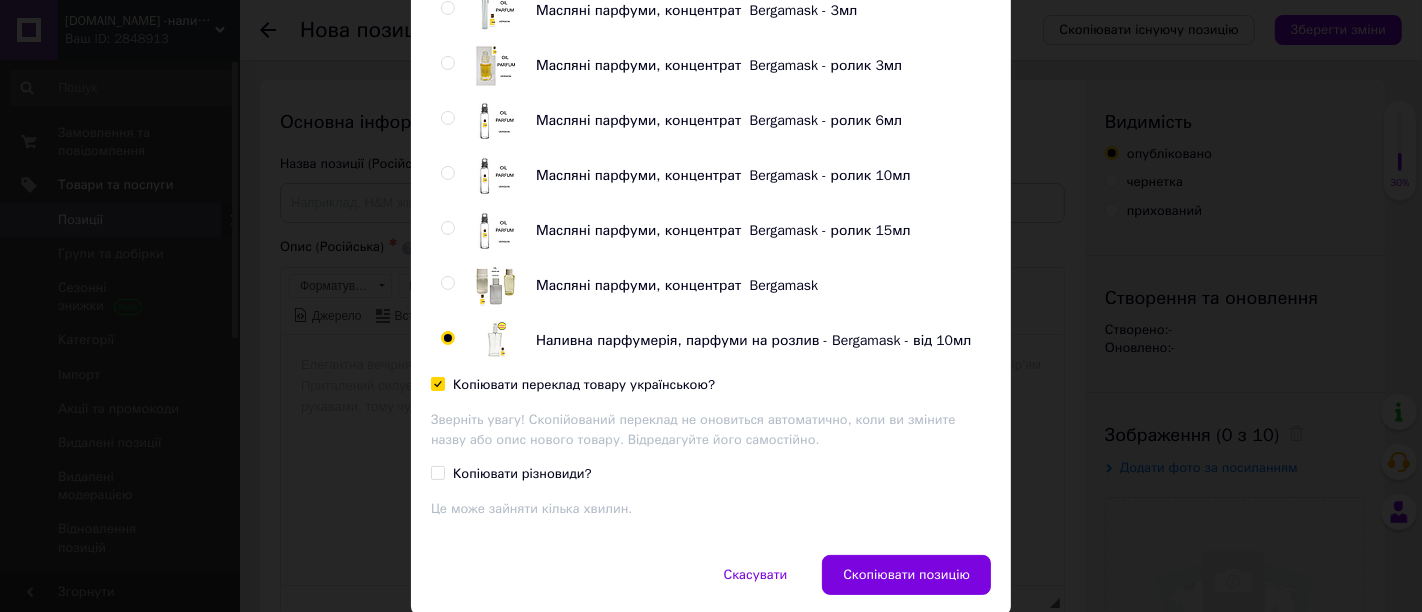 checkbox on "true" 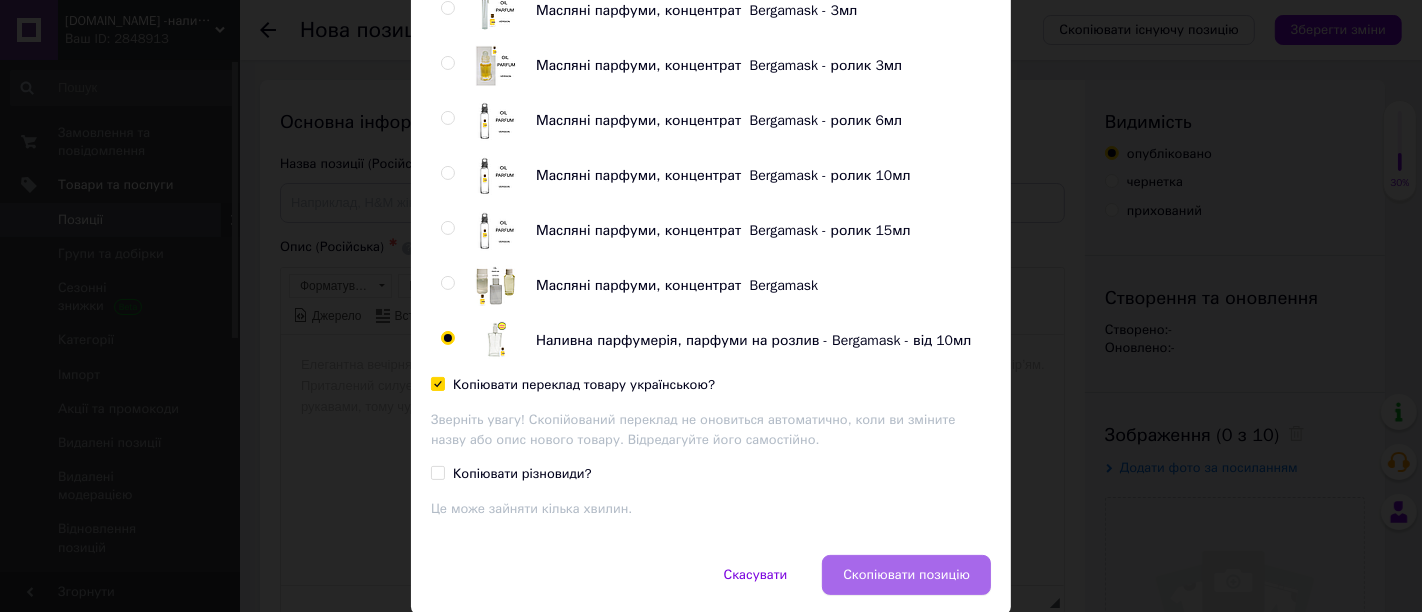 click on "Скопіювати позицію" at bounding box center [906, 575] 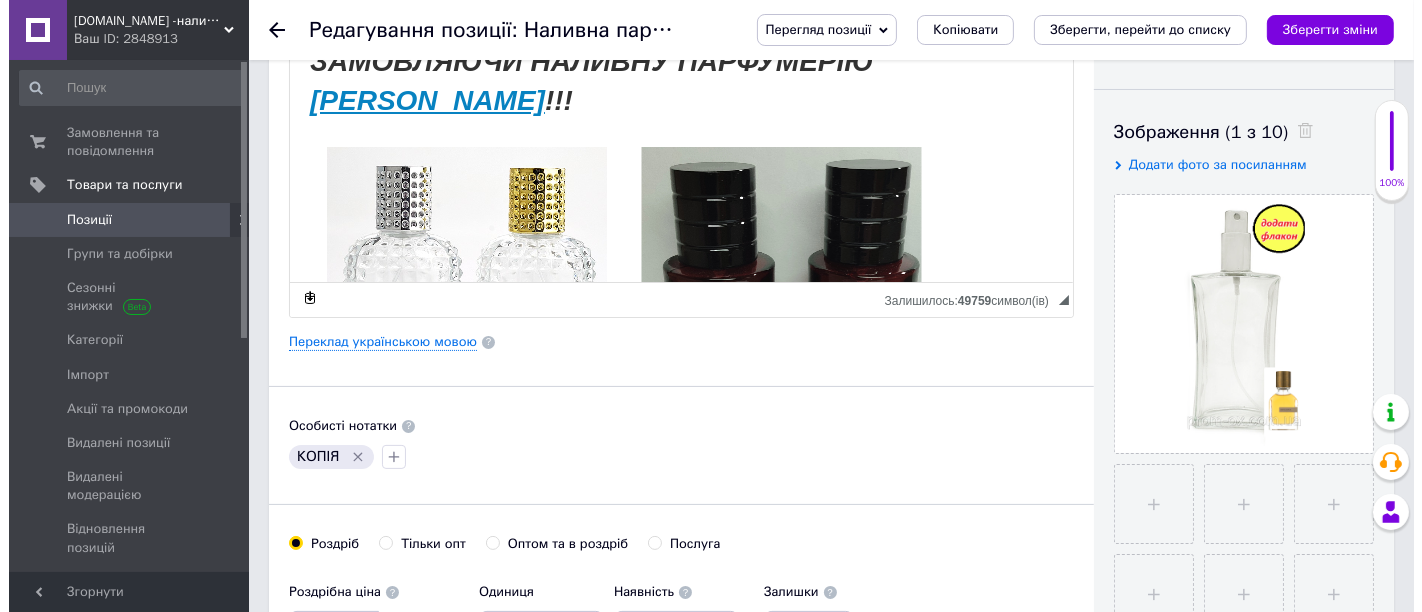 scroll, scrollTop: 333, scrollLeft: 0, axis: vertical 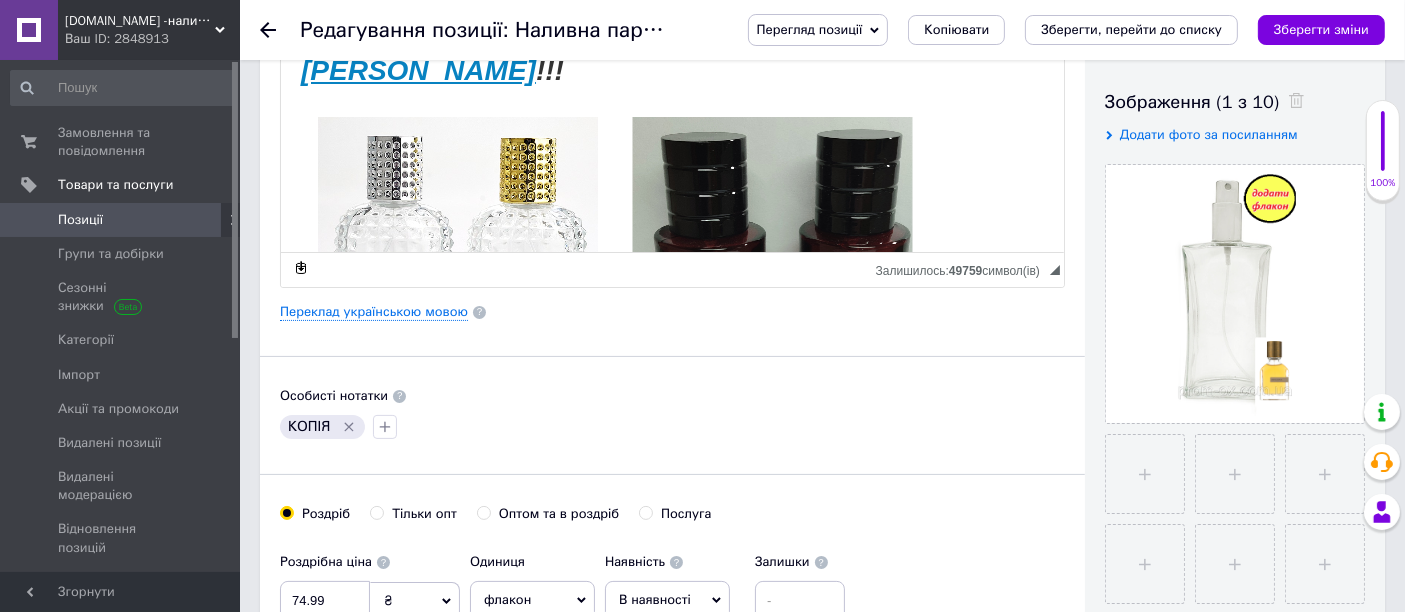 click 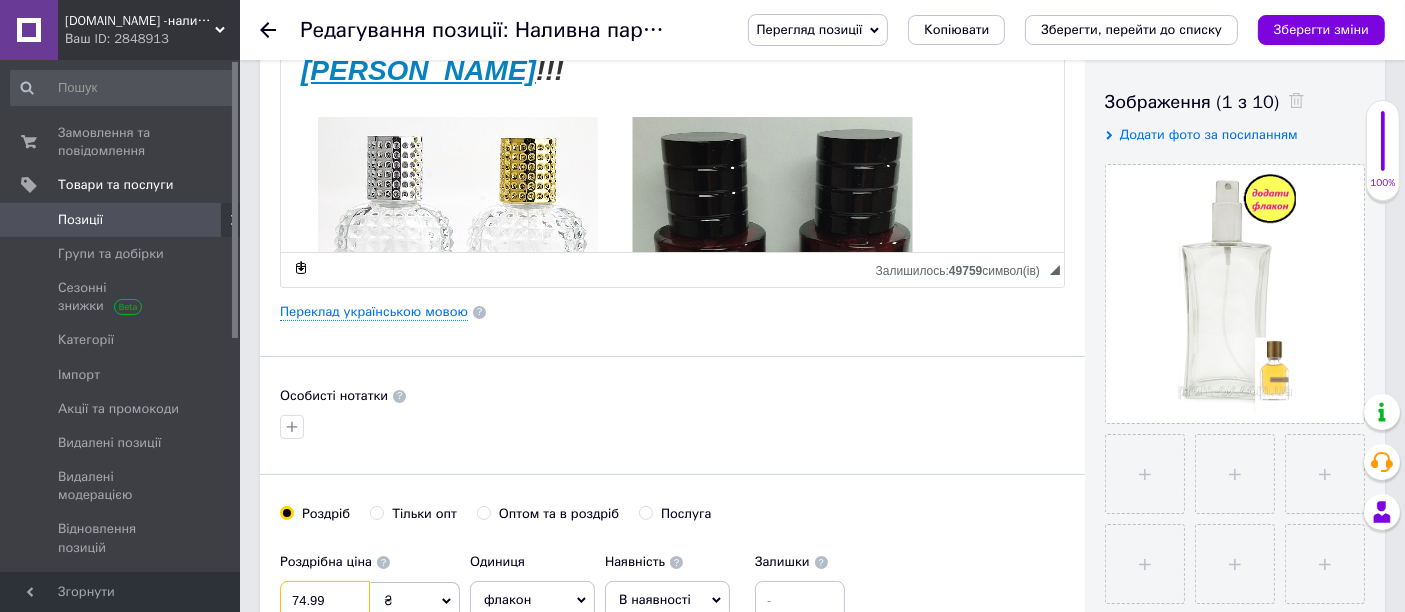 click on "74.99" at bounding box center [325, 601] 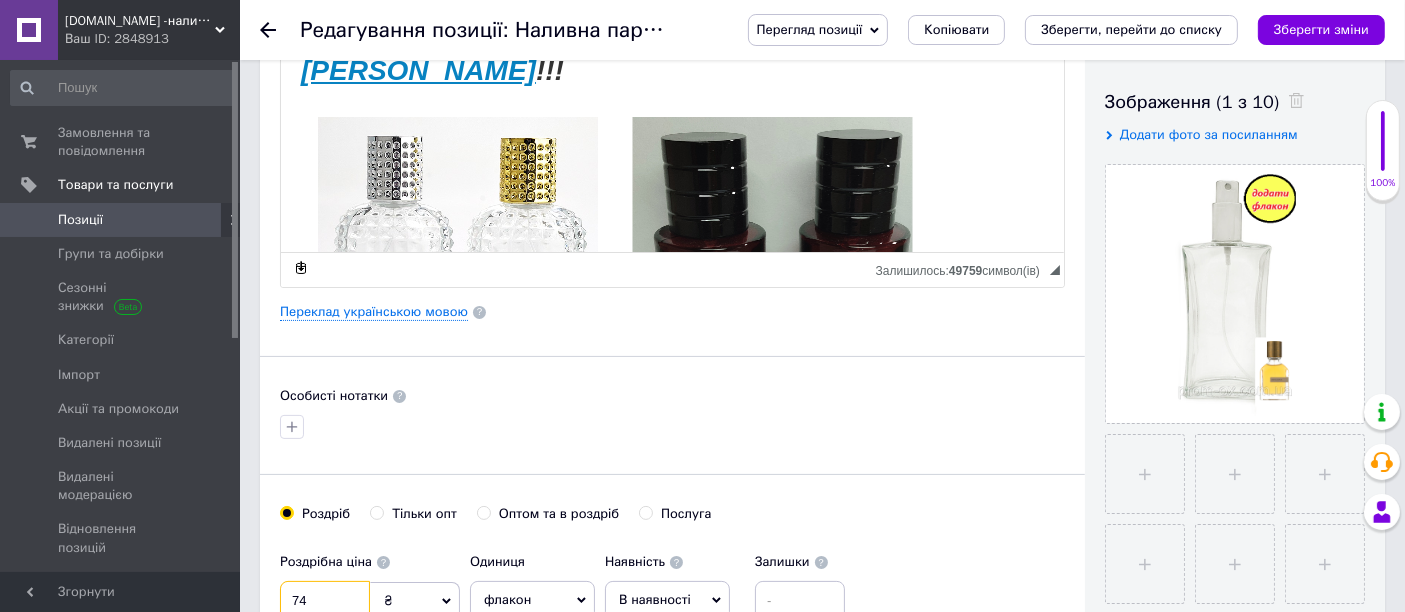 type on "7" 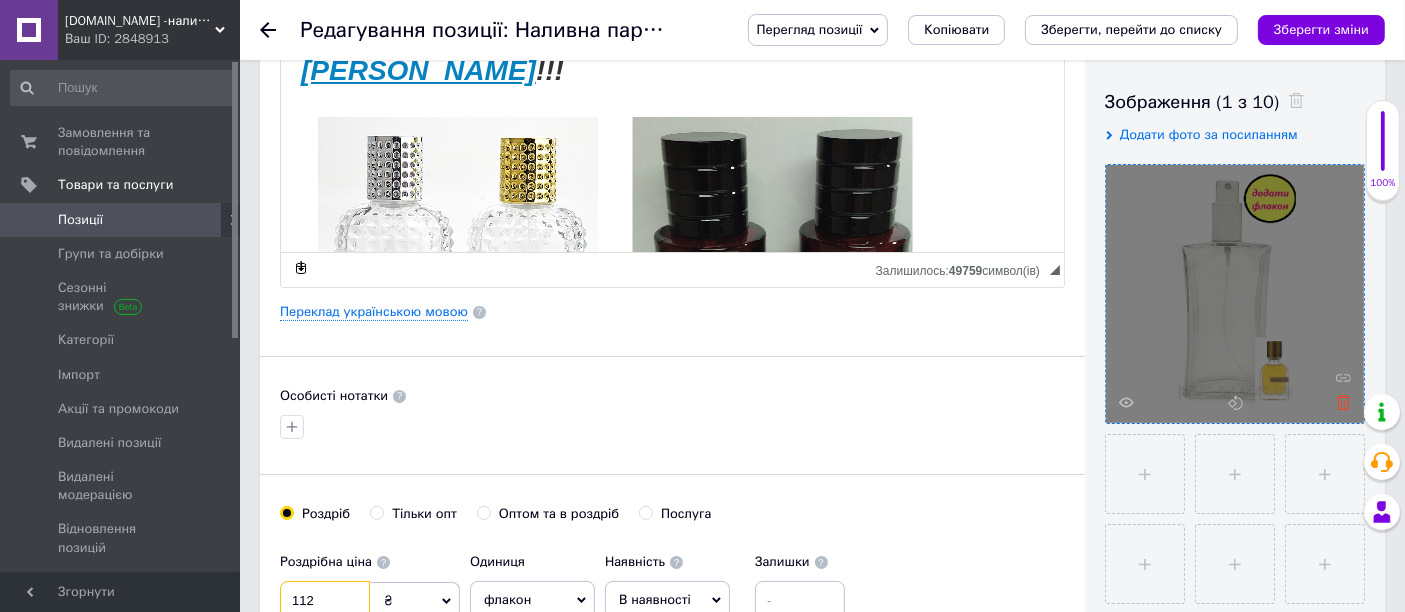 type on "112" 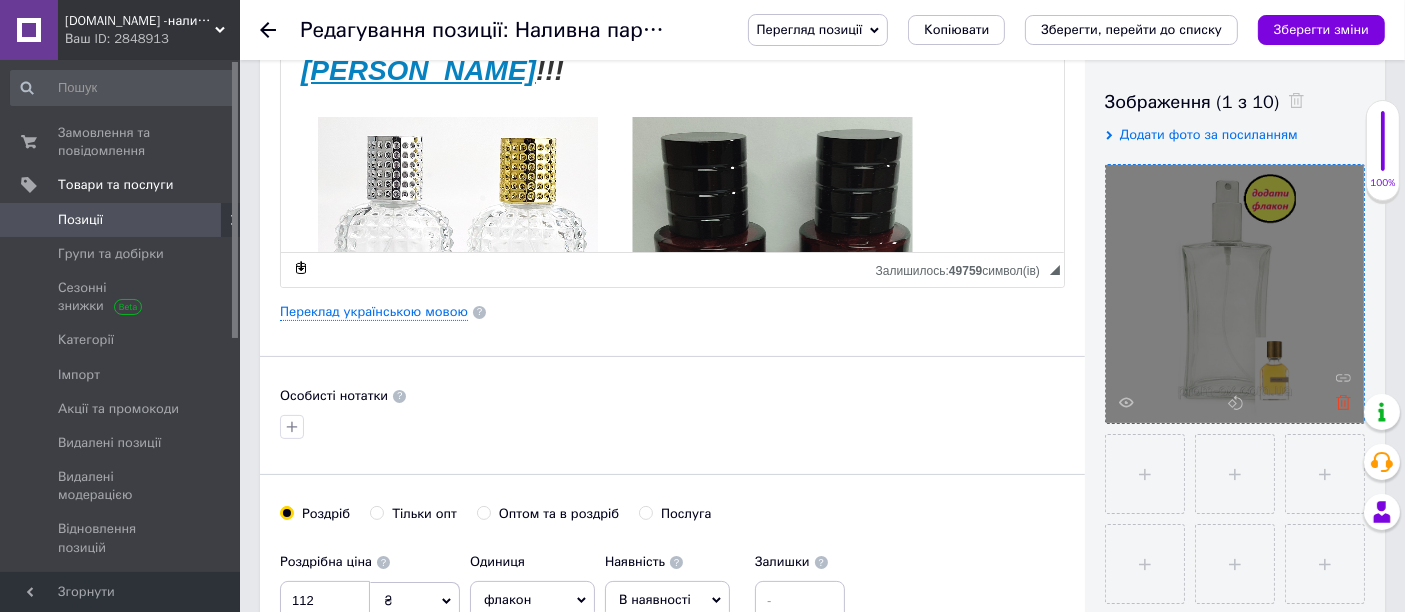 click 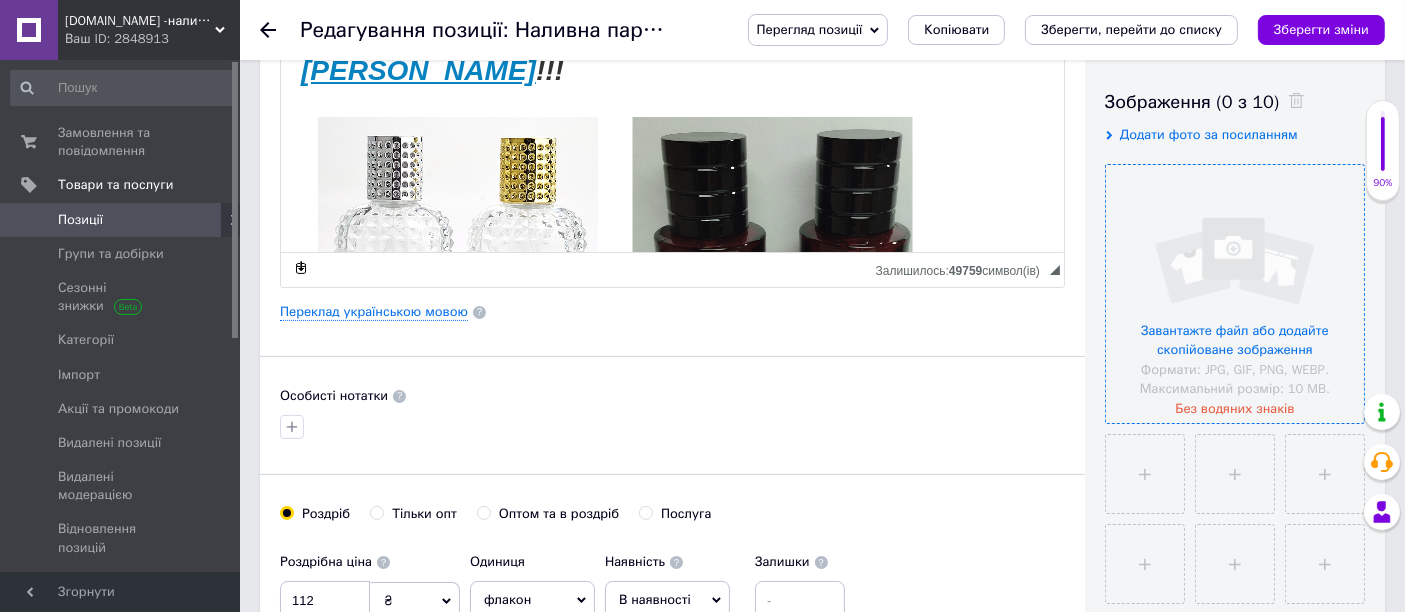 click at bounding box center [1235, 294] 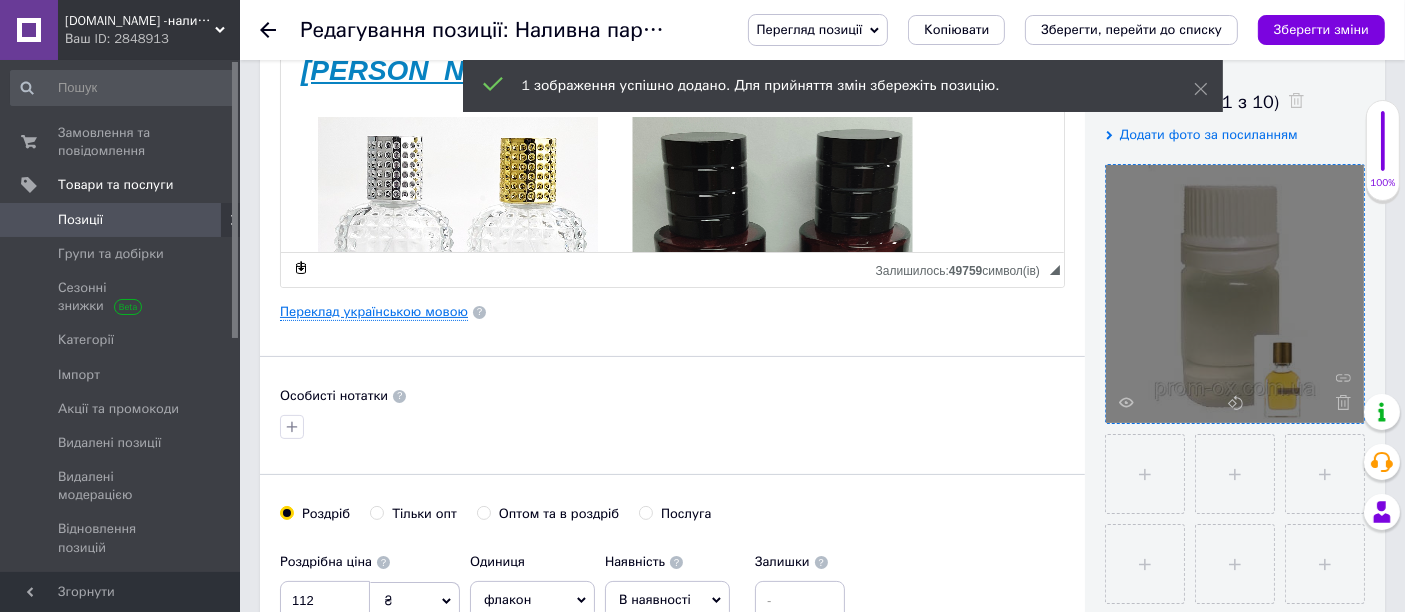 click on "Переклад українською мовою" at bounding box center [374, 312] 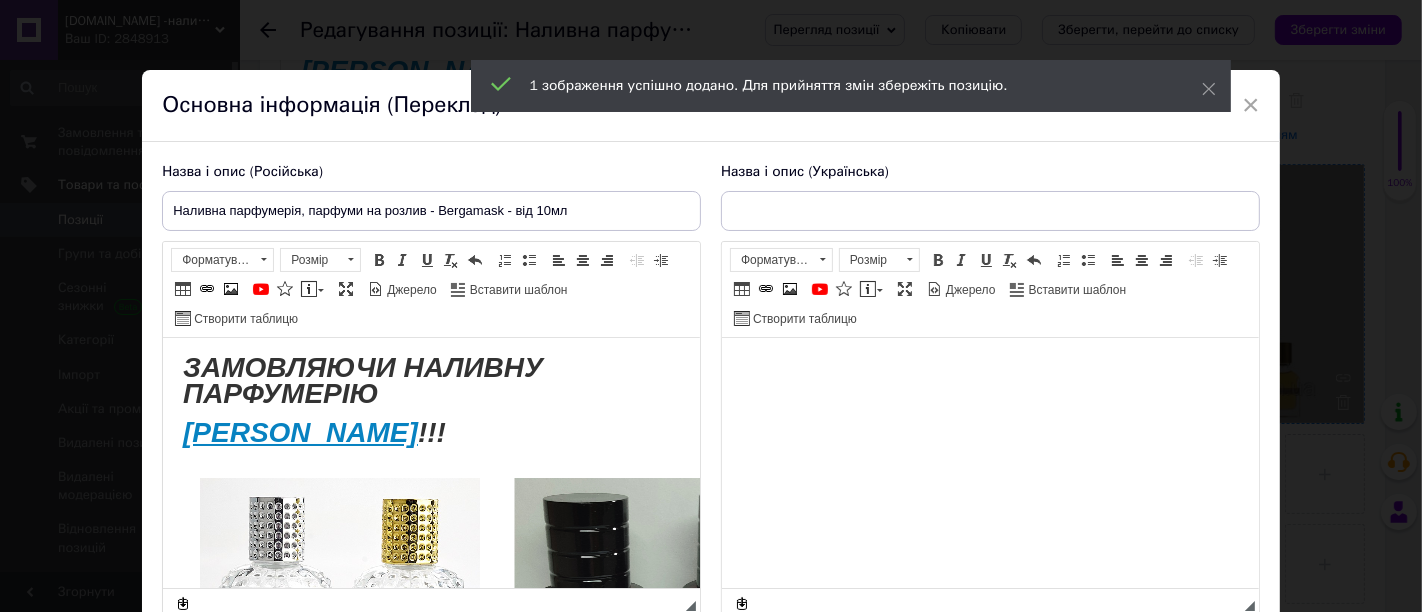 scroll, scrollTop: 0, scrollLeft: 0, axis: both 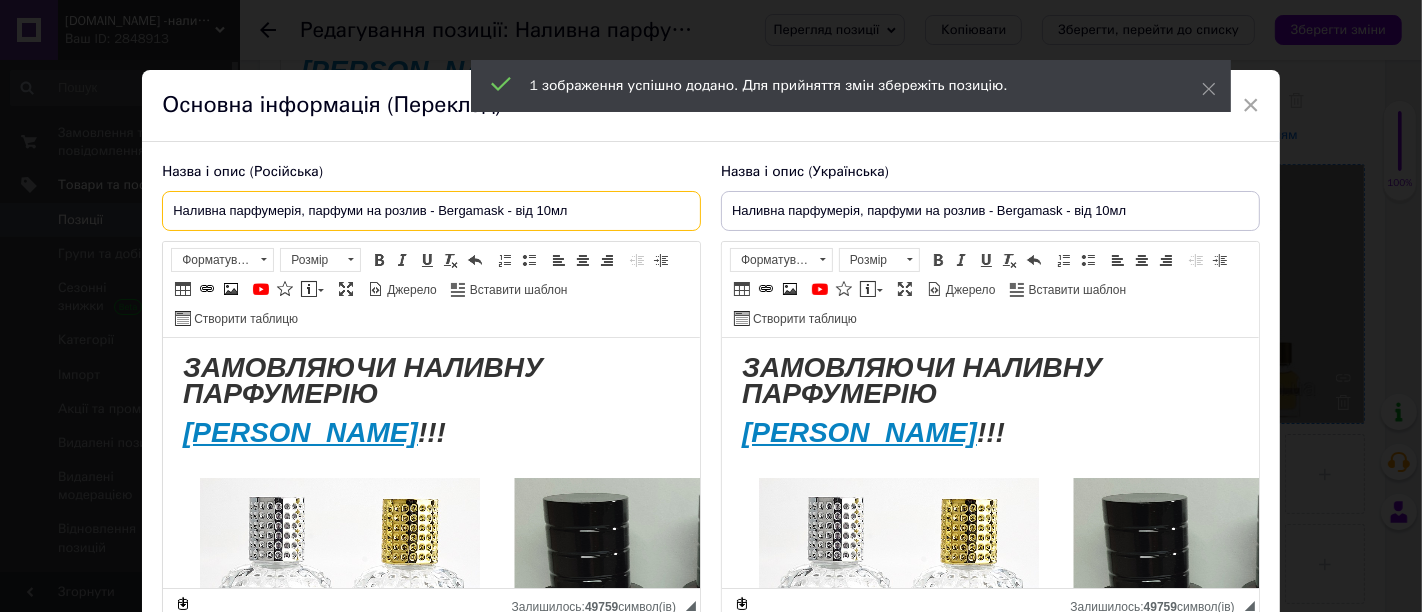 click on "Наливна парфумерія, парфуми на розлив - Bergamask - від 10мл" at bounding box center [431, 211] 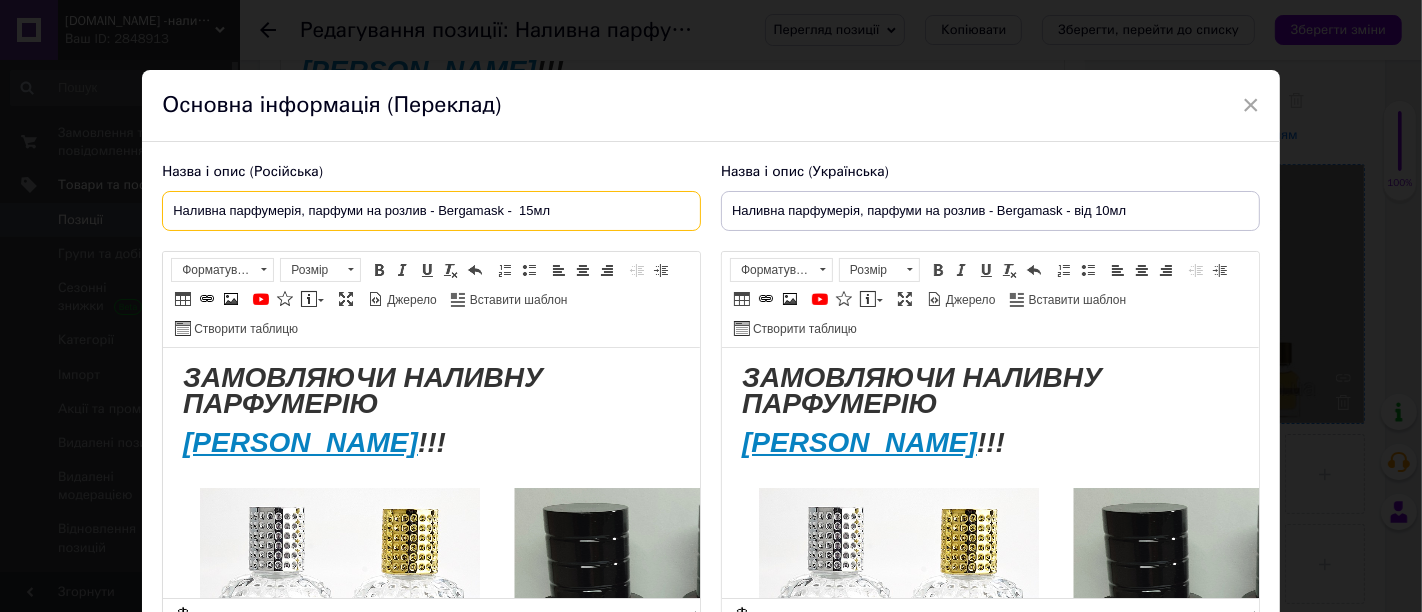 click on "Наливна парфумерія, парфуми на розлив - Bergamask -  15мл" at bounding box center (431, 211) 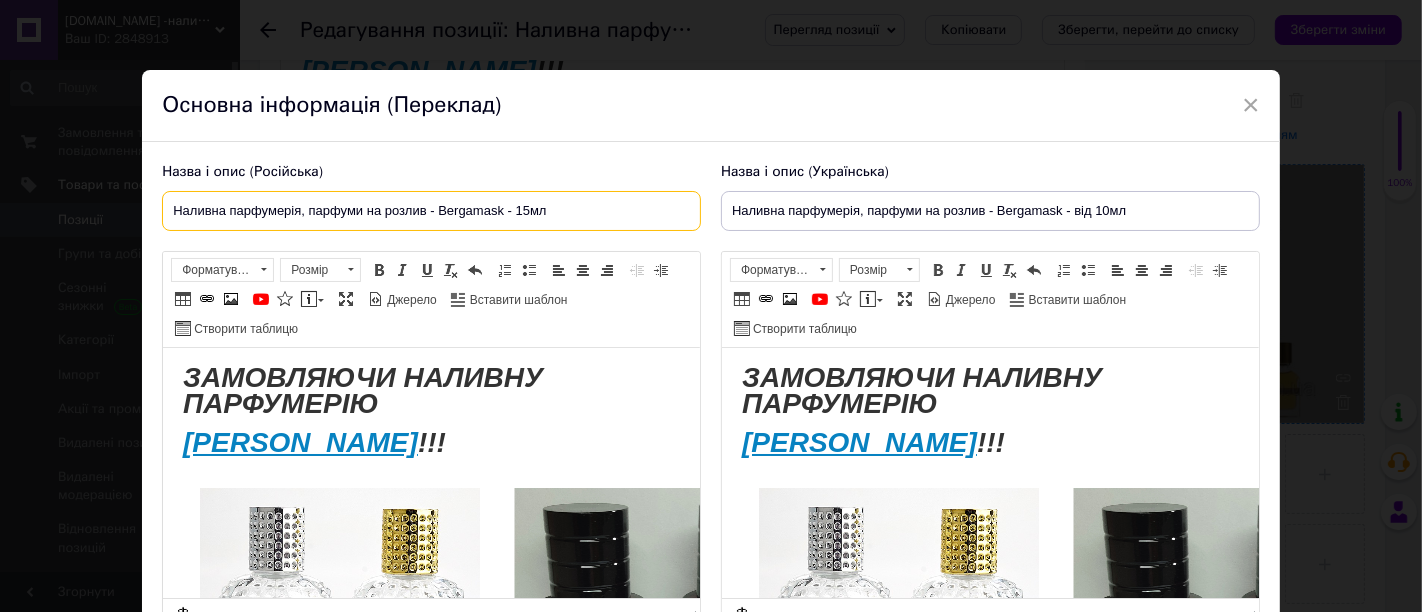 type on "Наливна парфумерія, парфуми на розлив - Bergamask - 15мл" 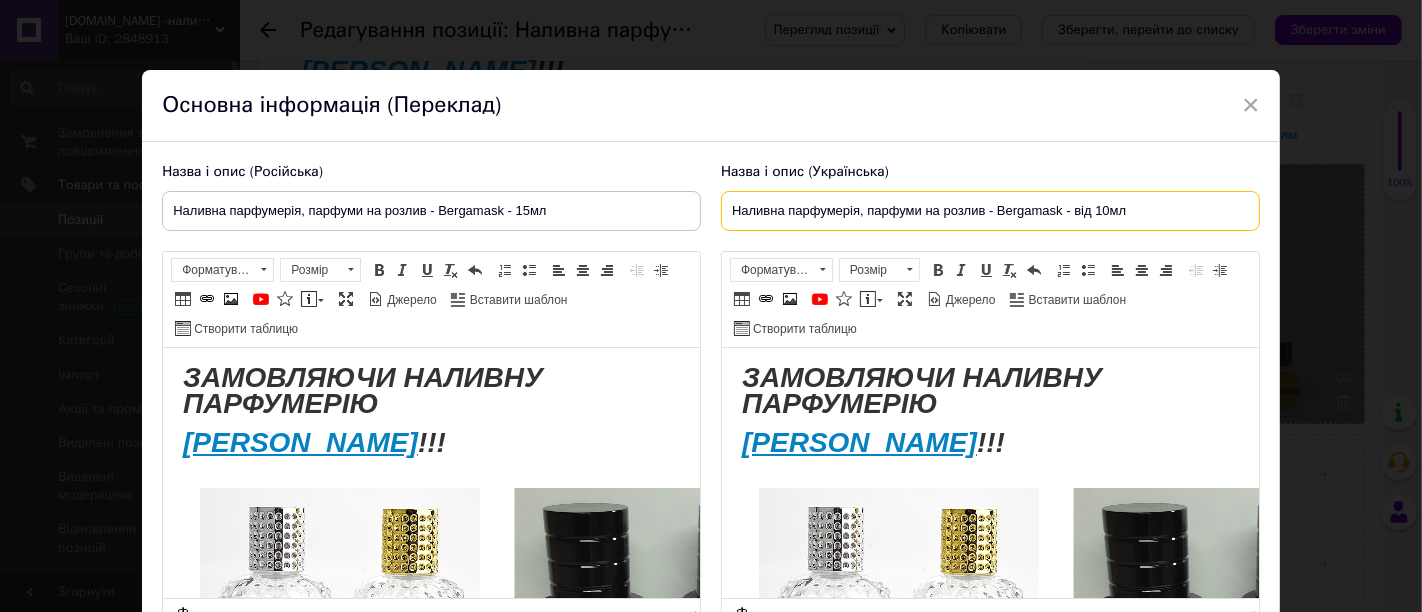 click on "Наливна парфумерія, парфуми на розлив - Bergamask - від 10мл" at bounding box center [990, 211] 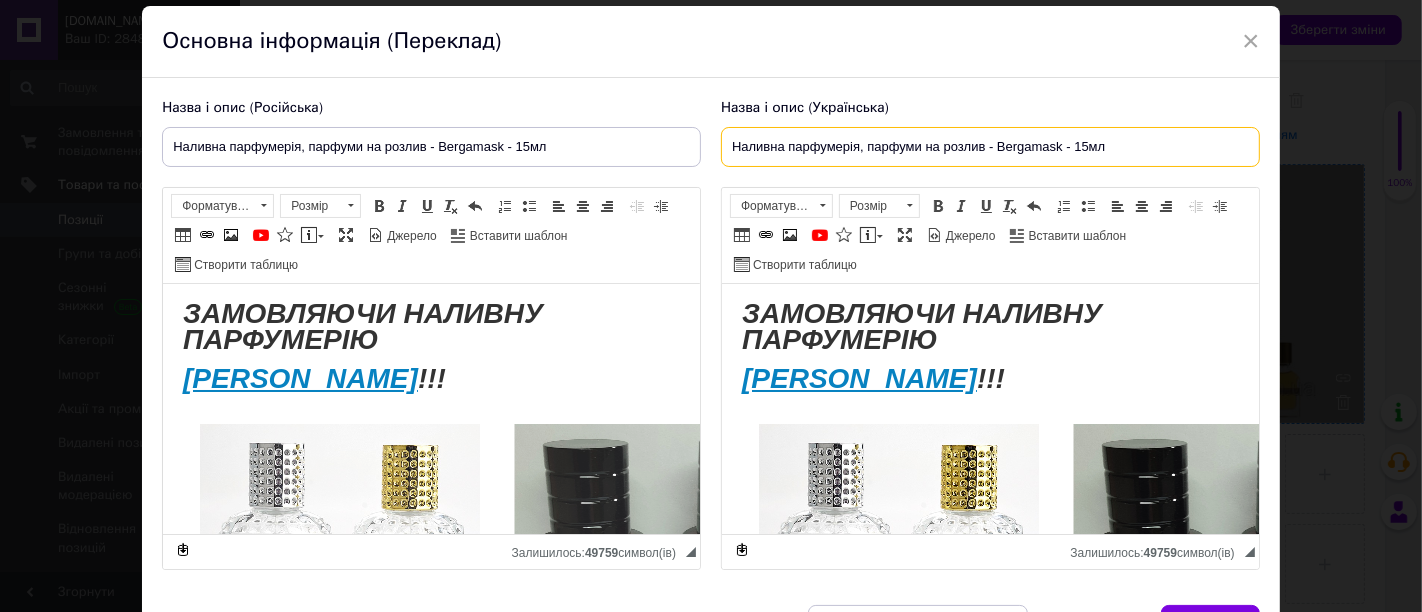 scroll, scrollTop: 182, scrollLeft: 0, axis: vertical 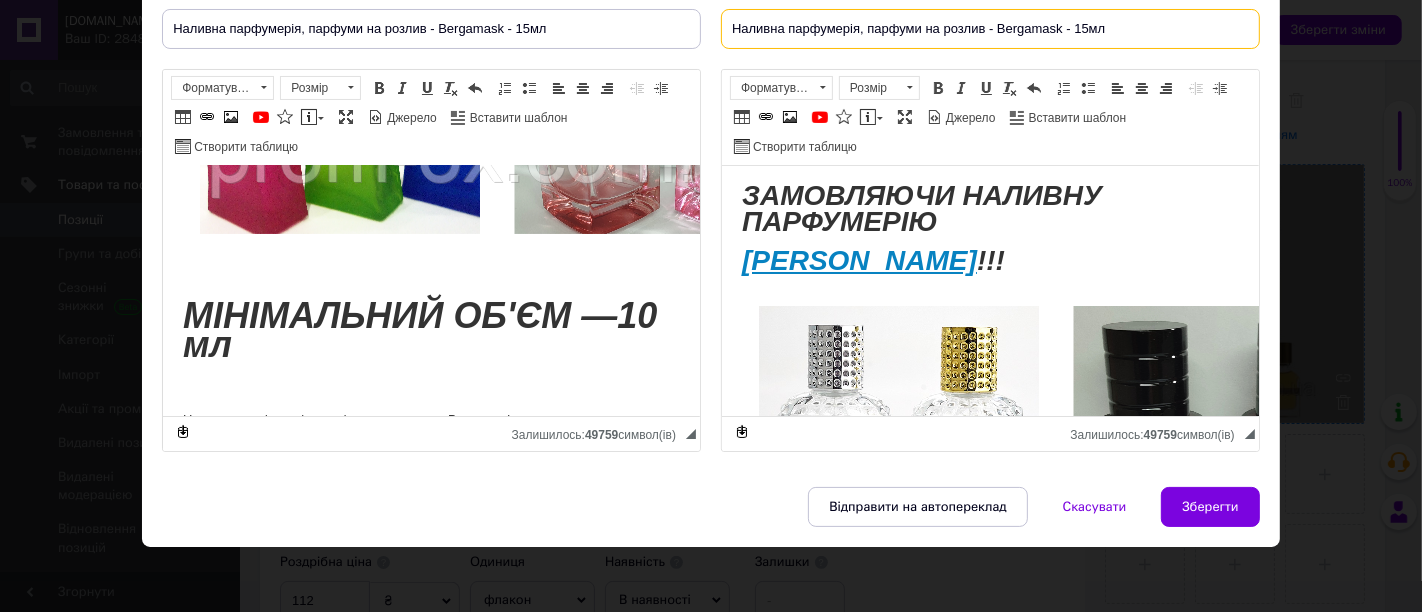 type on "Наливна парфумерія, парфуми на розлив - Bergamask - 15мл" 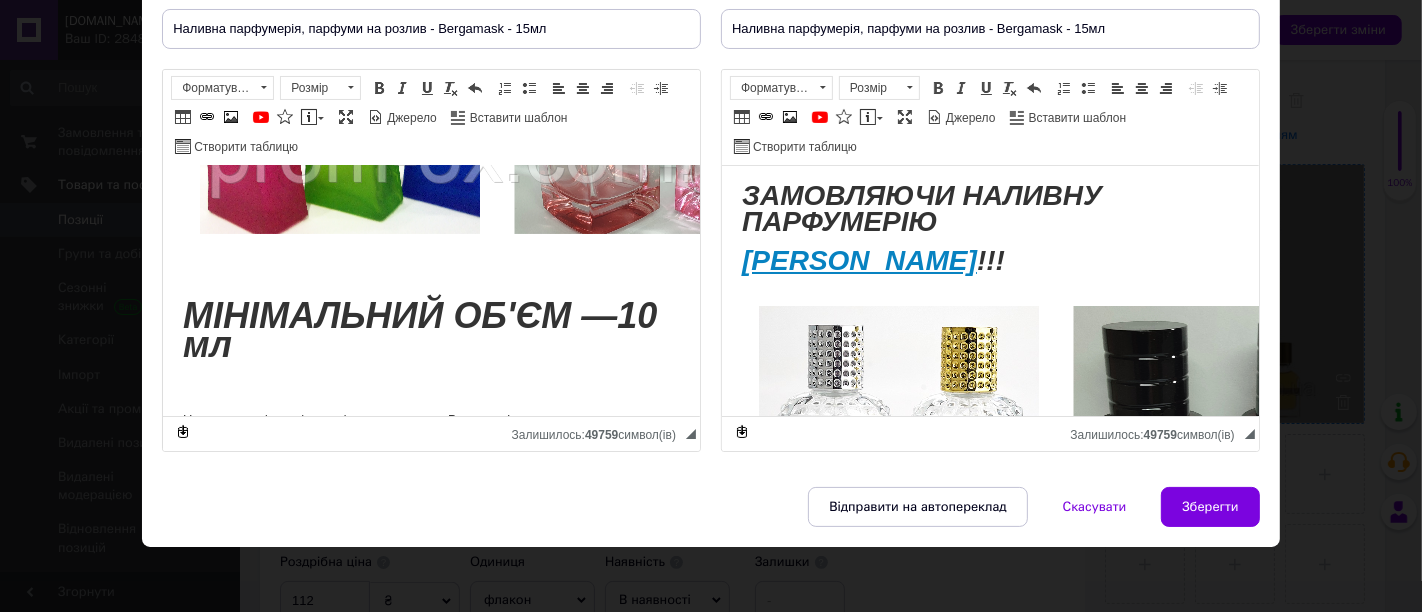 click on "МІНІМАЛЬНИЙ ОБ'ЄМ —  10 мл" at bounding box center (431, 335) 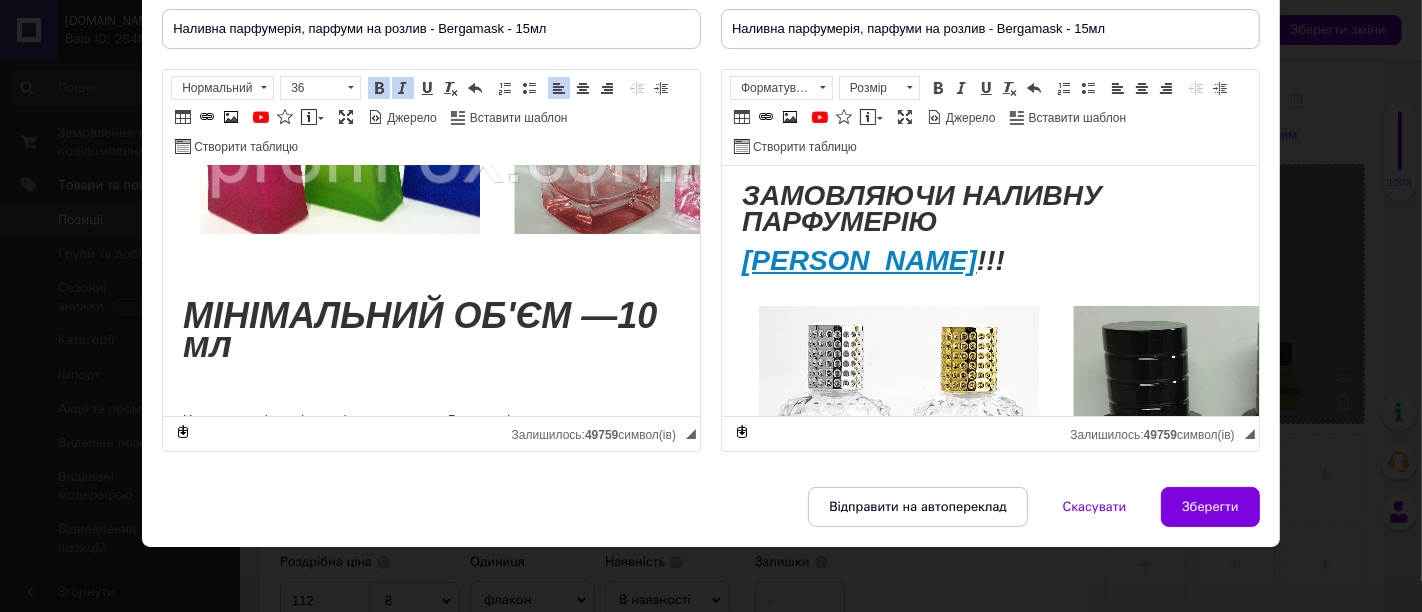 type 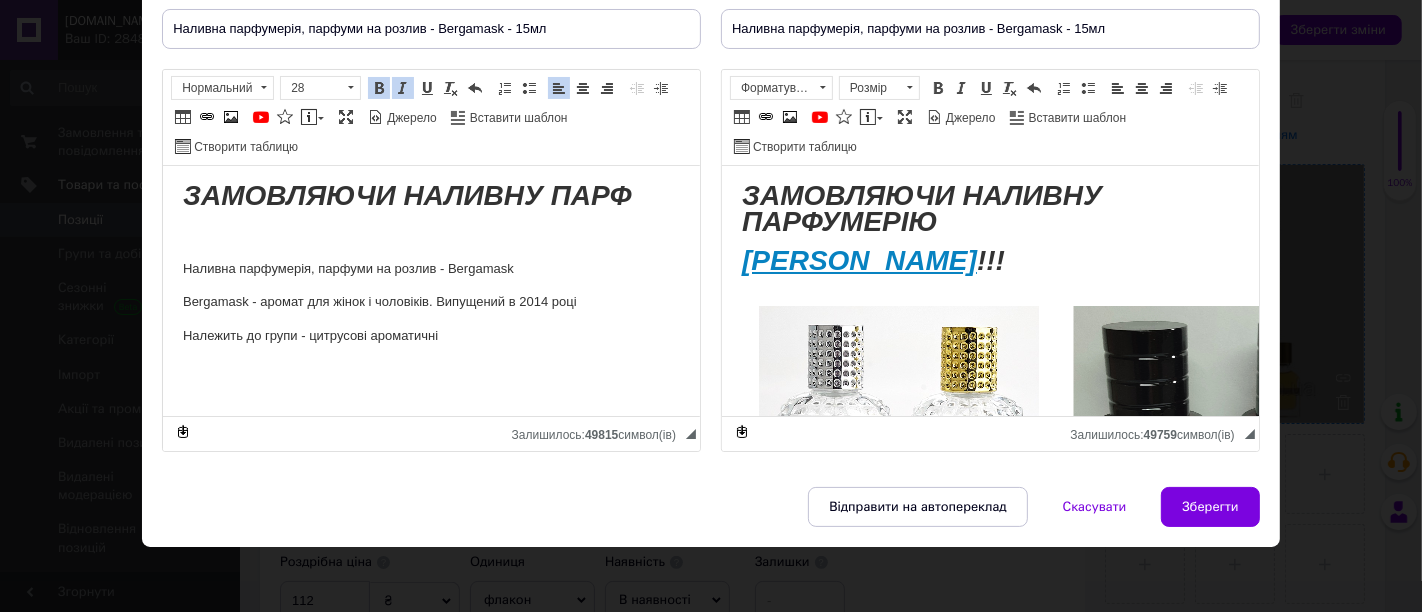 scroll, scrollTop: 0, scrollLeft: 0, axis: both 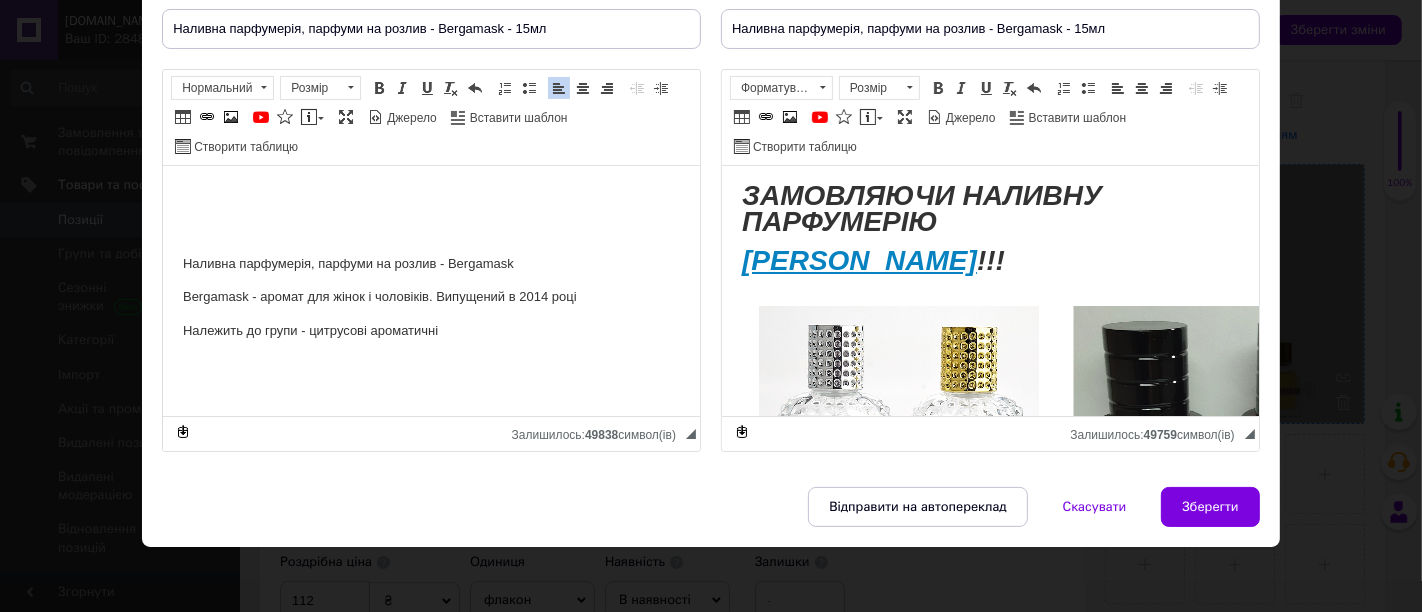 click on "Наливна парфумерія, парфуми на розлив - Bergamask" at bounding box center (431, 264) 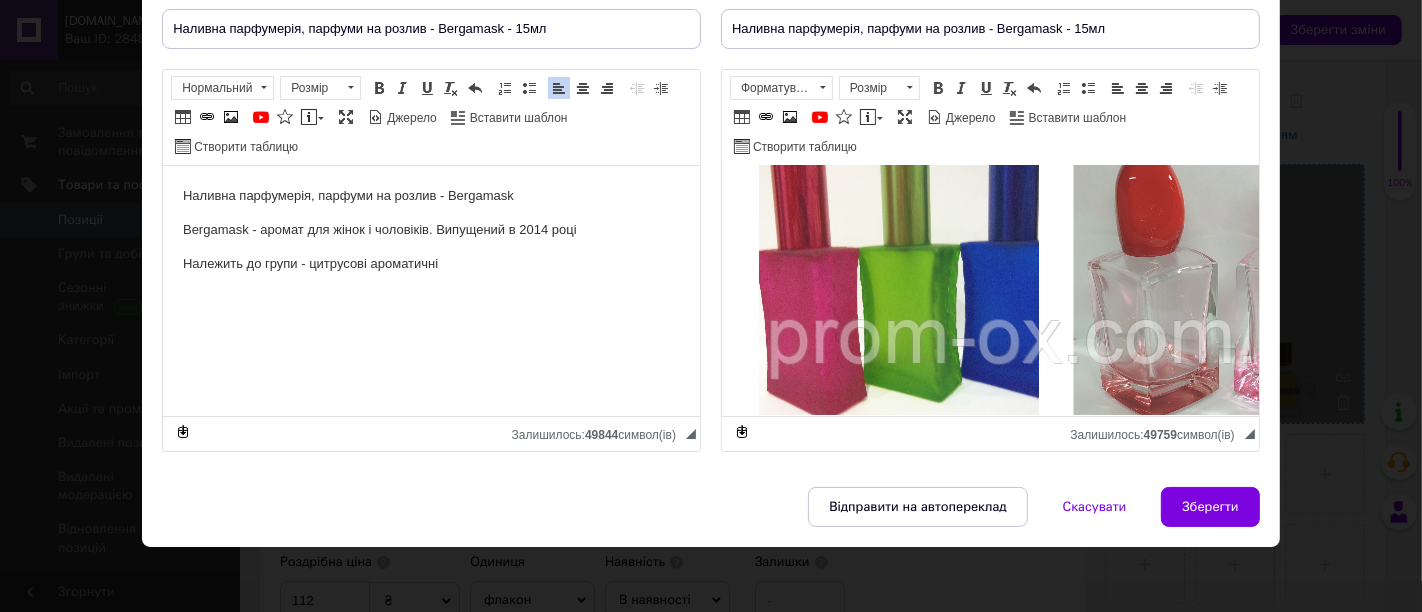 scroll, scrollTop: 666, scrollLeft: 0, axis: vertical 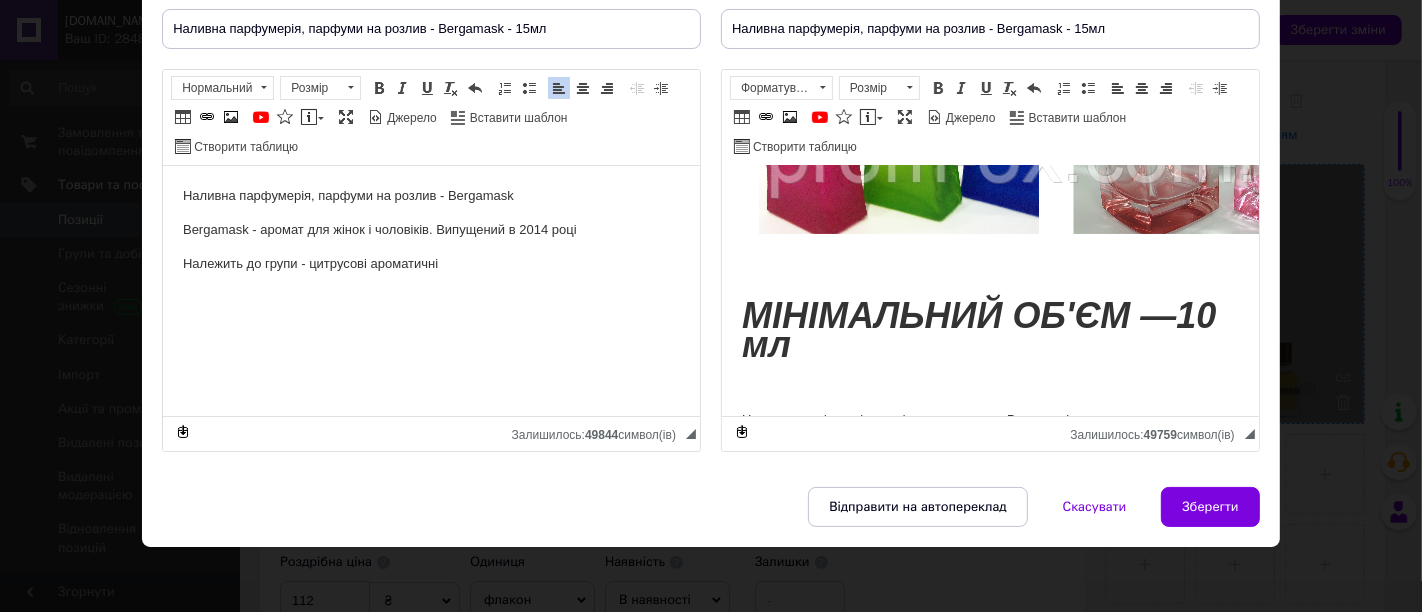 click on "МІНІМАЛЬНИЙ ОБ'ЄМ —  10 мл" at bounding box center [989, 335] 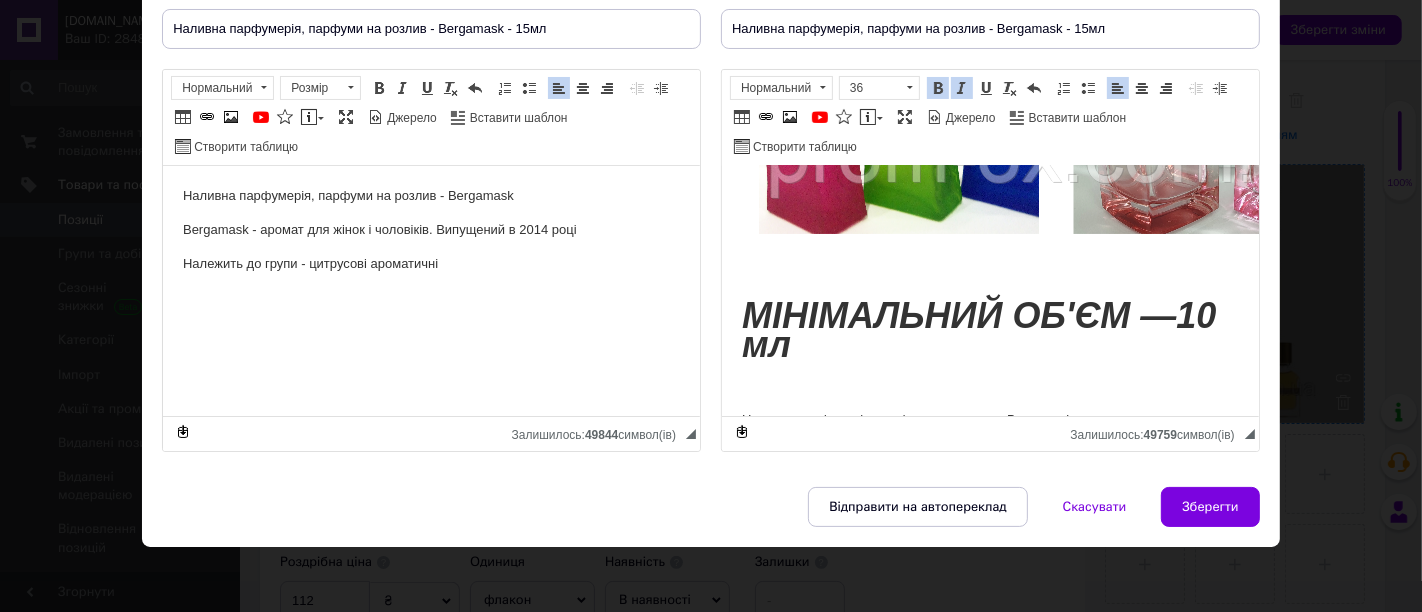 type 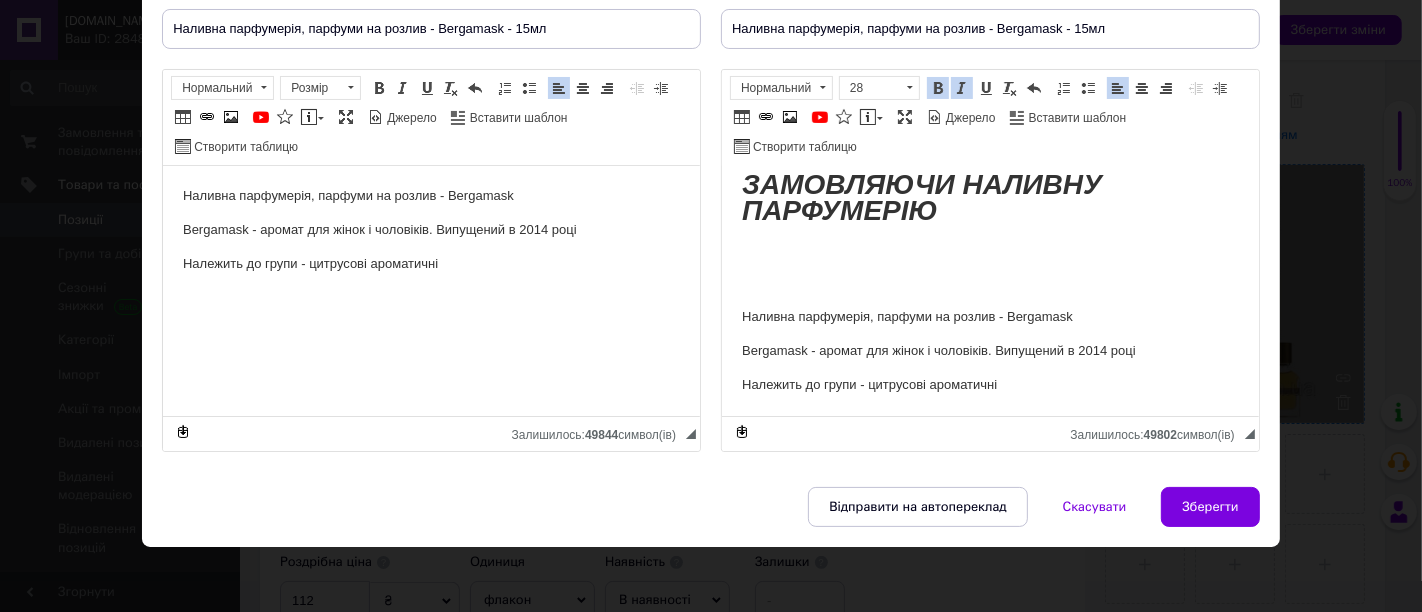 scroll, scrollTop: 0, scrollLeft: 0, axis: both 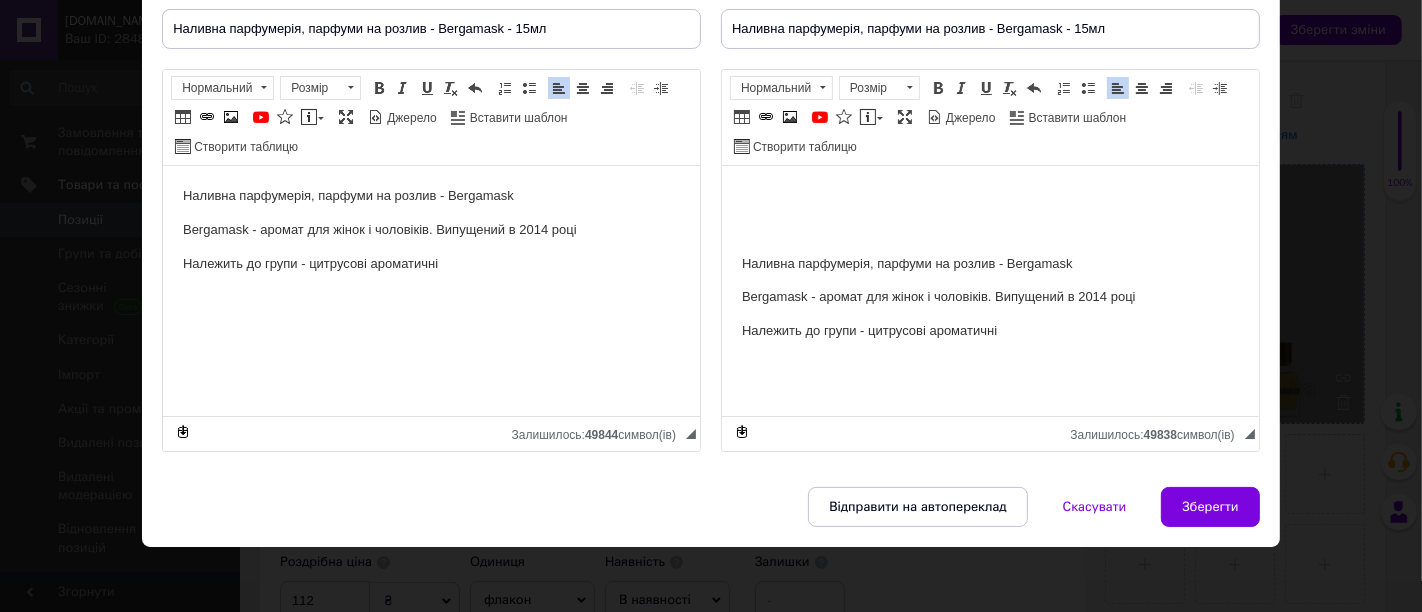 click on "Наливна парфумерія, парфуми на розлив - Bergamask Bergamask - аромат для жінок і чоловіків. Випущений в 2014 році Належить до групи - цитрусові ароматичні" at bounding box center (989, 264) 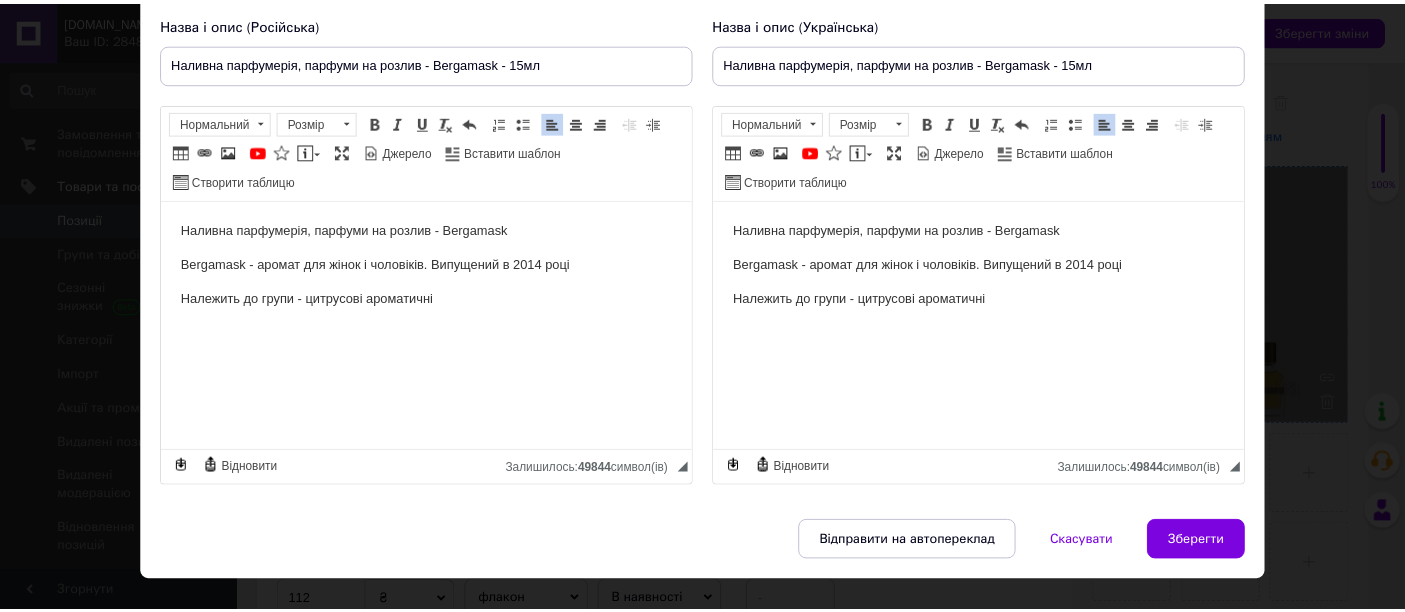 scroll, scrollTop: 182, scrollLeft: 0, axis: vertical 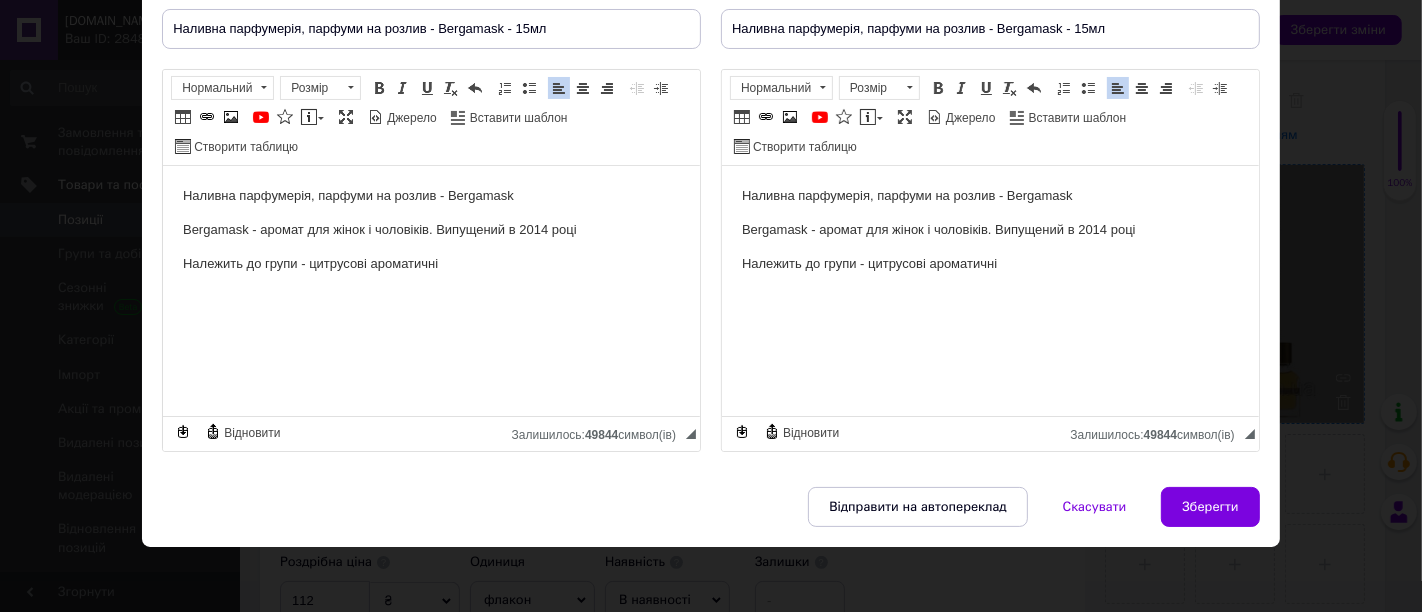 click on "Назва і опис (Російська) Наливна парфумерія, парфуми на розлив - Bergamask - 15мл Наливна парфумерія, парфуми на розлив - Bergamask
Bergamask - аромат для жінок і чоловіків. Випущений в 2014 році
Належить до групи - цитрусові ароматичні
Розширений текстовий редактор, 6BE0E49B-F9F3-40AA-8A5D-6A85D12B37B5 Панель інструментів редактора Форматування Нормальний Розмір Розмір   Жирний  Сполучення клавіш Ctrl+B   Курсив  Сполучення клавіш Ctrl+I   Підкреслений  Сполучення клавіш Ctrl+U   Видалити форматування   Повернути  Сполучення клавіш Ctrl+Z   Вставити/видалити нумерований список" at bounding box center (711, 224) 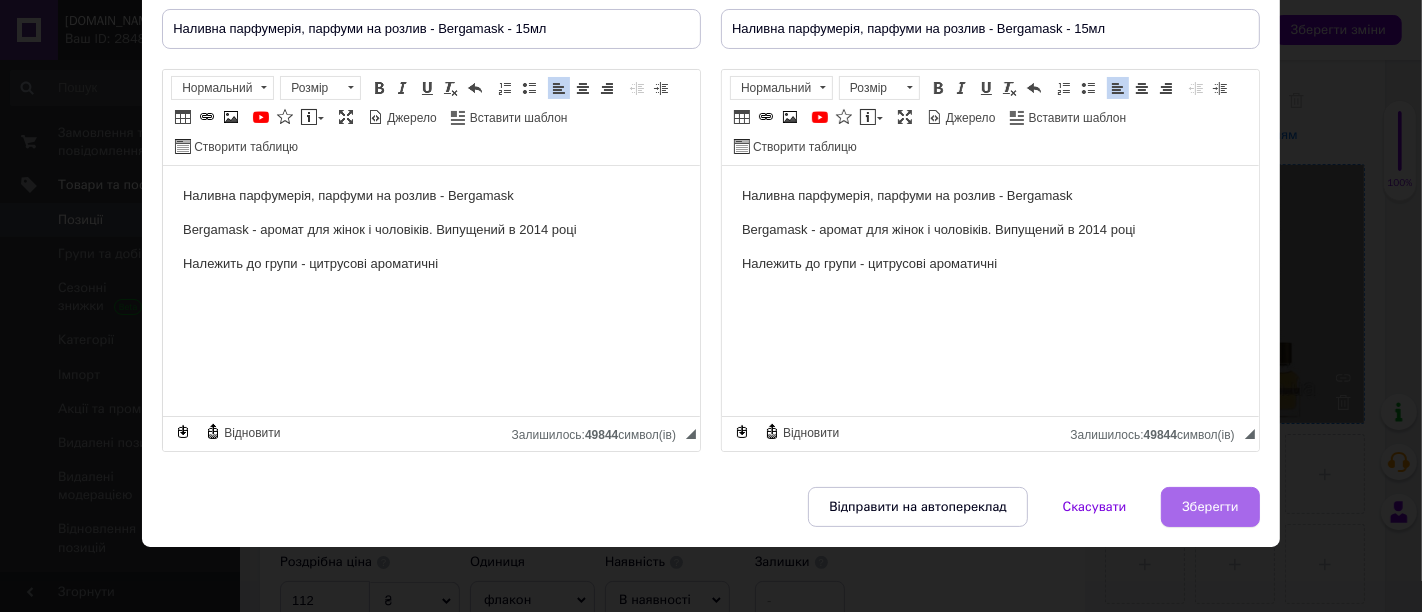 click on "Зберегти" at bounding box center [1210, 507] 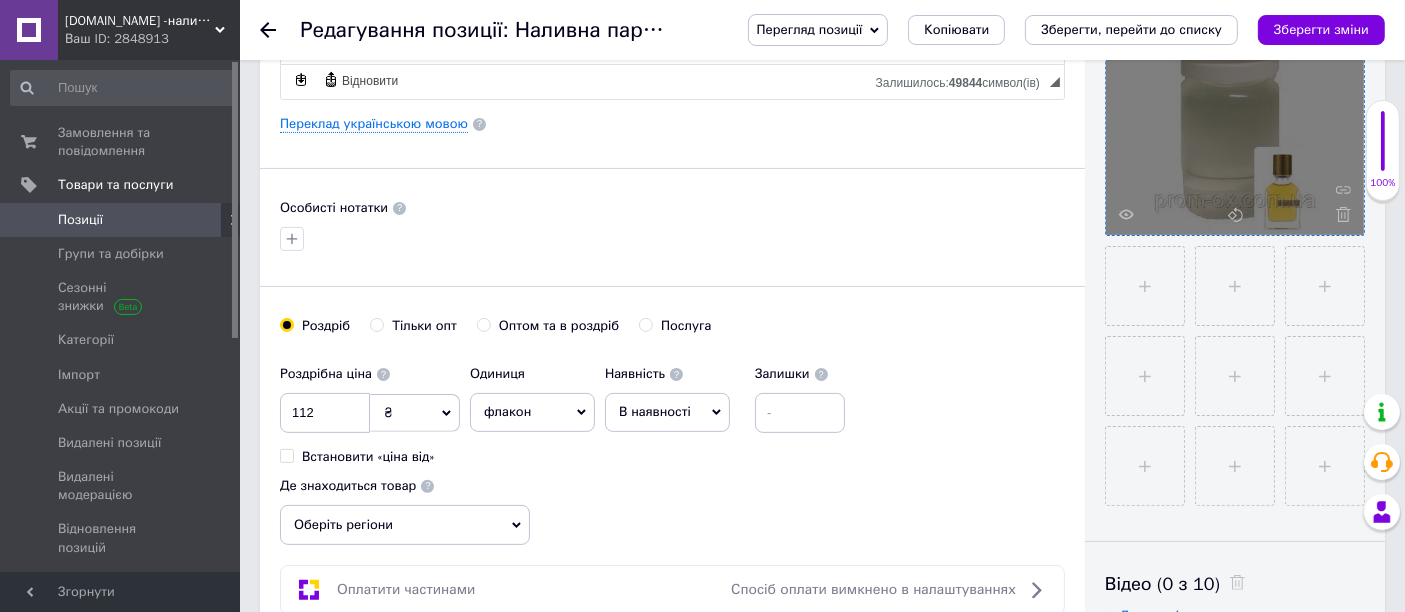 scroll, scrollTop: 666, scrollLeft: 0, axis: vertical 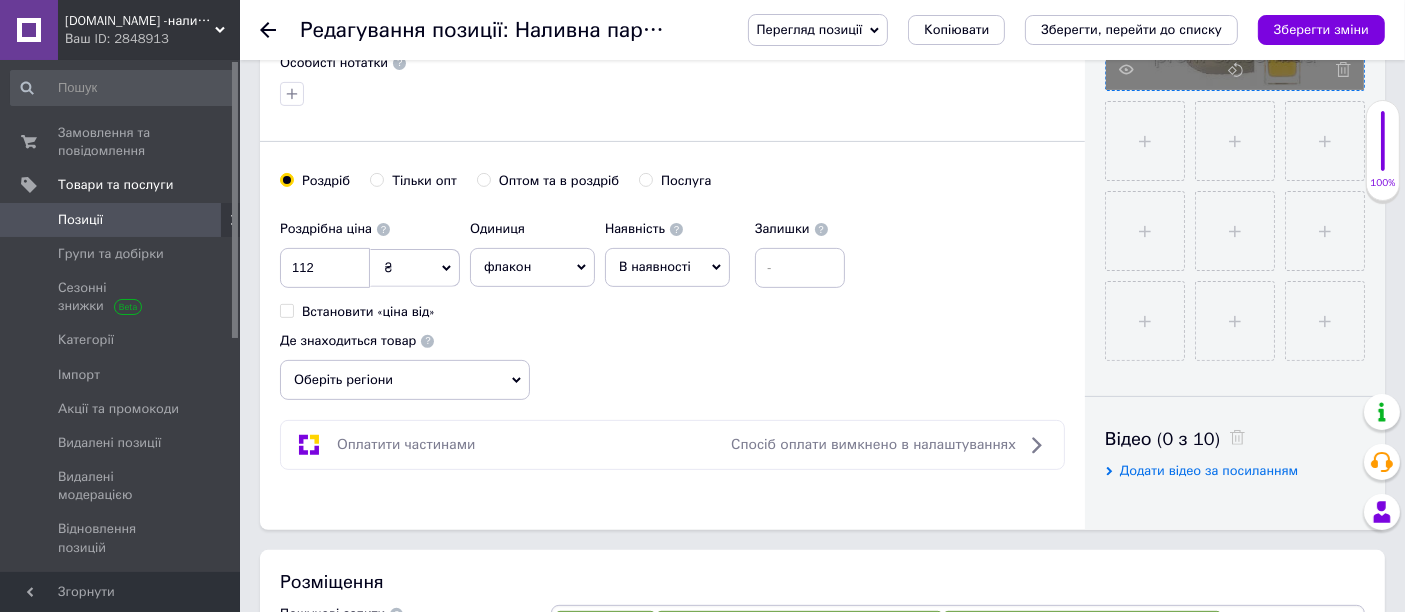 click on "Оберіть регіони" at bounding box center [405, 380] 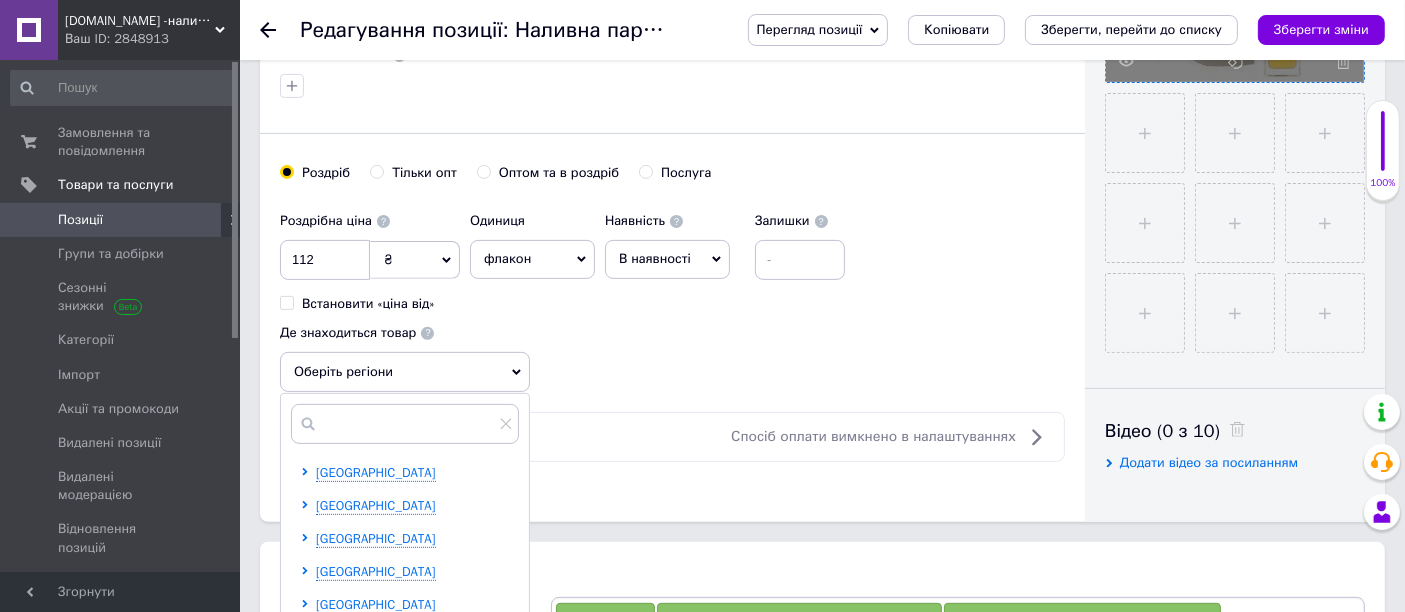 scroll, scrollTop: 777, scrollLeft: 0, axis: vertical 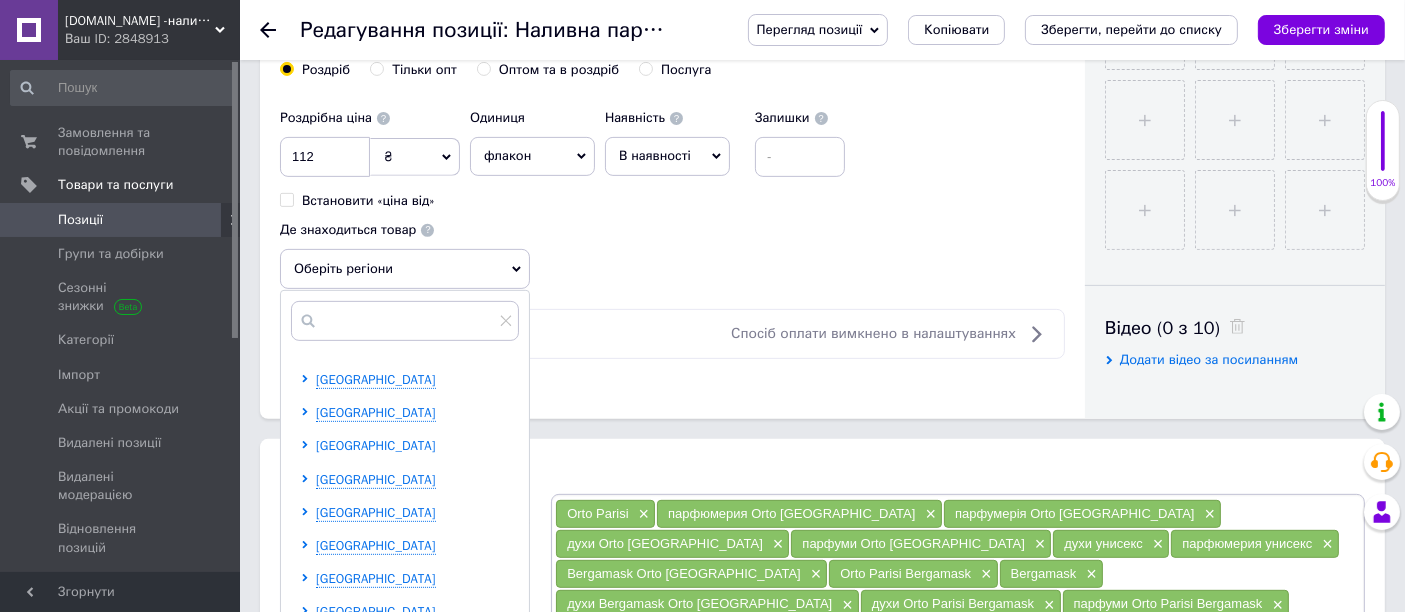 click 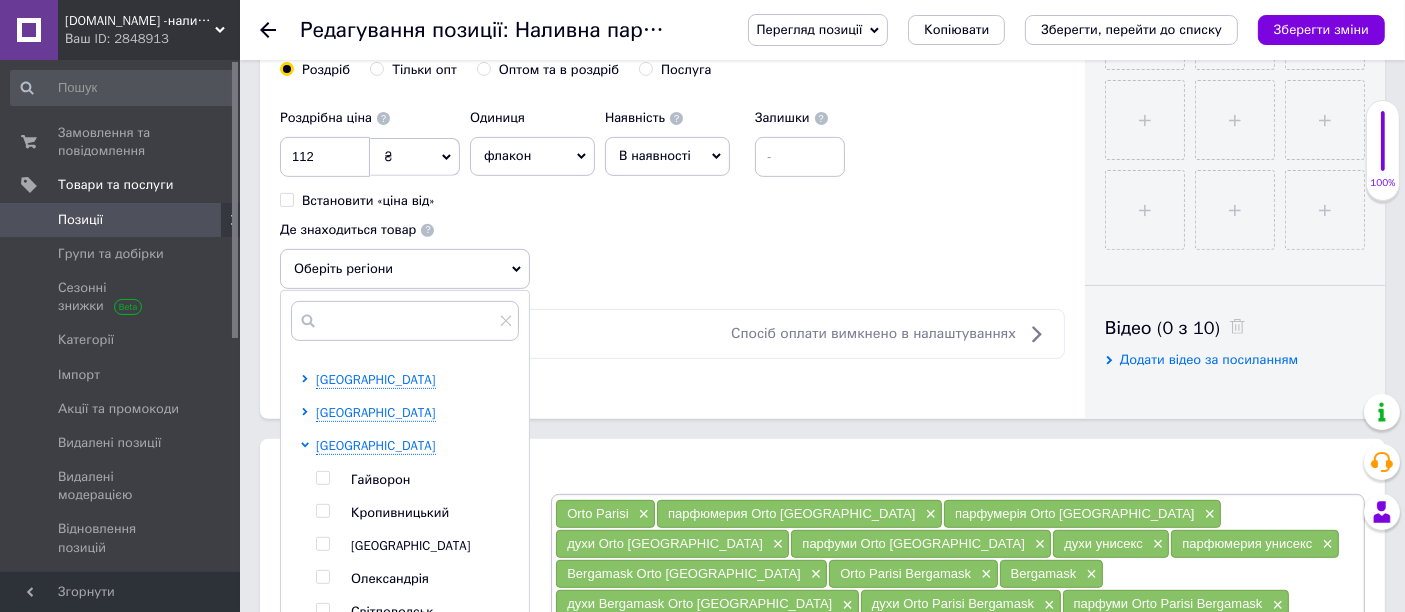 click at bounding box center (322, 511) 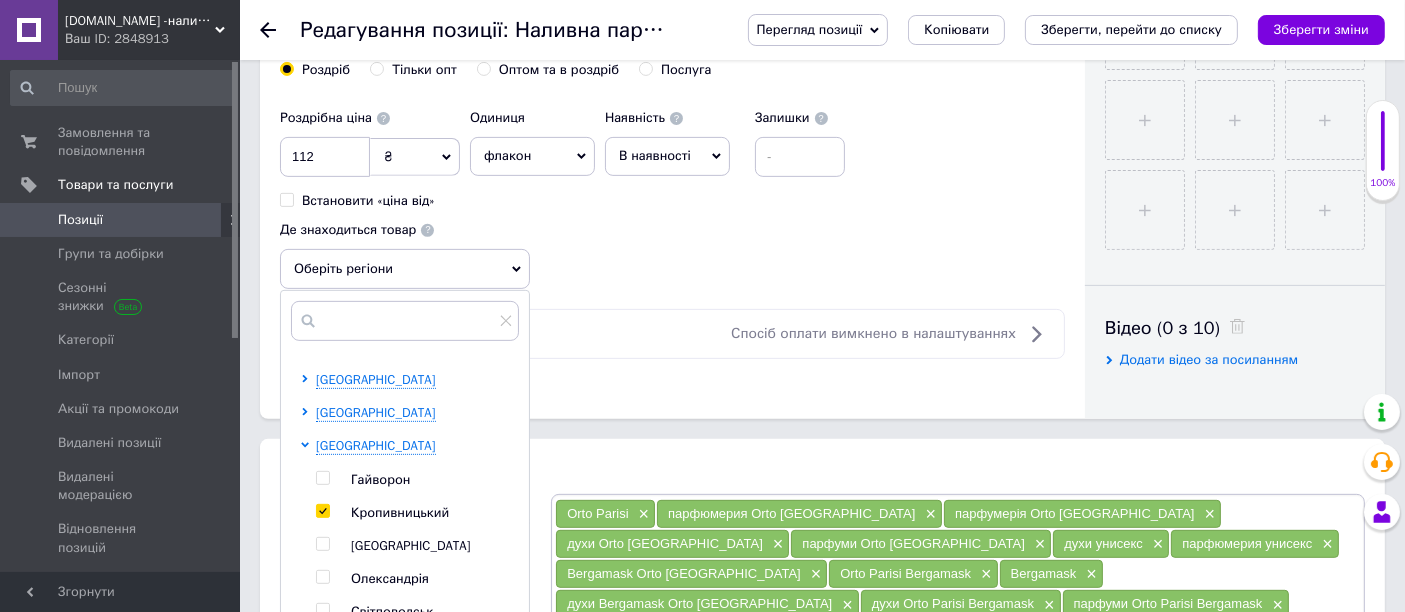 checkbox on "true" 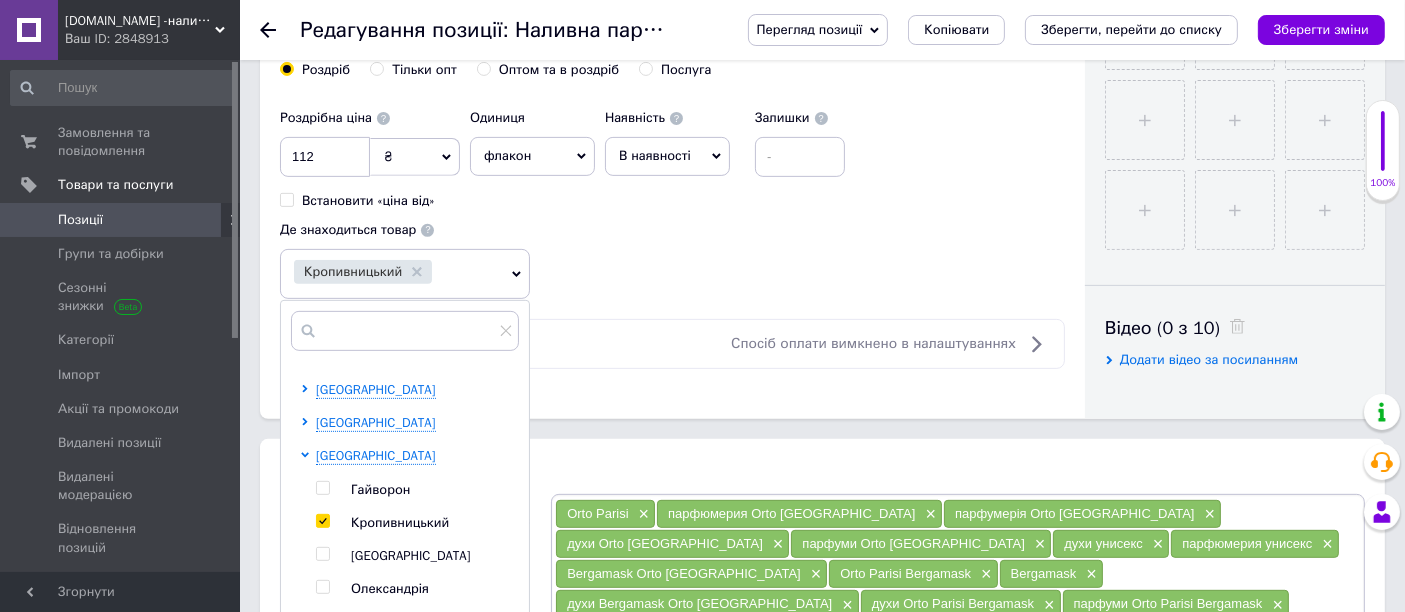 click on "Основна інформація Назва позиції (Російська) ✱ Наливна парфумерія, парфуми на розлив - Bergamask - 15мл Код/Артикул 10235-н Опис (Російська) ✱ Наливна парфумерія, парфуми на розлив - Bergamask
Bergamask - аромат для жінок і чоловіків. Випущений в 2014 році
Належить до групи - цитрусові ароматичні
Розширений текстовий редактор, 0C12D5BB-03F3-444C-9458-7E2273E3516C Панель інструментів редактора Форматування Форматування Розмір Розмір   Жирний  Сполучення клавіш Ctrl+B   Курсив  Сполучення клавіш Ctrl+I   Підкреслений  Сполучення клавіш Ctrl+U   Видалити форматування   Повернути" at bounding box center [822, 811] 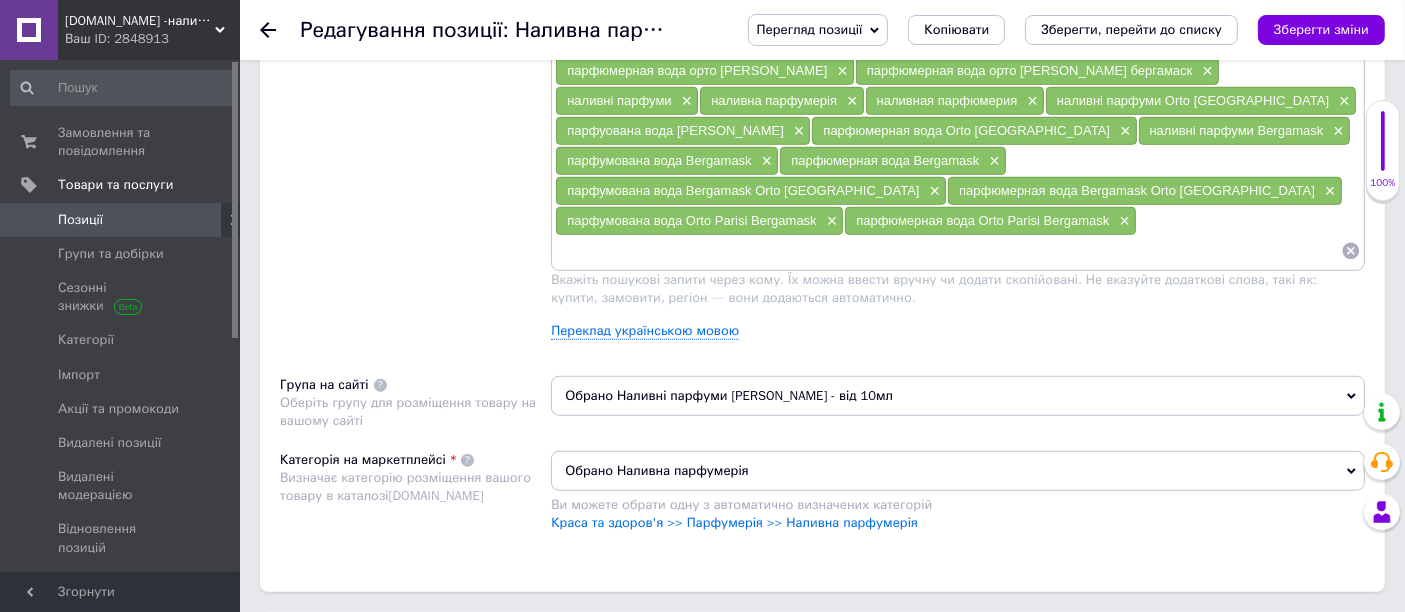 scroll, scrollTop: 1555, scrollLeft: 0, axis: vertical 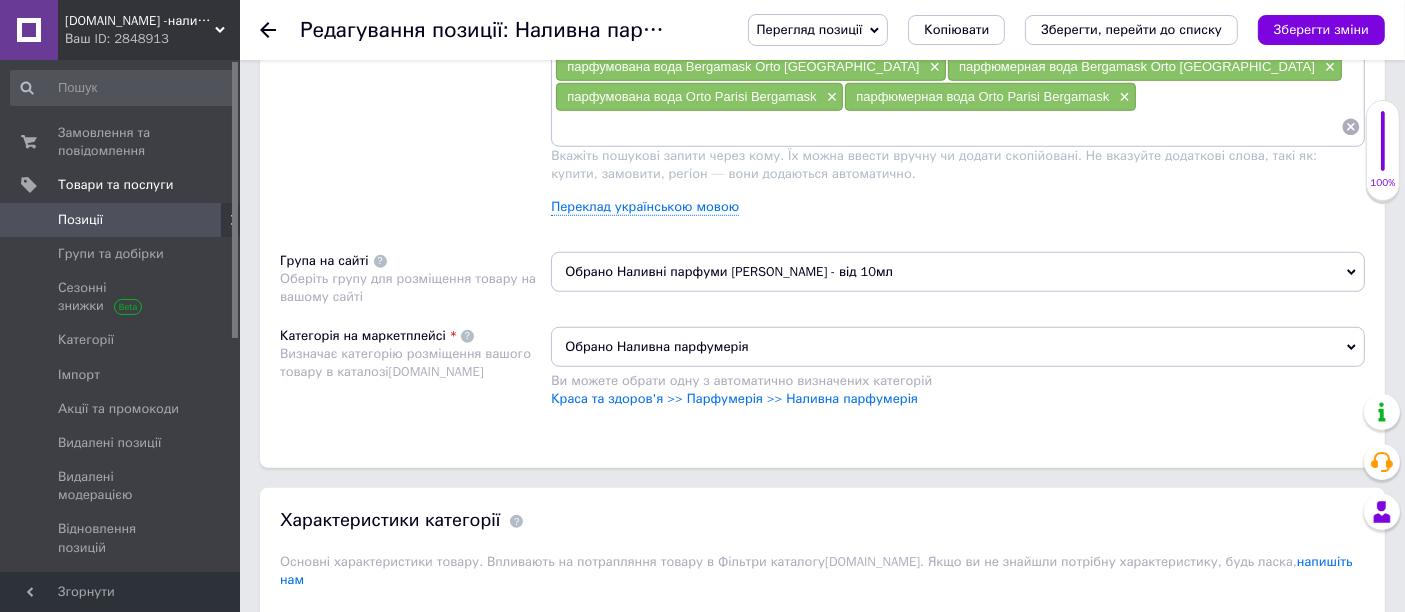 click on "Обрано Наливні парфуми [PERSON_NAME] - від 10мл" at bounding box center [958, 272] 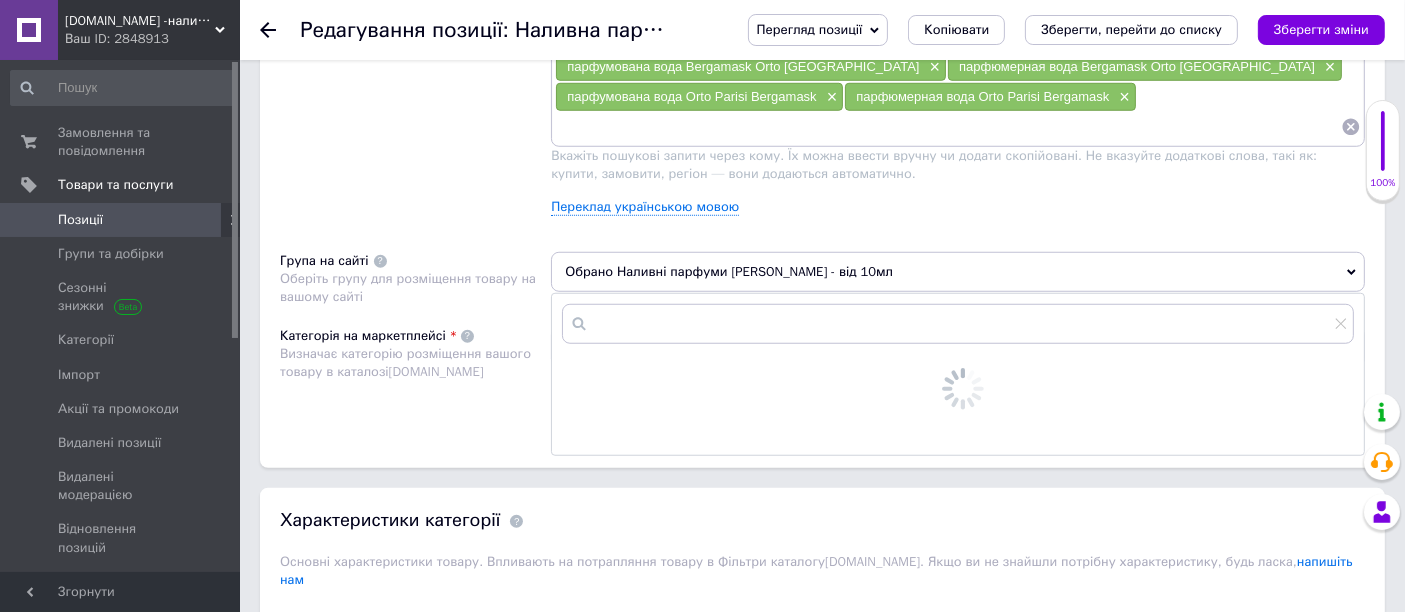 scroll, scrollTop: 1666, scrollLeft: 0, axis: vertical 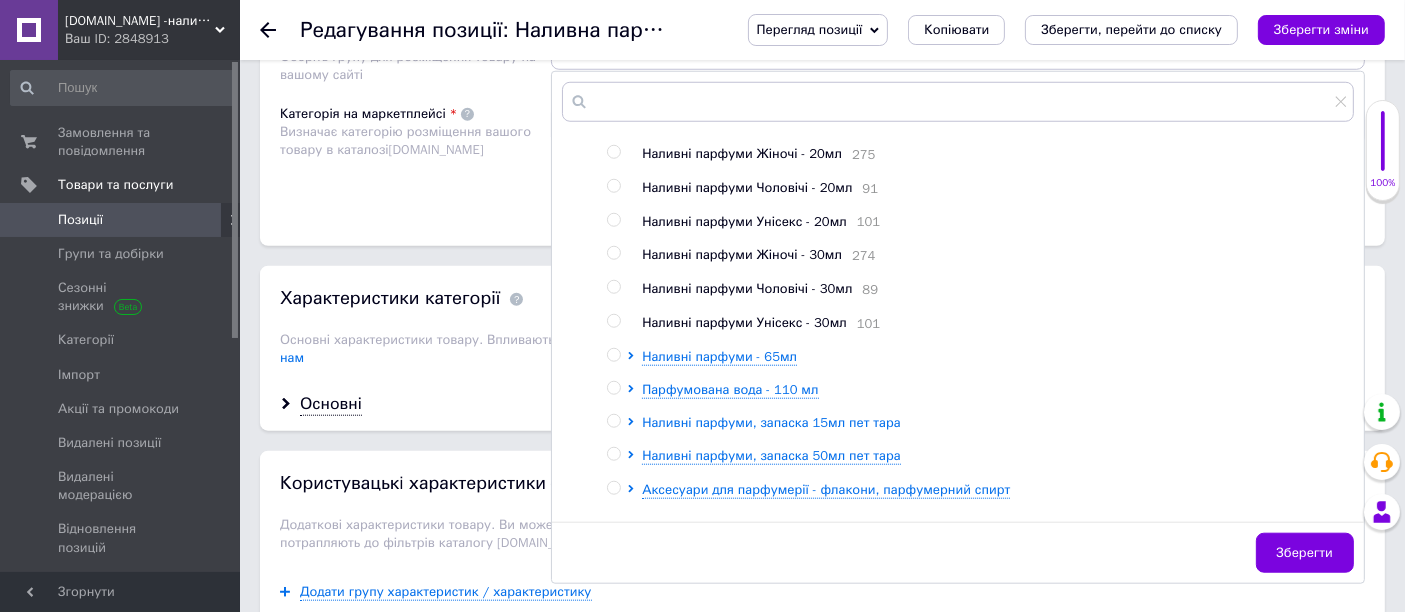 click 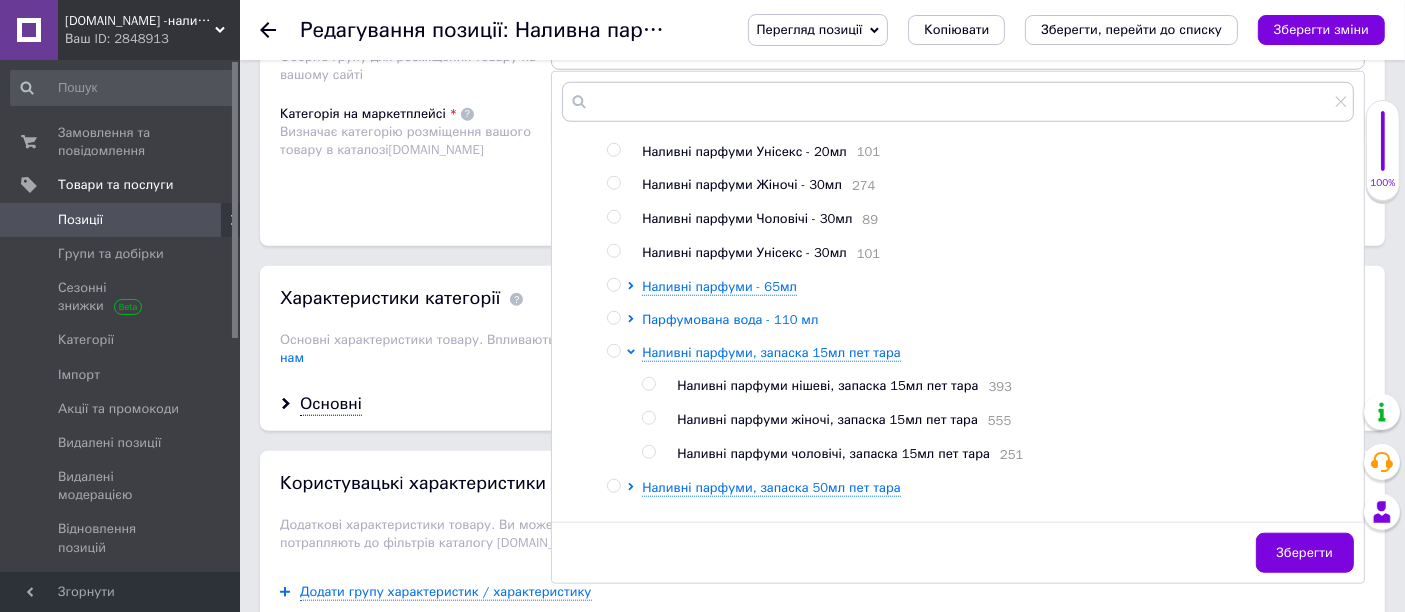 scroll, scrollTop: 435, scrollLeft: 0, axis: vertical 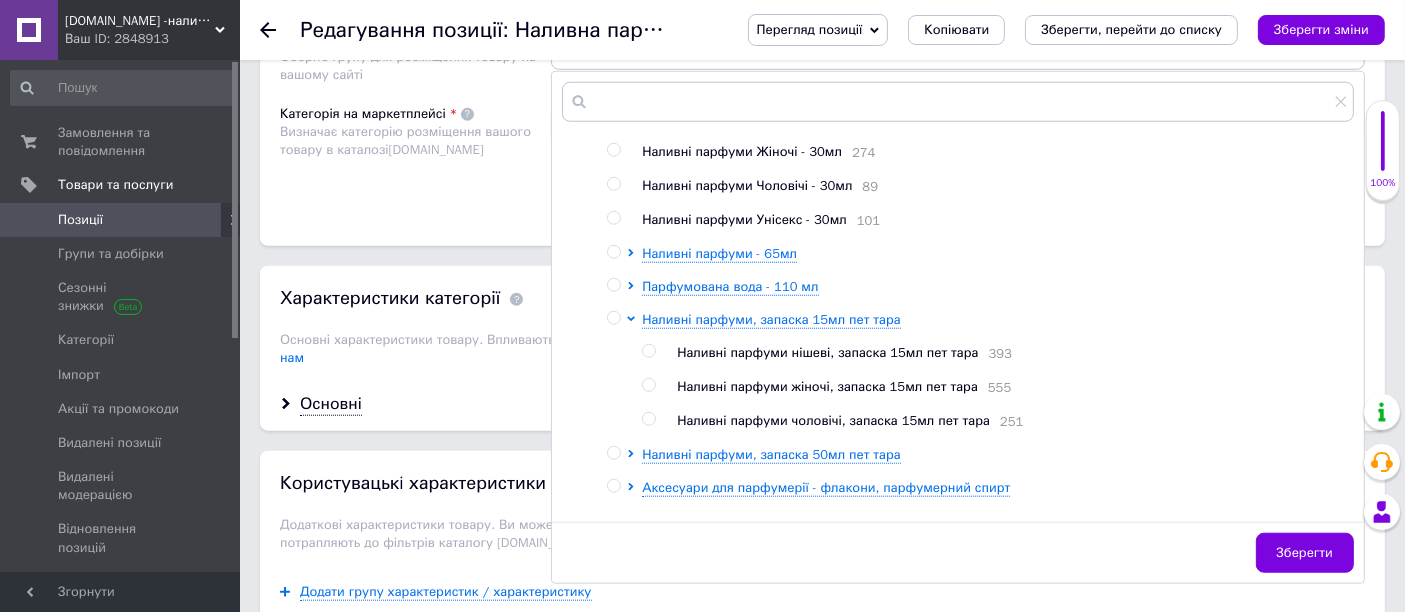 click at bounding box center [648, 351] 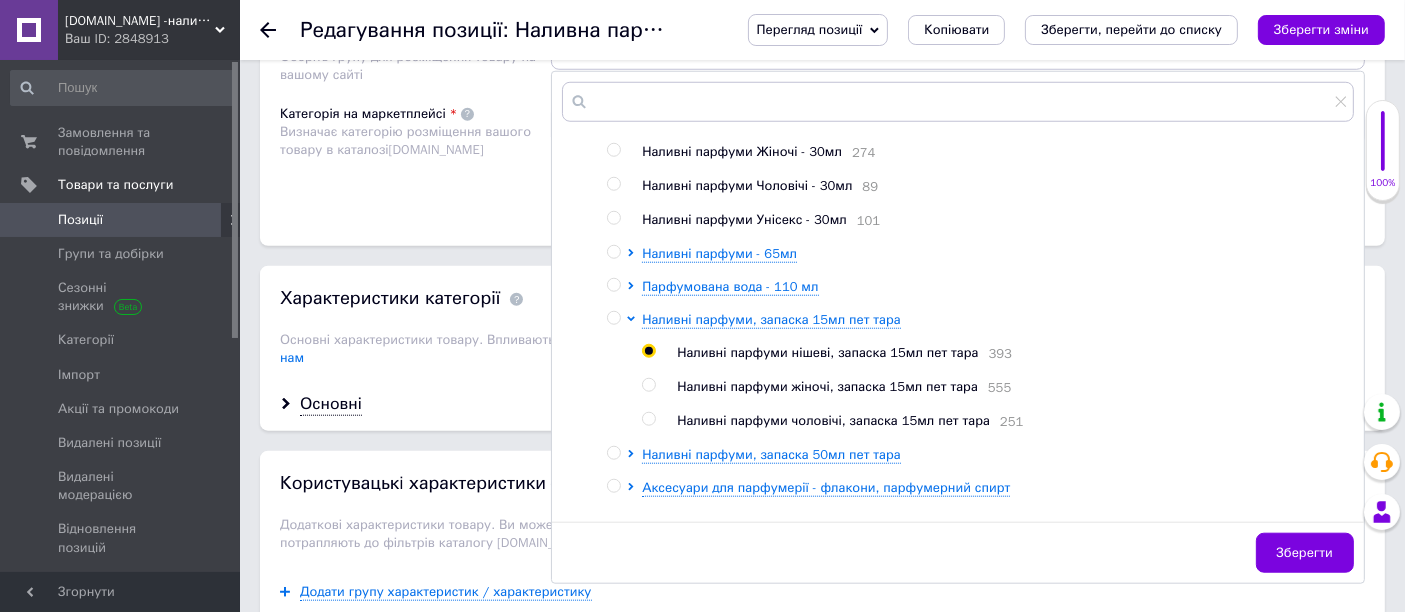 radio on "true" 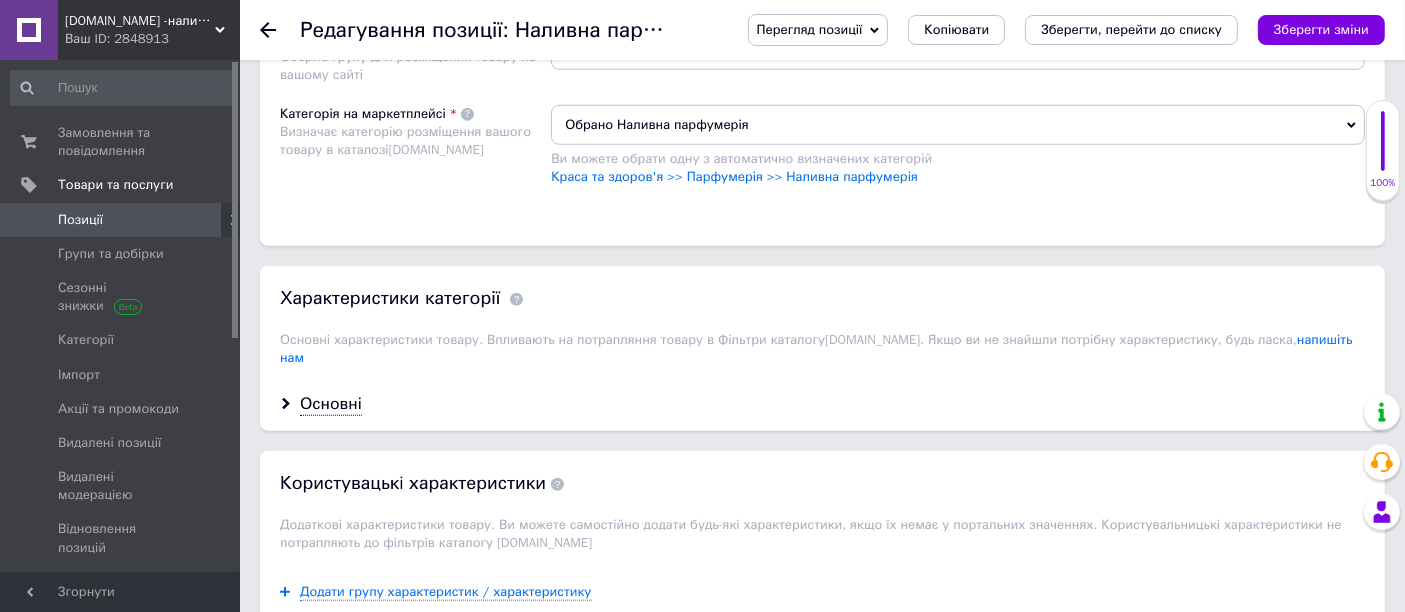 click on "Основні" at bounding box center [822, 404] 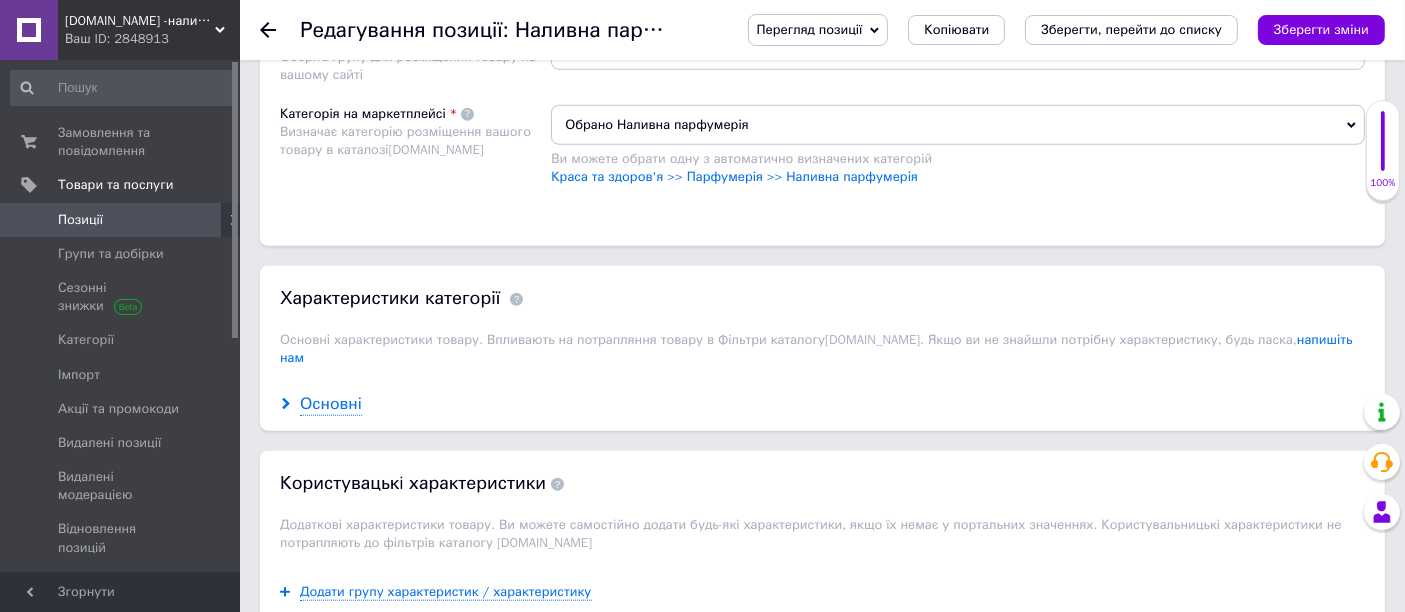 click on "Основні" at bounding box center [331, 404] 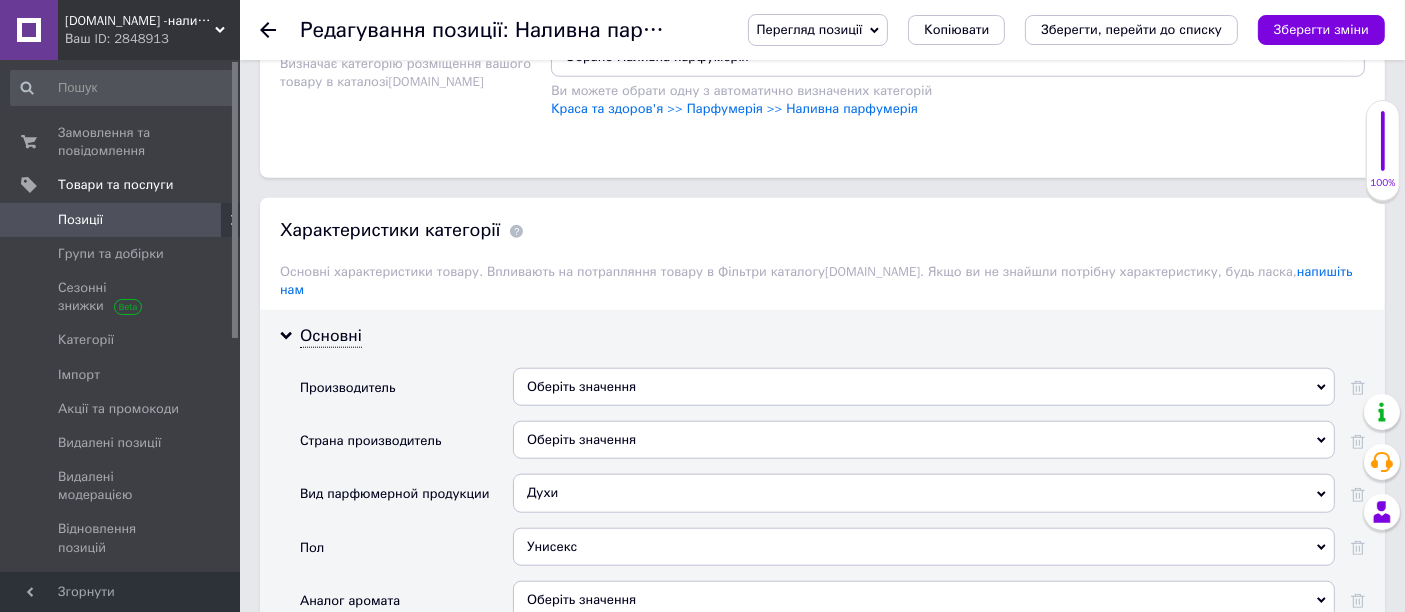 scroll, scrollTop: 2111, scrollLeft: 0, axis: vertical 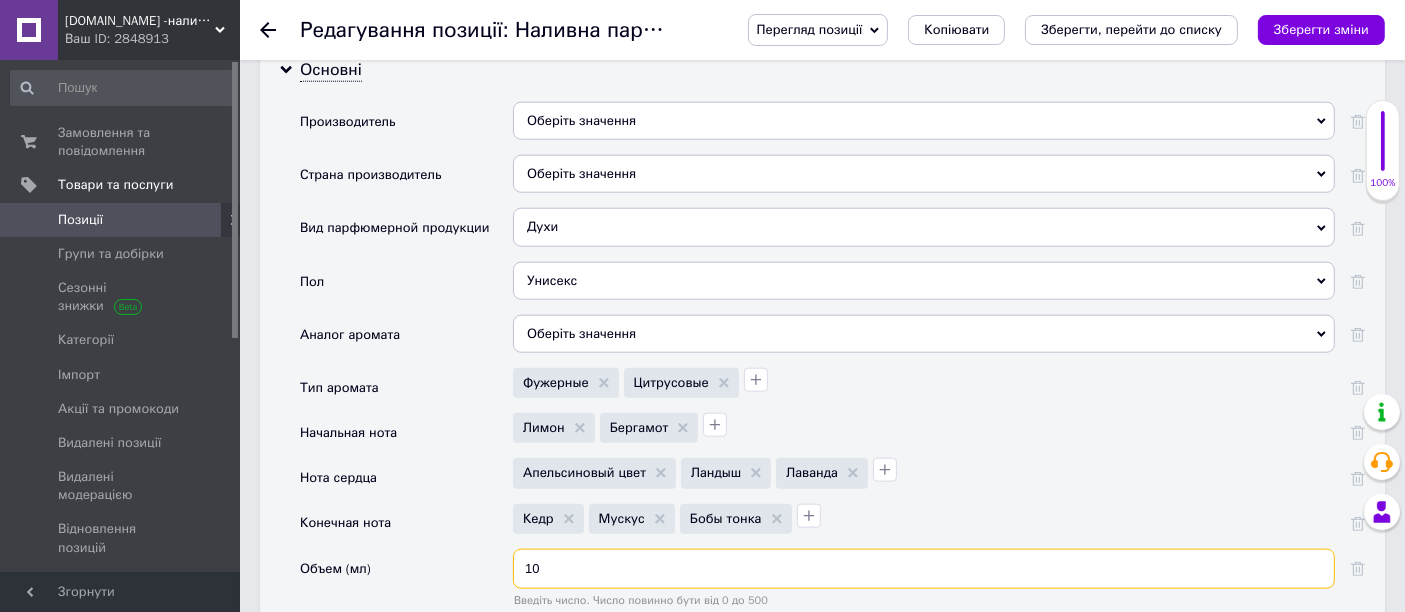 click on "10" at bounding box center (924, 569) 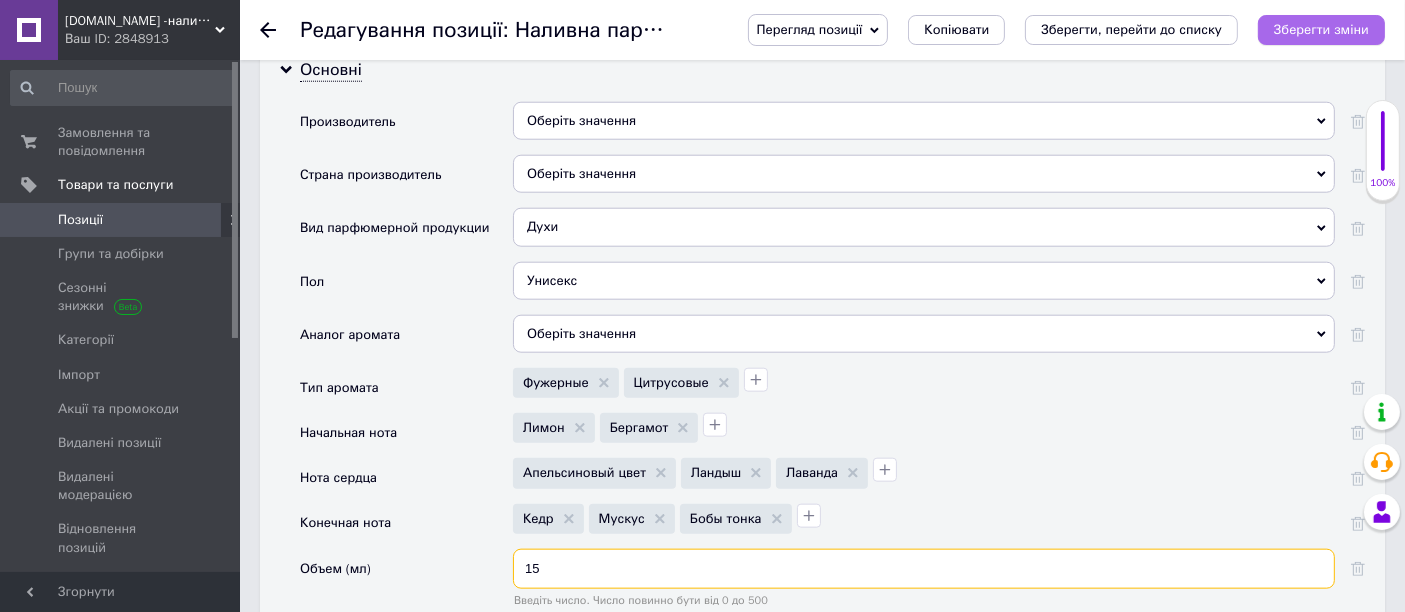 type on "15" 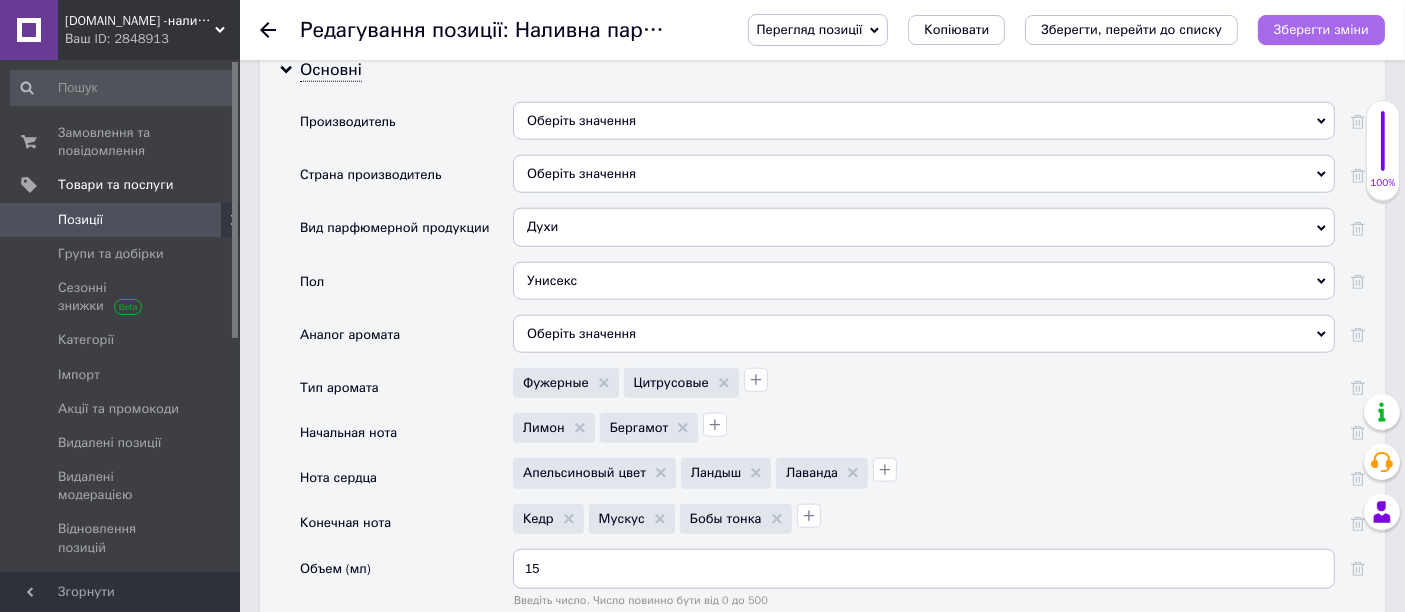 click on "Зберегти зміни" at bounding box center (1321, 29) 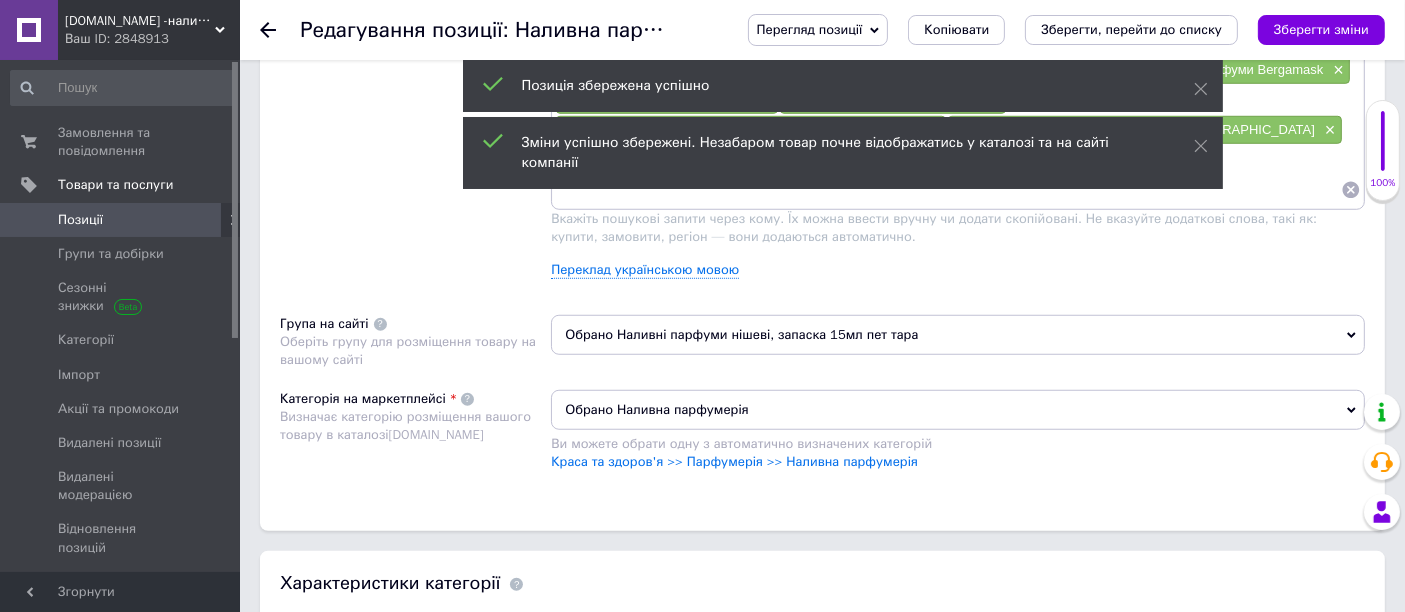 scroll, scrollTop: 1444, scrollLeft: 0, axis: vertical 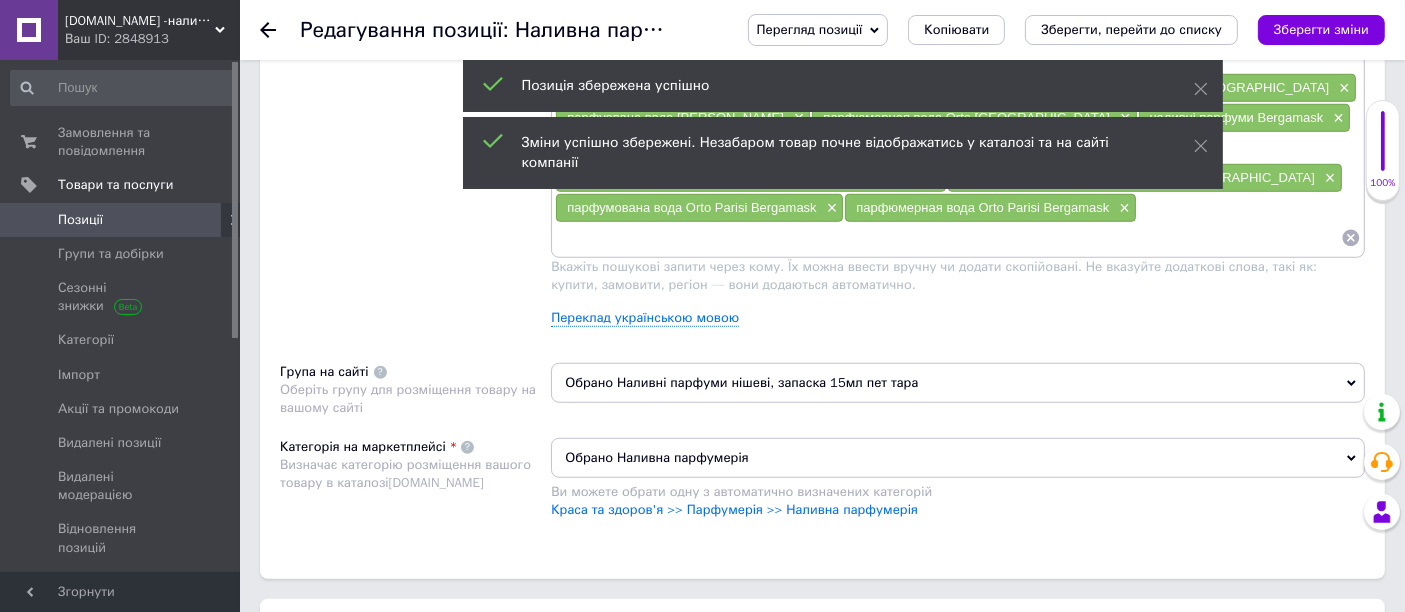 click 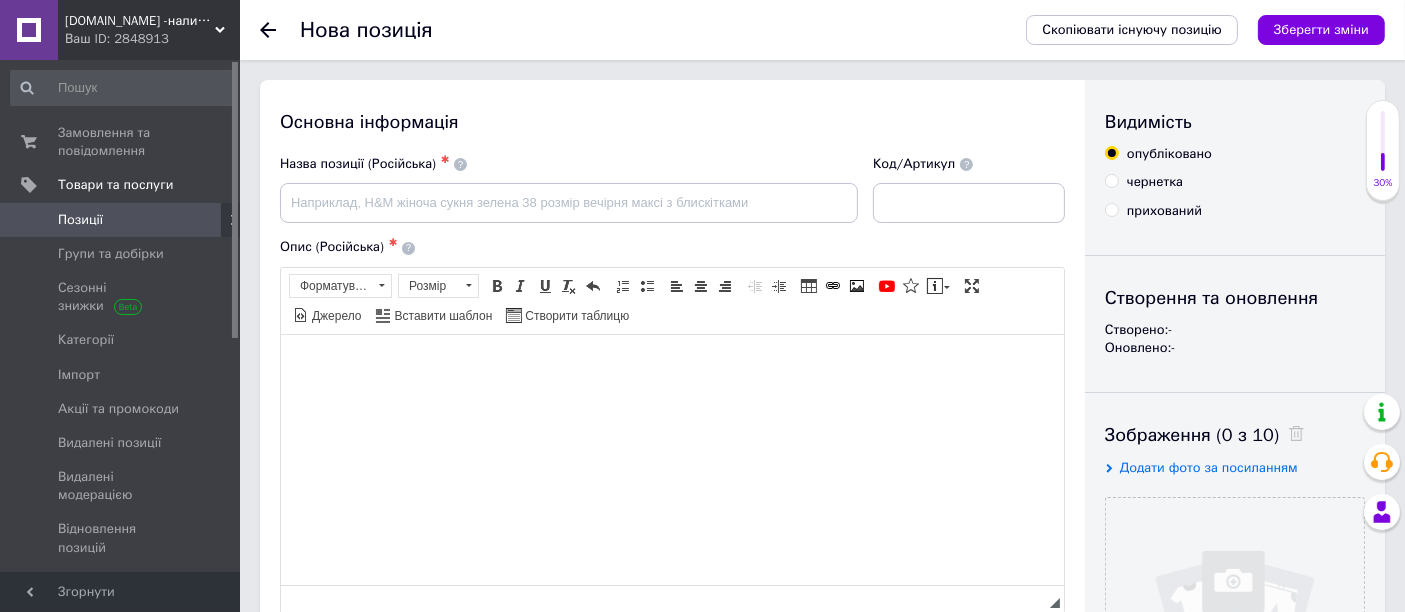 scroll, scrollTop: 0, scrollLeft: 0, axis: both 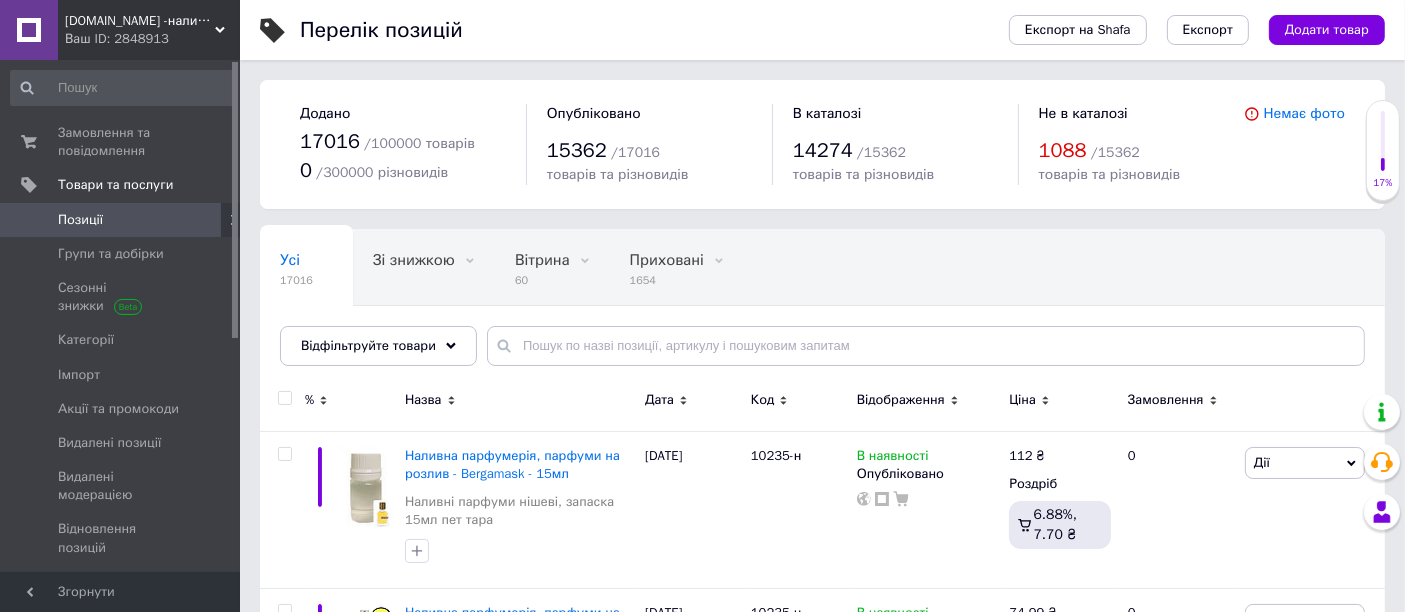 click on "Додати товар" at bounding box center [1327, 30] 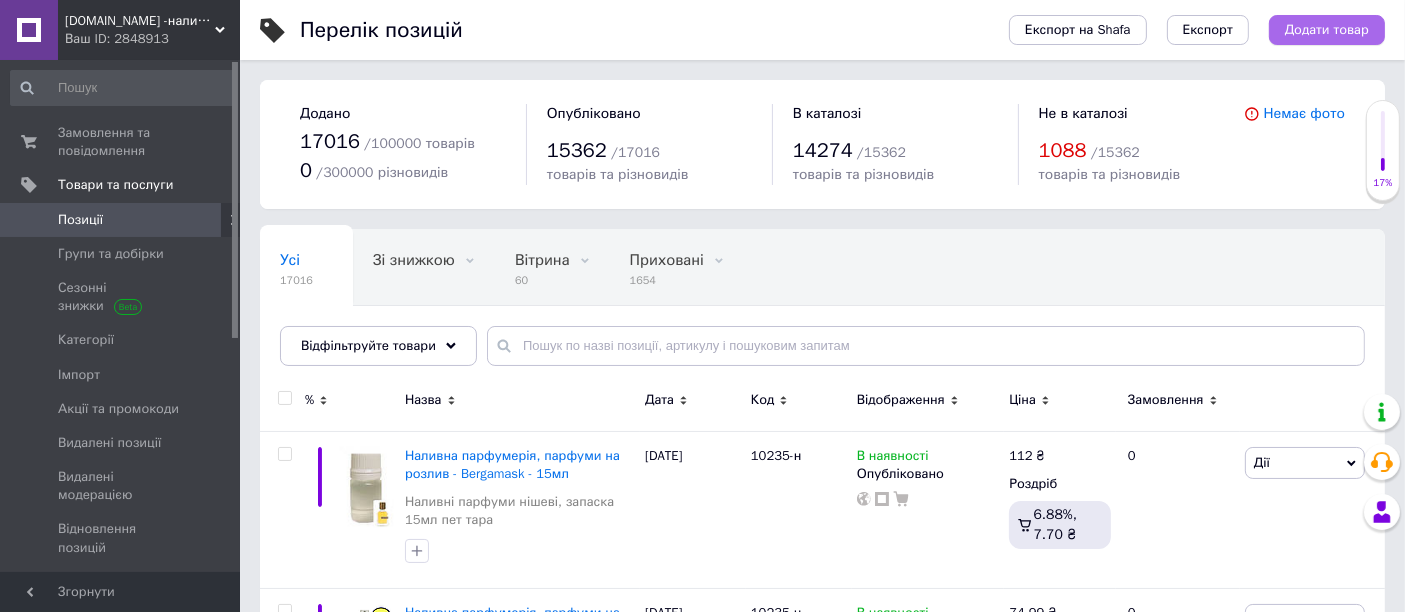 click on "Додати товар" at bounding box center [1327, 30] 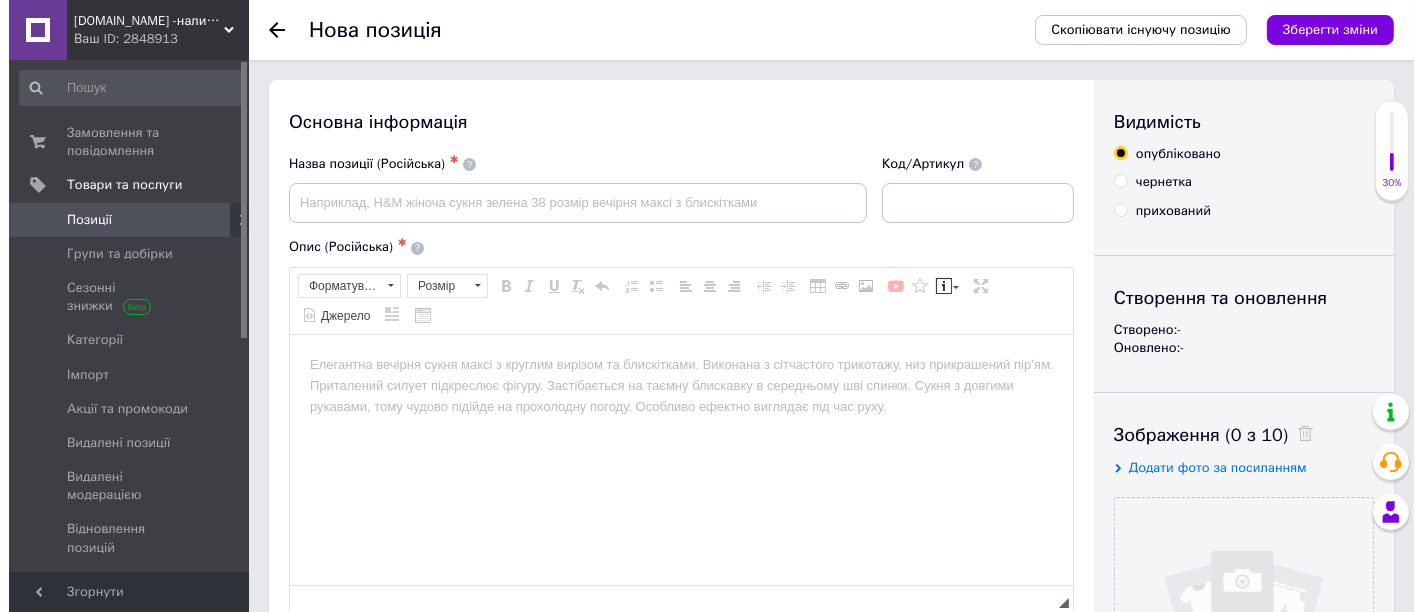scroll, scrollTop: 0, scrollLeft: 0, axis: both 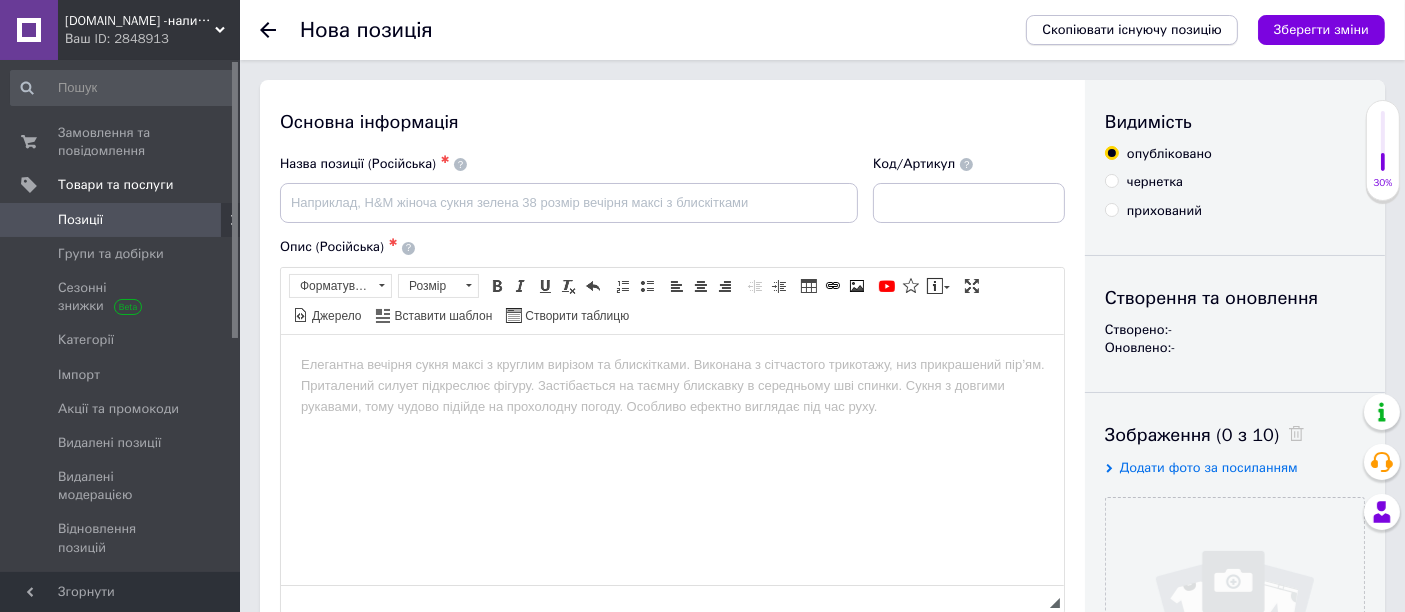 click on "Скопіювати існуючу позицію" at bounding box center (1132, 30) 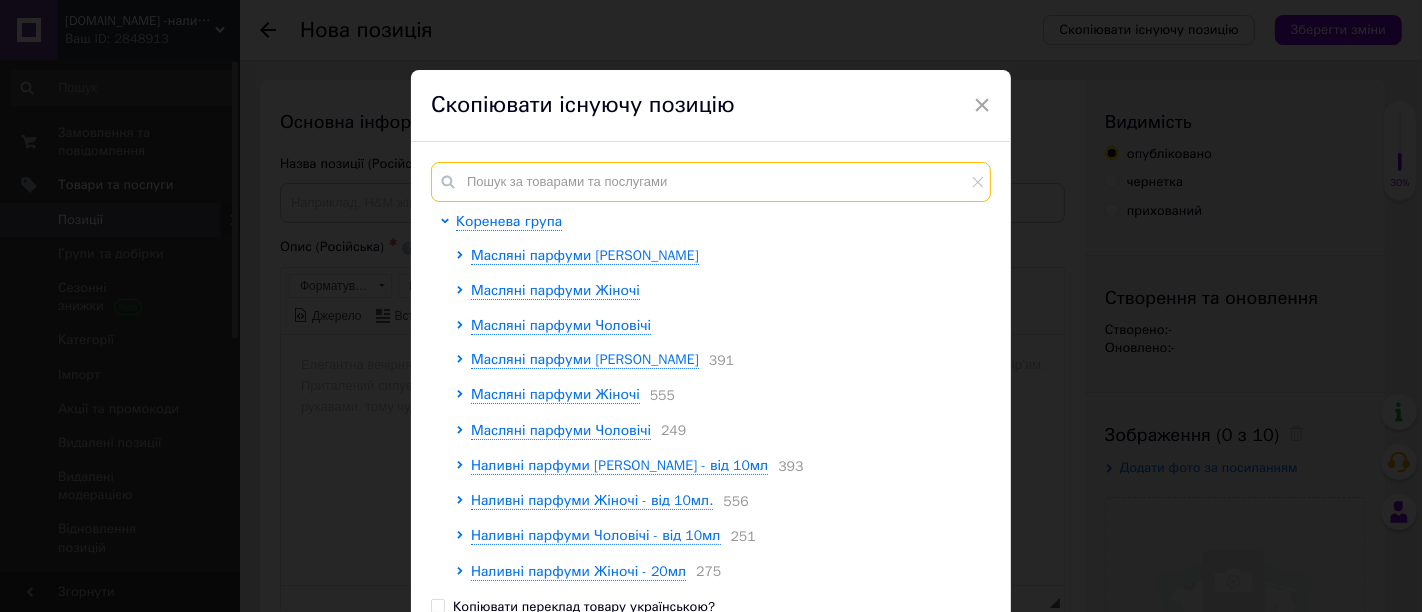 paste on "10235" 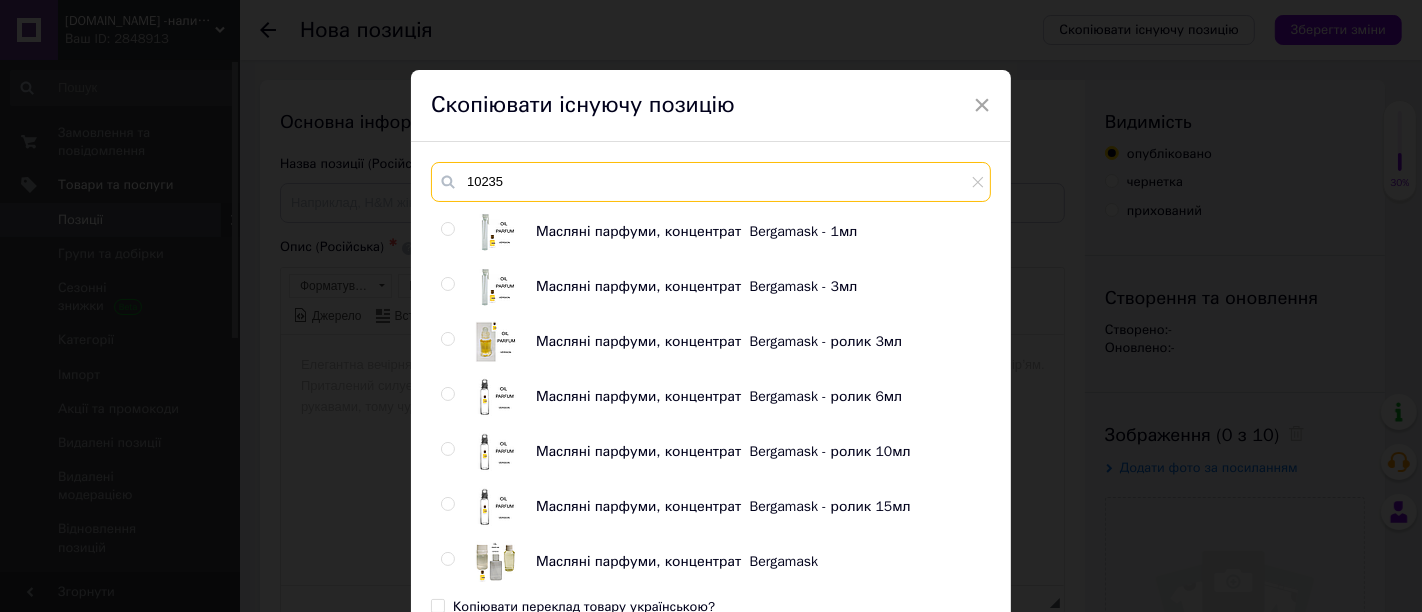 scroll, scrollTop: 110, scrollLeft: 0, axis: vertical 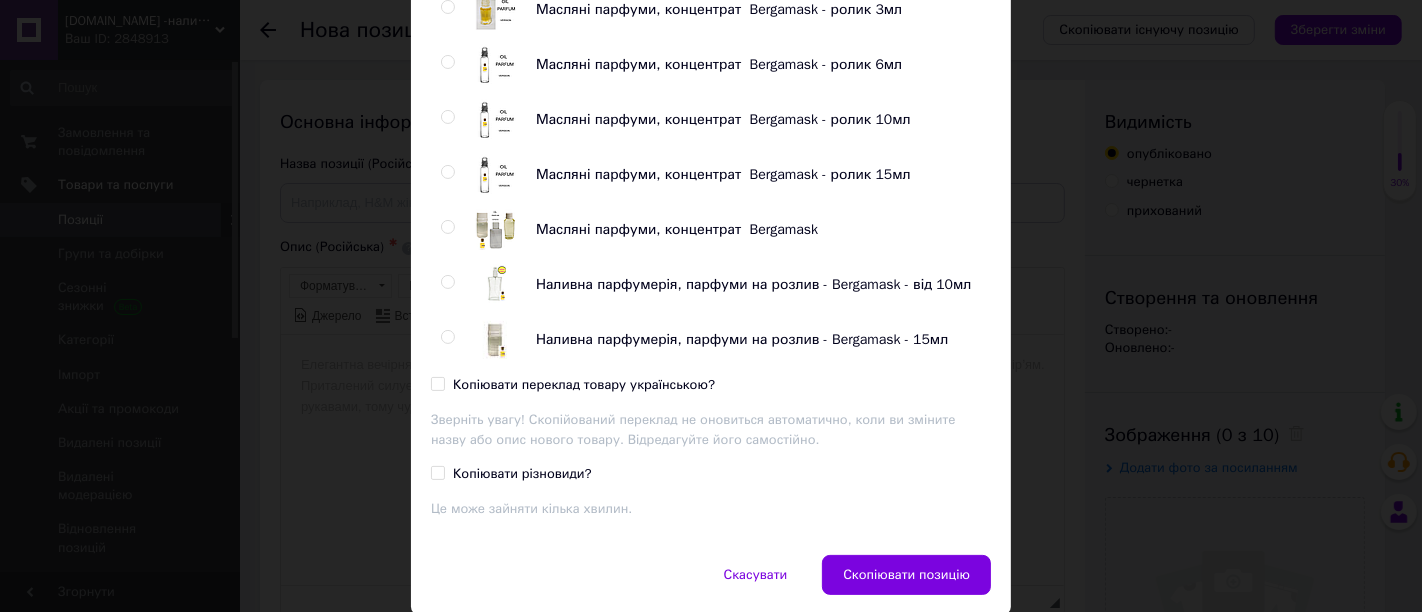 type on "10235" 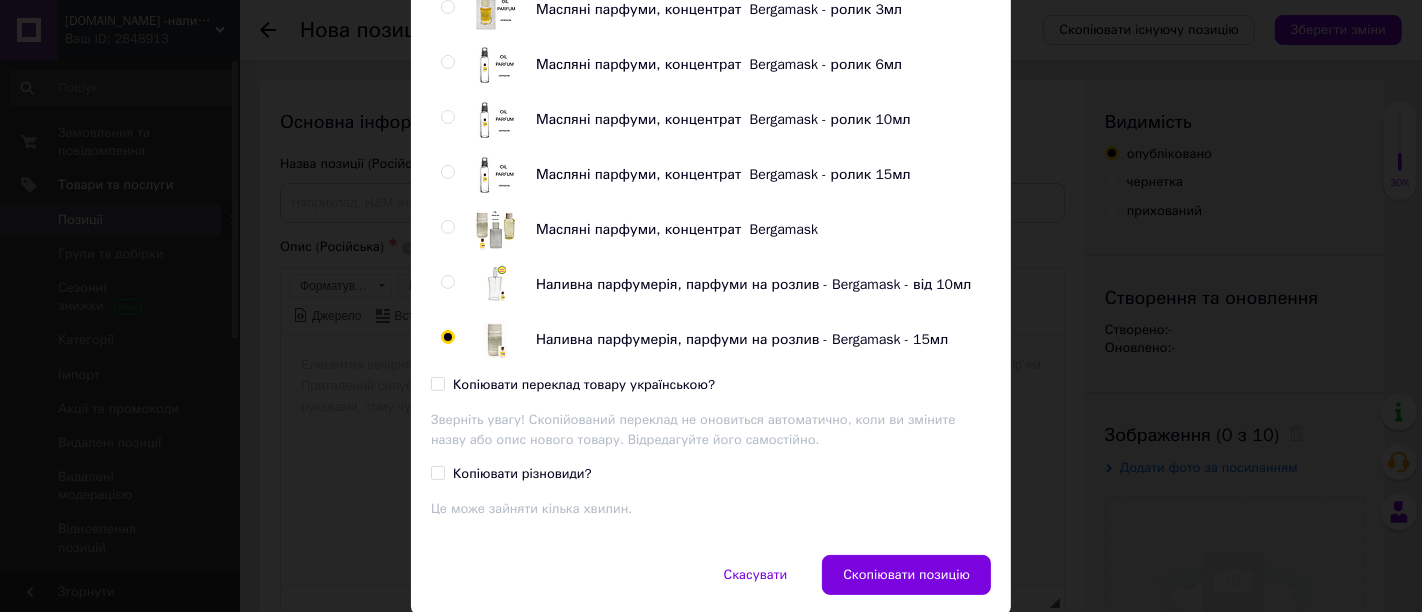 radio on "true" 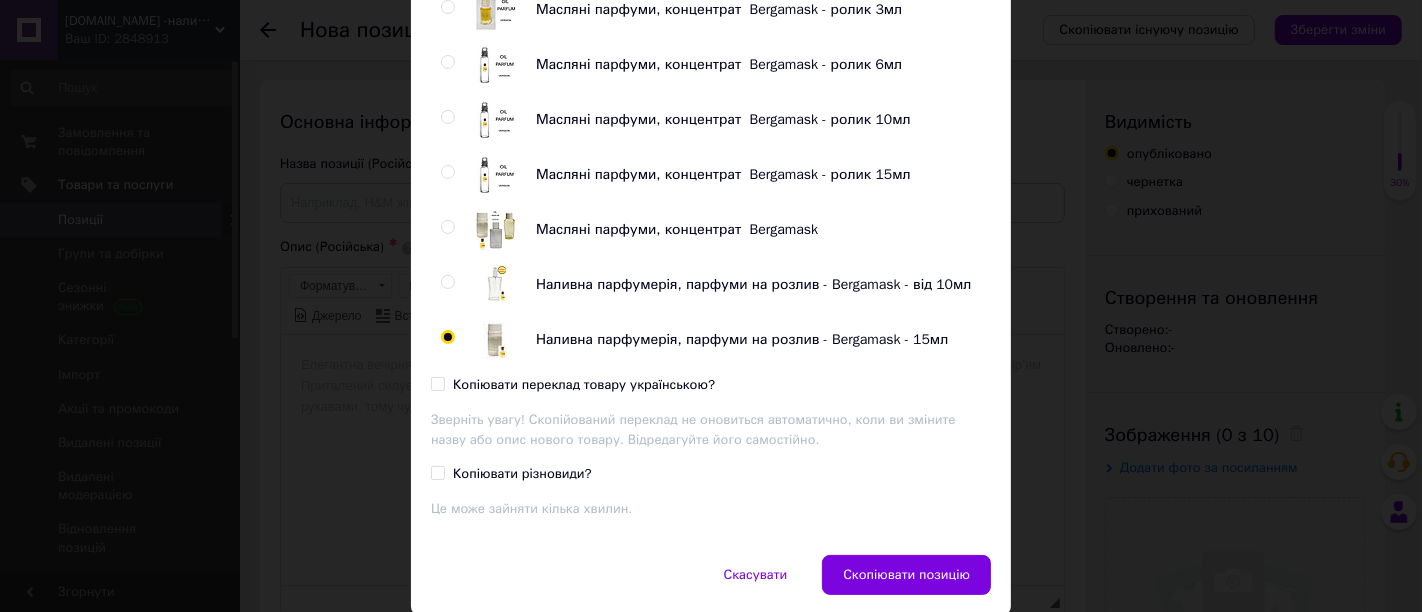 click on "Копіювати переклад товару українською?" at bounding box center [437, 383] 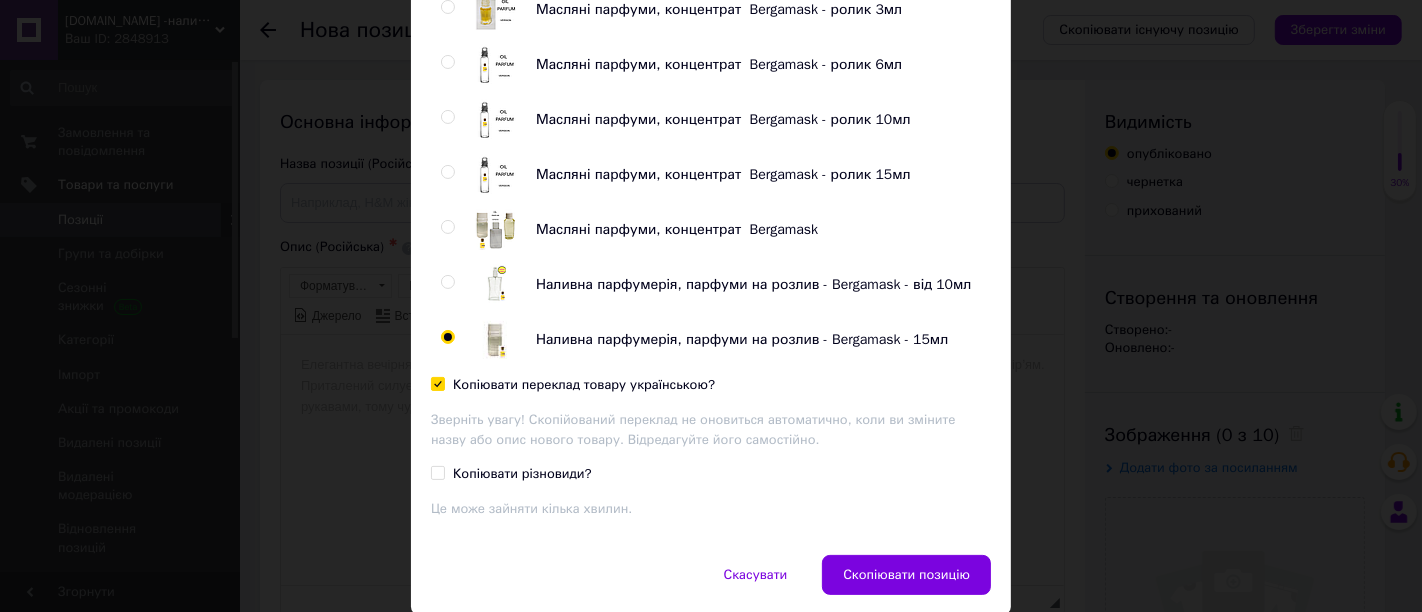 checkbox on "true" 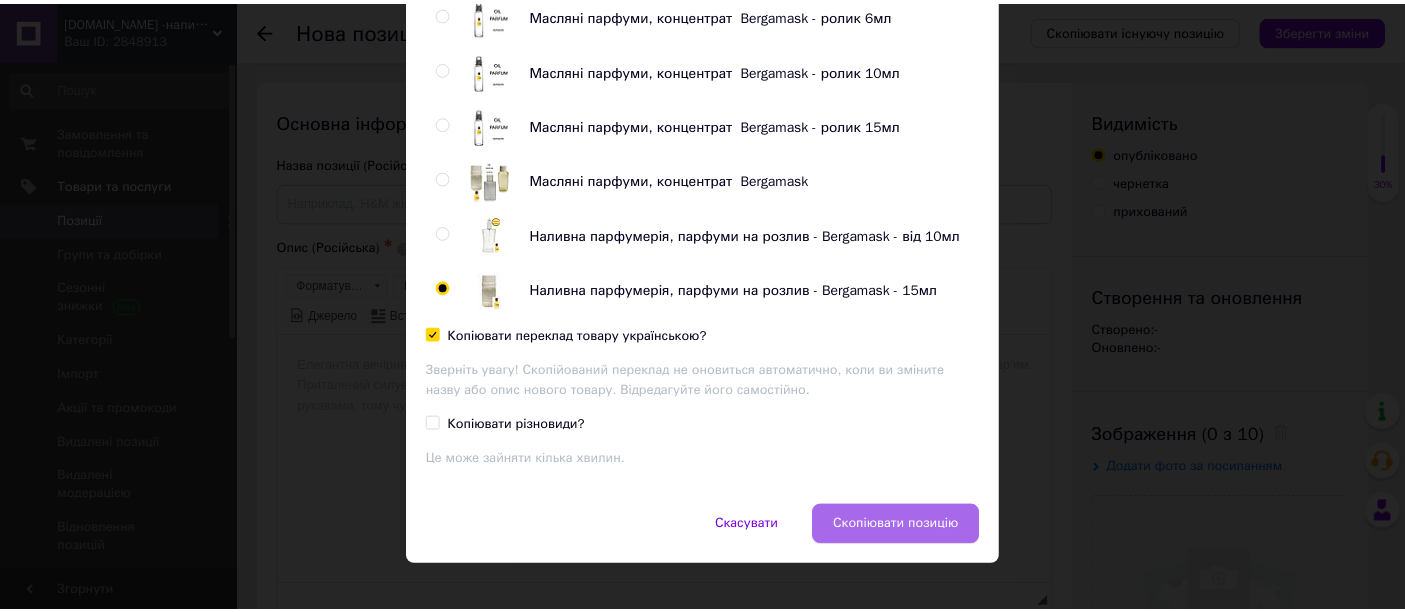 scroll, scrollTop: 293, scrollLeft: 0, axis: vertical 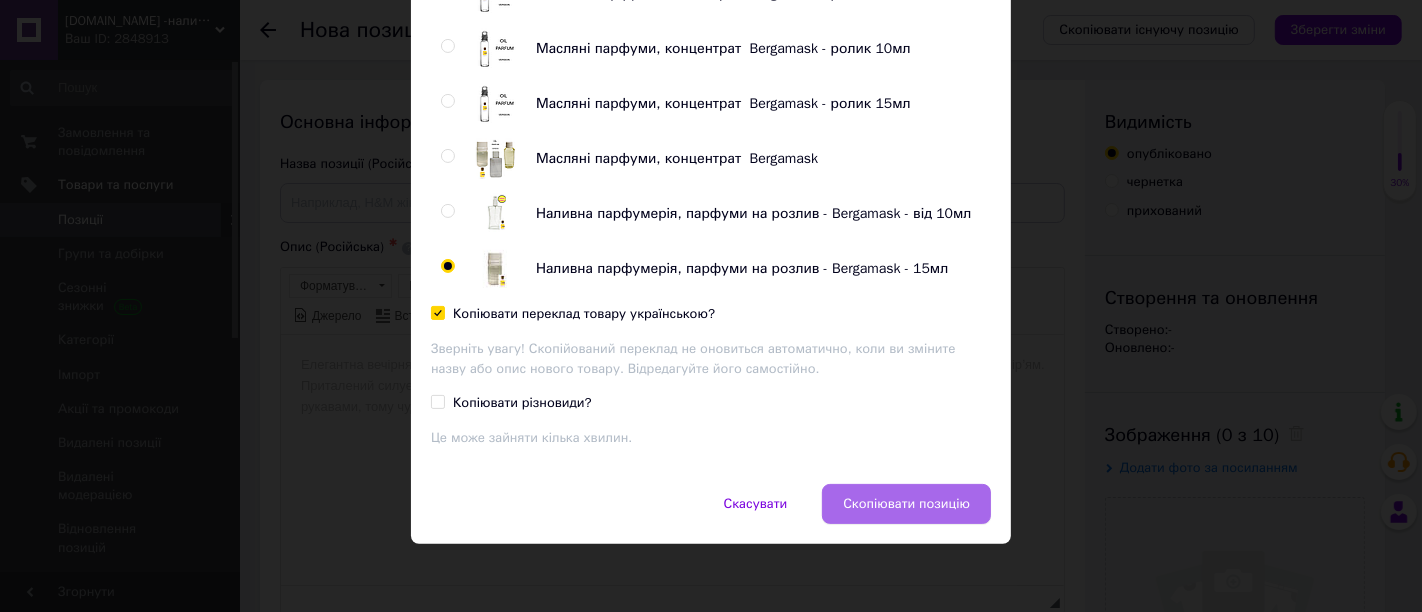 click on "Скопіювати позицію" at bounding box center (906, 504) 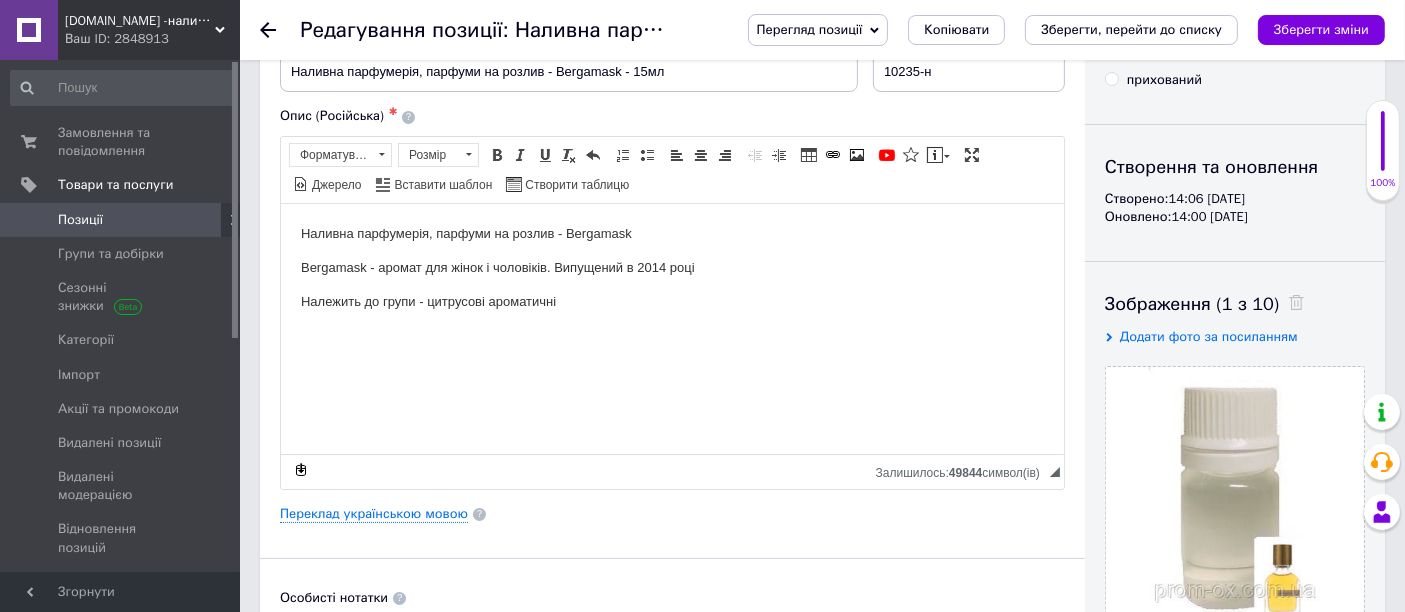 scroll, scrollTop: 222, scrollLeft: 0, axis: vertical 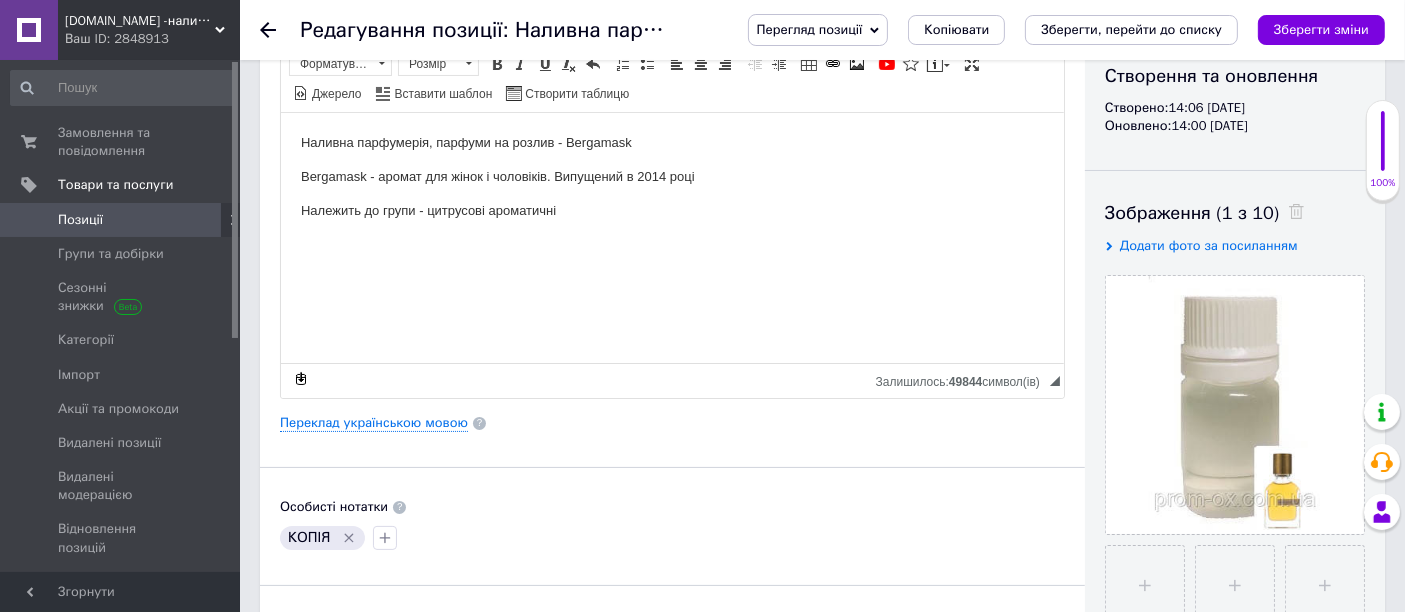 click 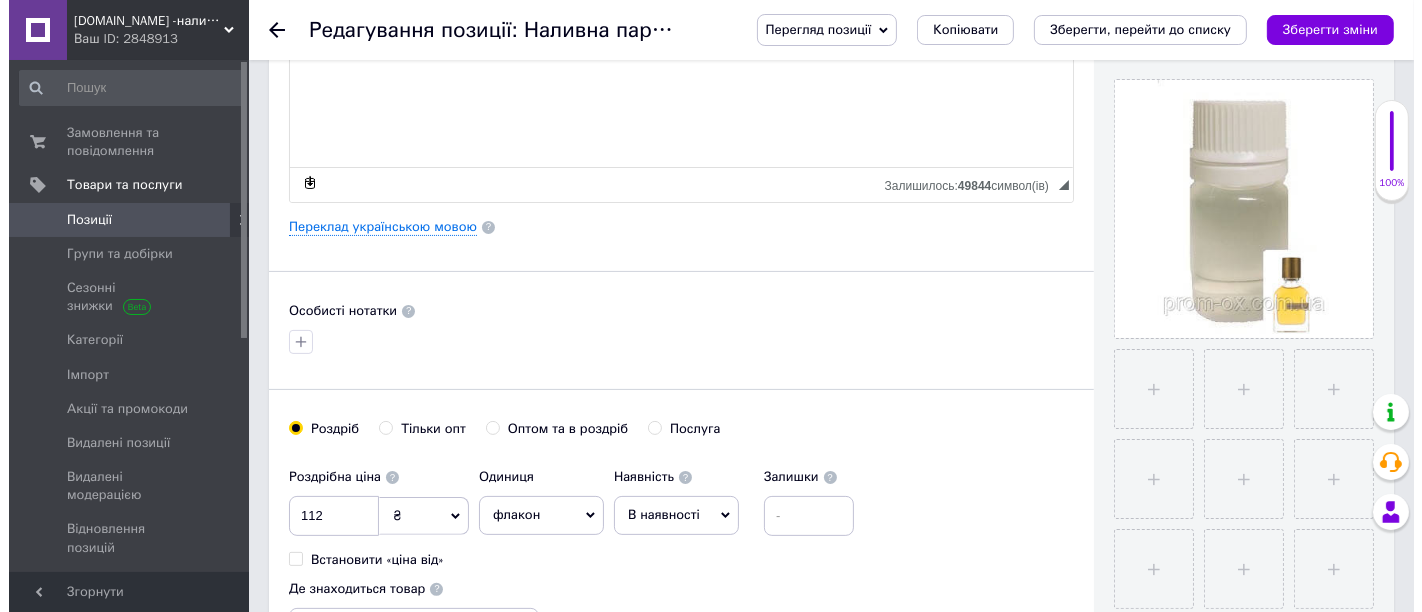 scroll, scrollTop: 444, scrollLeft: 0, axis: vertical 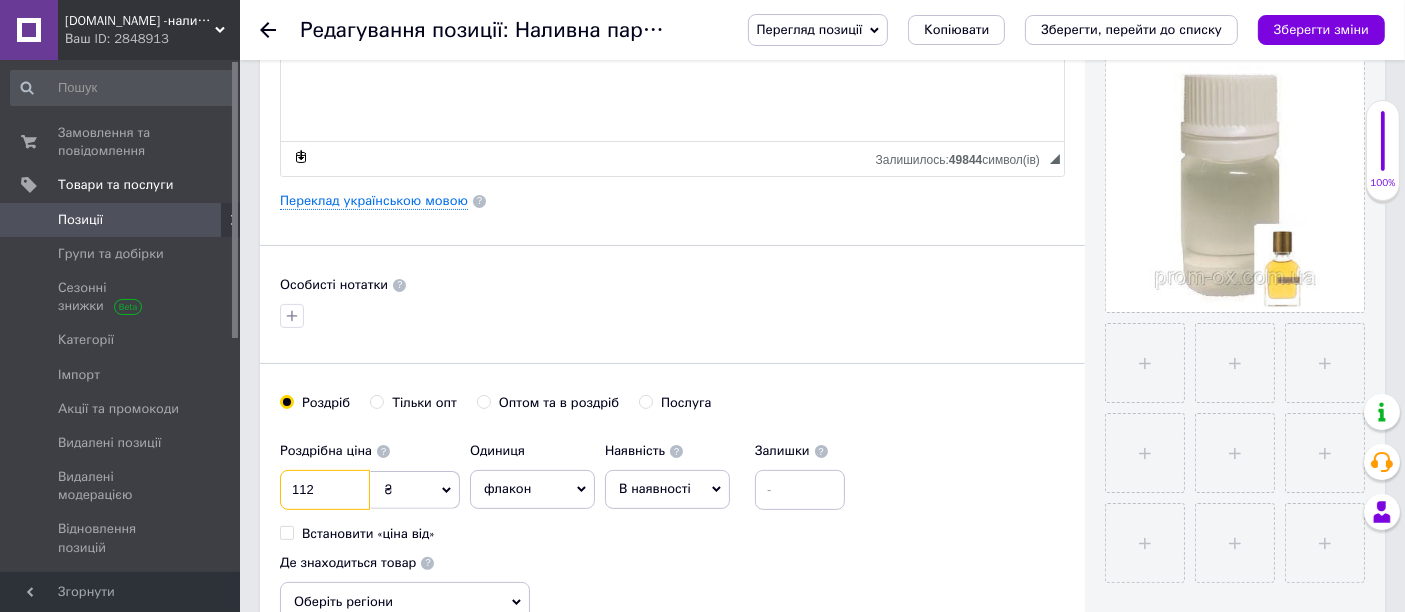 click on "112" at bounding box center [325, 490] 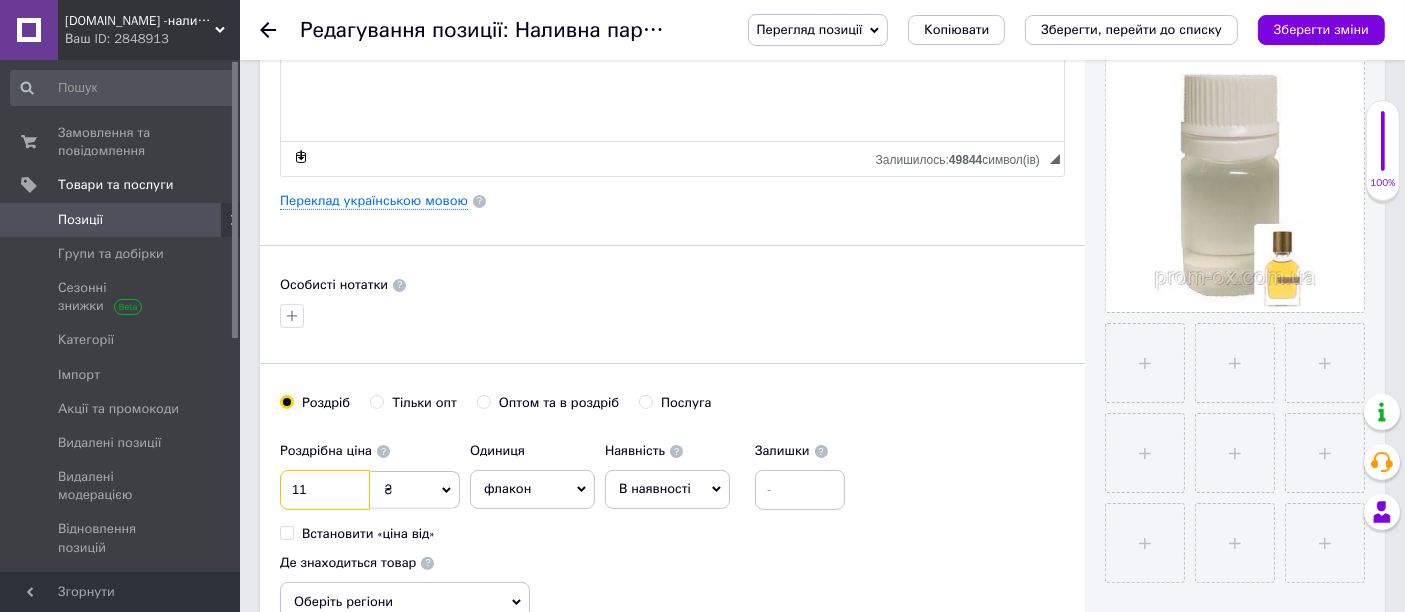 type on "1" 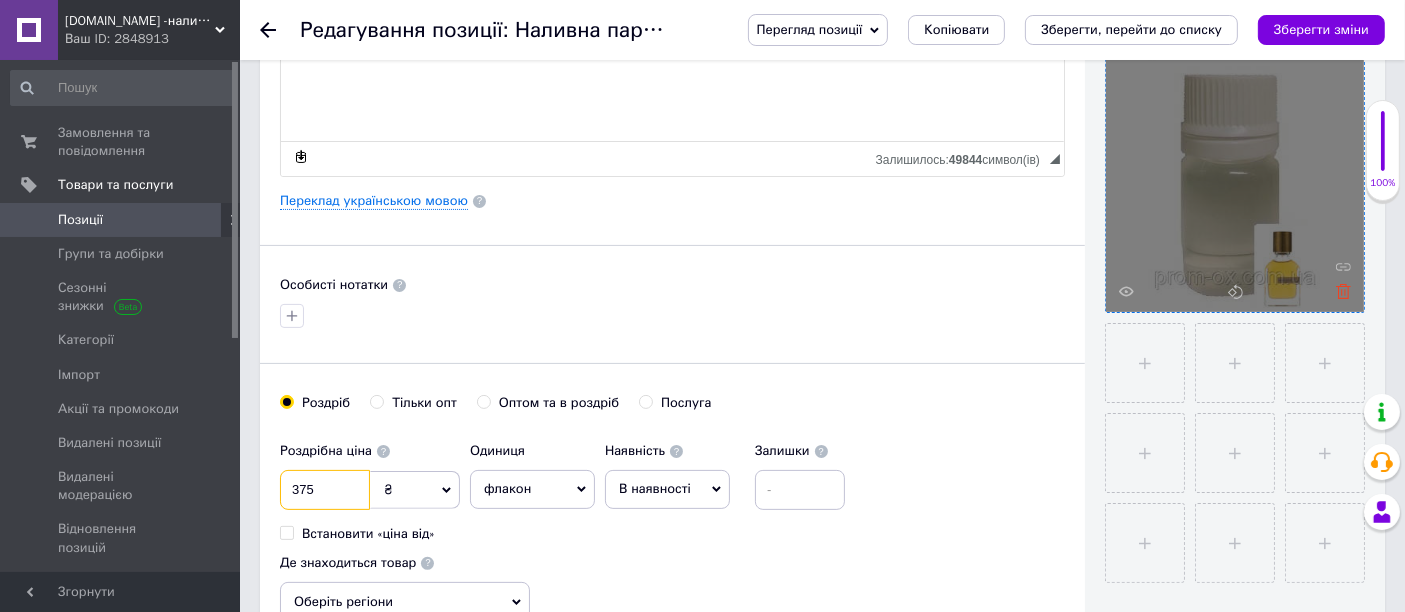 type on "375" 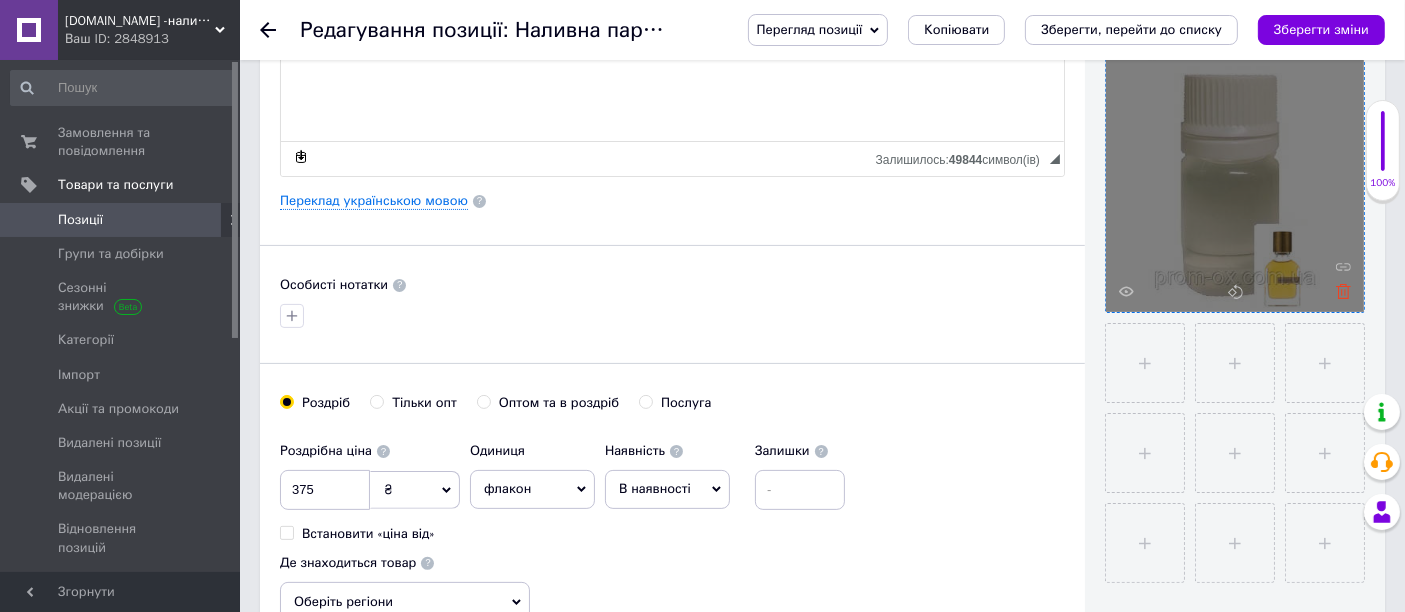 click 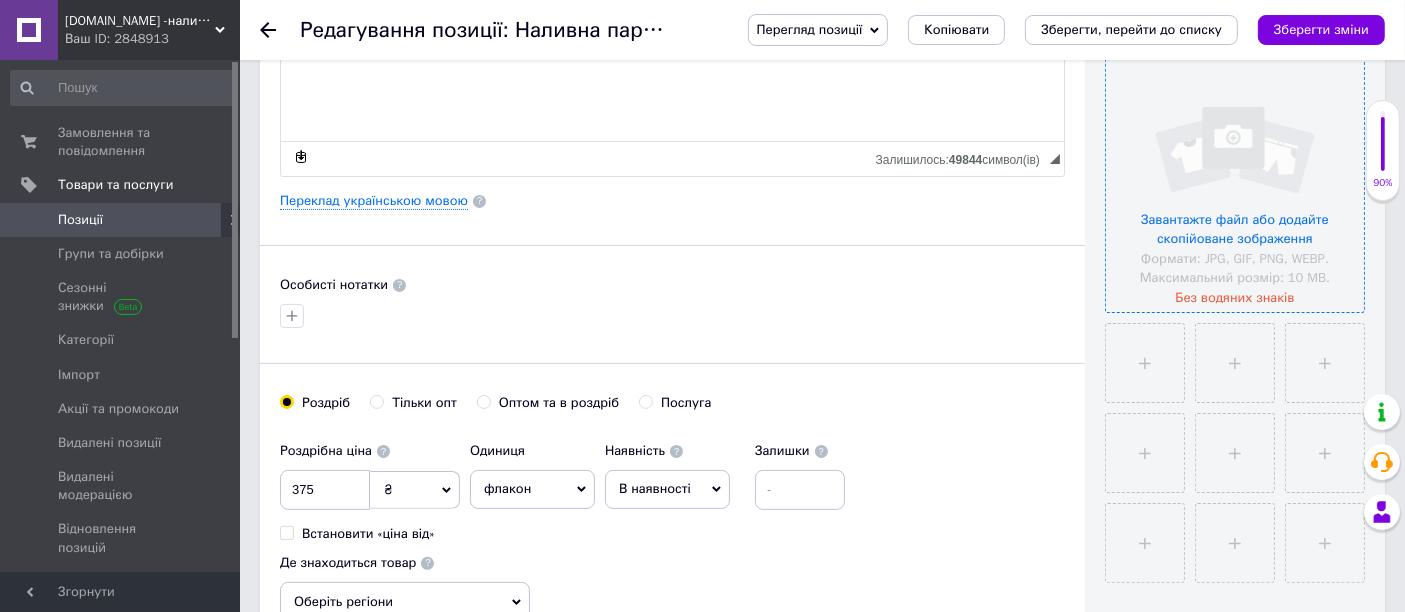 click at bounding box center [1235, 183] 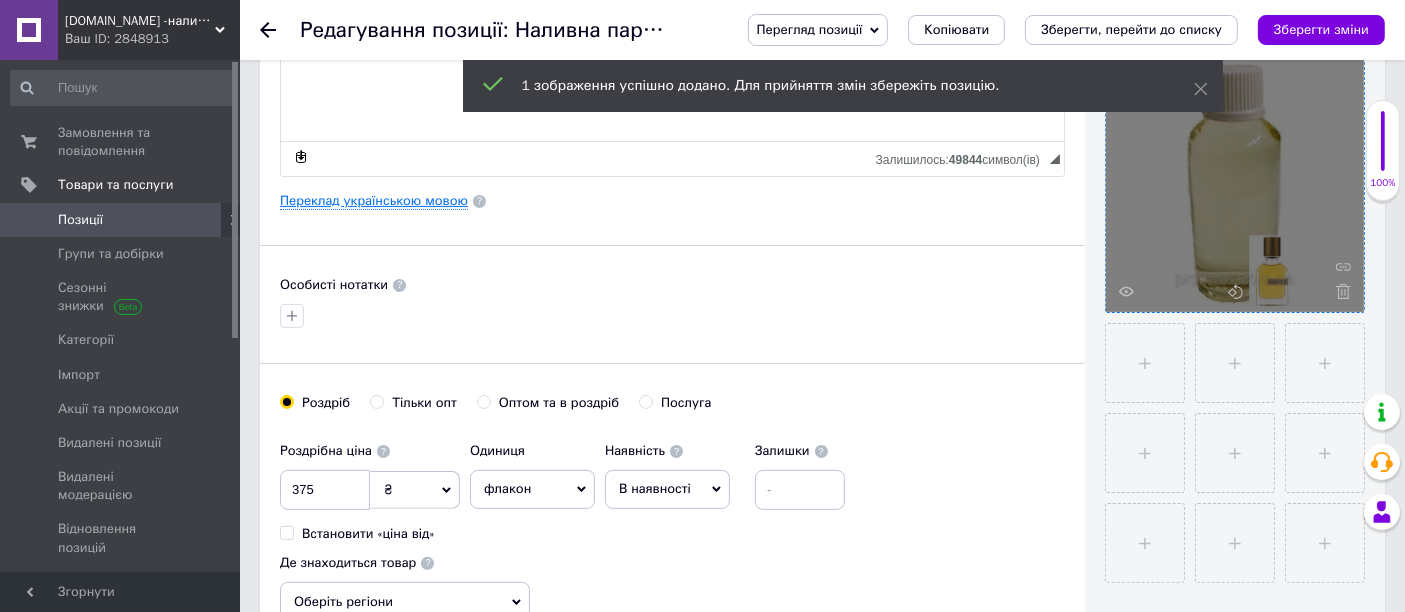 click on "Переклад українською мовою" at bounding box center [374, 201] 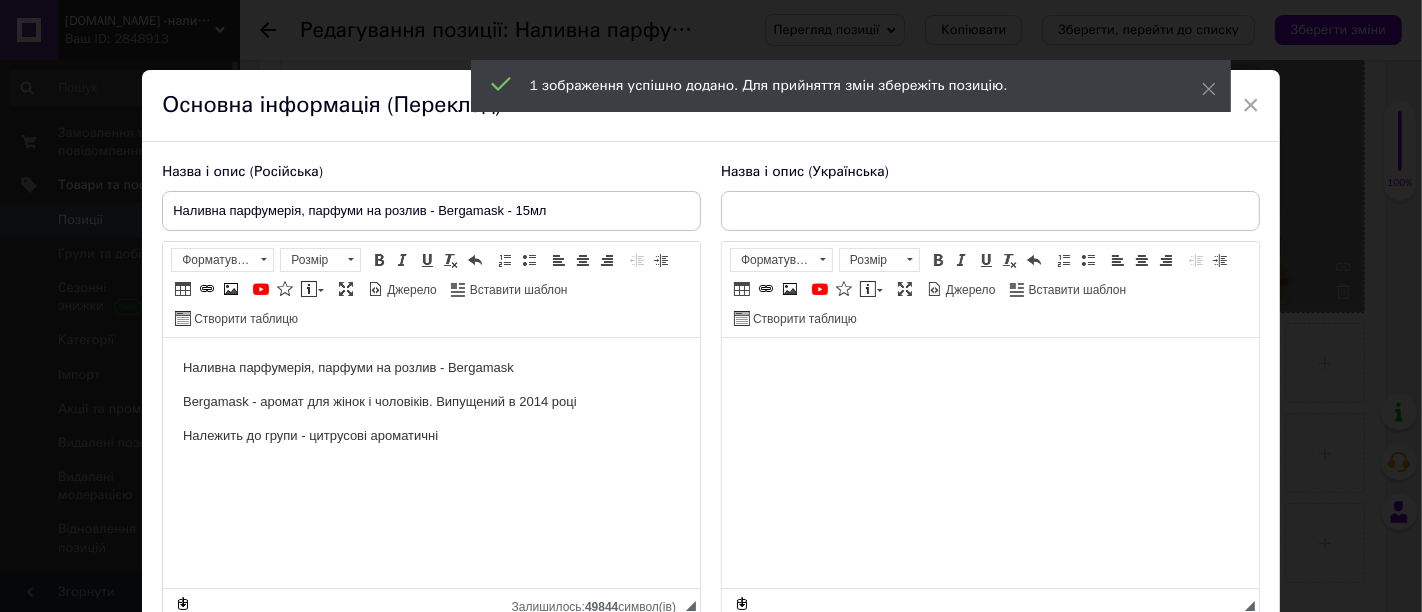 scroll, scrollTop: 0, scrollLeft: 0, axis: both 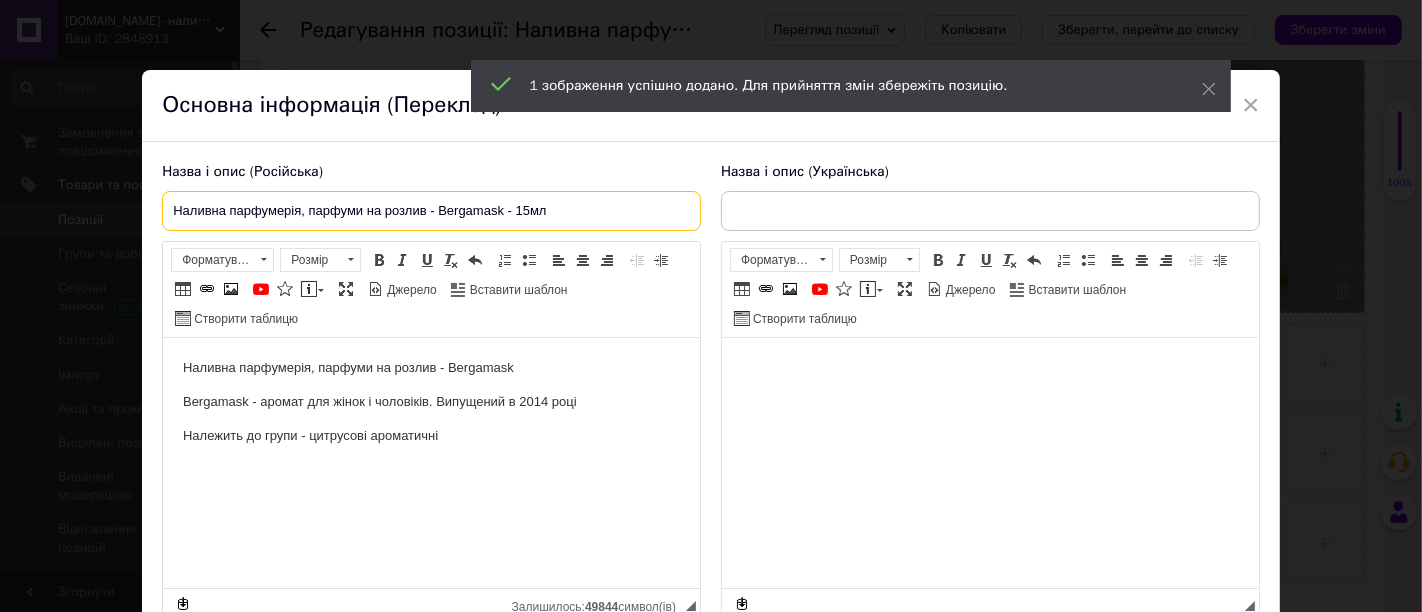 type on "Наливна парфумерія, парфуми на розлив - Bergamask - 15мл" 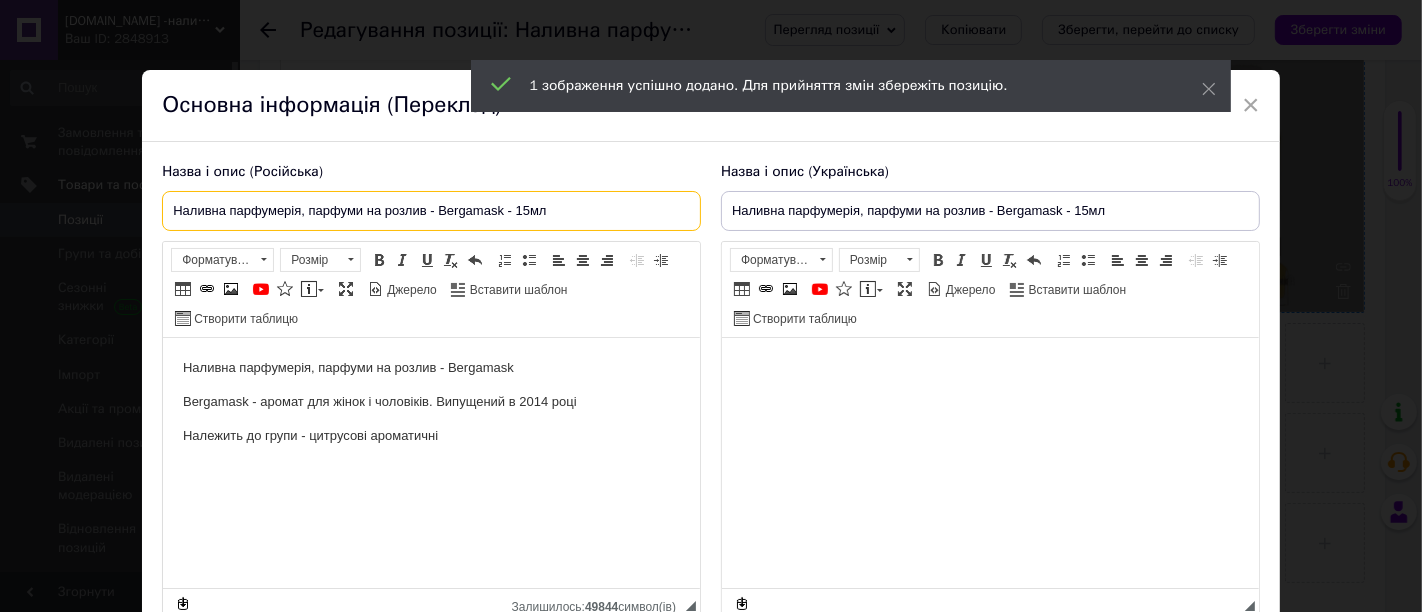 click on "Наливна парфумерія, парфуми на розлив - Bergamask - 15мл" at bounding box center (431, 211) 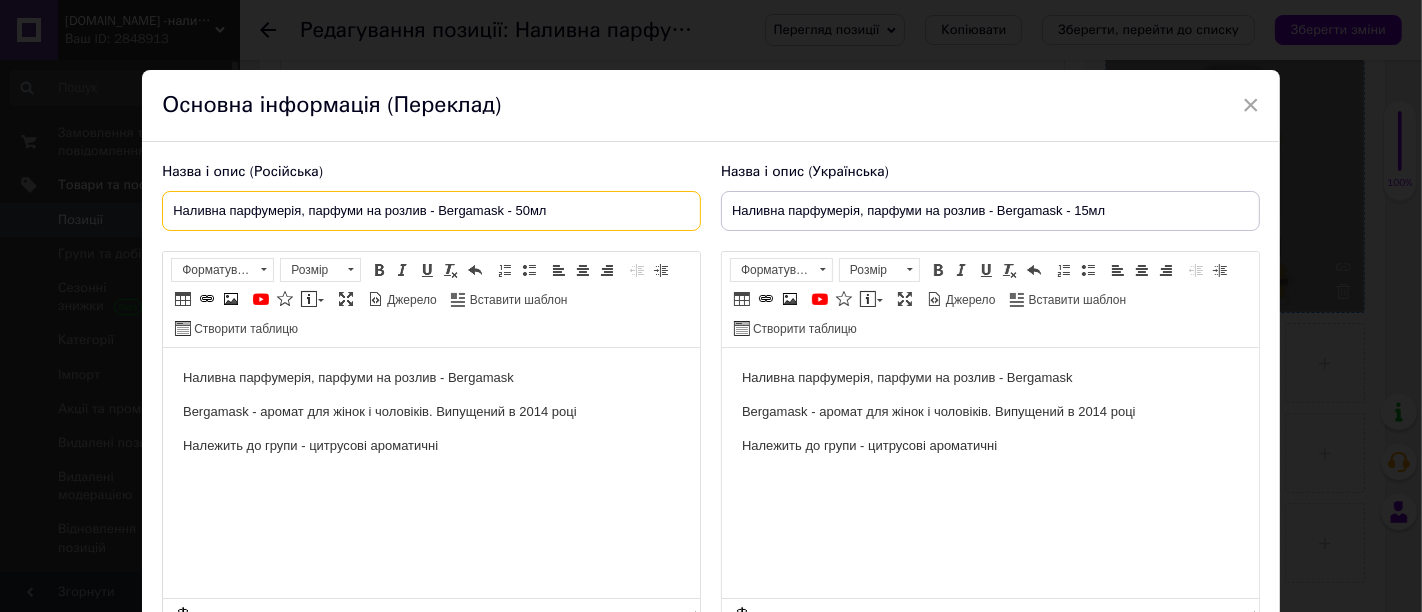 type on "Наливна парфумерія, парфуми на розлив - Bergamask - 50мл" 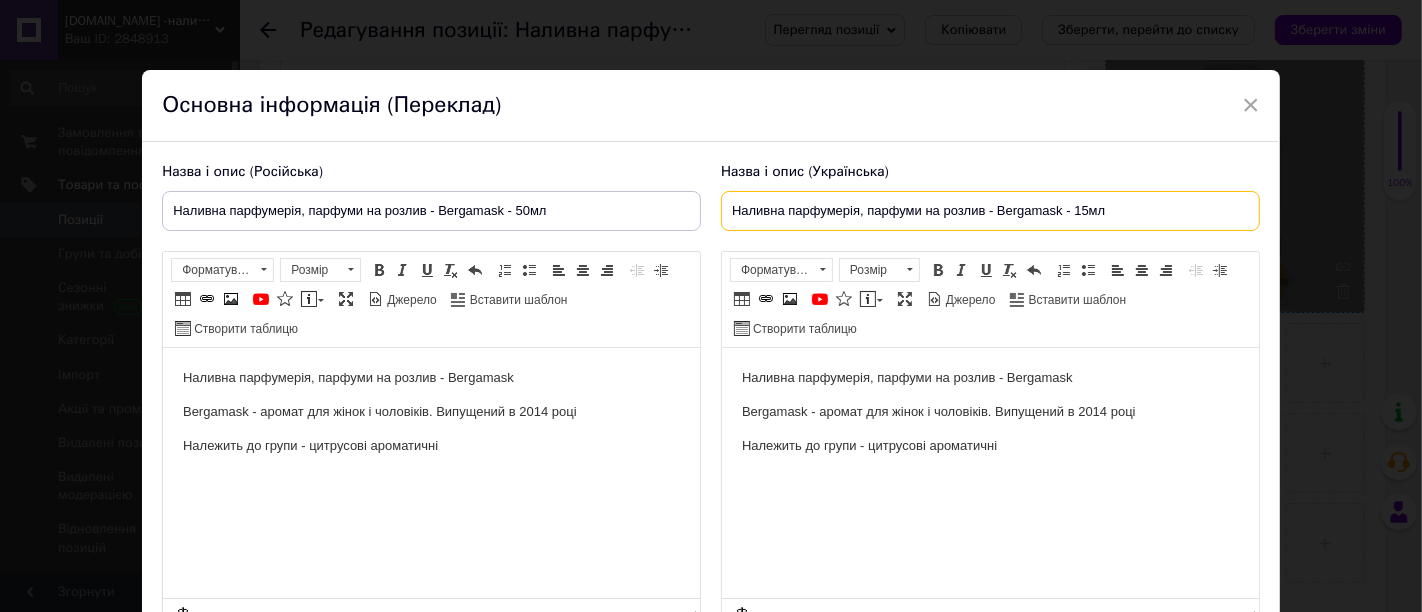 click on "Наливна парфумерія, парфуми на розлив - Bergamask - 15мл" at bounding box center [990, 211] 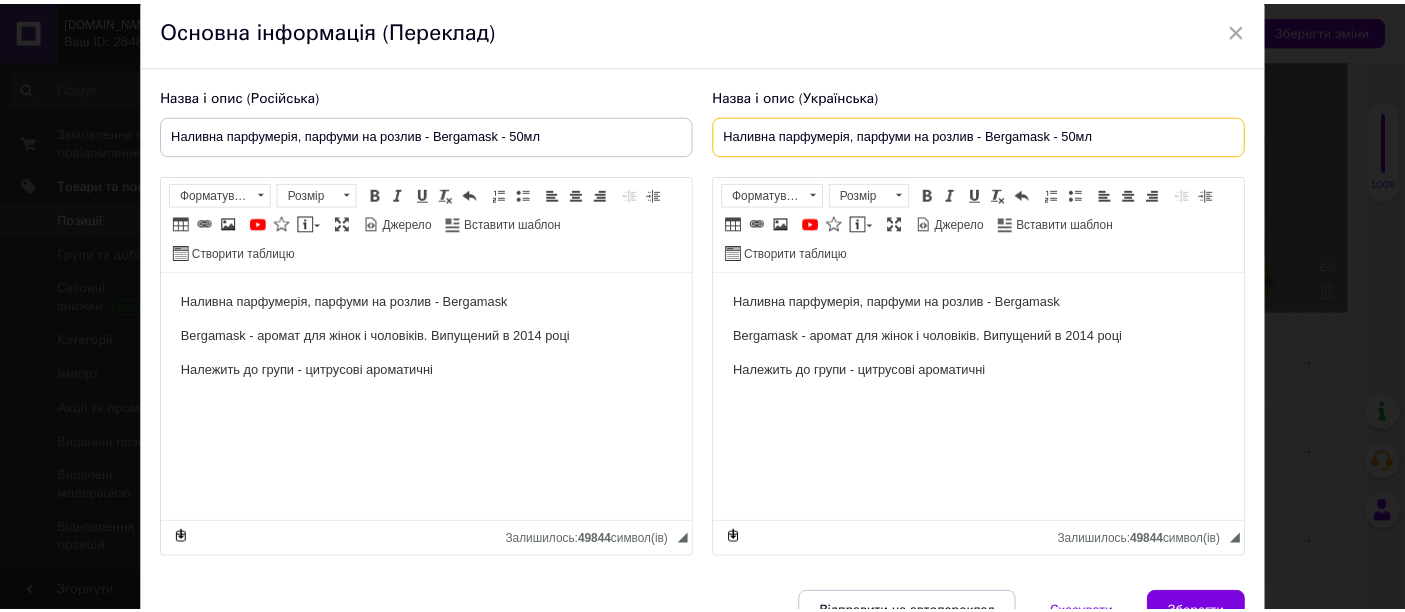 scroll, scrollTop: 111, scrollLeft: 0, axis: vertical 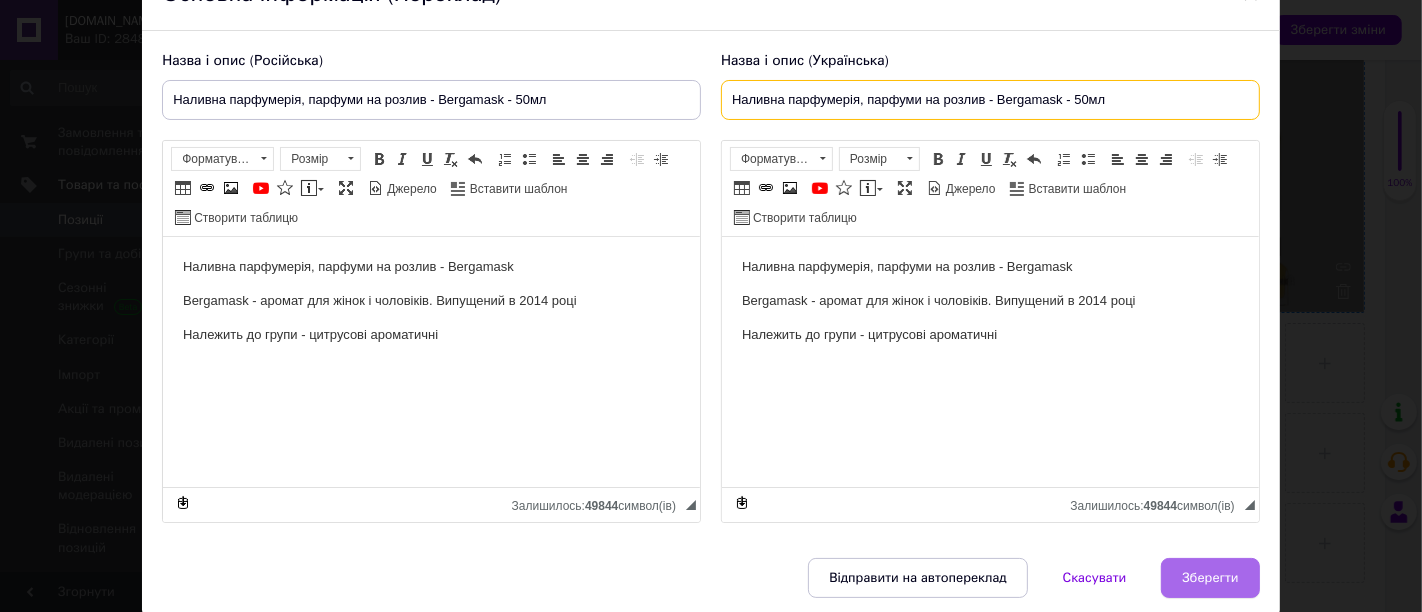 type on "Наливна парфумерія, парфуми на розлив - Bergamask - 50мл" 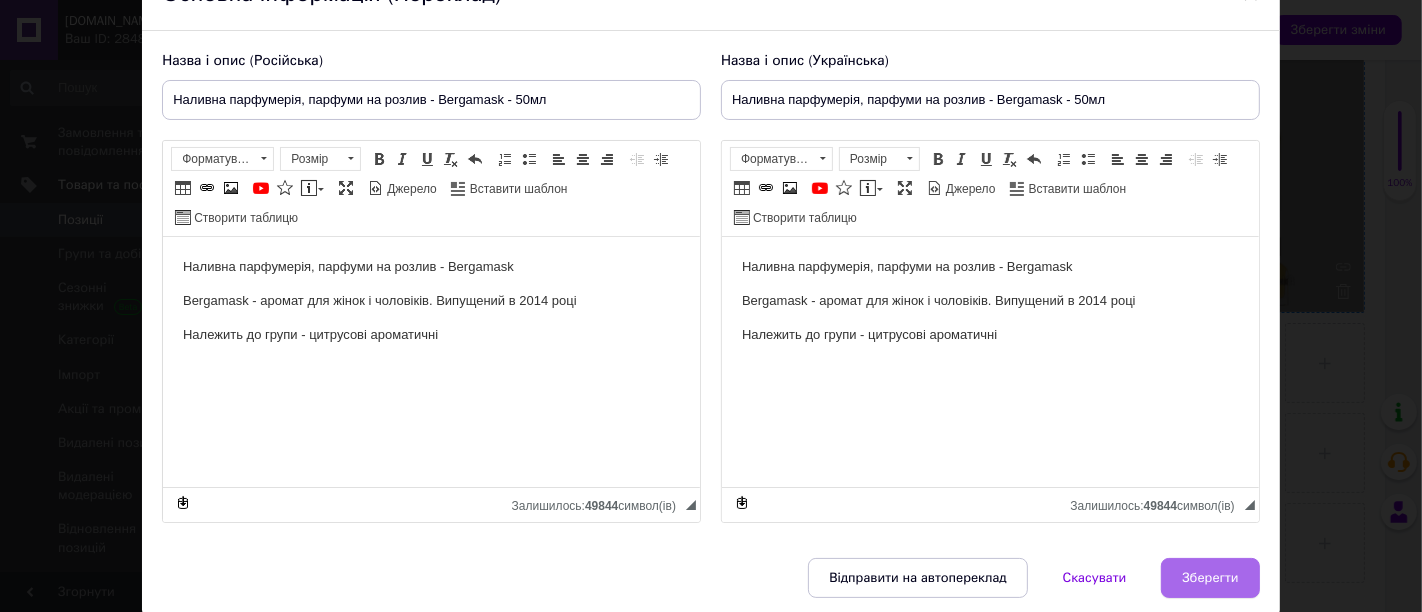 click on "Зберегти" at bounding box center (1210, 578) 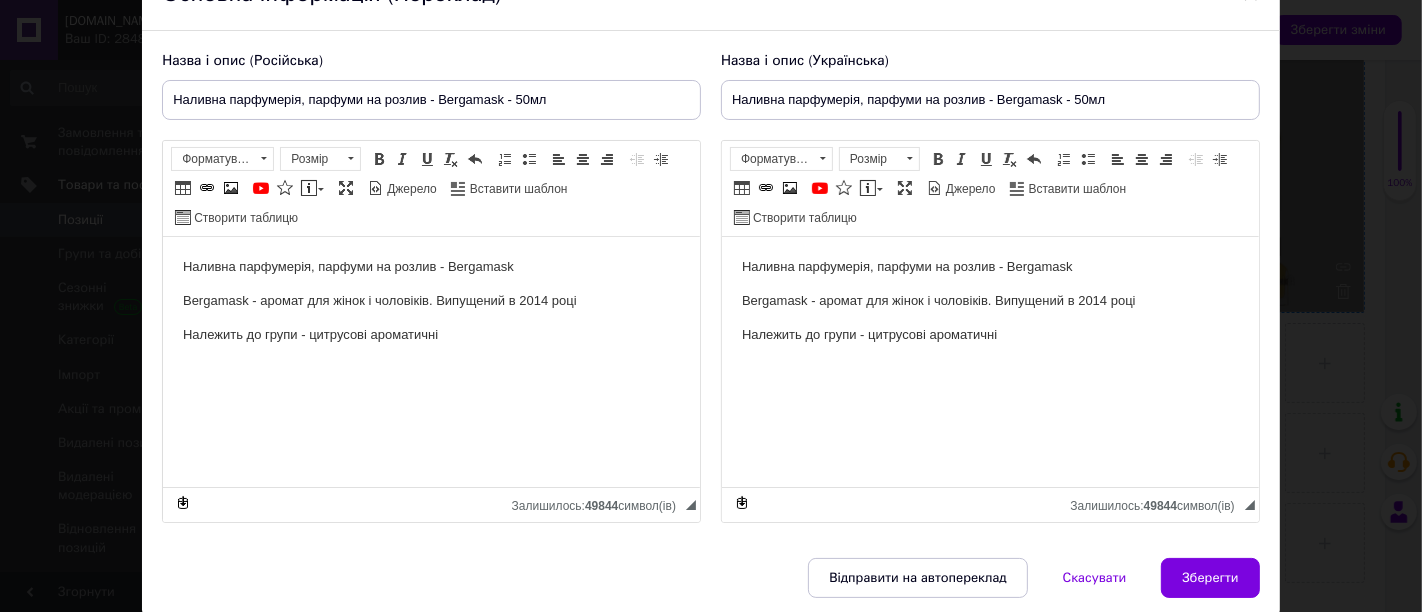type on "Наливна парфумерія, парфуми на розлив - Bergamask - 50мл" 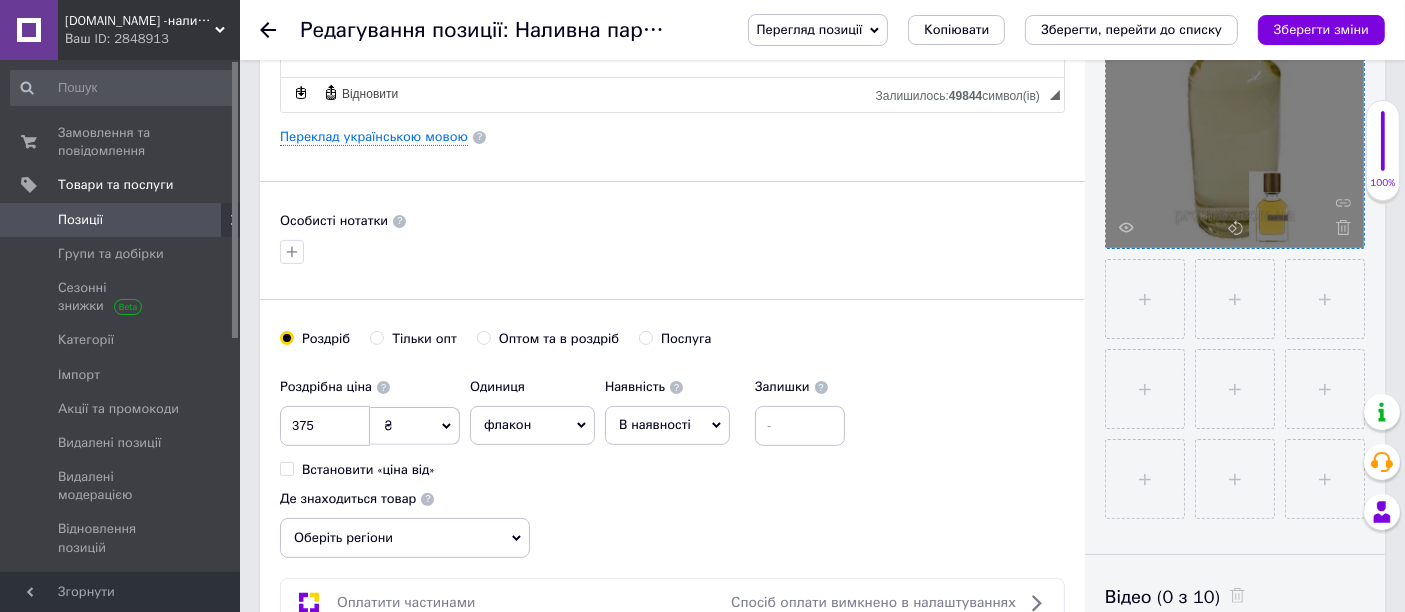 scroll, scrollTop: 555, scrollLeft: 0, axis: vertical 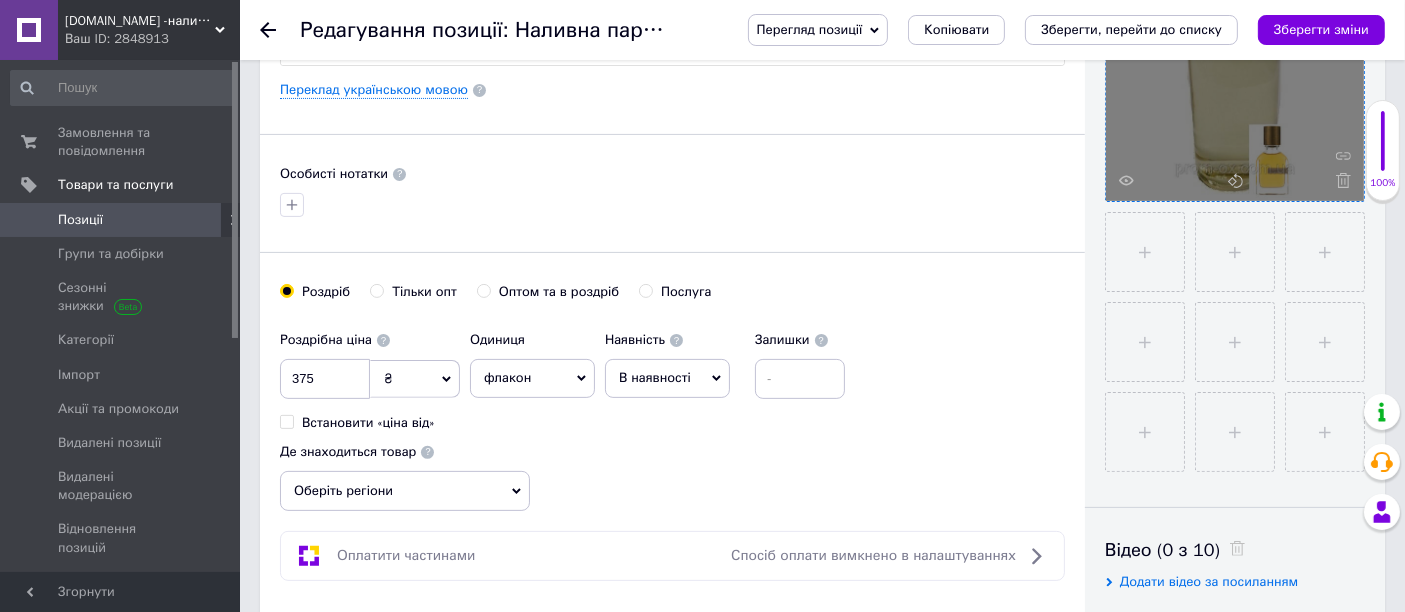 click 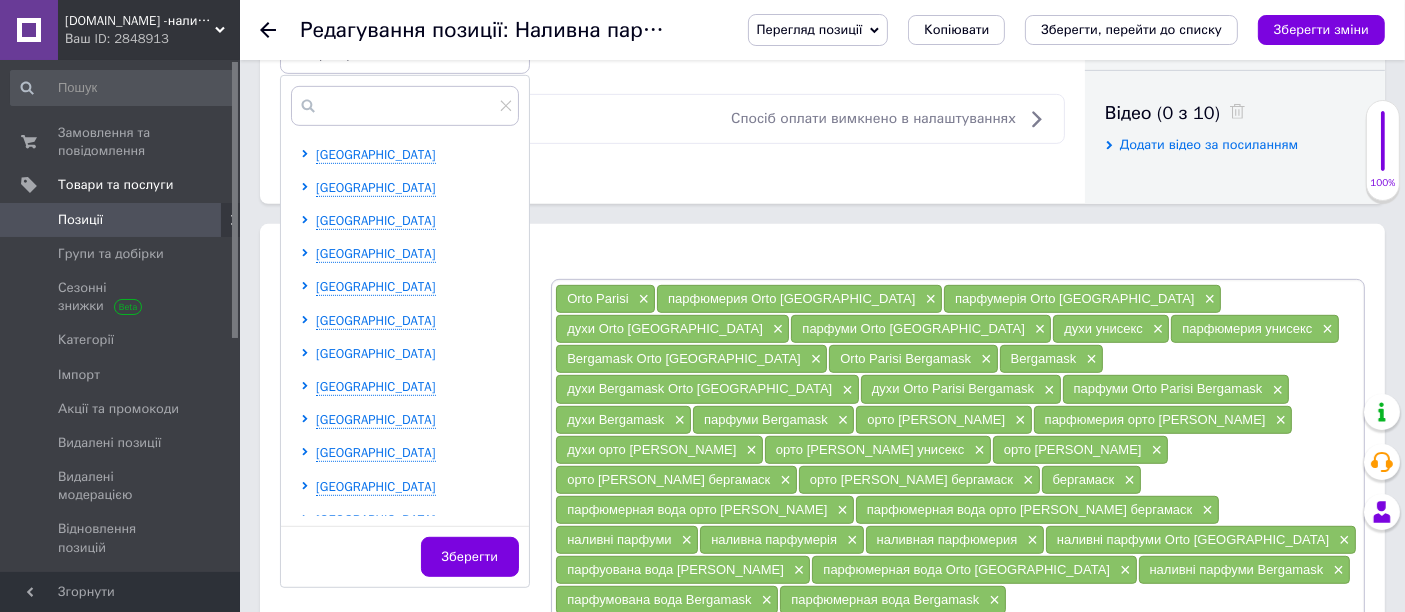 scroll, scrollTop: 1000, scrollLeft: 0, axis: vertical 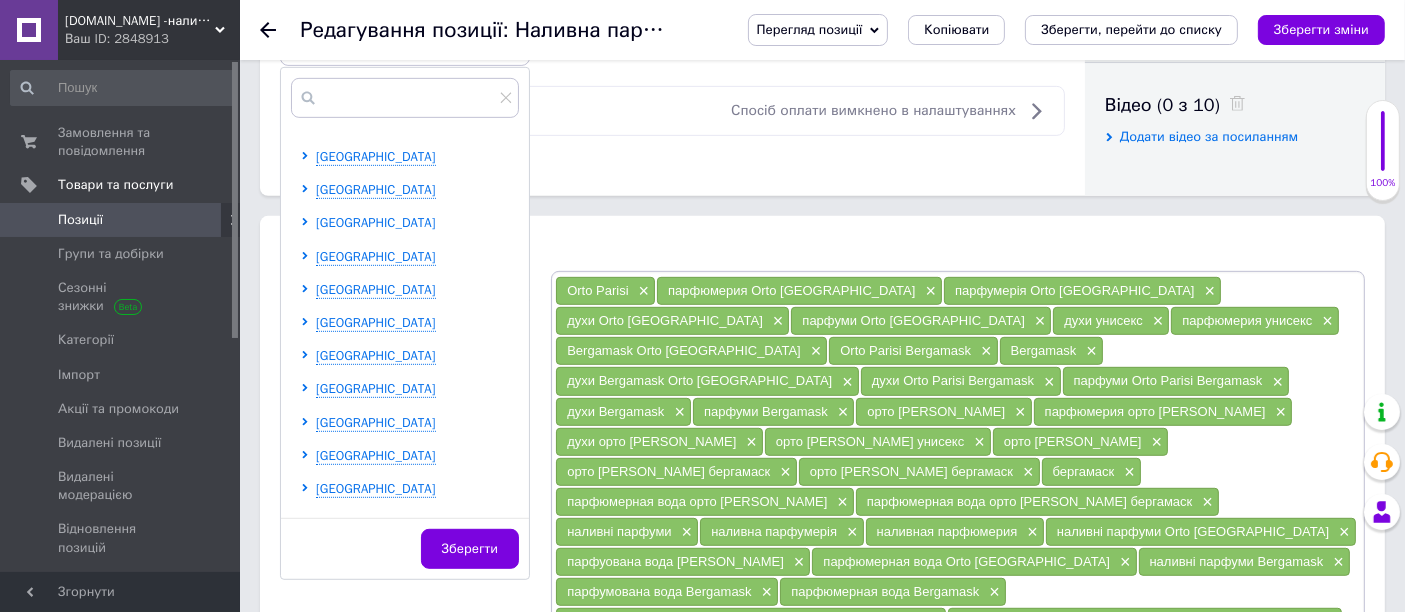 click 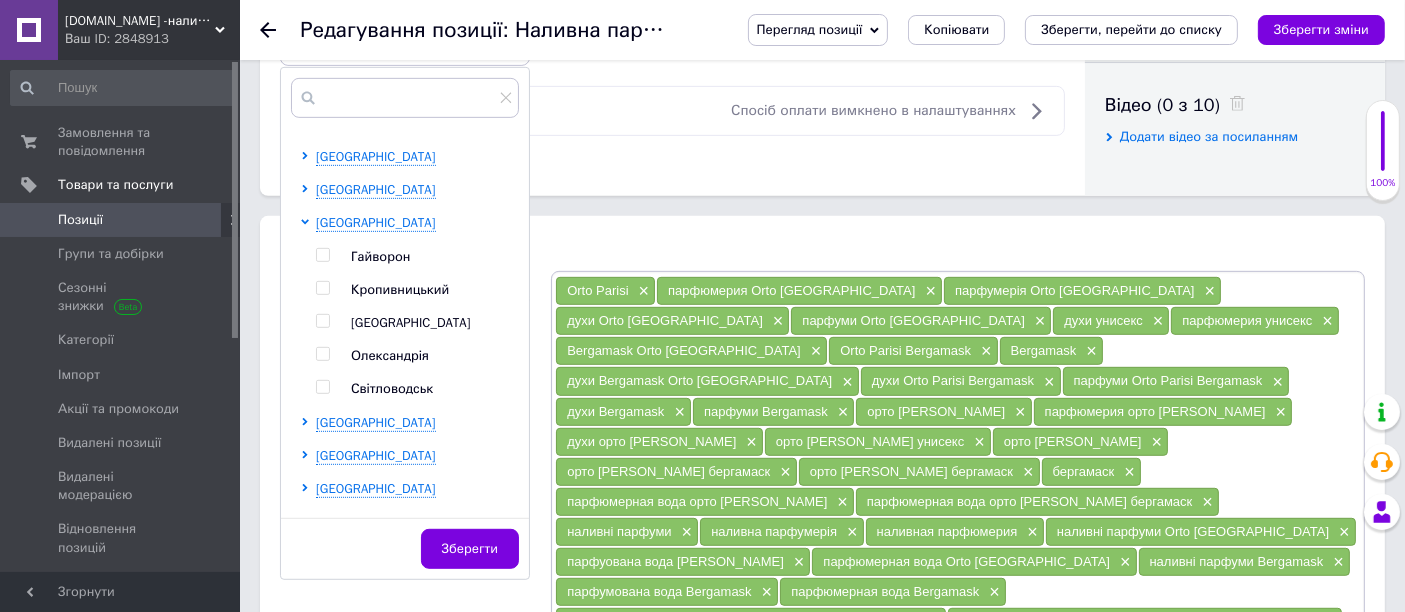 click at bounding box center (322, 288) 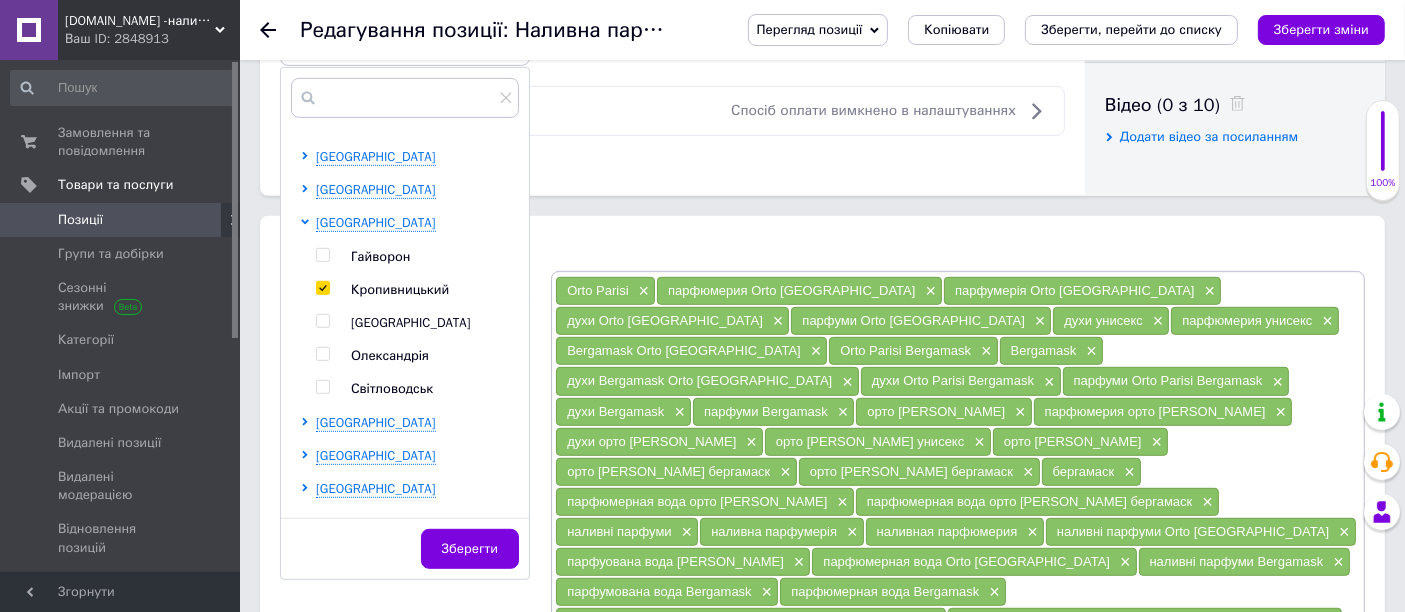 checkbox on "true" 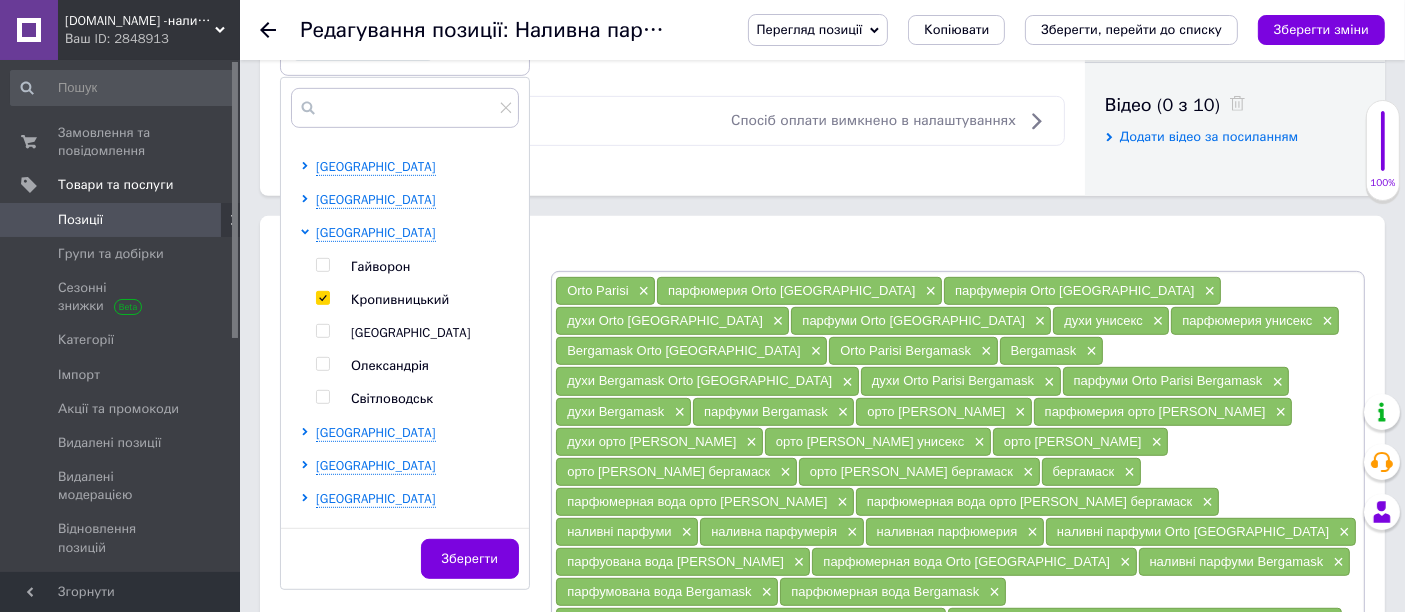 click on "Розміщення" at bounding box center (822, 248) 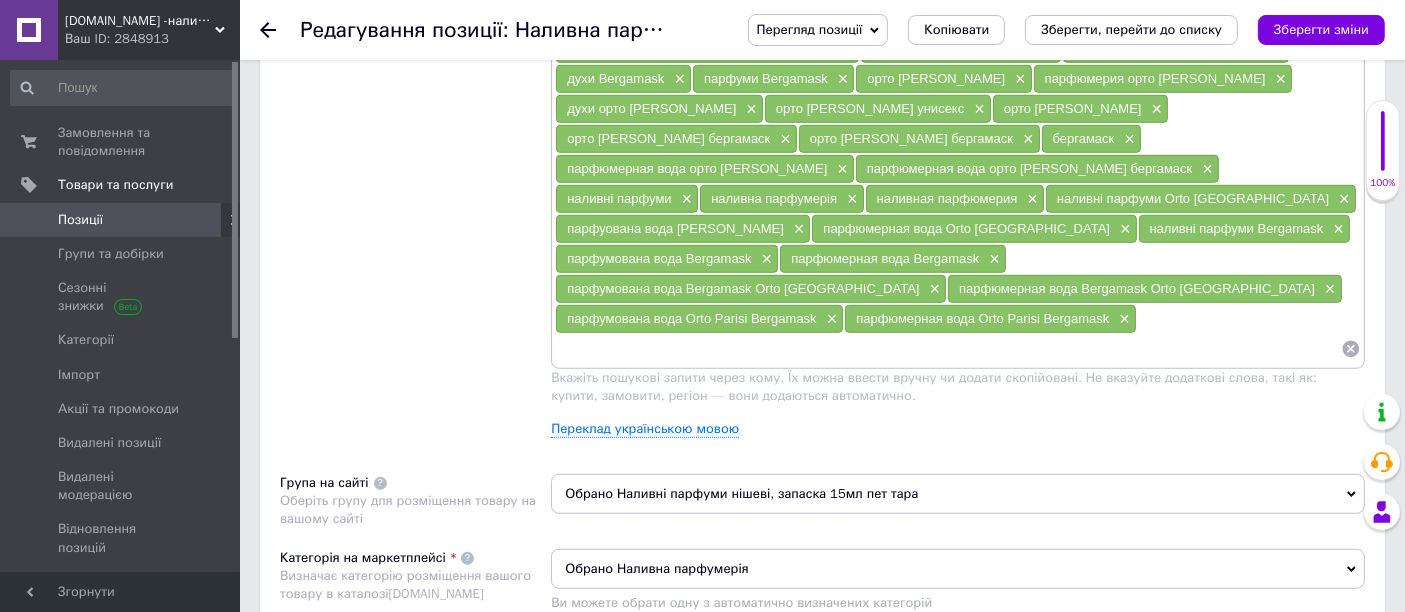 click on "Обрано Наливні парфуми нішеві, запаска 15мл пет тара" at bounding box center (958, 494) 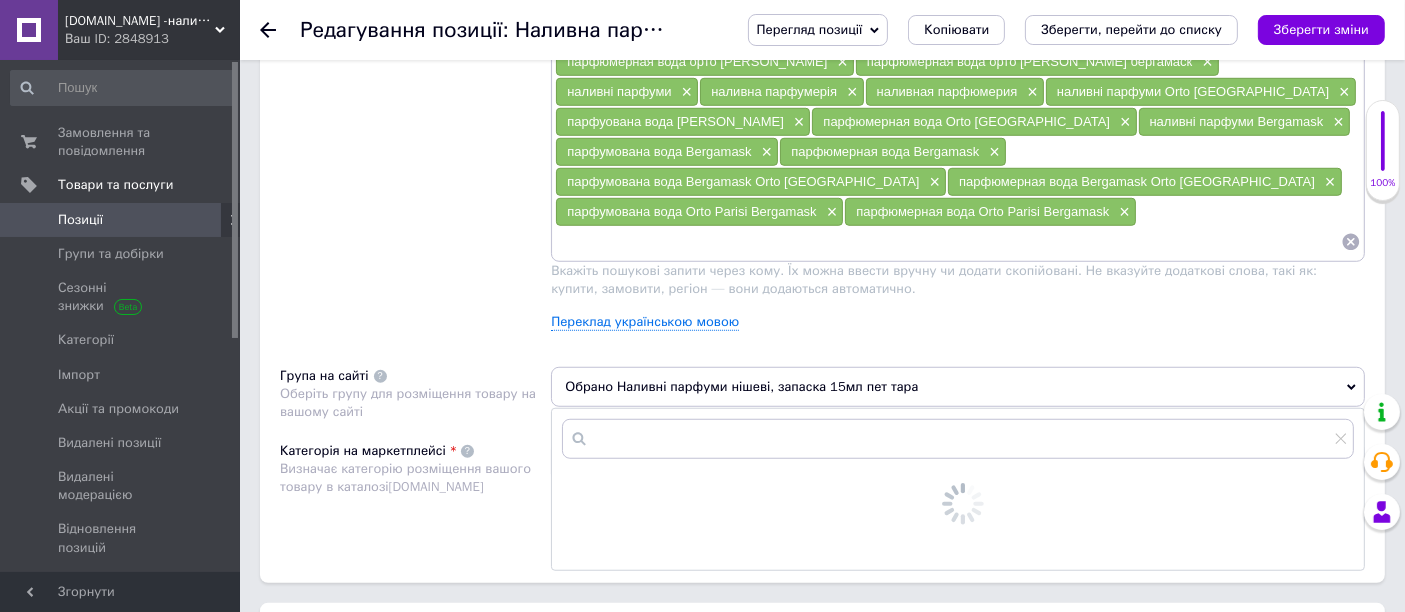 scroll, scrollTop: 1555, scrollLeft: 0, axis: vertical 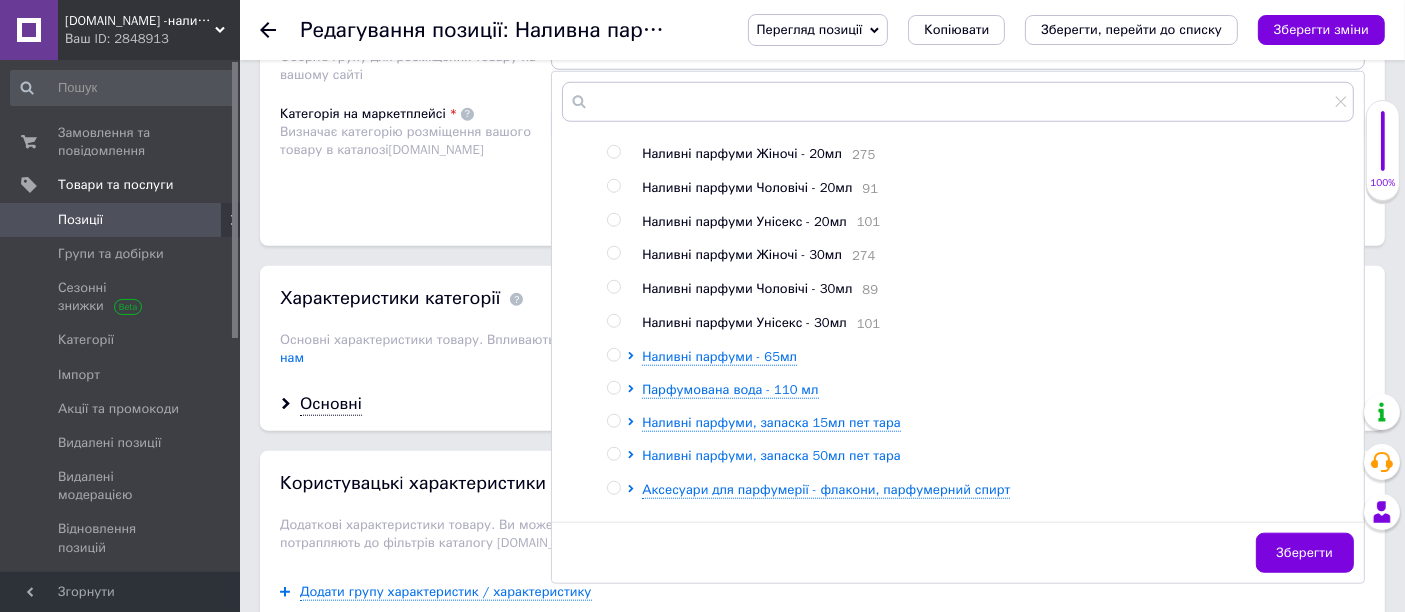 click 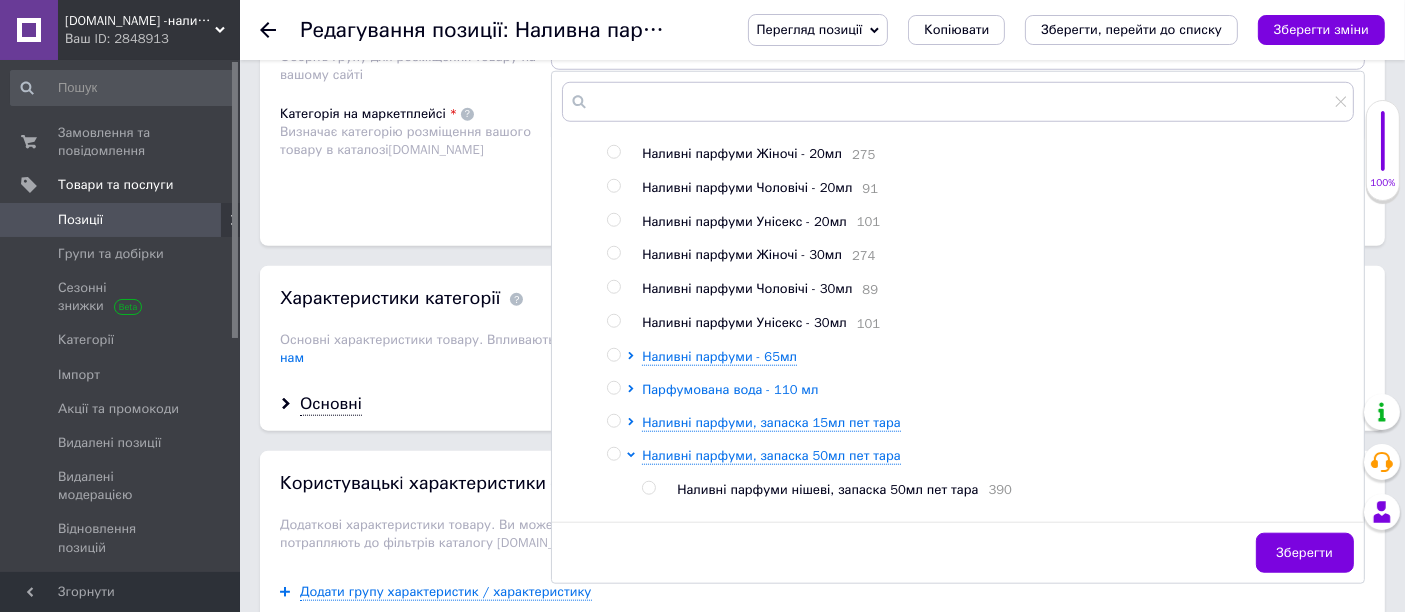 scroll, scrollTop: 435, scrollLeft: 0, axis: vertical 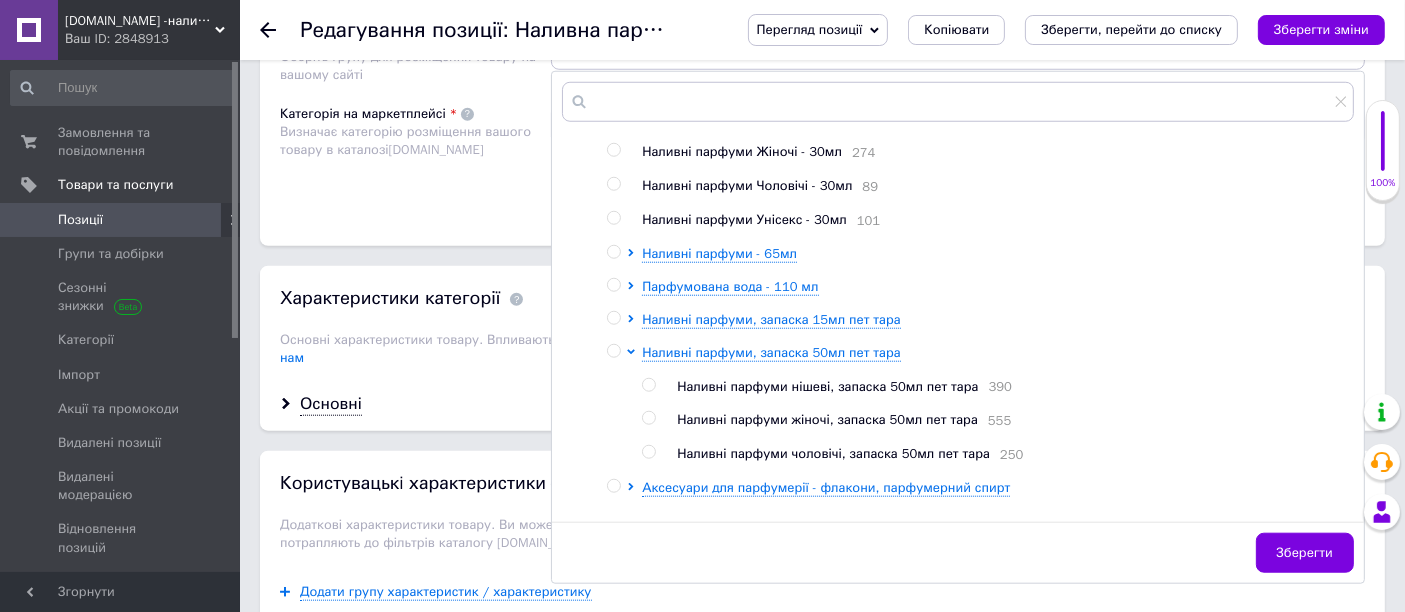 click at bounding box center (648, 385) 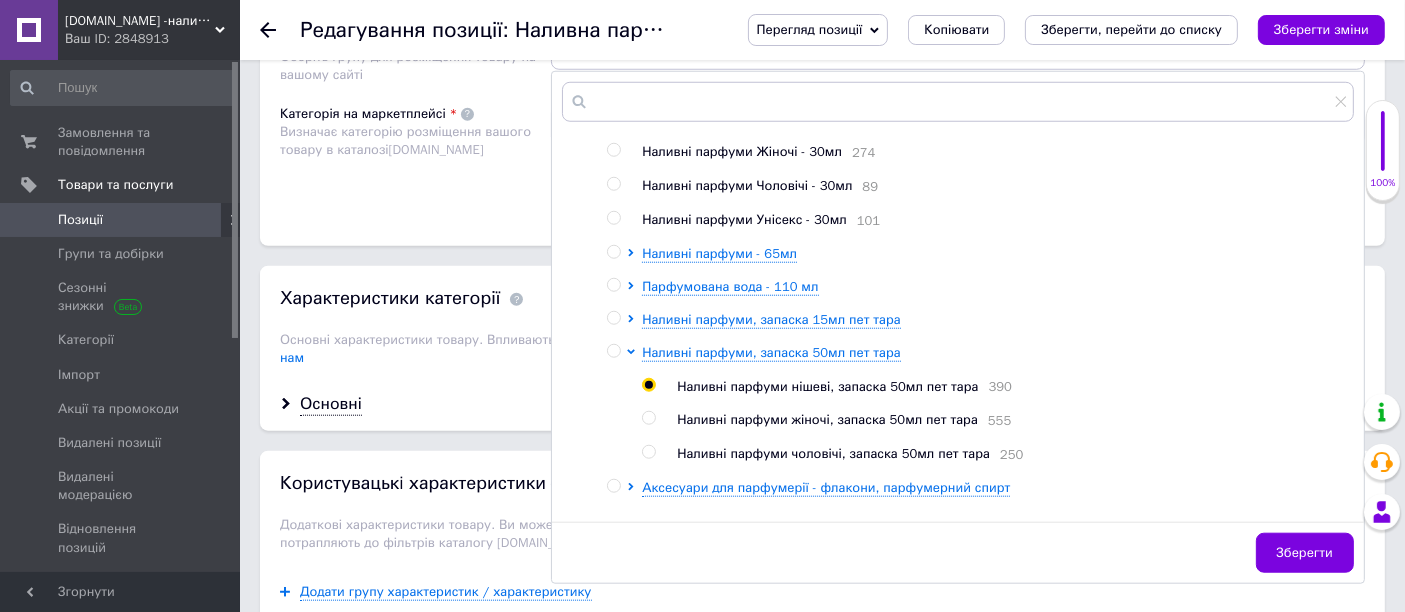 radio on "true" 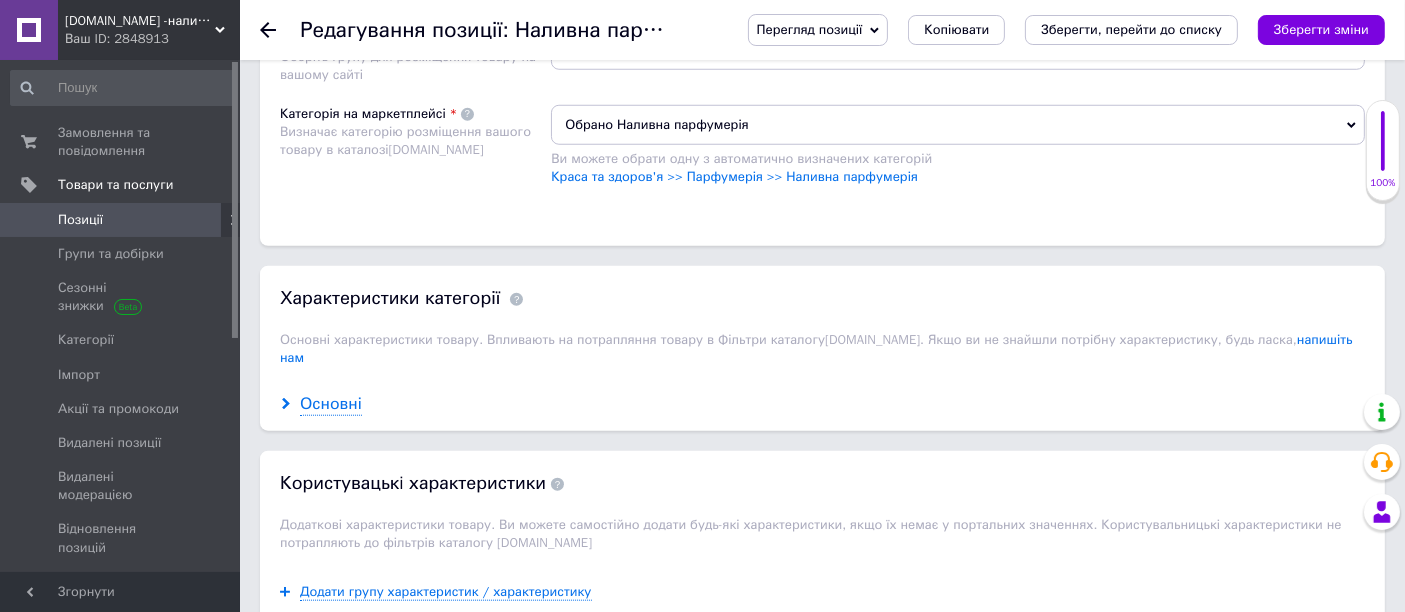 click on "Основні" at bounding box center [331, 404] 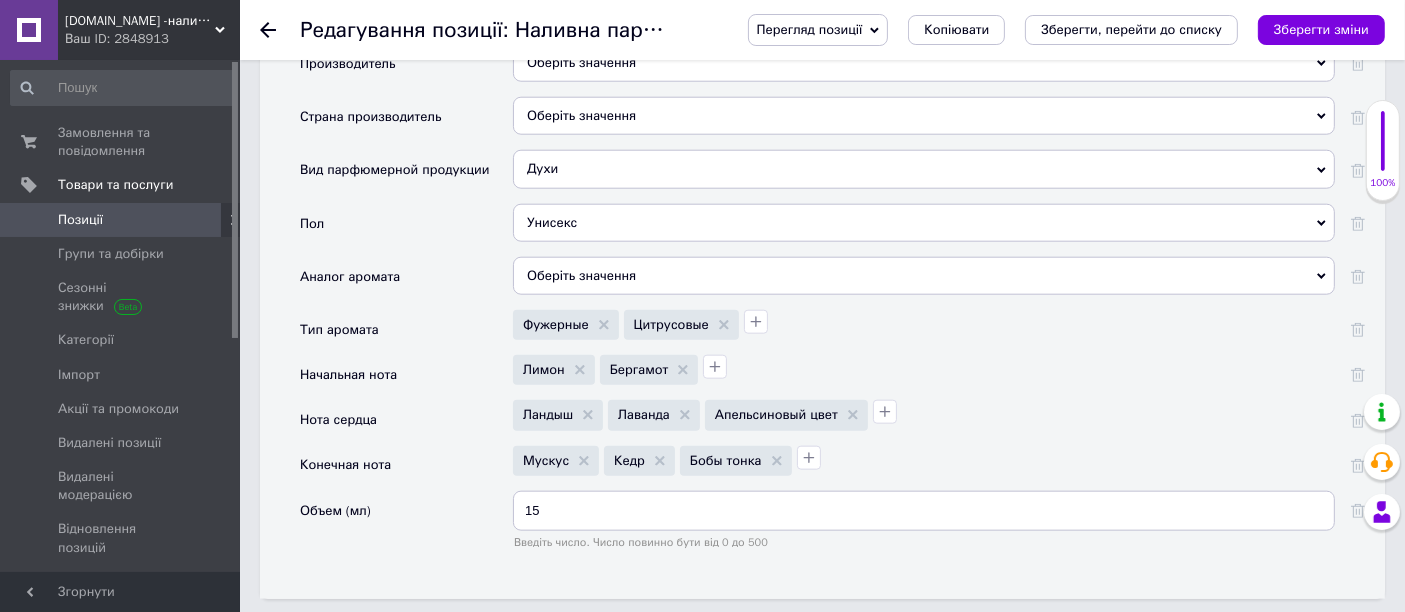 scroll, scrollTop: 2222, scrollLeft: 0, axis: vertical 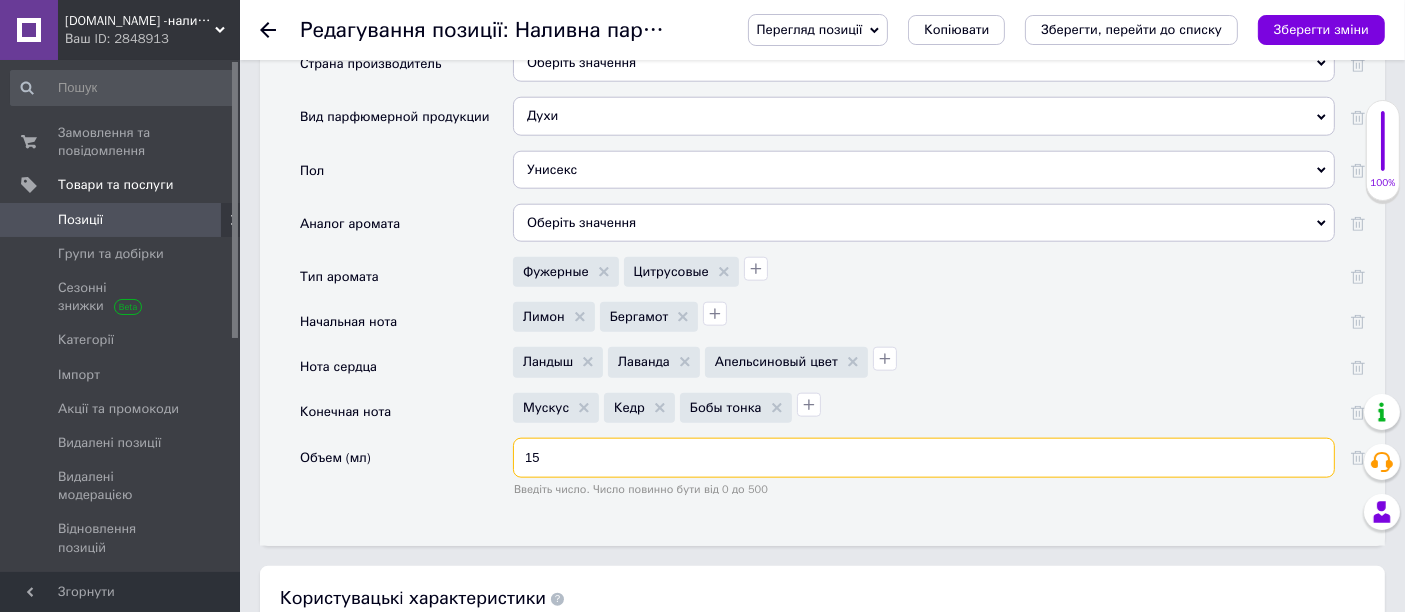 click on "15" at bounding box center [924, 458] 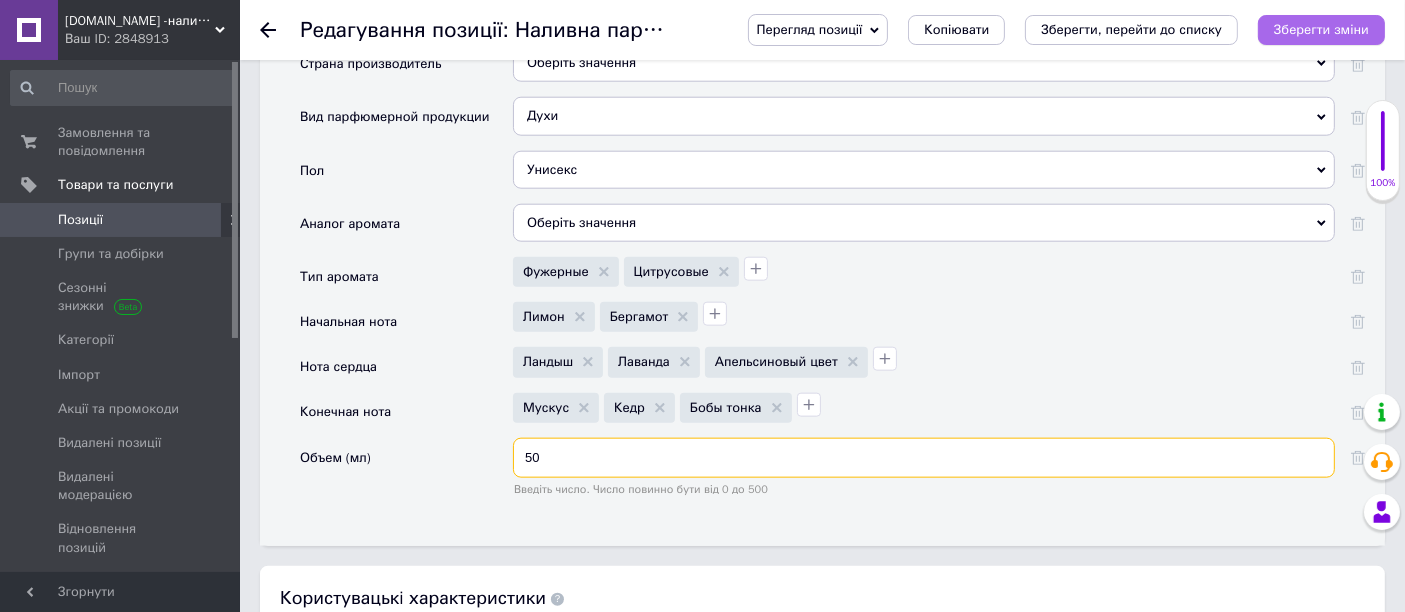 type on "50" 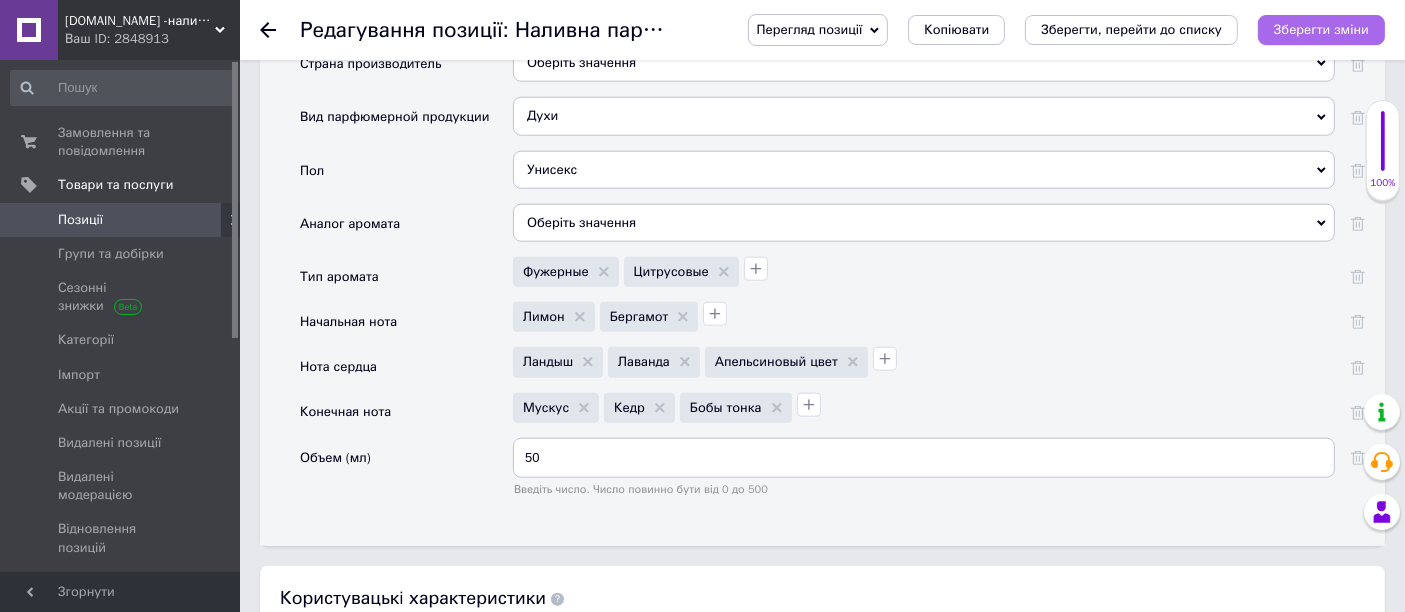 click on "Зберегти зміни" at bounding box center (1321, 29) 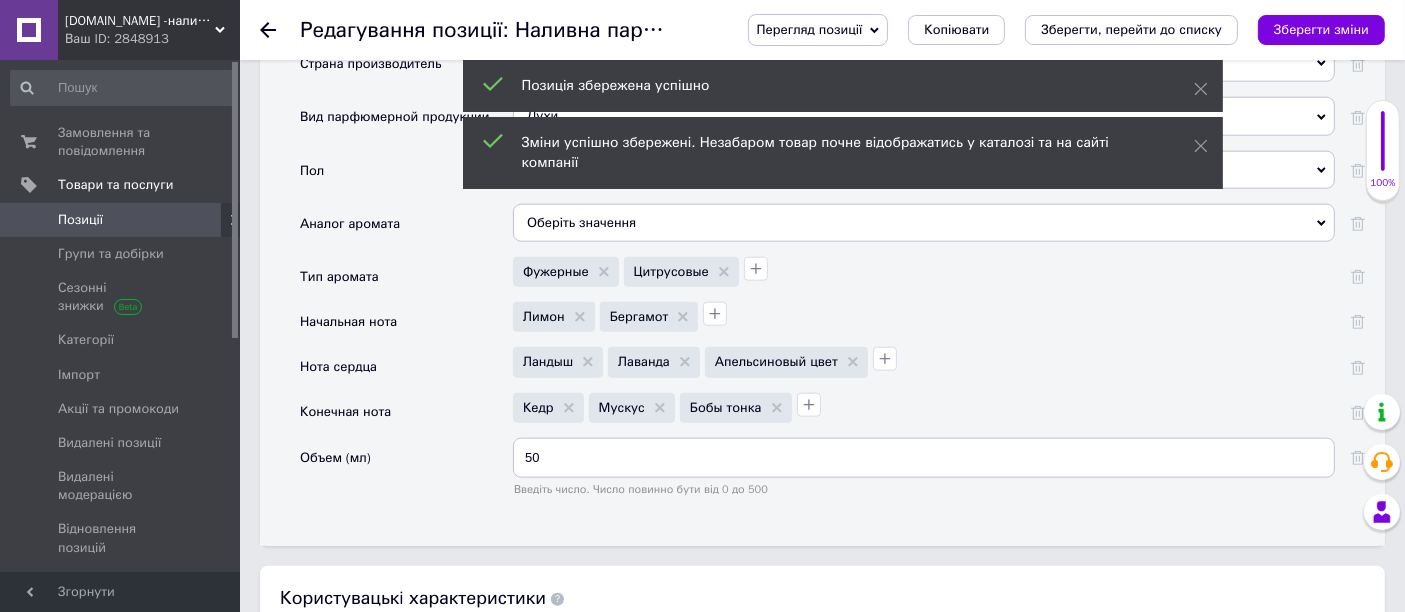 click at bounding box center (280, 30) 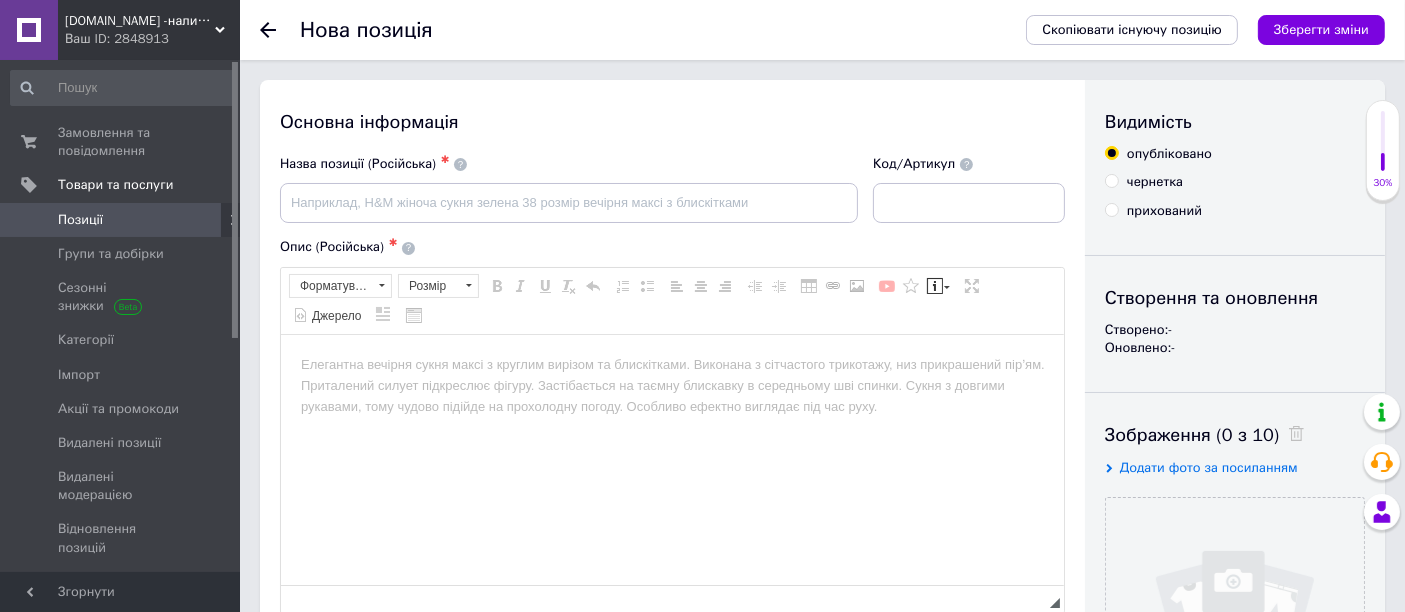 scroll, scrollTop: 0, scrollLeft: 0, axis: both 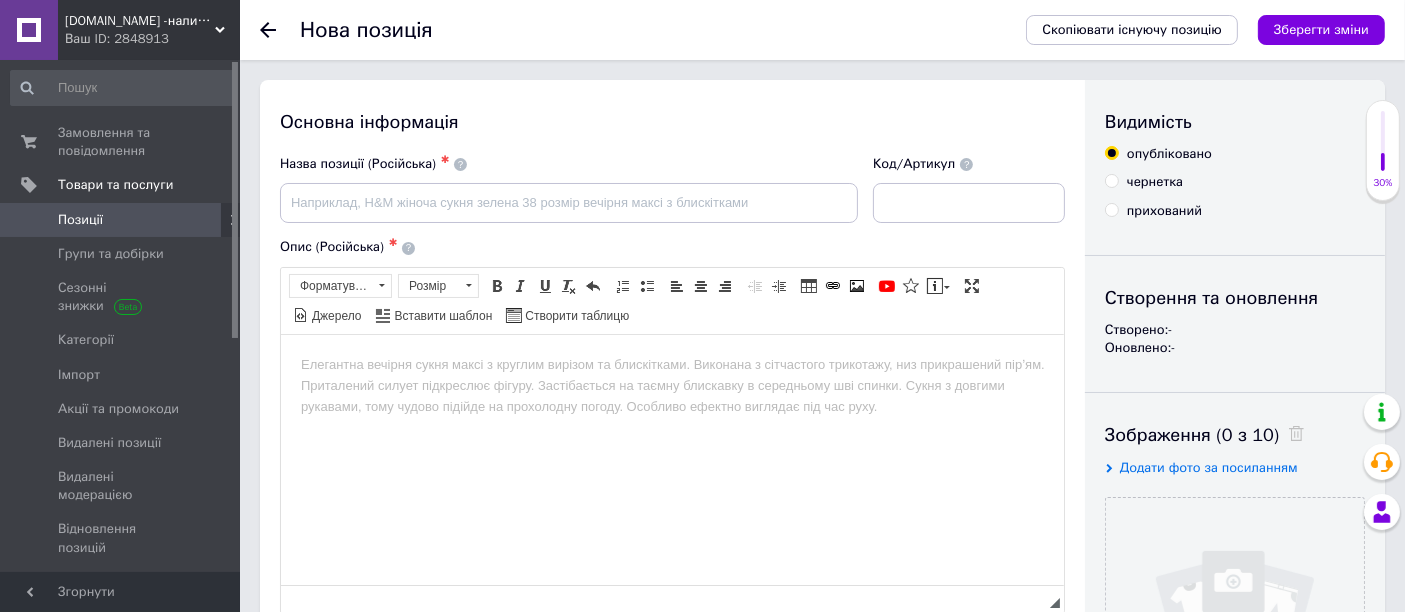 click 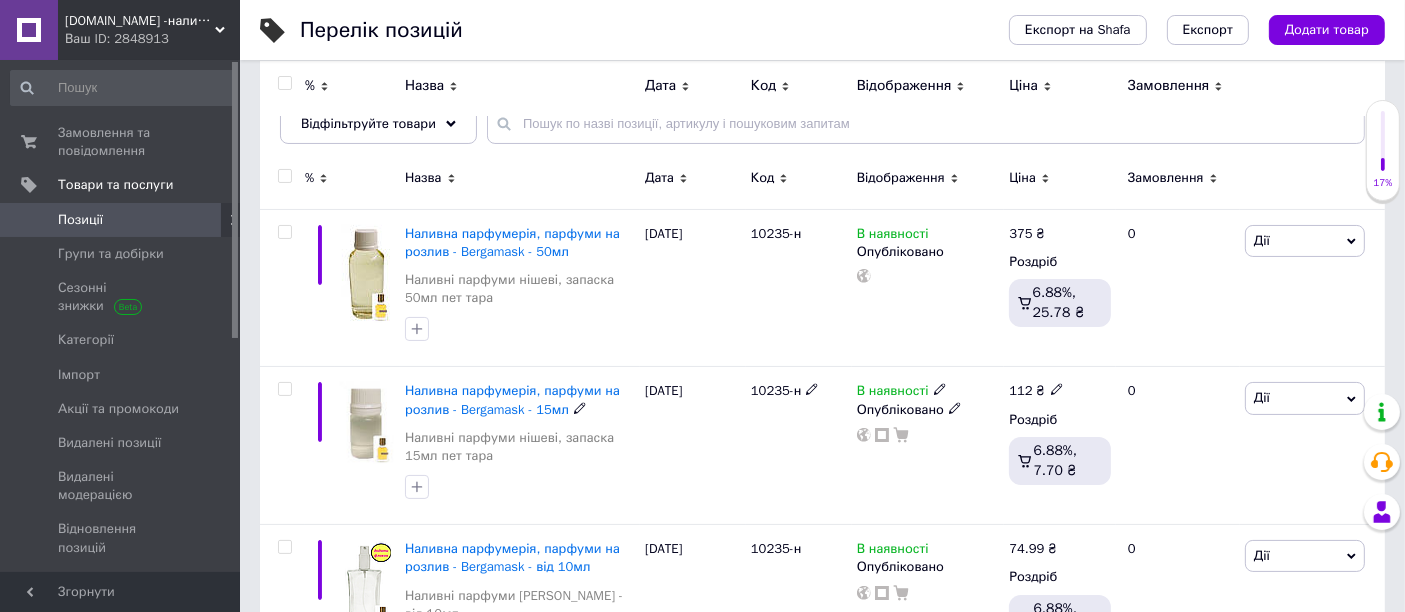 scroll, scrollTop: 0, scrollLeft: 0, axis: both 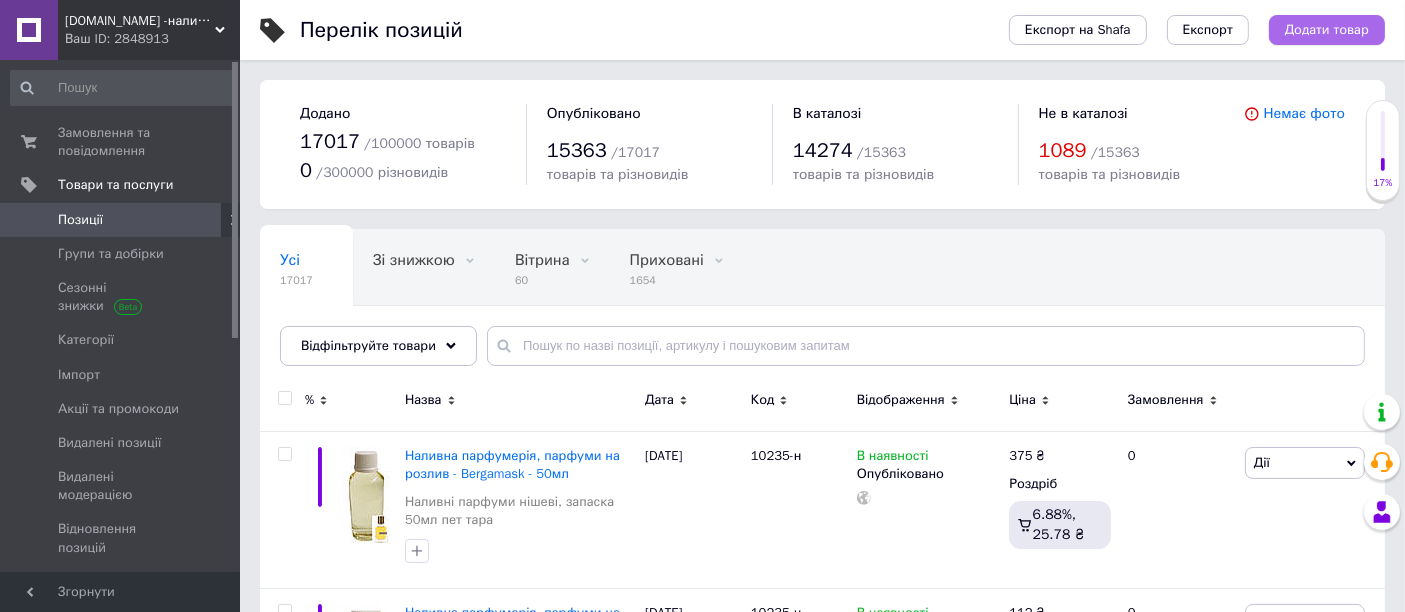 click on "Додати товар" at bounding box center (1327, 30) 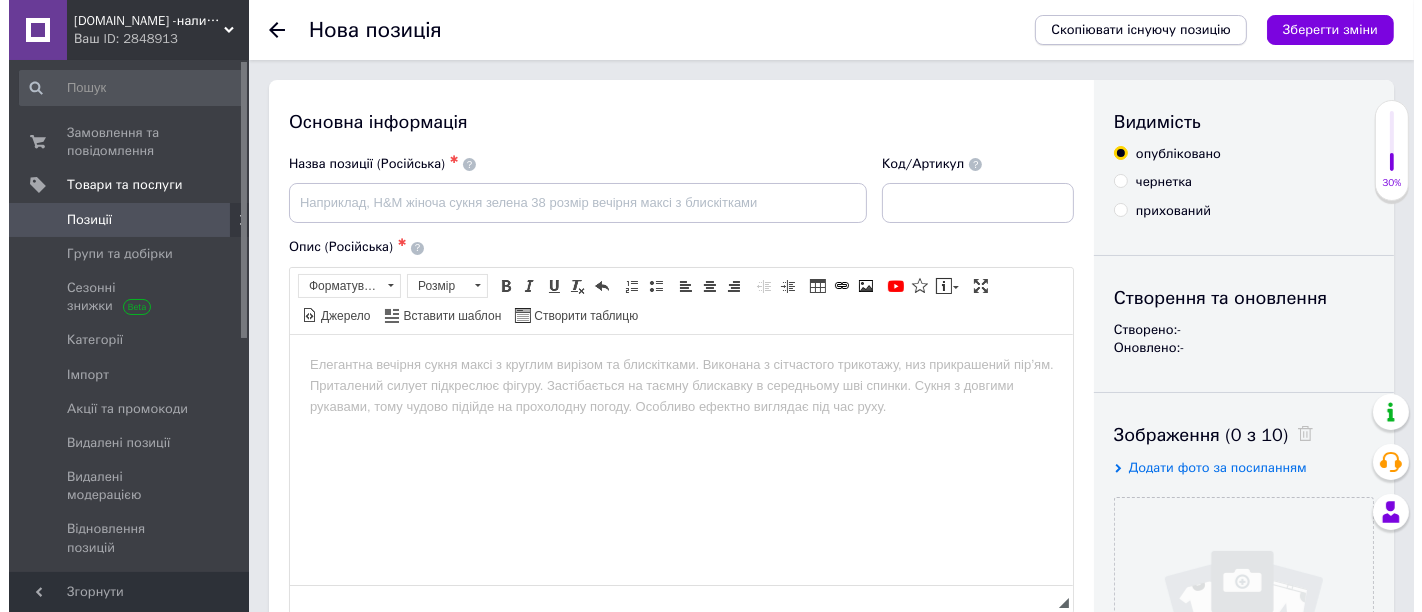 scroll, scrollTop: 0, scrollLeft: 0, axis: both 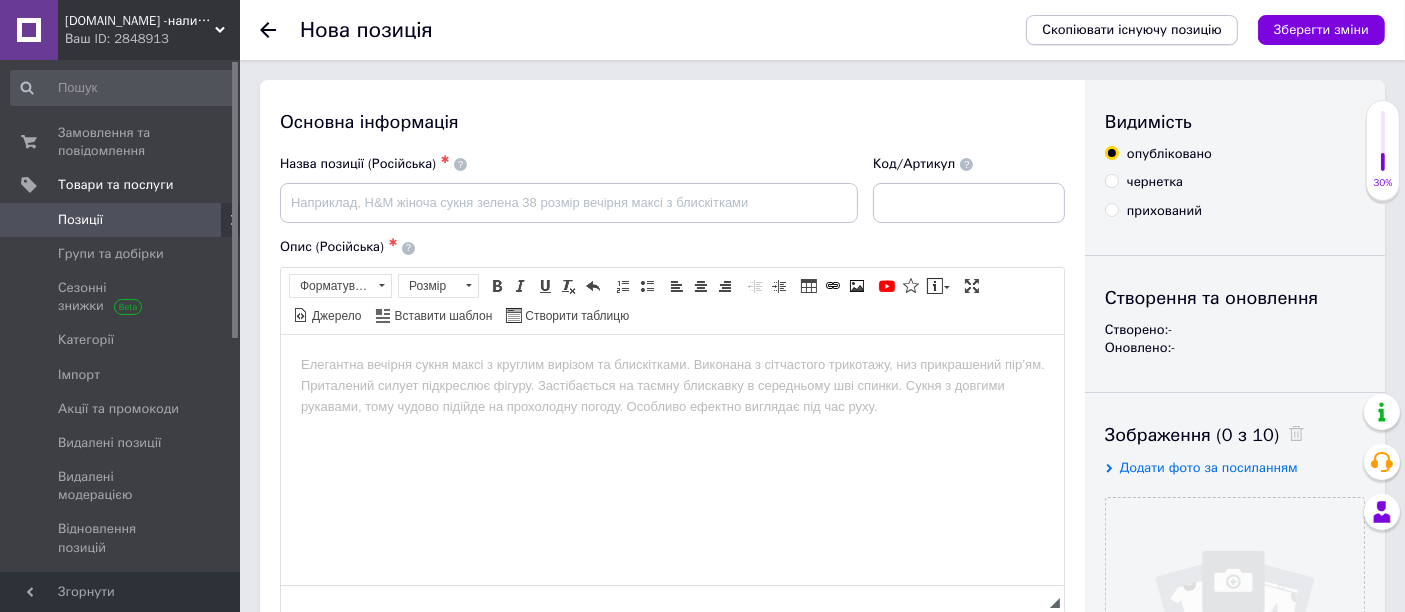 click on "Скопіювати існуючу позицію" at bounding box center (1132, 30) 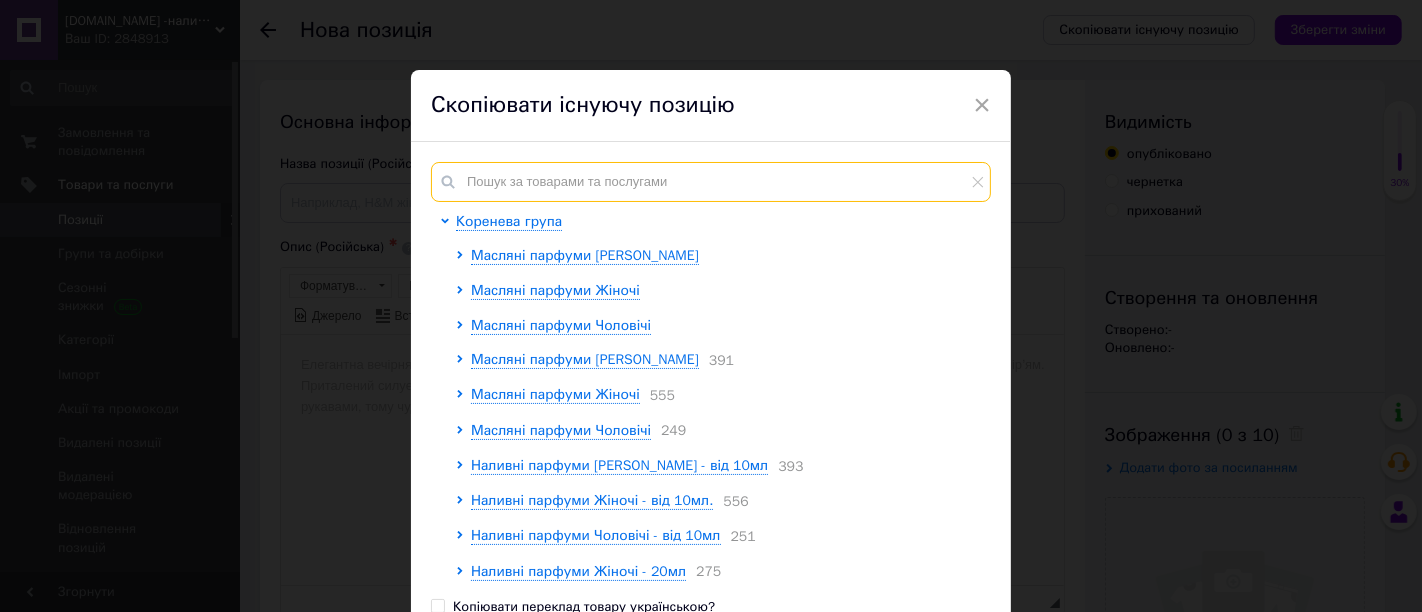 paste on "10235" 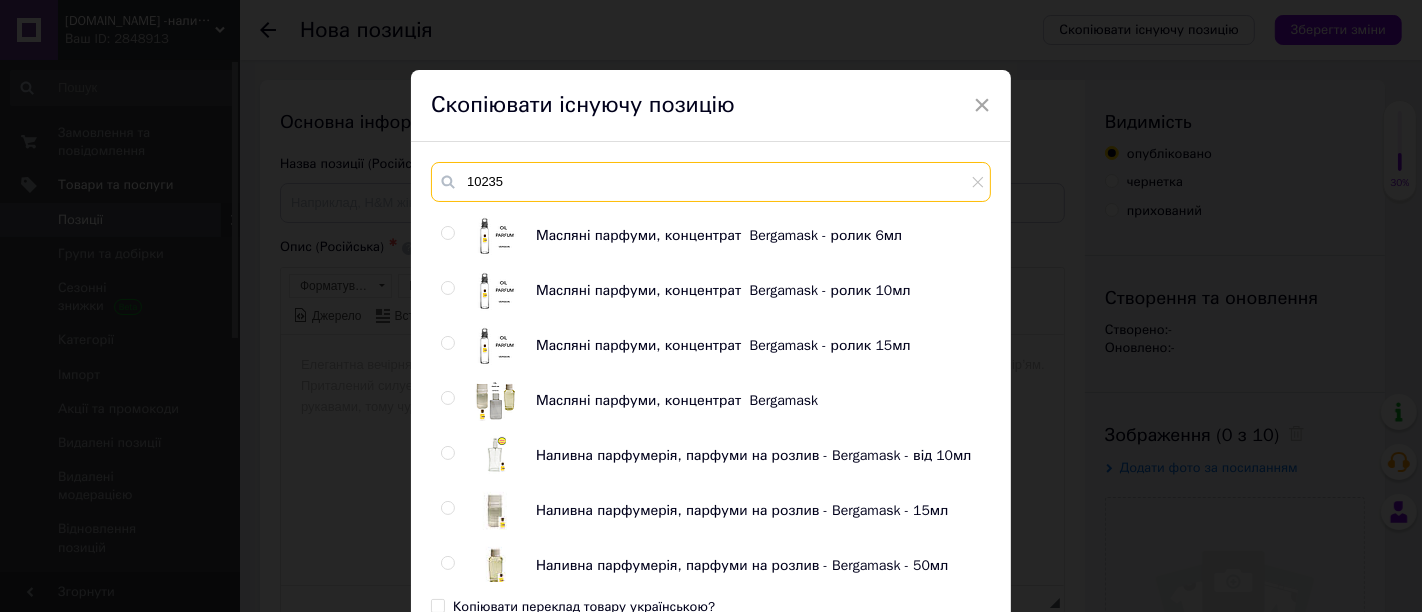 scroll, scrollTop: 165, scrollLeft: 0, axis: vertical 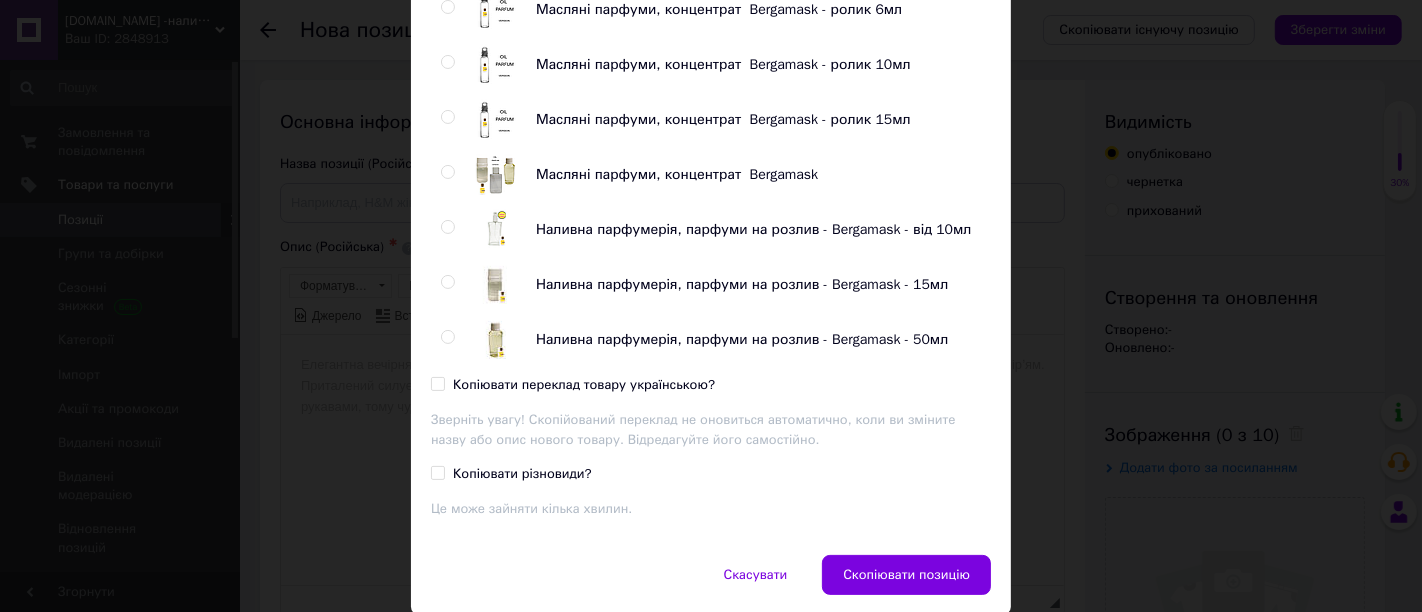 type on "10235" 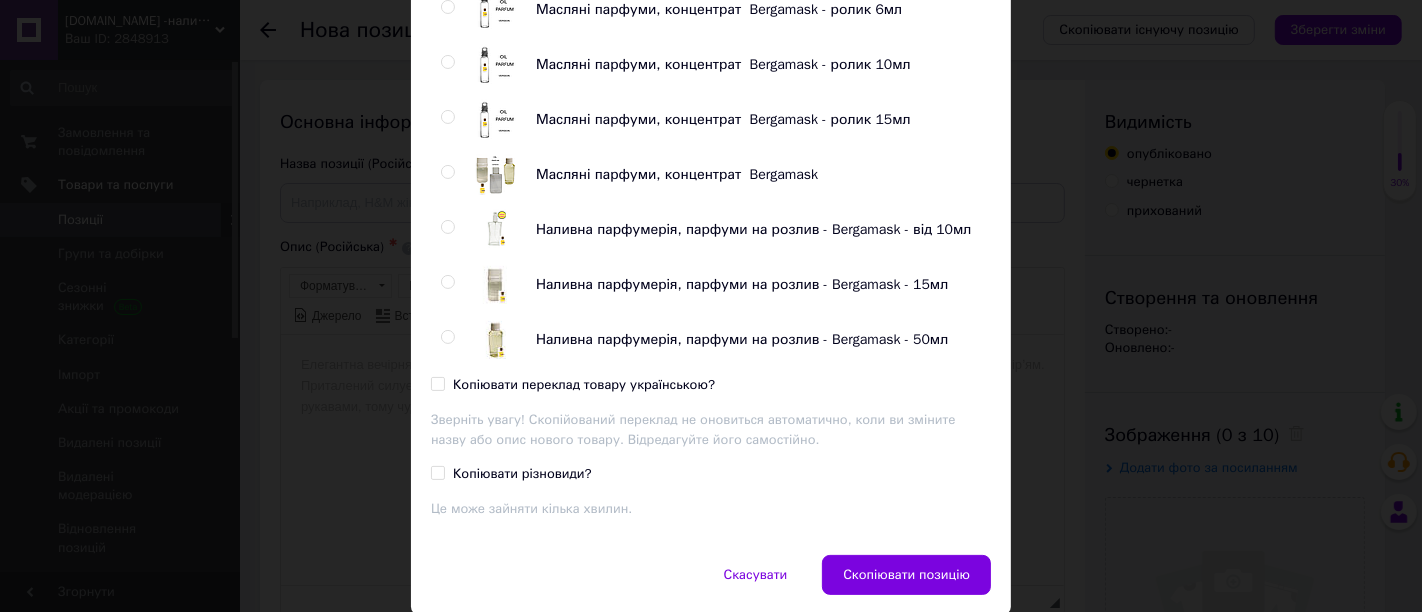 click at bounding box center [447, 337] 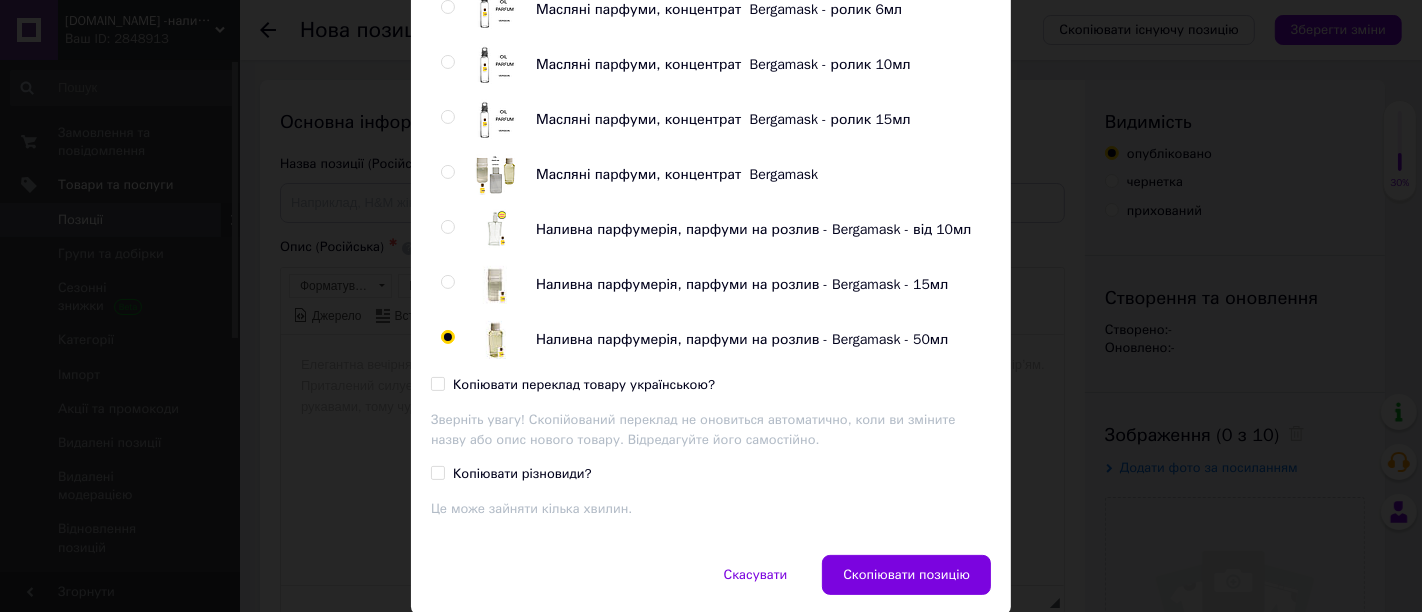 radio on "true" 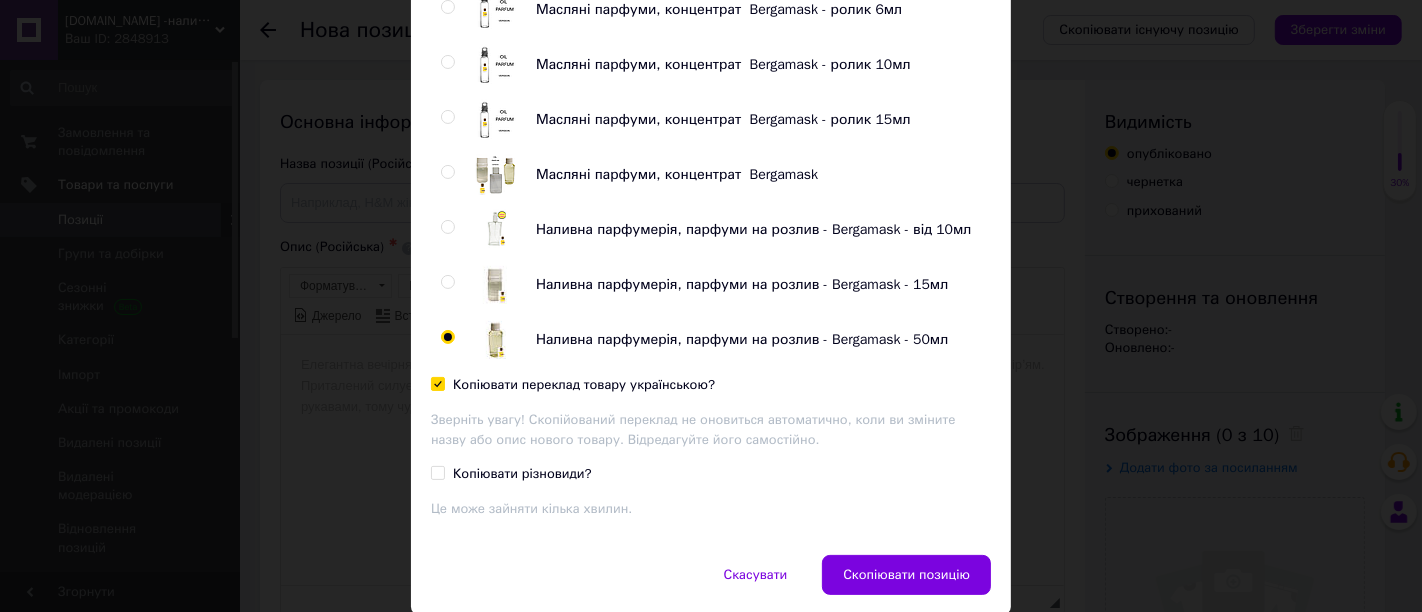 checkbox on "true" 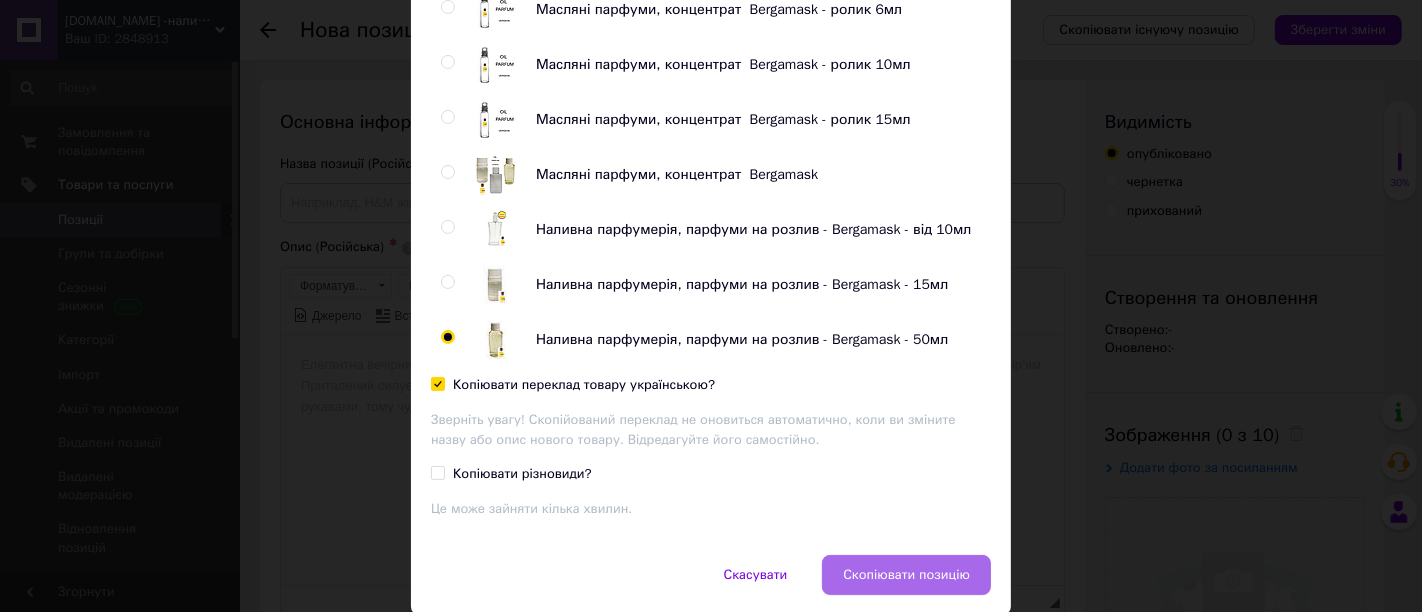 click on "Скопіювати позицію" at bounding box center (906, 575) 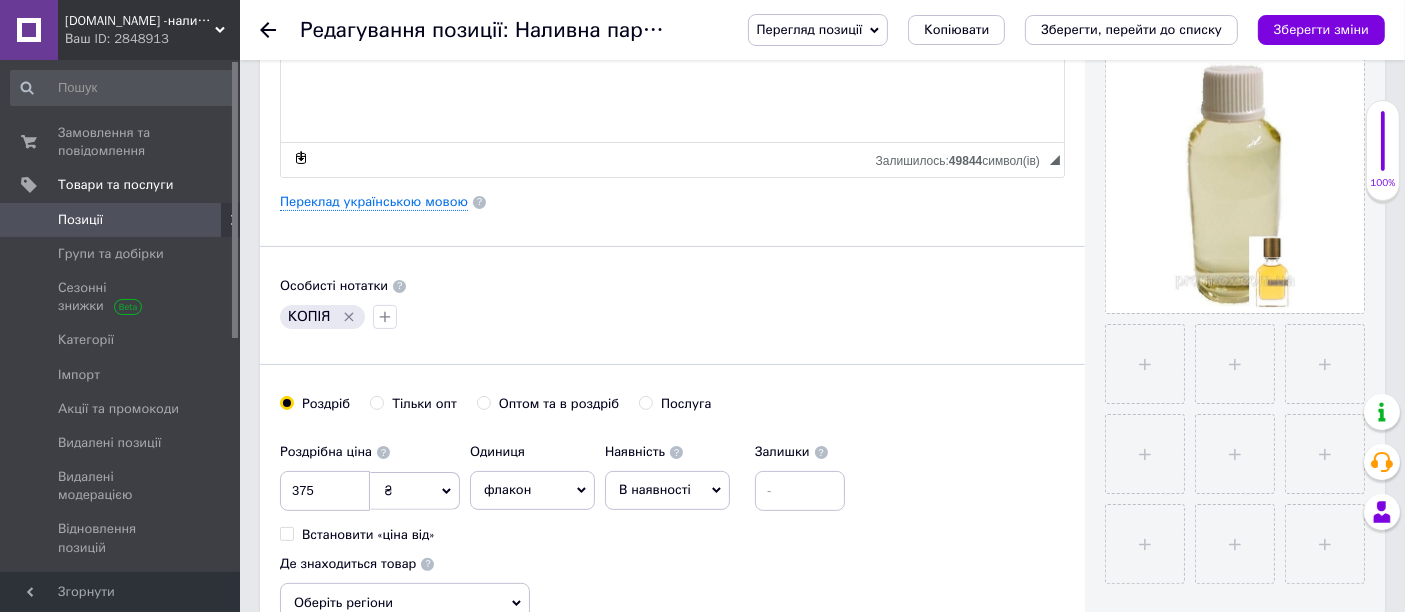 scroll, scrollTop: 444, scrollLeft: 0, axis: vertical 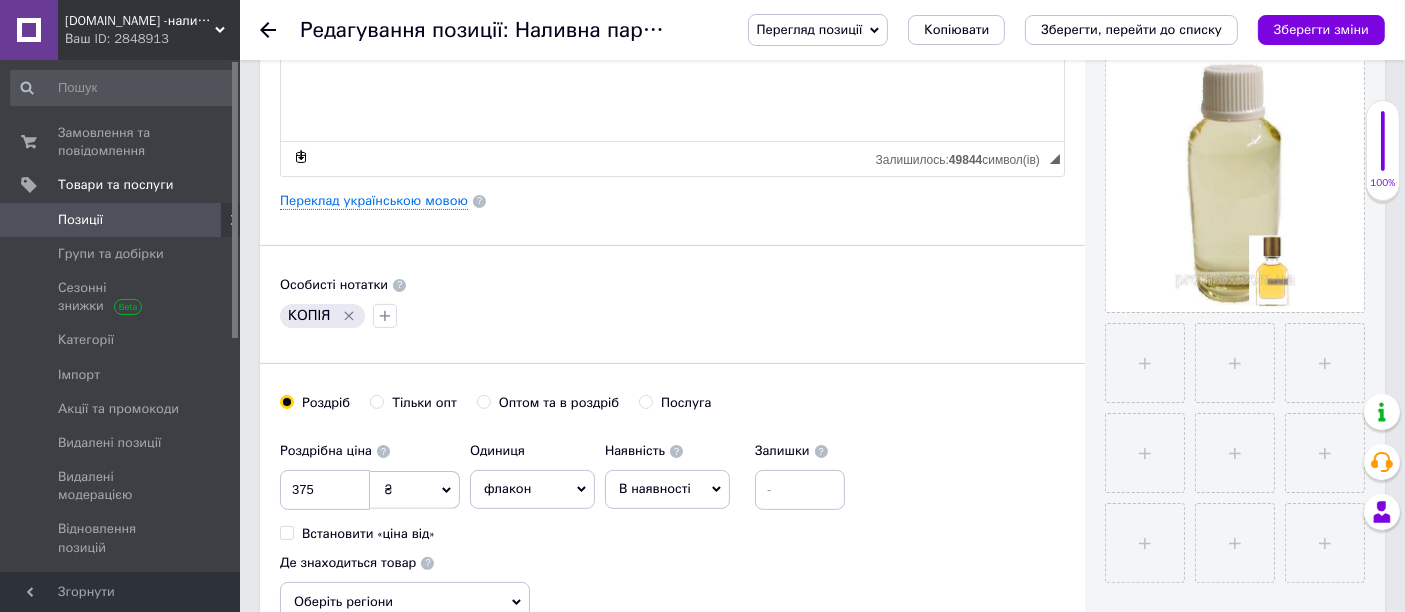 click 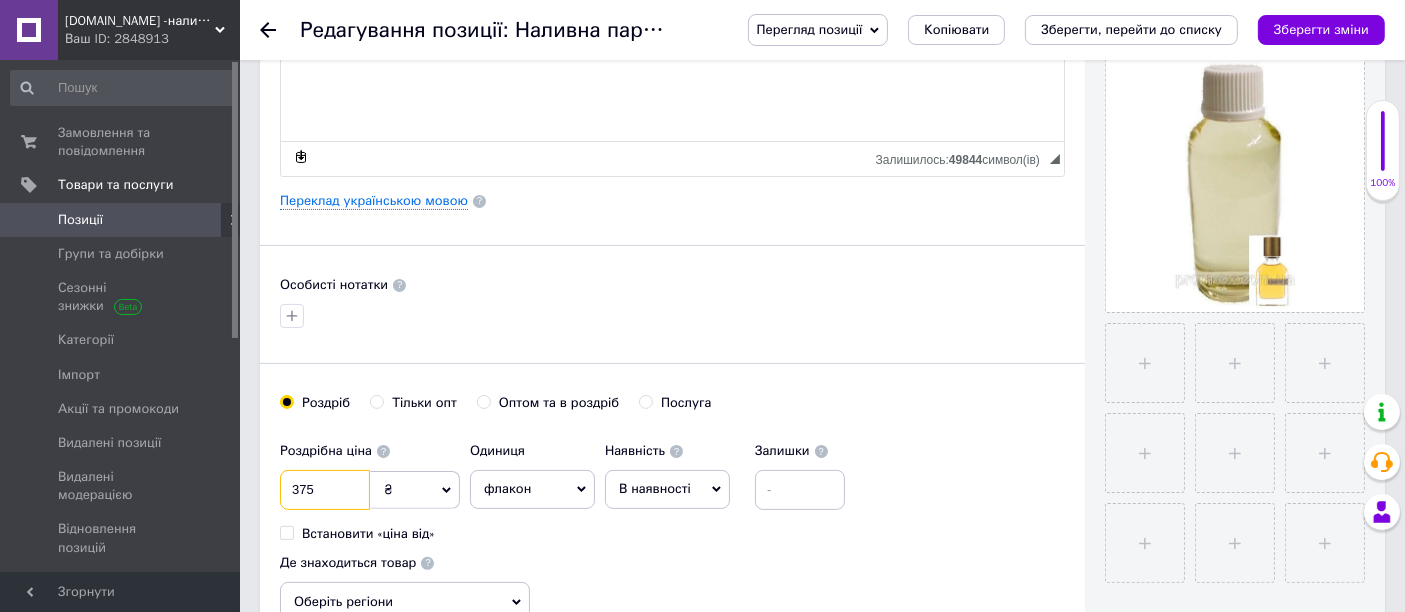 click on "375" at bounding box center (325, 490) 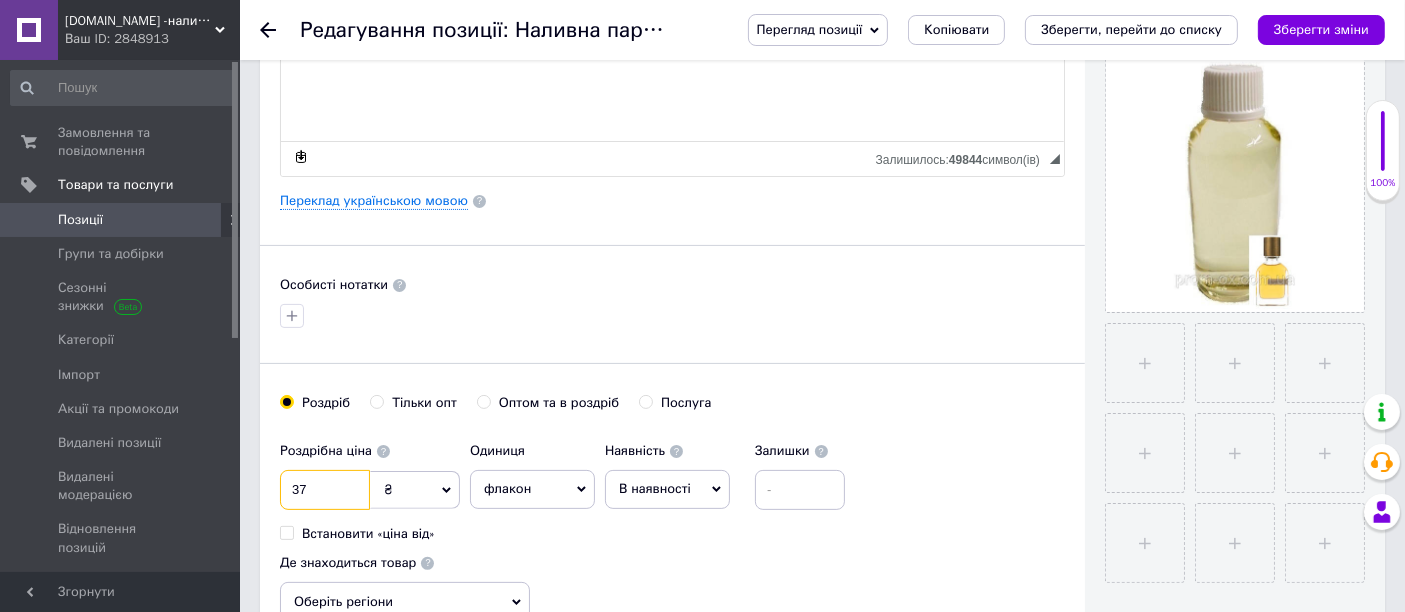 type on "3" 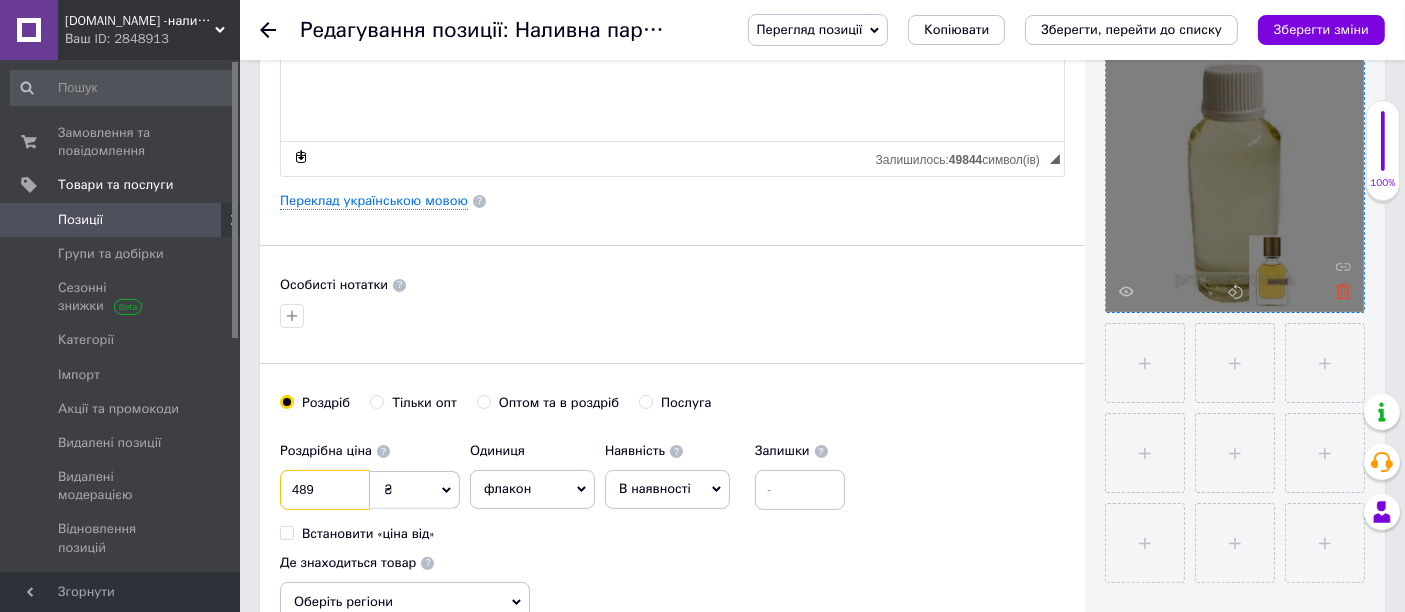 type on "489" 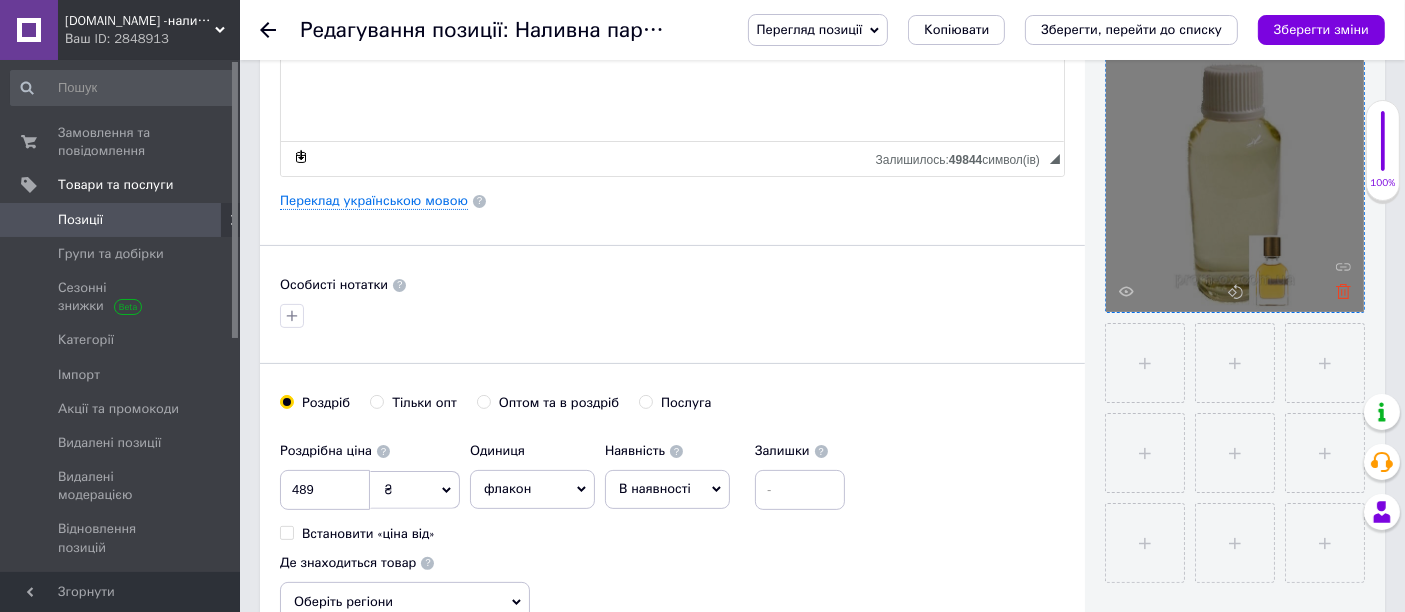 click 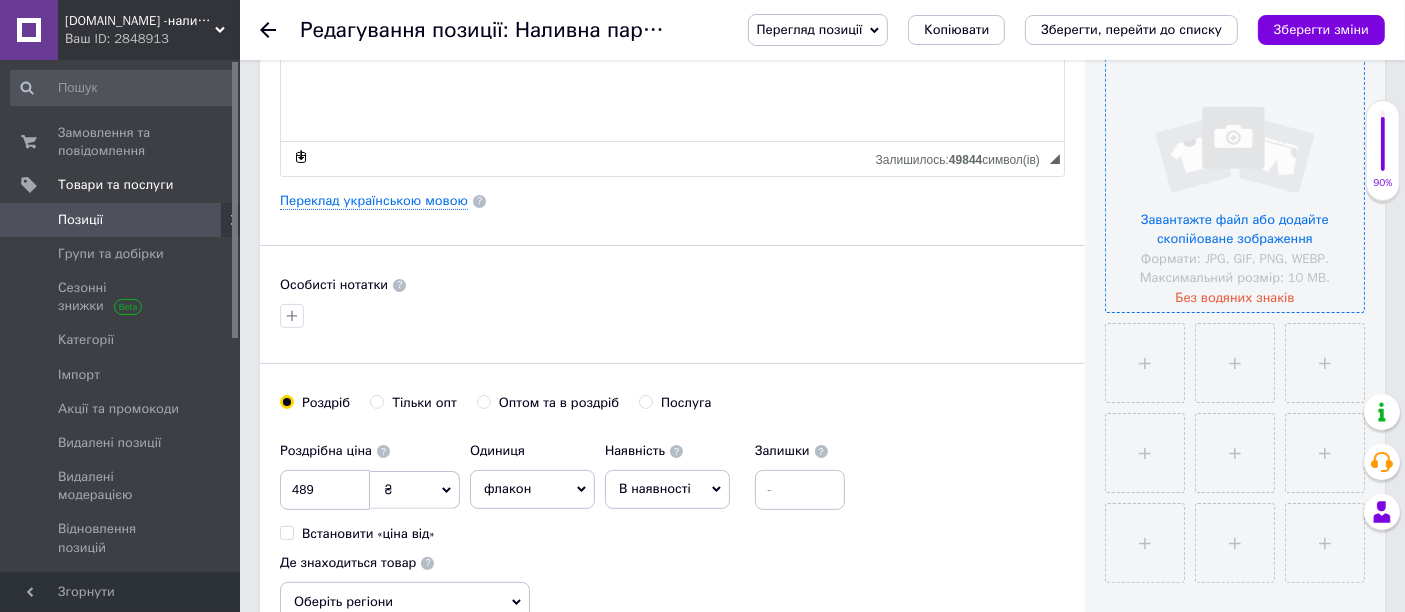 click at bounding box center [1235, 183] 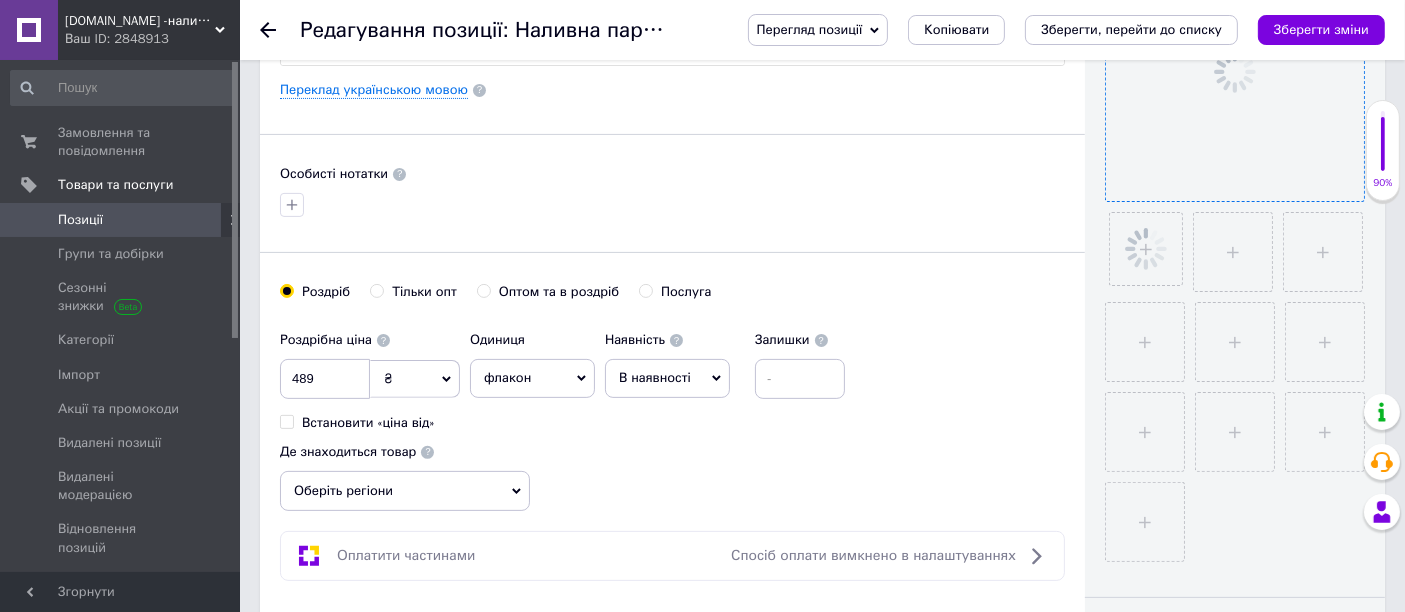 click on "Оберіть регіони" at bounding box center [405, 491] 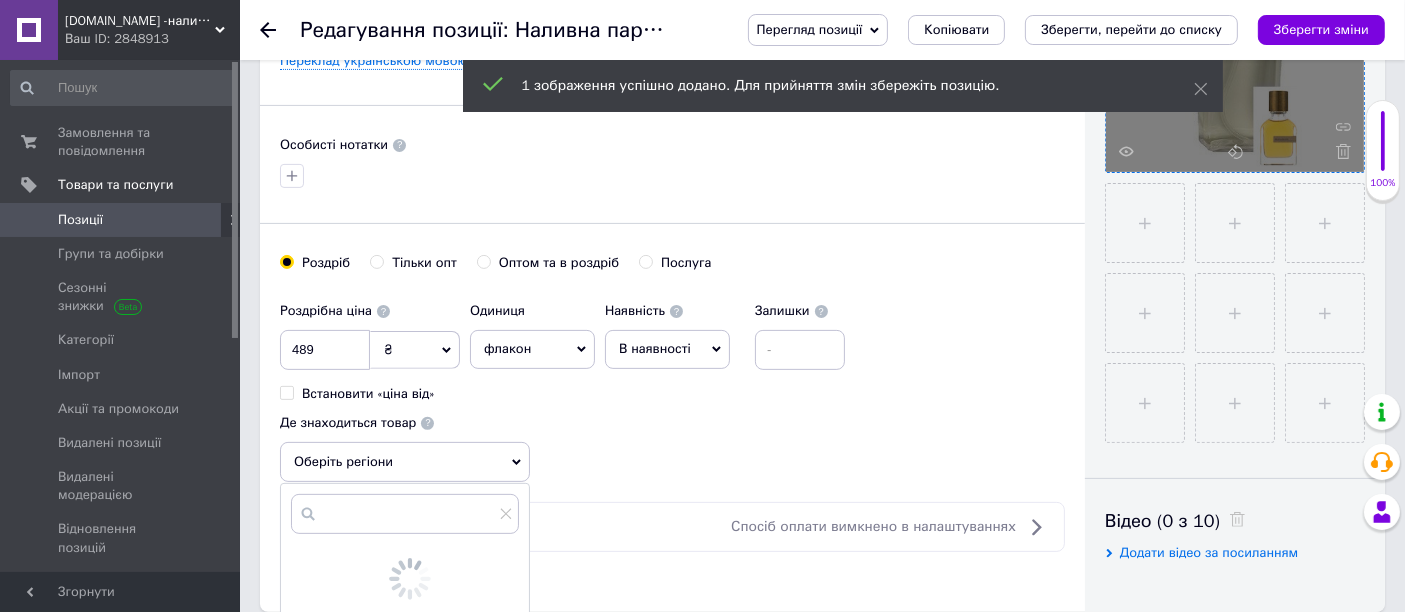 scroll, scrollTop: 777, scrollLeft: 0, axis: vertical 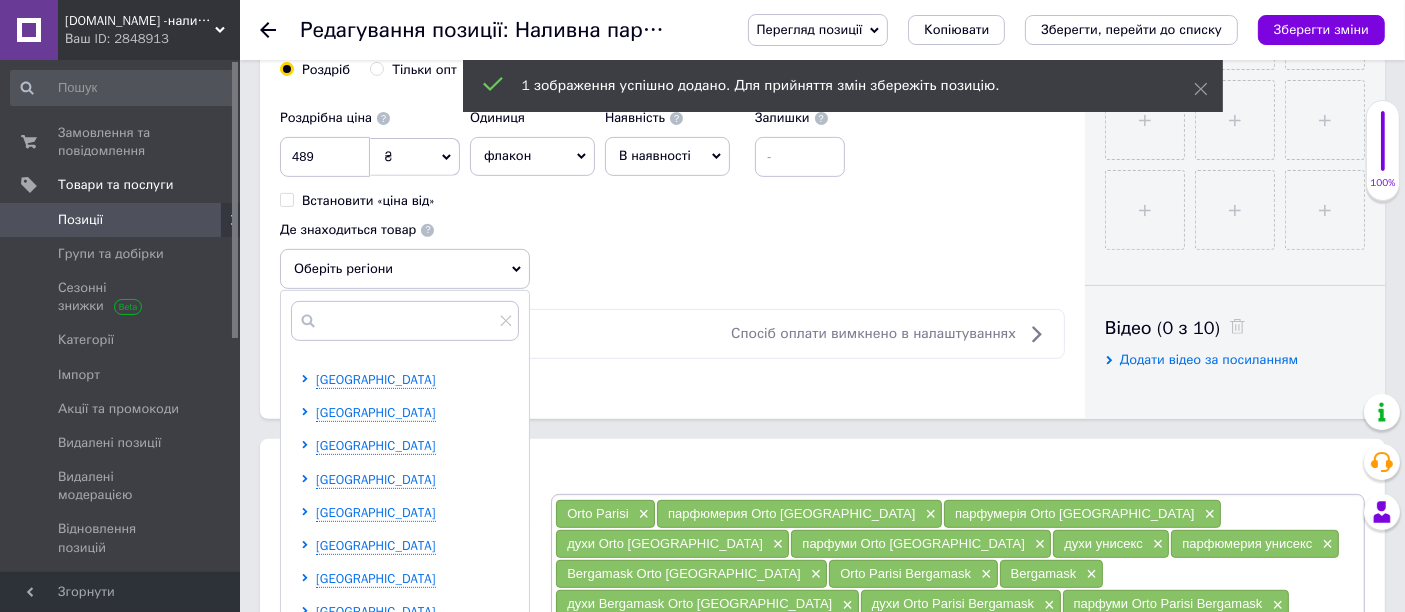click on "[GEOGRAPHIC_DATA] [GEOGRAPHIC_DATA] [GEOGRAPHIC_DATA] [GEOGRAPHIC_DATA] [GEOGRAPHIC_DATA] [GEOGRAPHIC_DATA] [GEOGRAPHIC_DATA] [GEOGRAPHIC_DATA] [GEOGRAPHIC_DATA] [GEOGRAPHIC_DATA] [GEOGRAPHIC_DATA] [GEOGRAPHIC_DATA] [GEOGRAPHIC_DATA] [GEOGRAPHIC_DATA] [GEOGRAPHIC_DATA] [GEOGRAPHIC_DATA] [GEOGRAPHIC_DATA] [GEOGRAPHIC_DATA] [GEOGRAPHIC_DATA] [GEOGRAPHIC_DATA] [GEOGRAPHIC_DATA] [GEOGRAPHIC_DATA] [GEOGRAPHIC_DATA] [GEOGRAPHIC_DATA]" at bounding box center (404, 546) 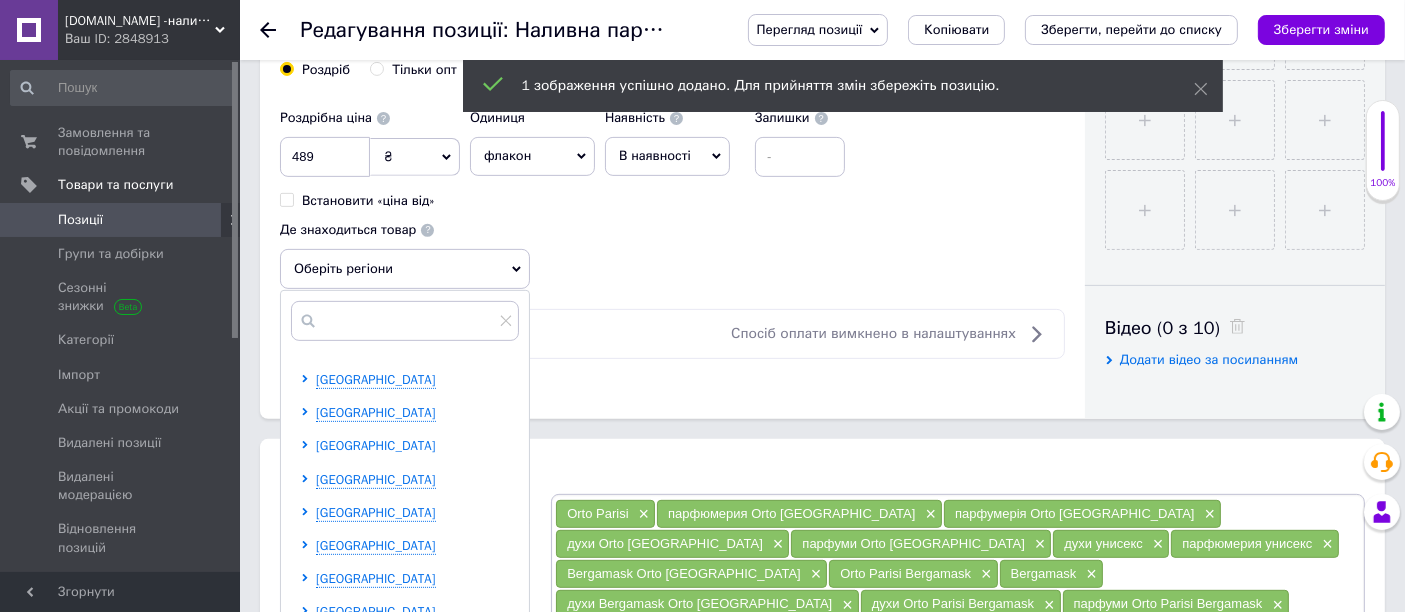 click 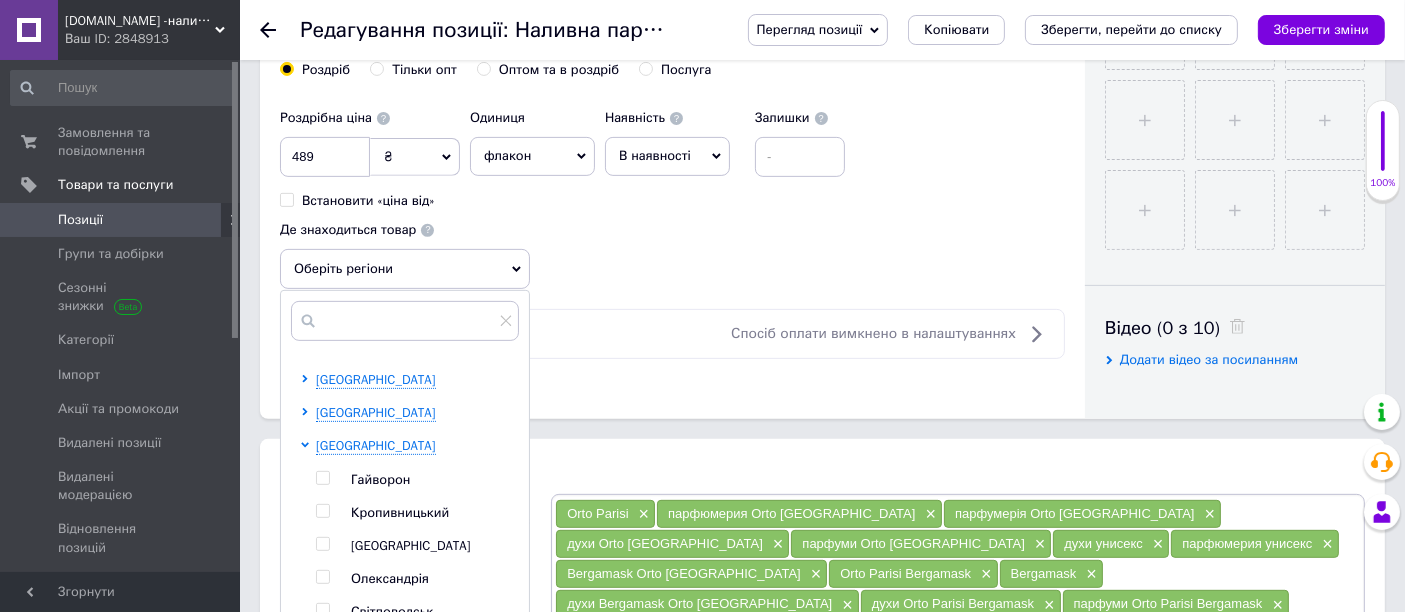 click at bounding box center [322, 511] 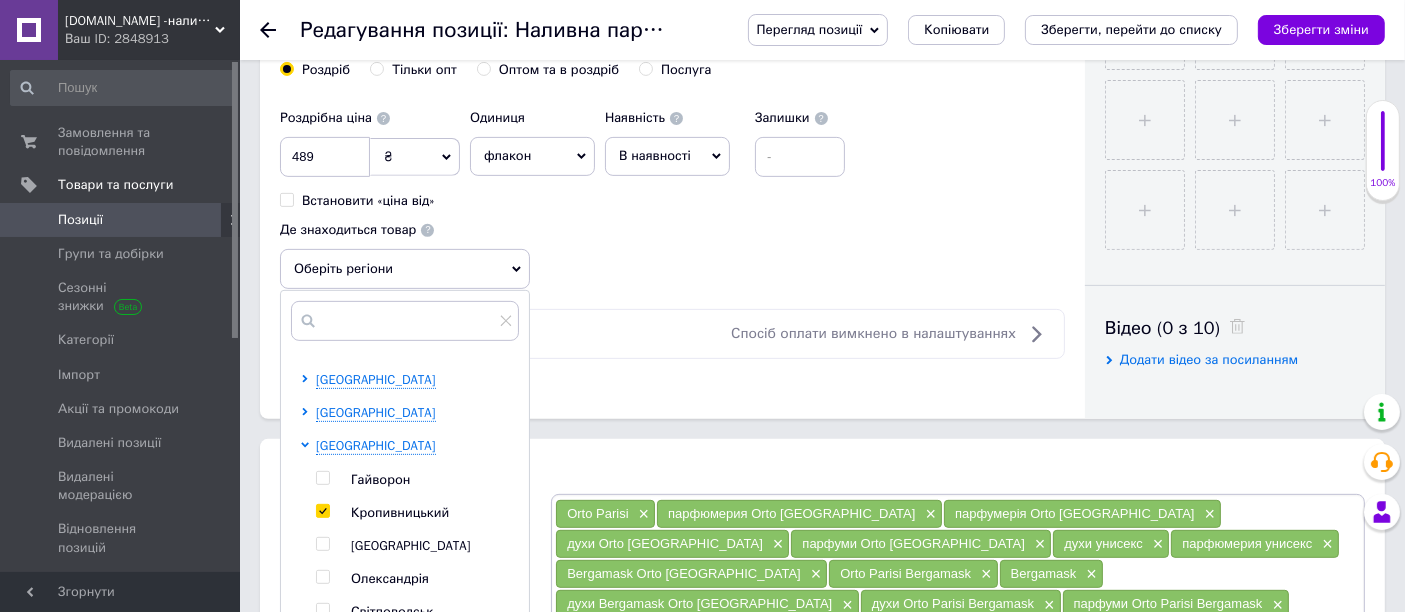 checkbox on "true" 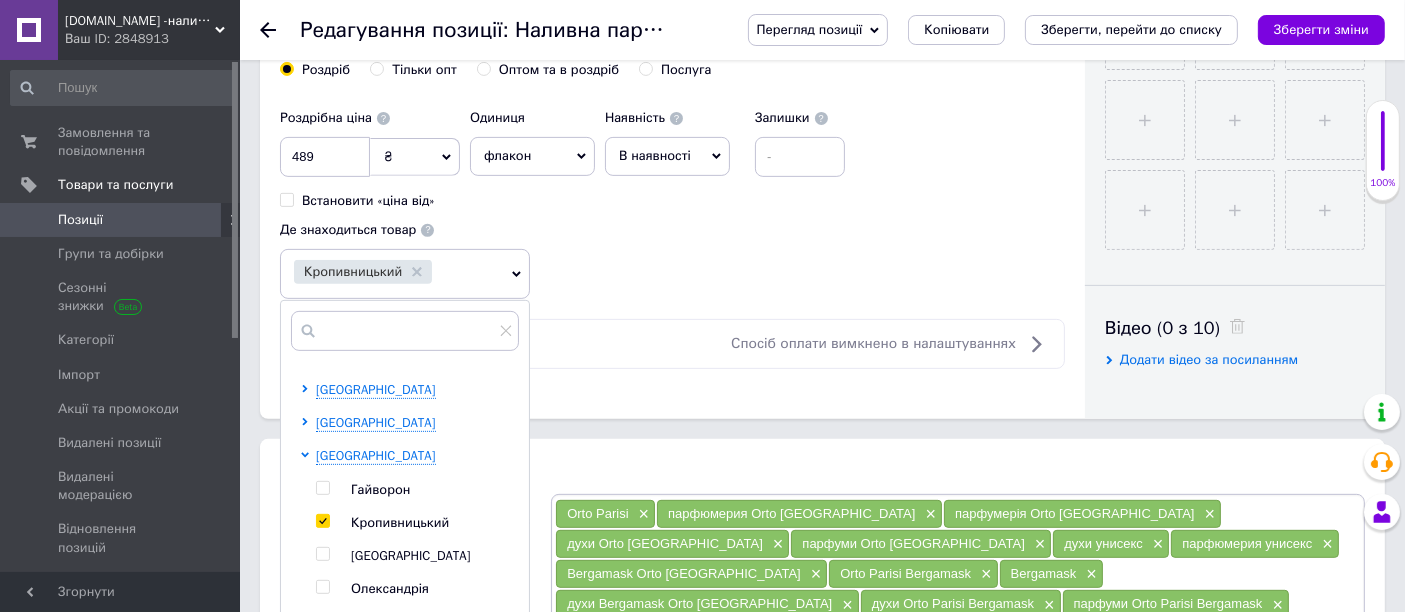 click on "Розміщення" at bounding box center [822, 471] 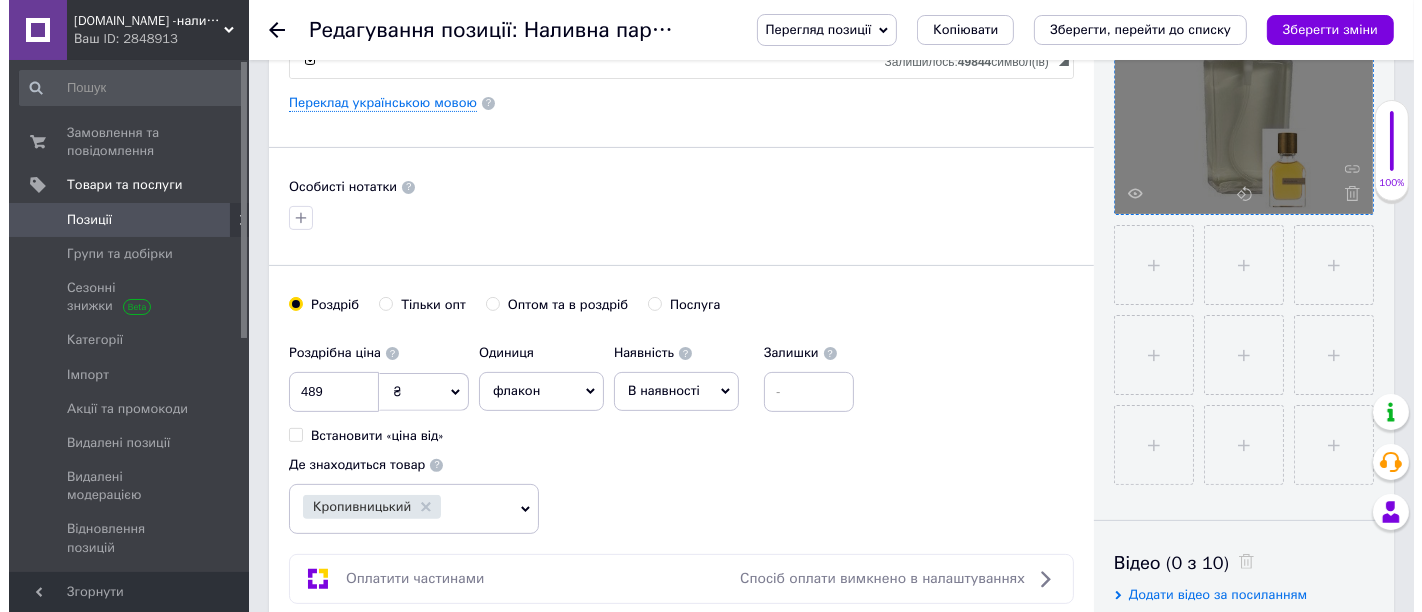 scroll, scrollTop: 333, scrollLeft: 0, axis: vertical 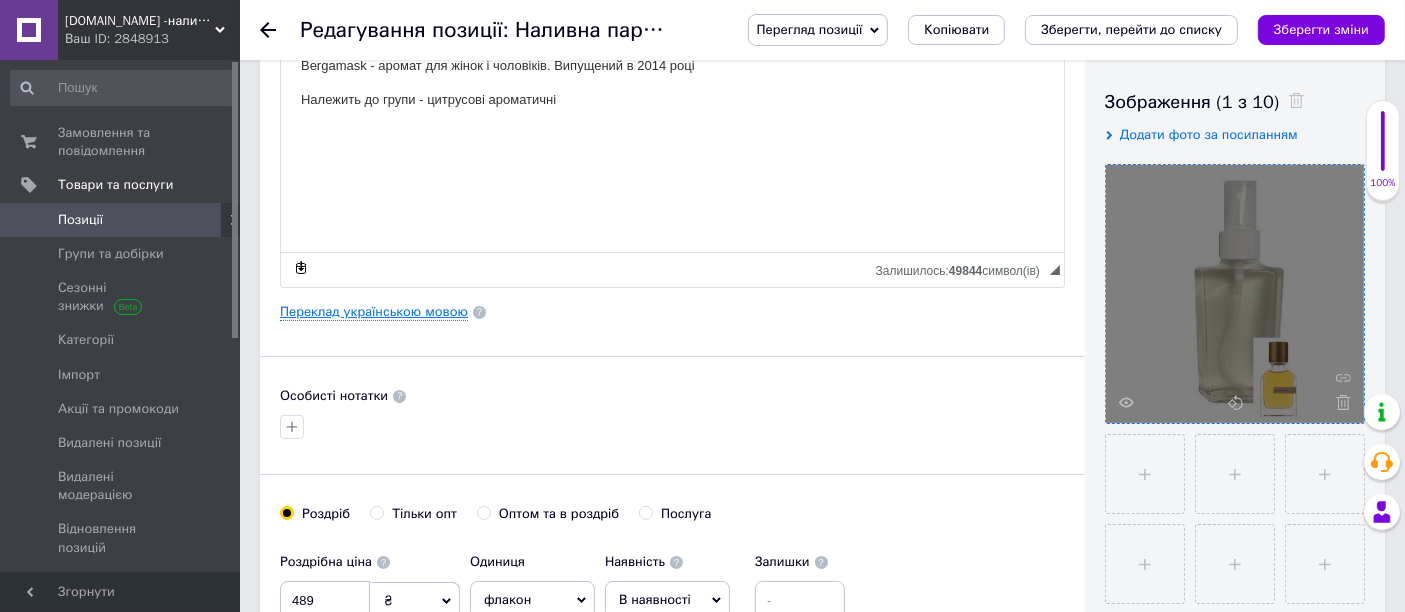 click on "Переклад українською мовою" at bounding box center [374, 312] 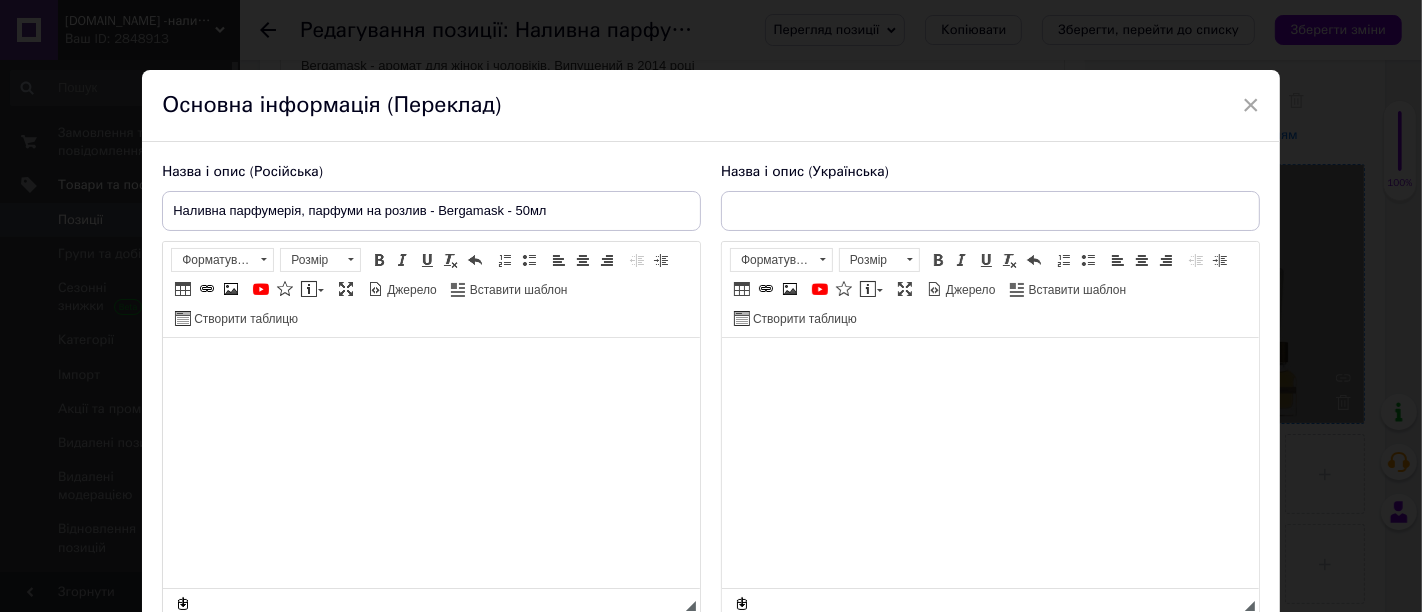type on "Наливна парфумерія, парфуми на розлив - Bergamask - 50мл" 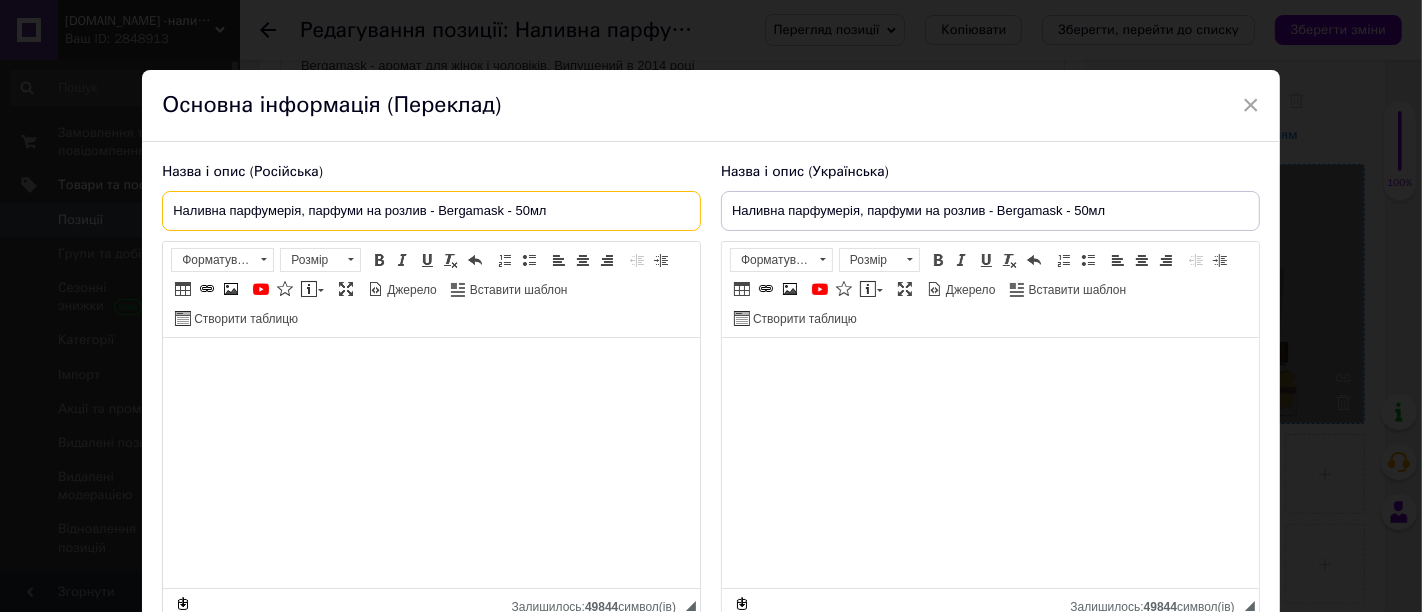 click on "Наливна парфумерія, парфуми на розлив - Bergamask - 50мл" at bounding box center (431, 211) 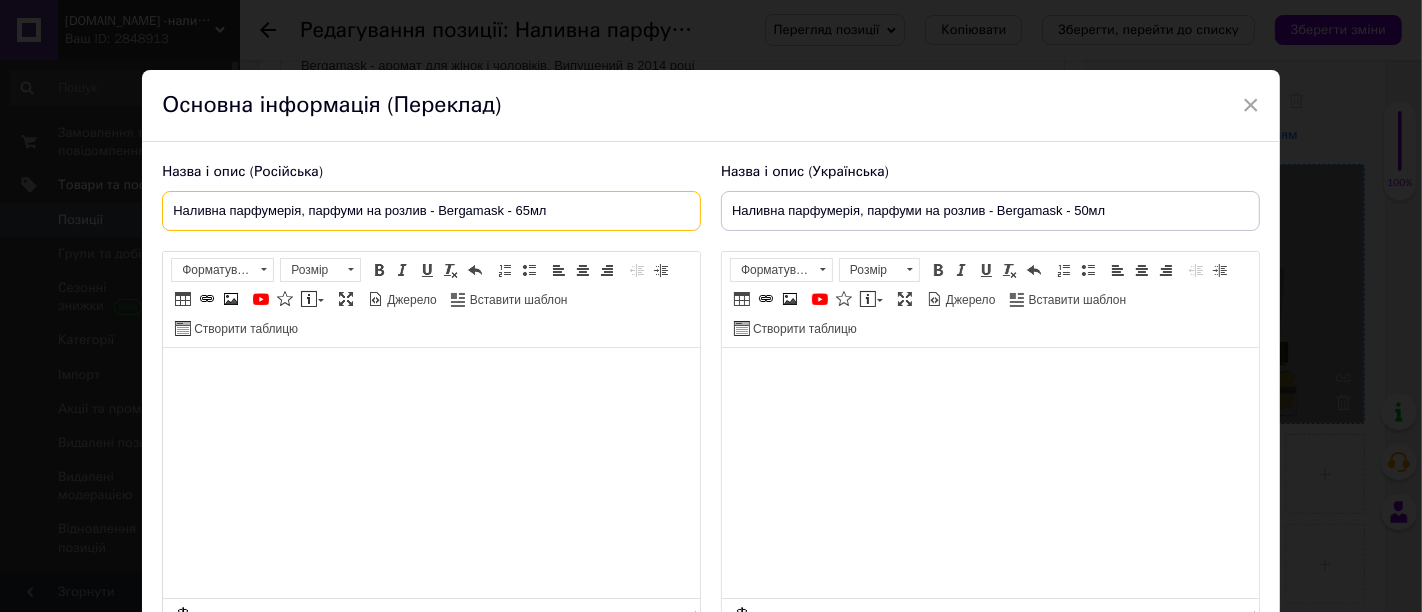 type on "Наливна парфумерія, парфуми на розлив - Bergamask - 65мл" 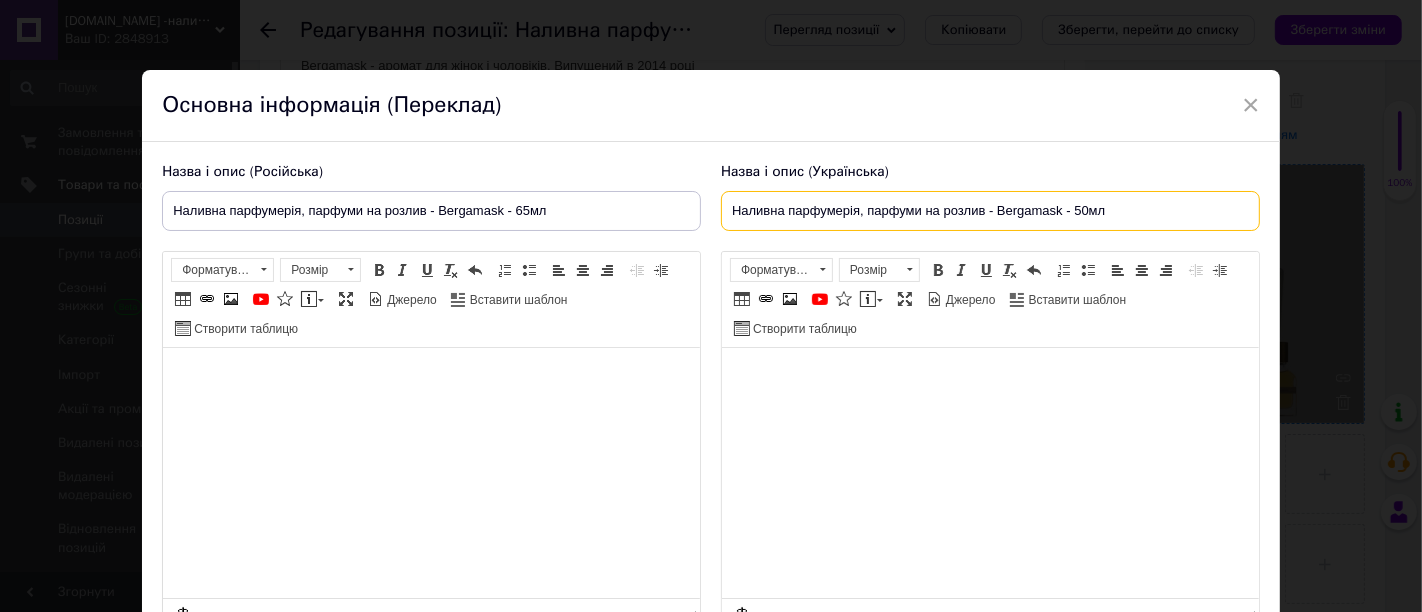 click on "Наливна парфумерія, парфуми на розлив - Bergamask - 50мл" at bounding box center [990, 211] 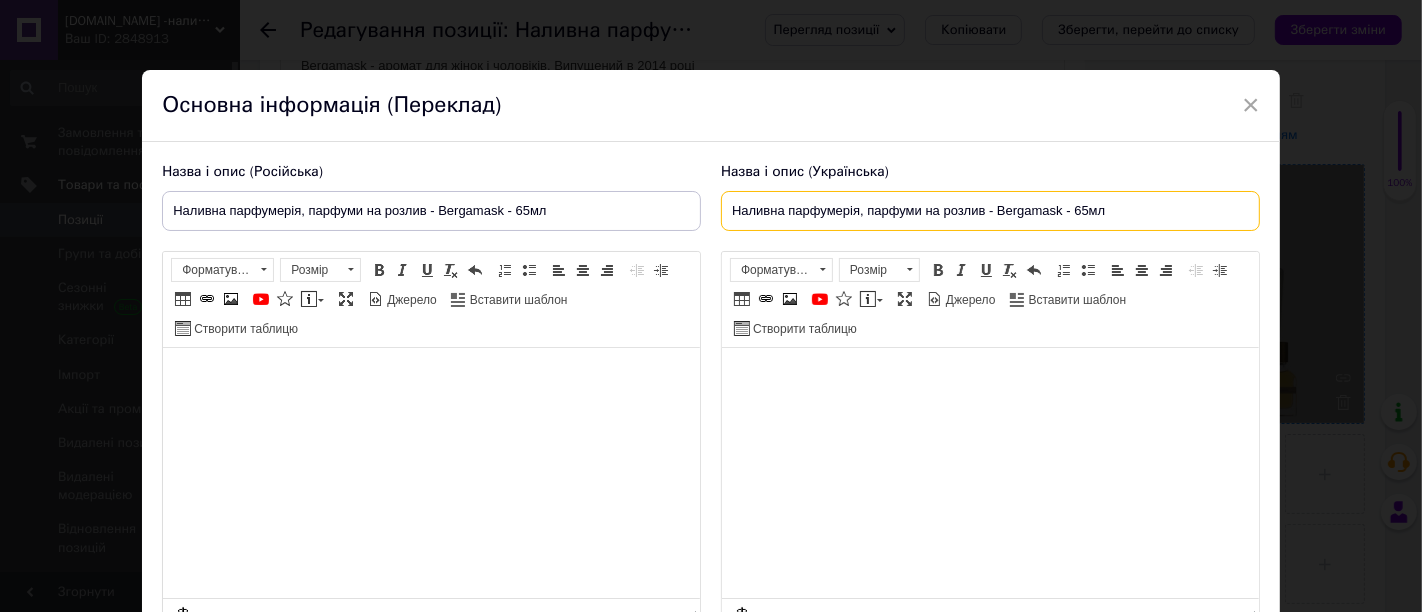 click on "Наливна парфумерія, парфуми на розлив - Bergamask - 65мл" at bounding box center (990, 211) 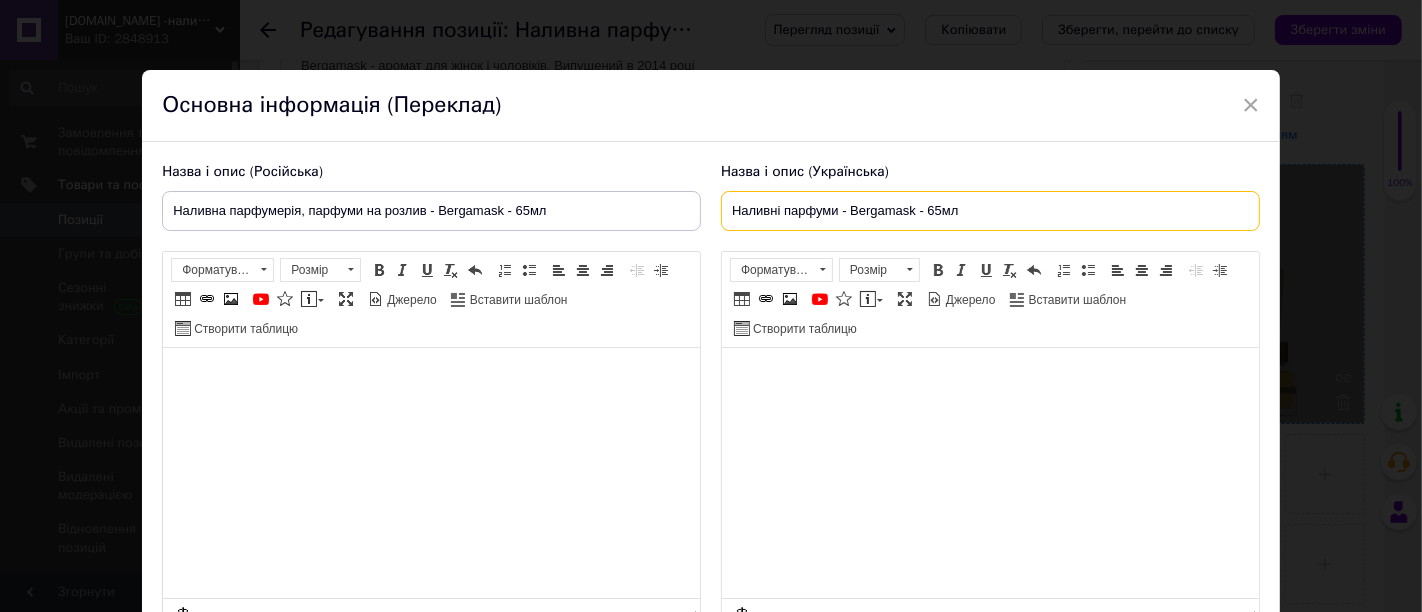 drag, startPoint x: 832, startPoint y: 214, endPoint x: 704, endPoint y: 218, distance: 128.06248 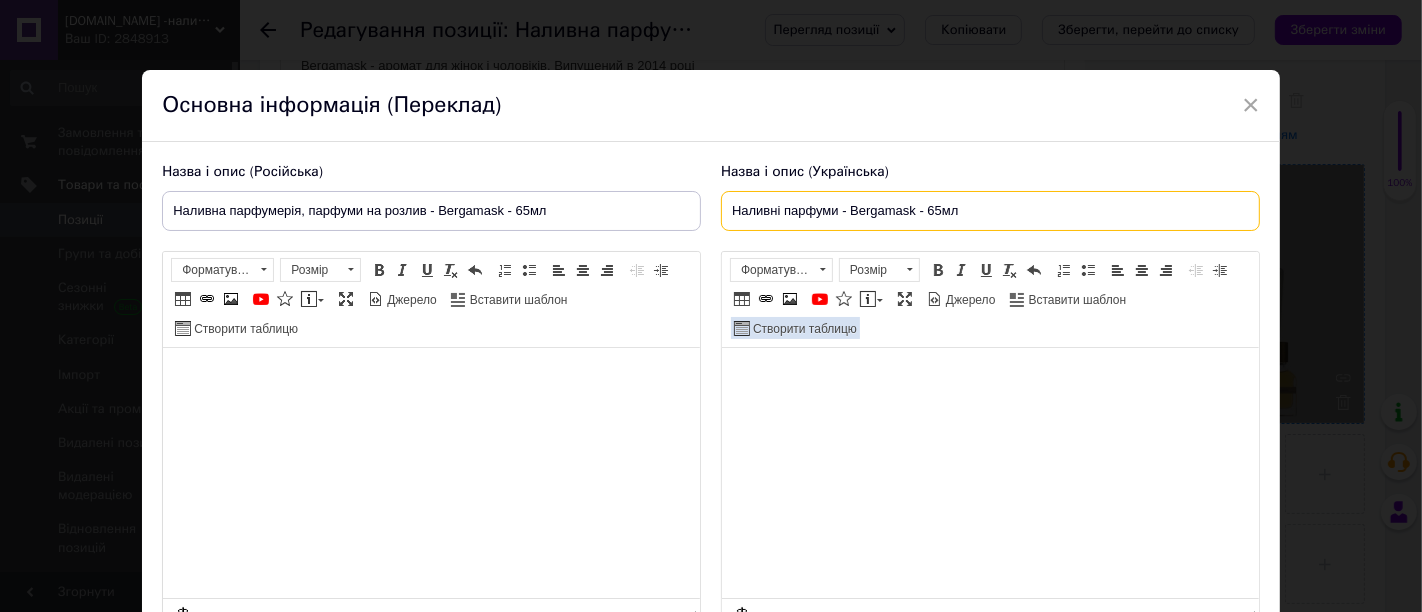 type on "Наливні парфуми - Bergamask - 65мл" 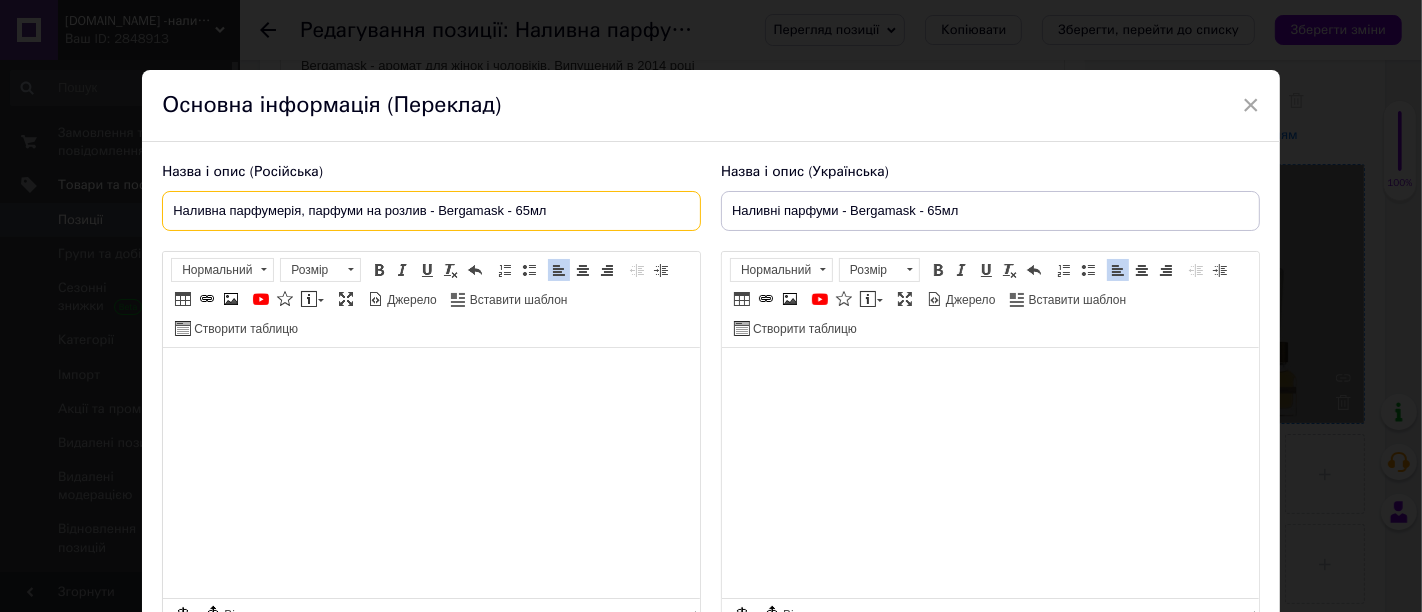 drag, startPoint x: 425, startPoint y: 213, endPoint x: 100, endPoint y: 214, distance: 325.00153 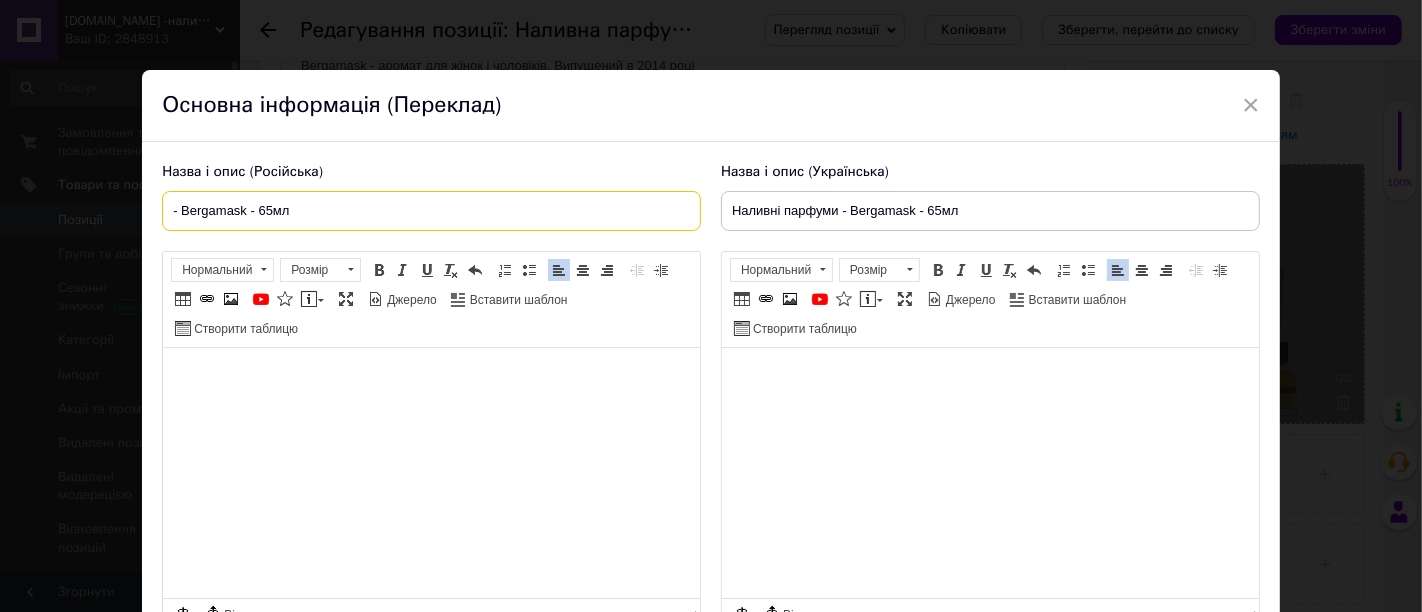 paste on "Наливні парфуми" 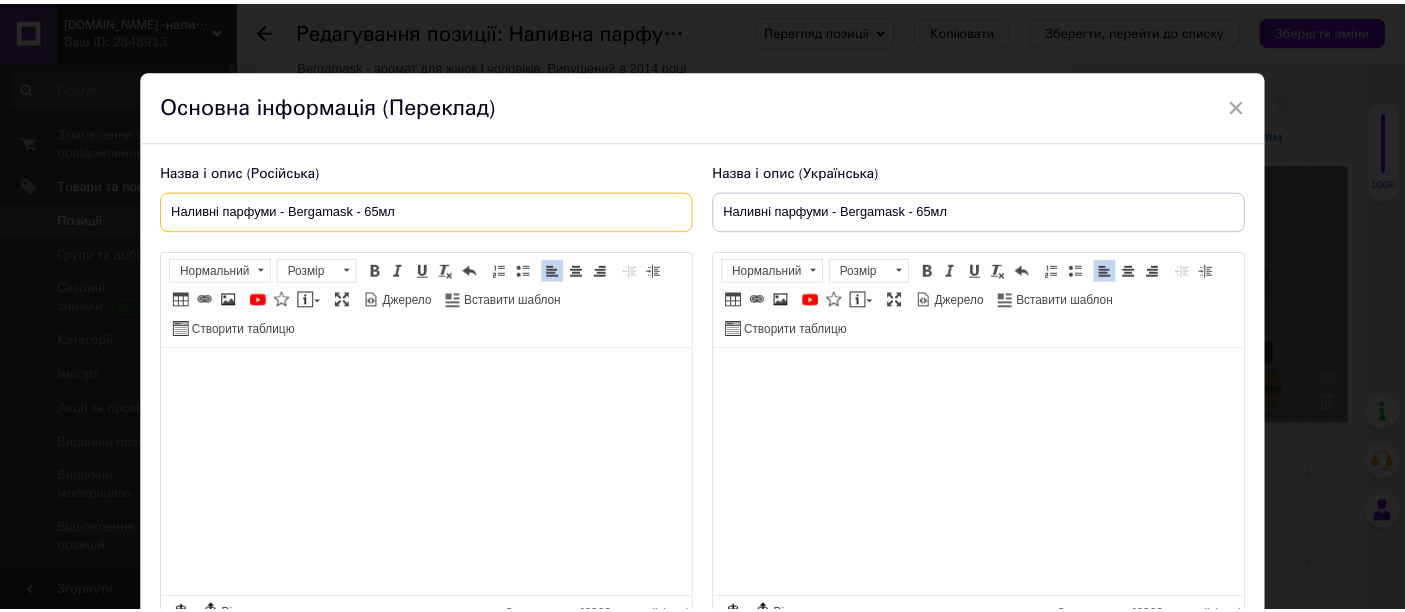 scroll, scrollTop: 111, scrollLeft: 0, axis: vertical 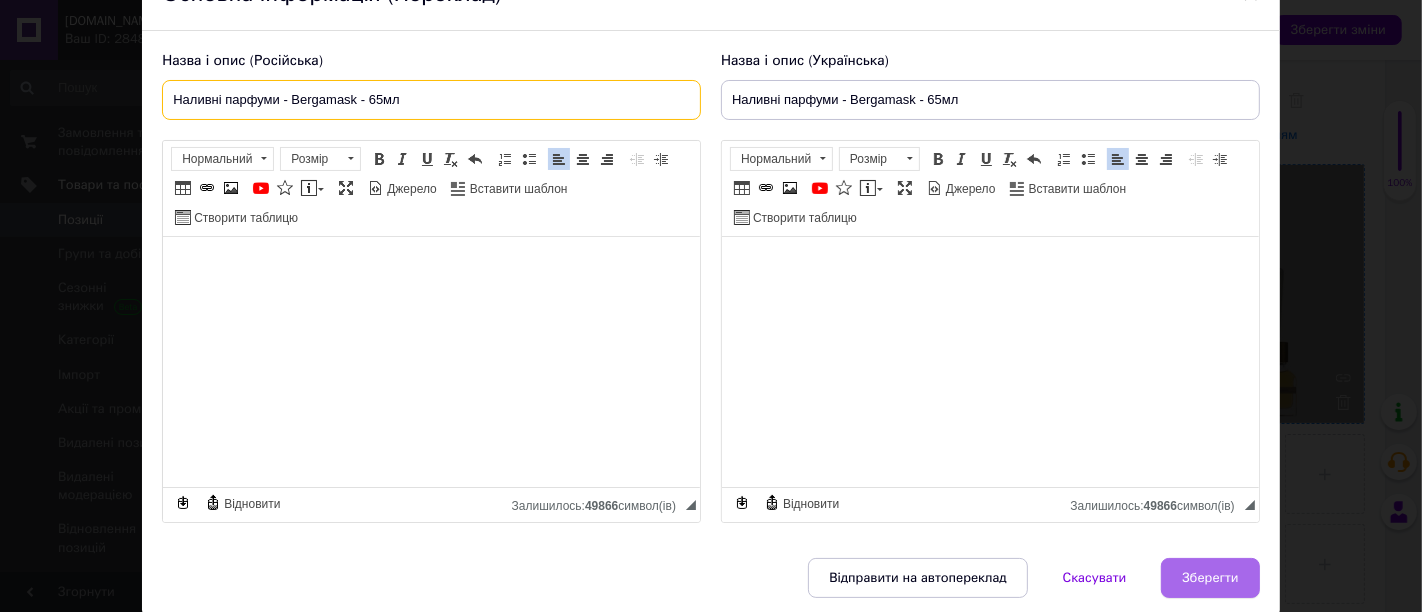 type on "Наливні парфуми - Bergamask - 65мл" 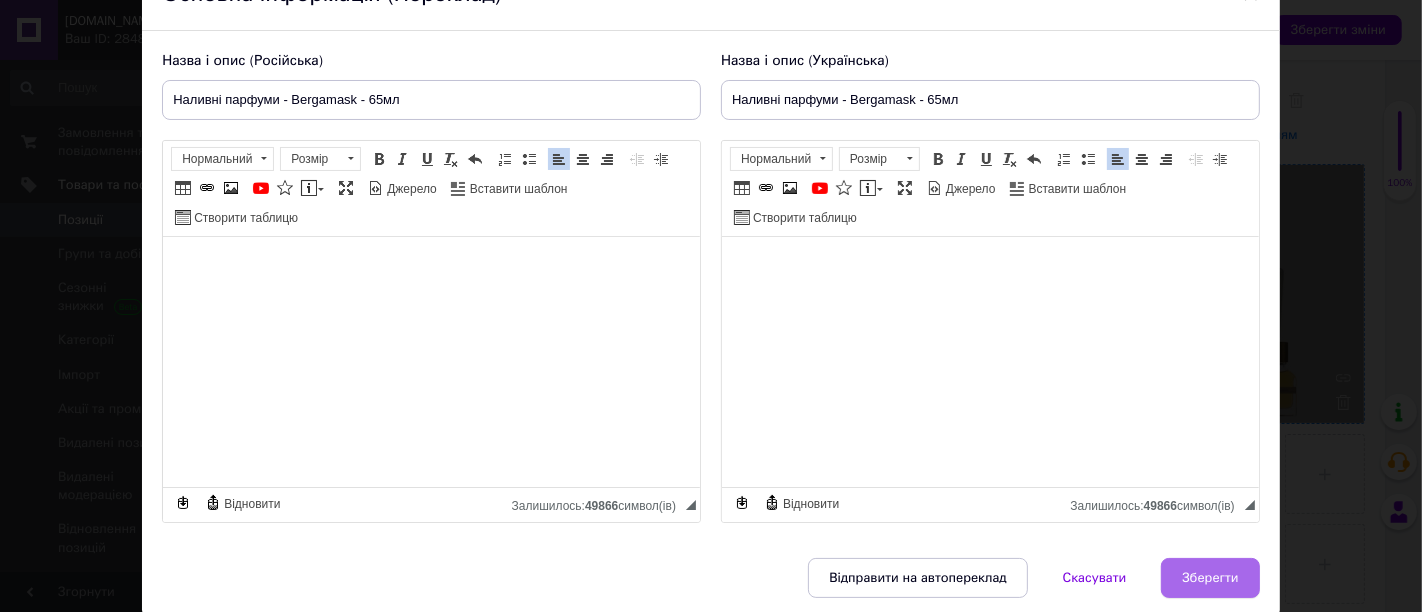 click on "Зберегти" at bounding box center [1210, 578] 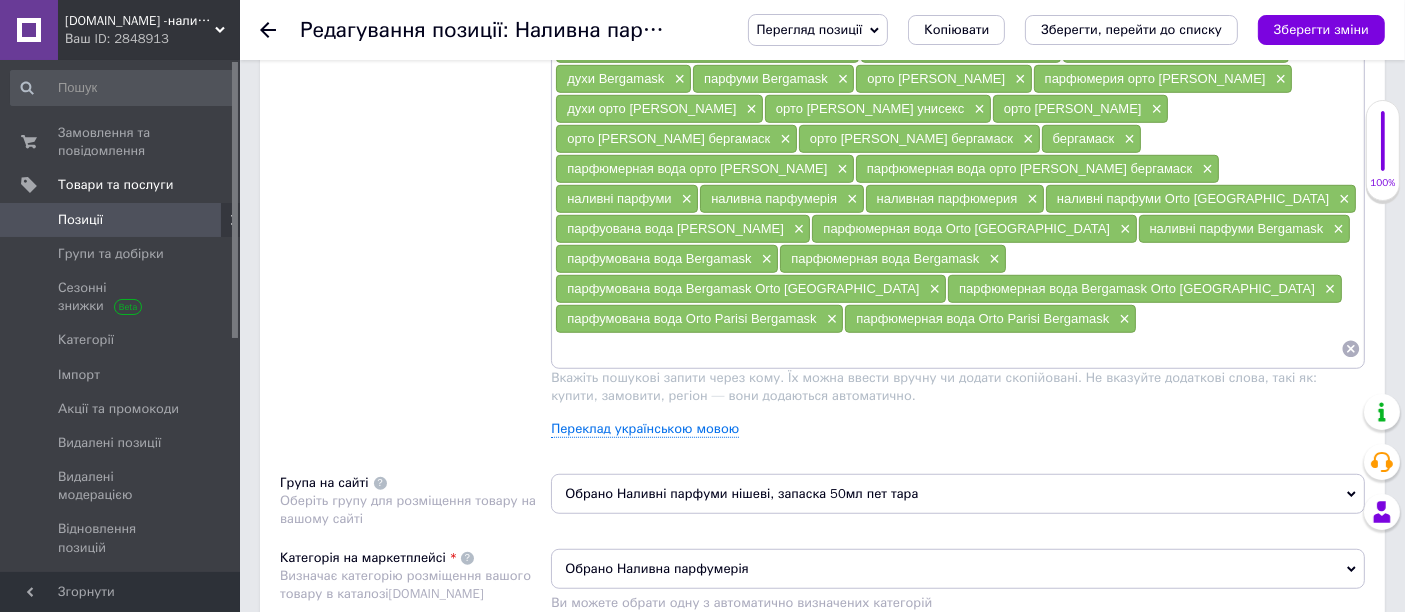click on "Обрано Наливні парфуми нішеві, запаска 50мл пет тара" at bounding box center (958, 494) 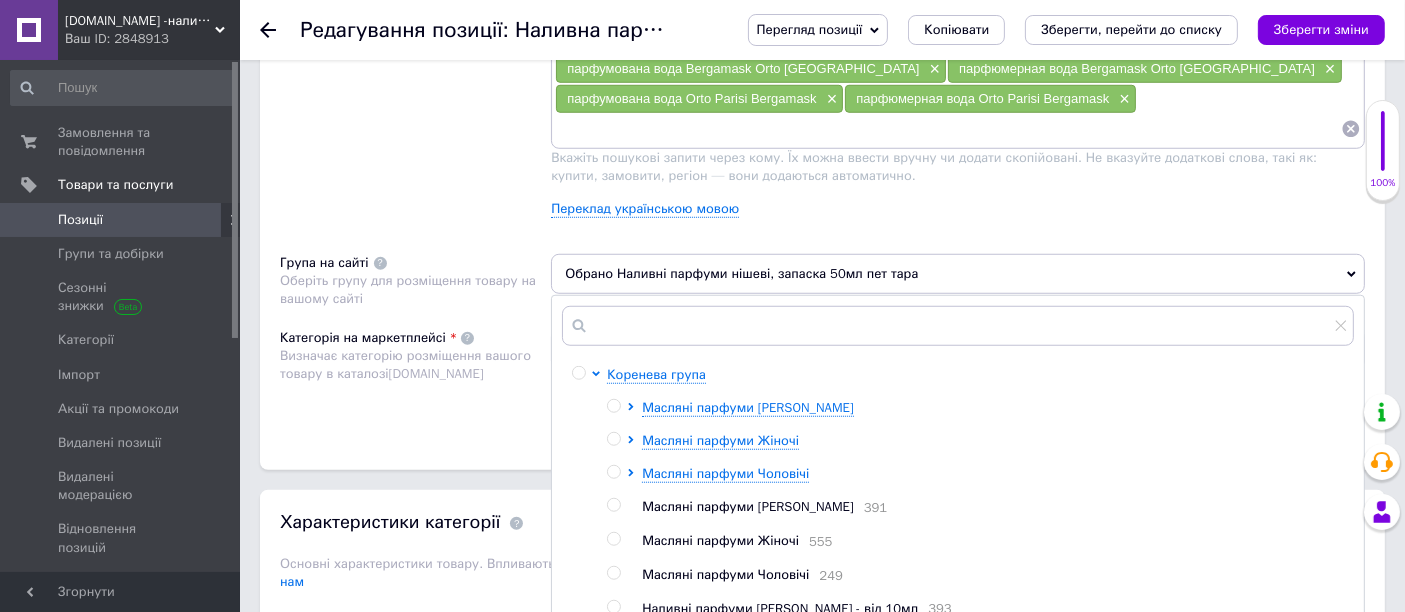 scroll, scrollTop: 1666, scrollLeft: 0, axis: vertical 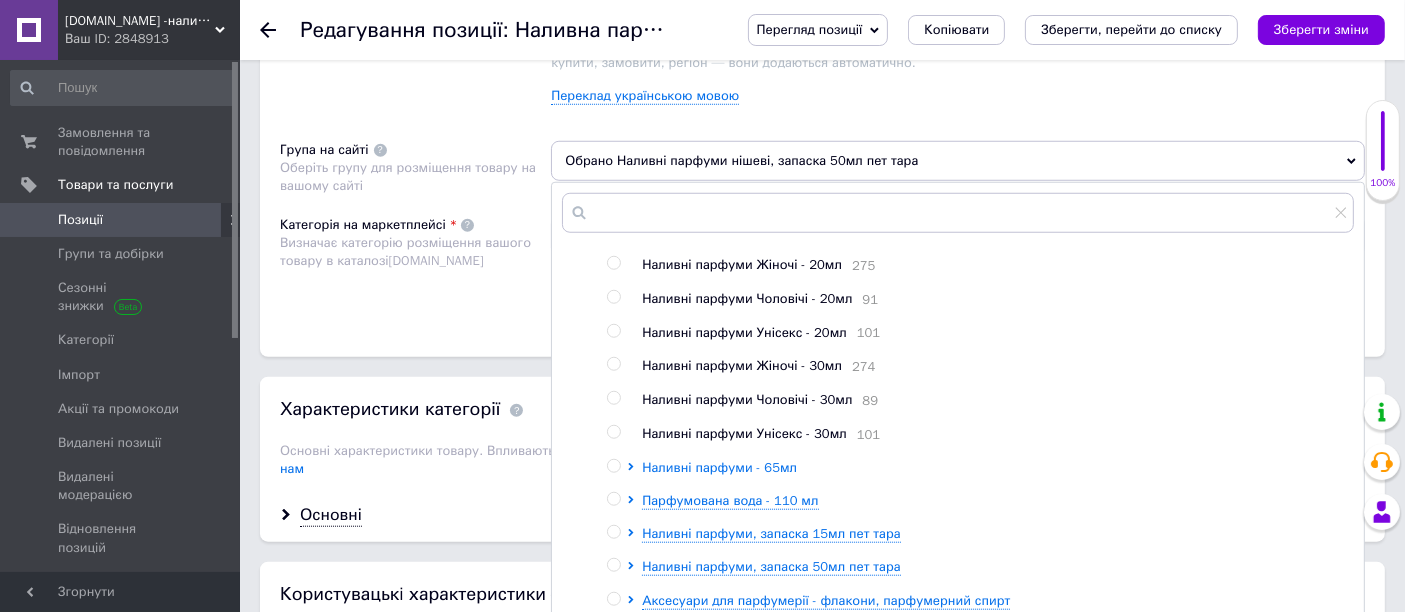 click 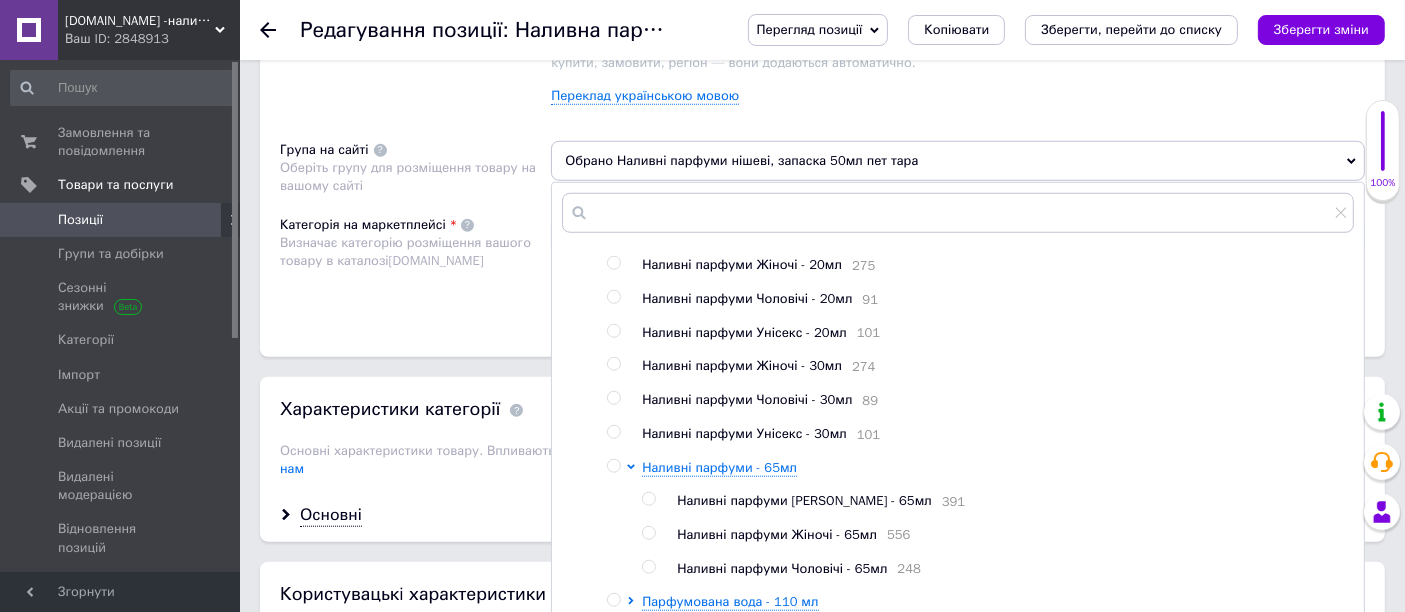 click at bounding box center [648, 499] 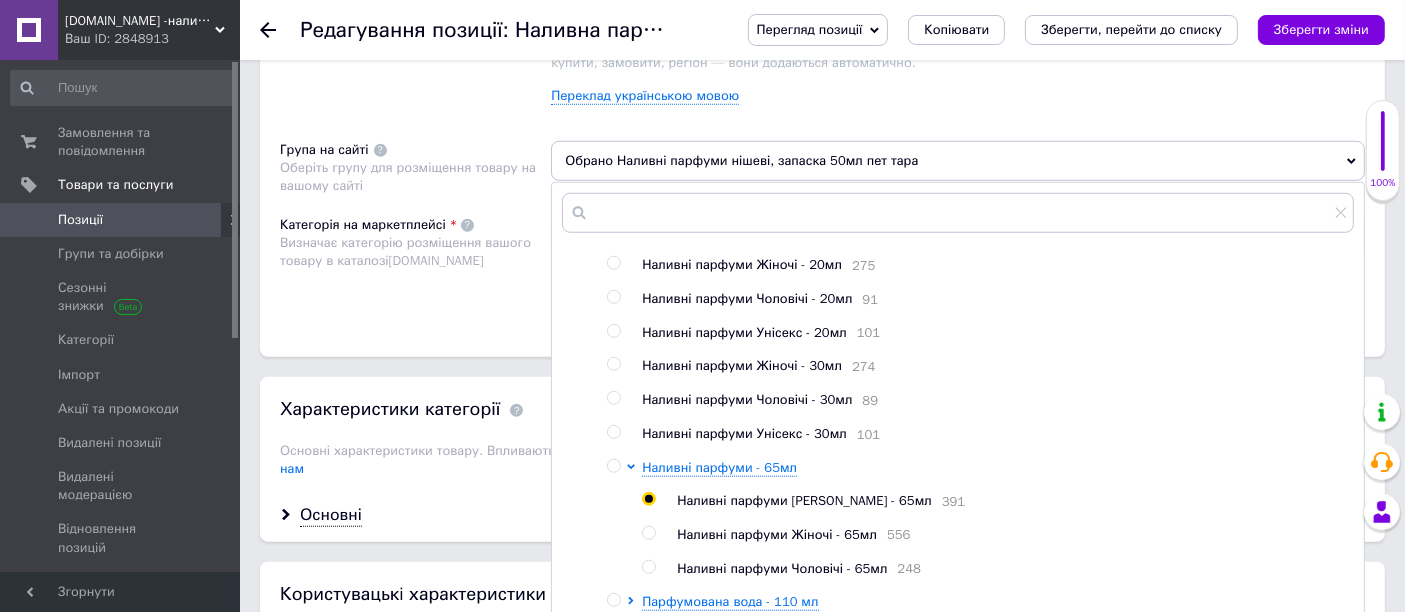 radio on "true" 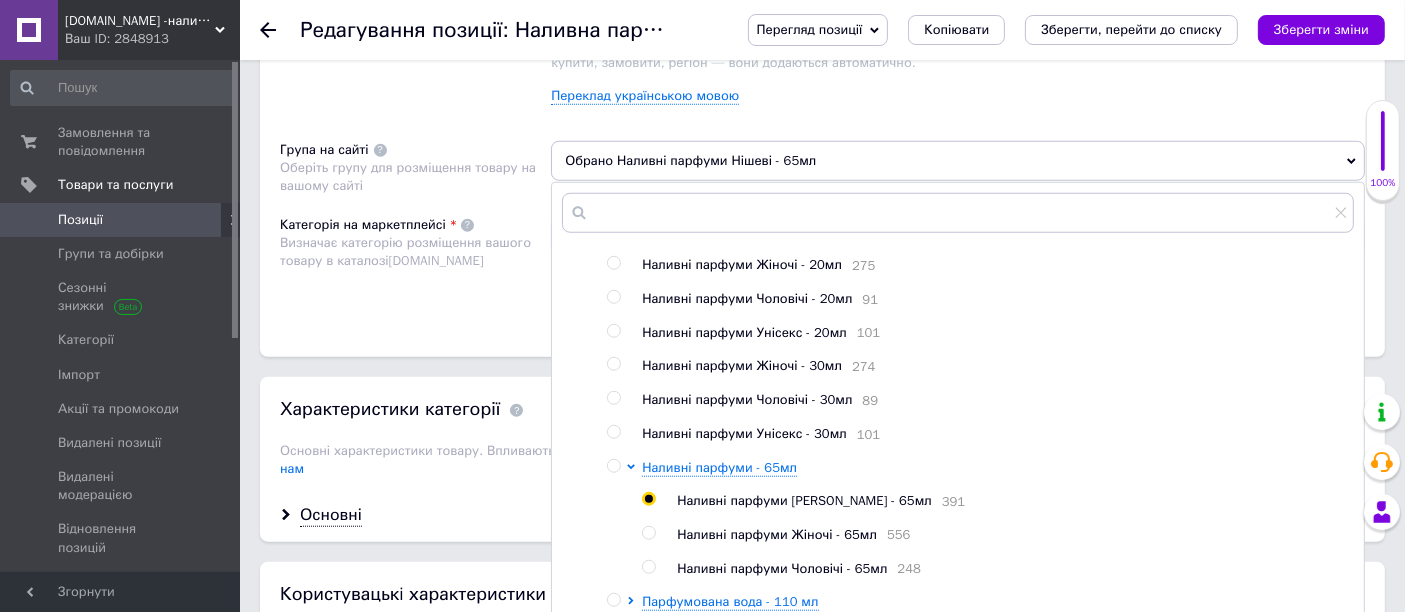 click on "Категорія на маркетплейсі Визначає категорію розміщення вашого товару в каталозі  [DOMAIN_NAME]" at bounding box center [415, 266] 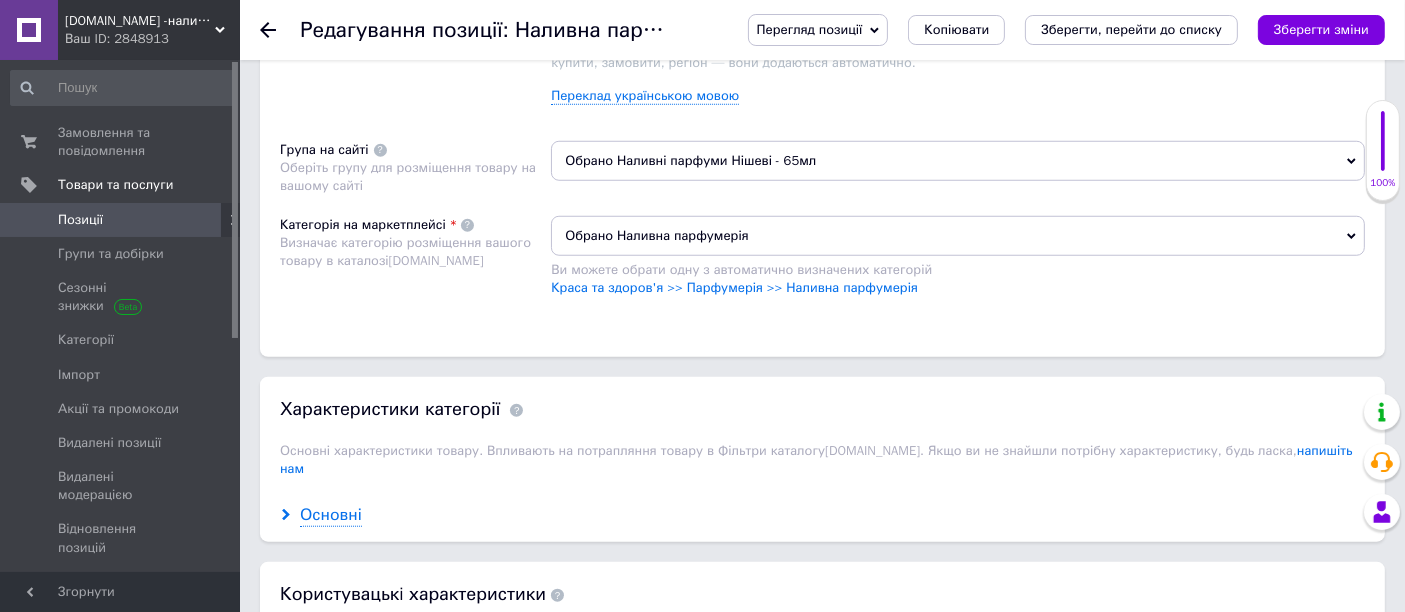 click on "Основні" at bounding box center [331, 515] 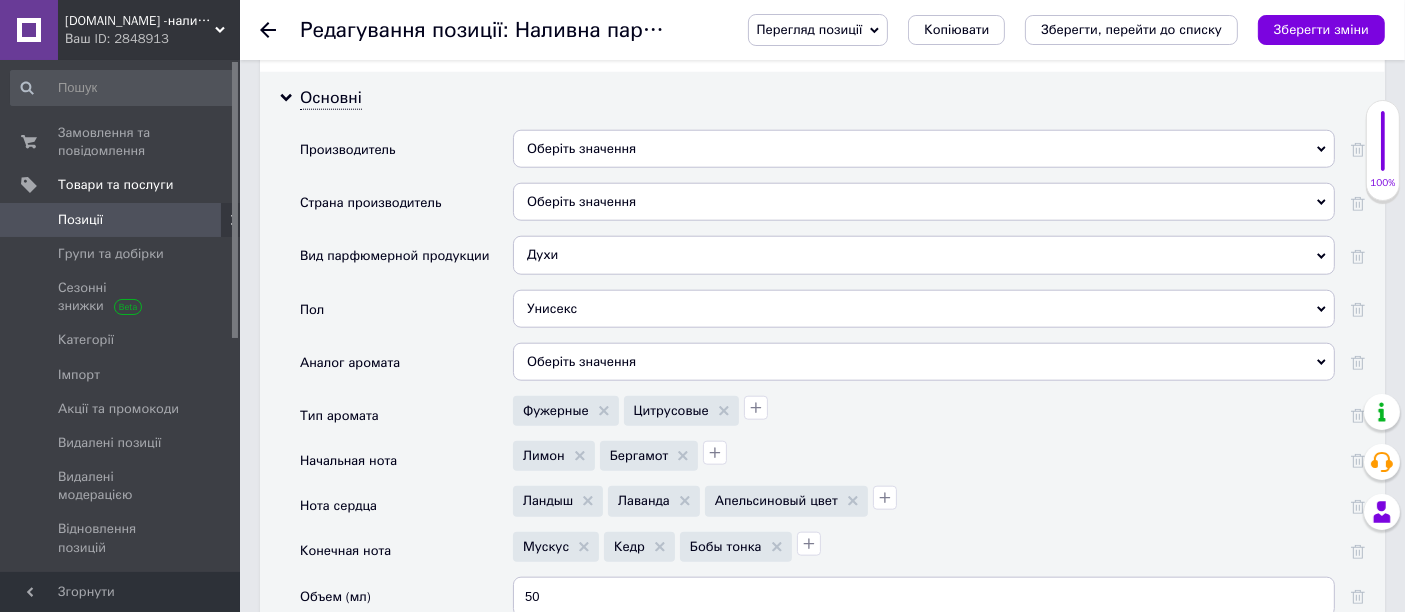 scroll, scrollTop: 2111, scrollLeft: 0, axis: vertical 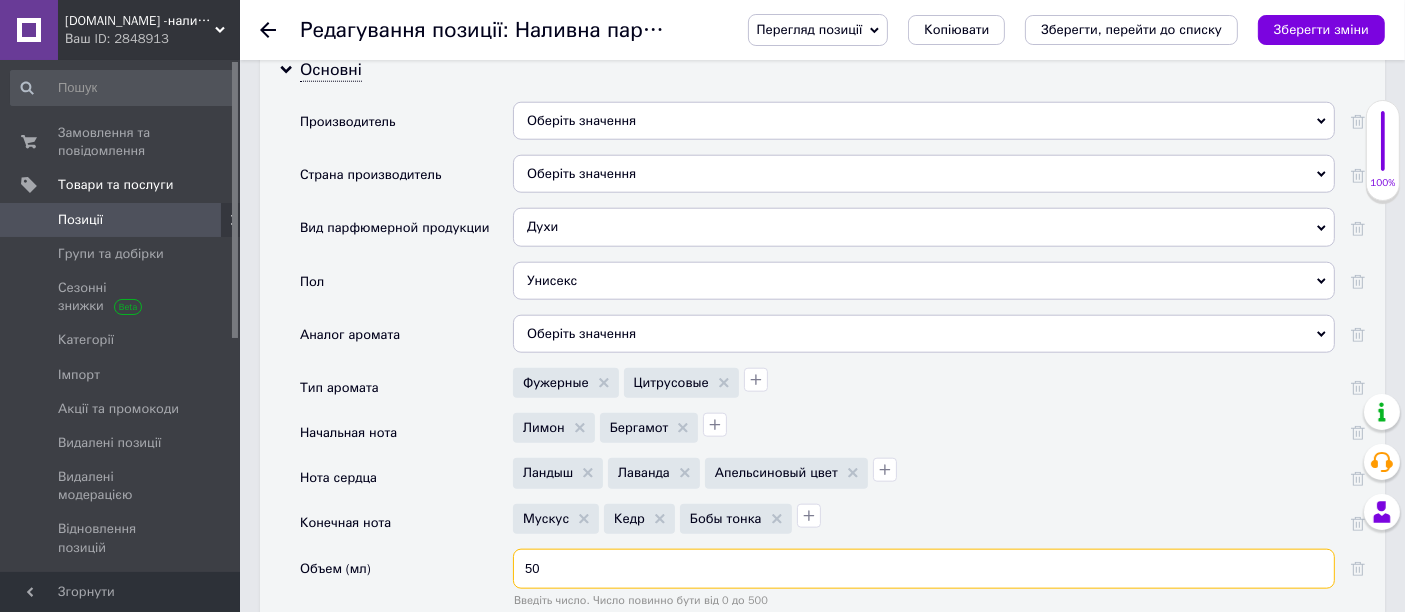 click on "50" at bounding box center [924, 569] 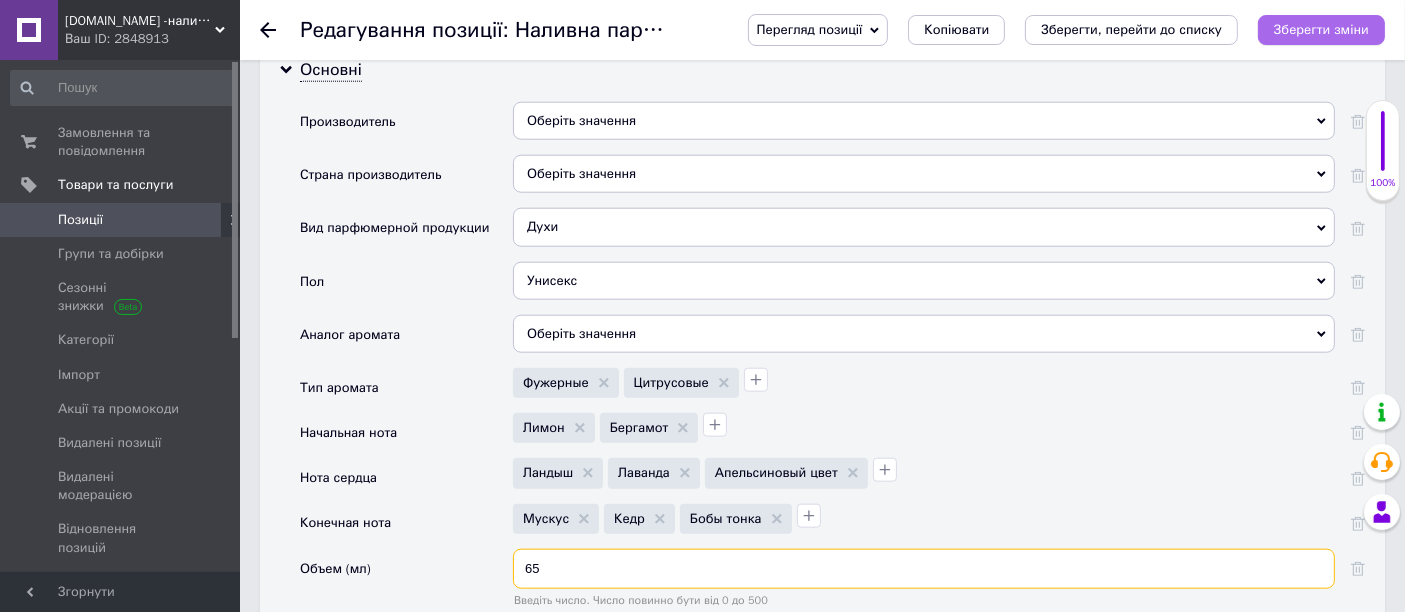 type on "65" 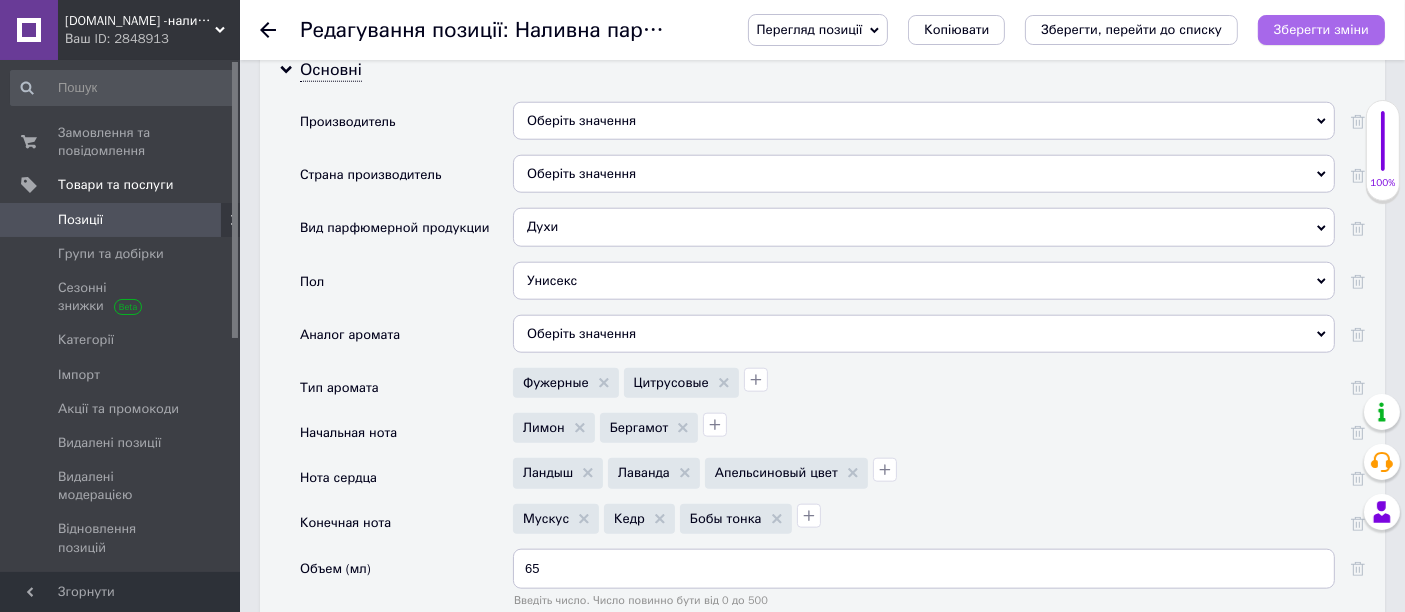 click on "Зберегти зміни" at bounding box center (1321, 29) 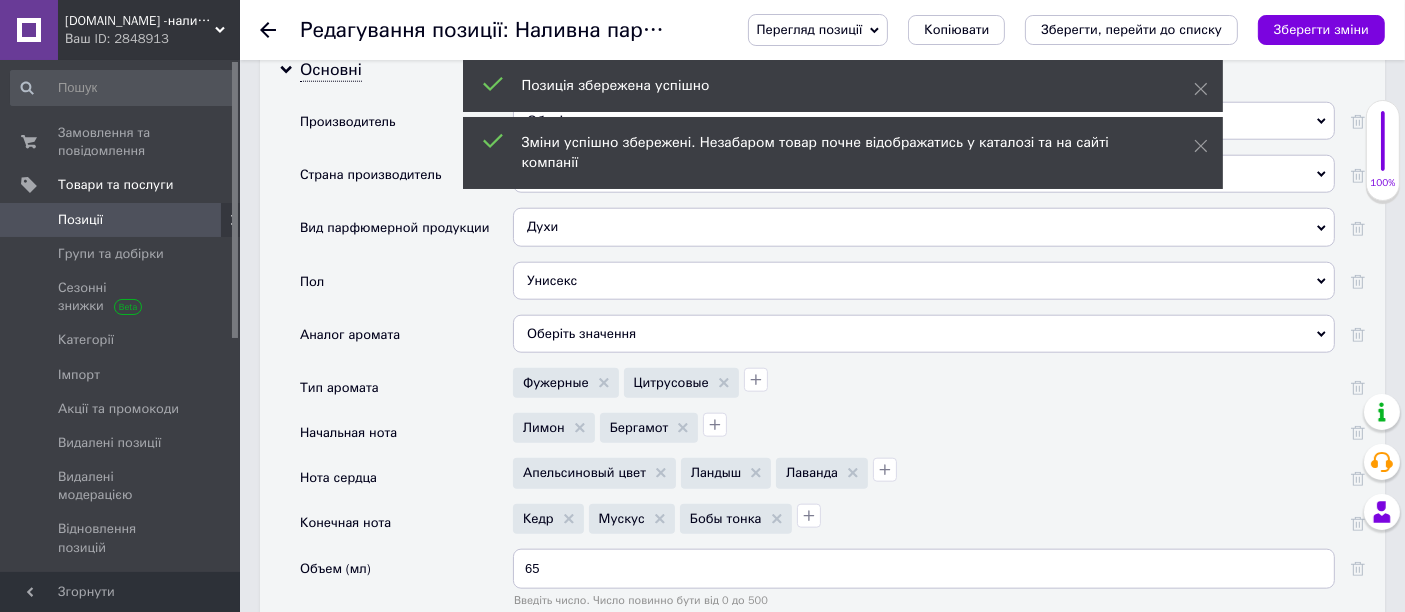 click 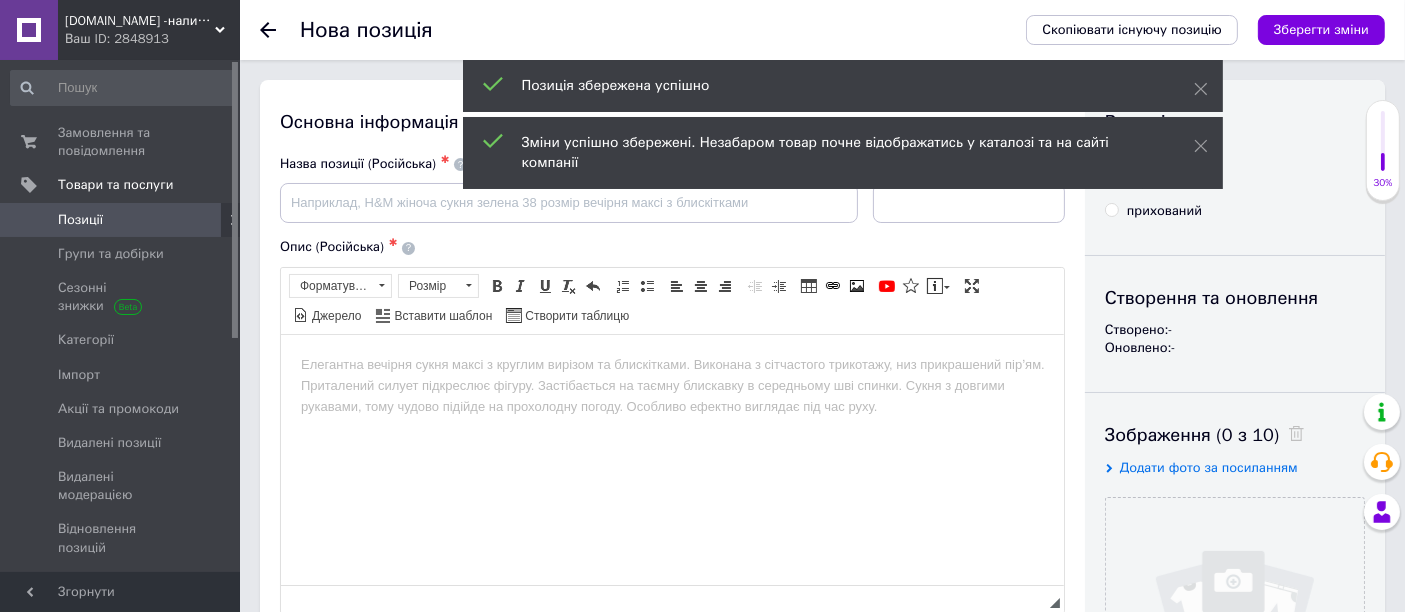 scroll, scrollTop: 0, scrollLeft: 0, axis: both 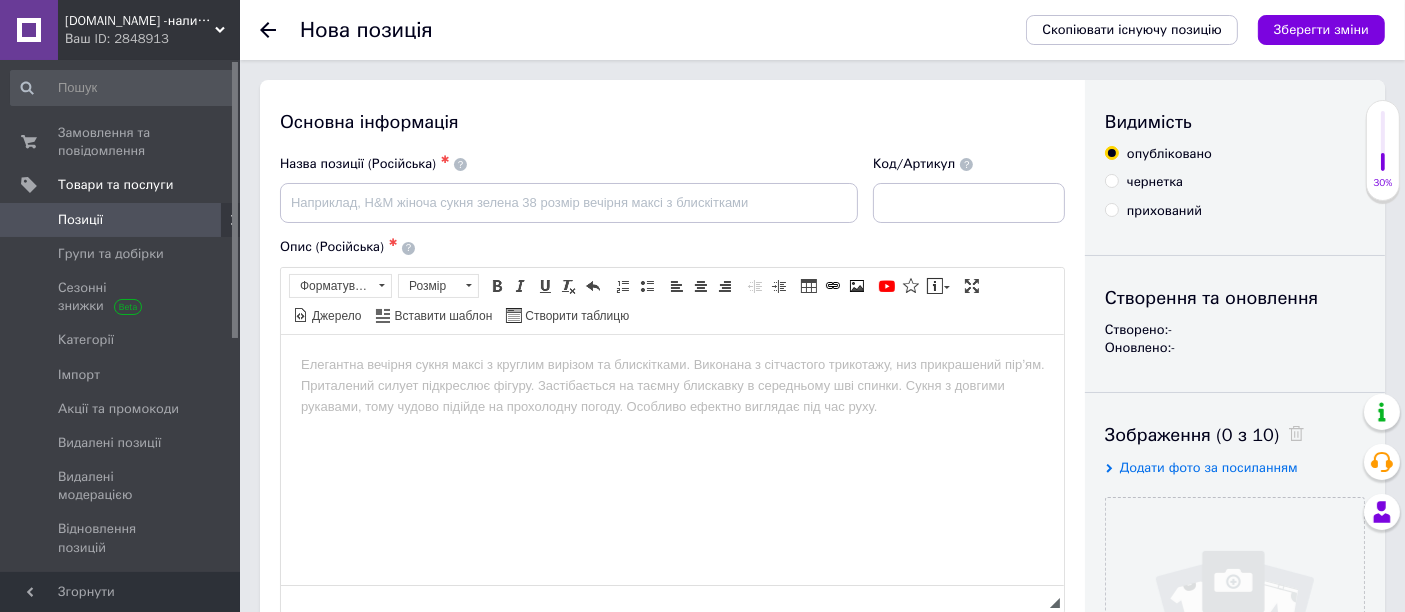 click 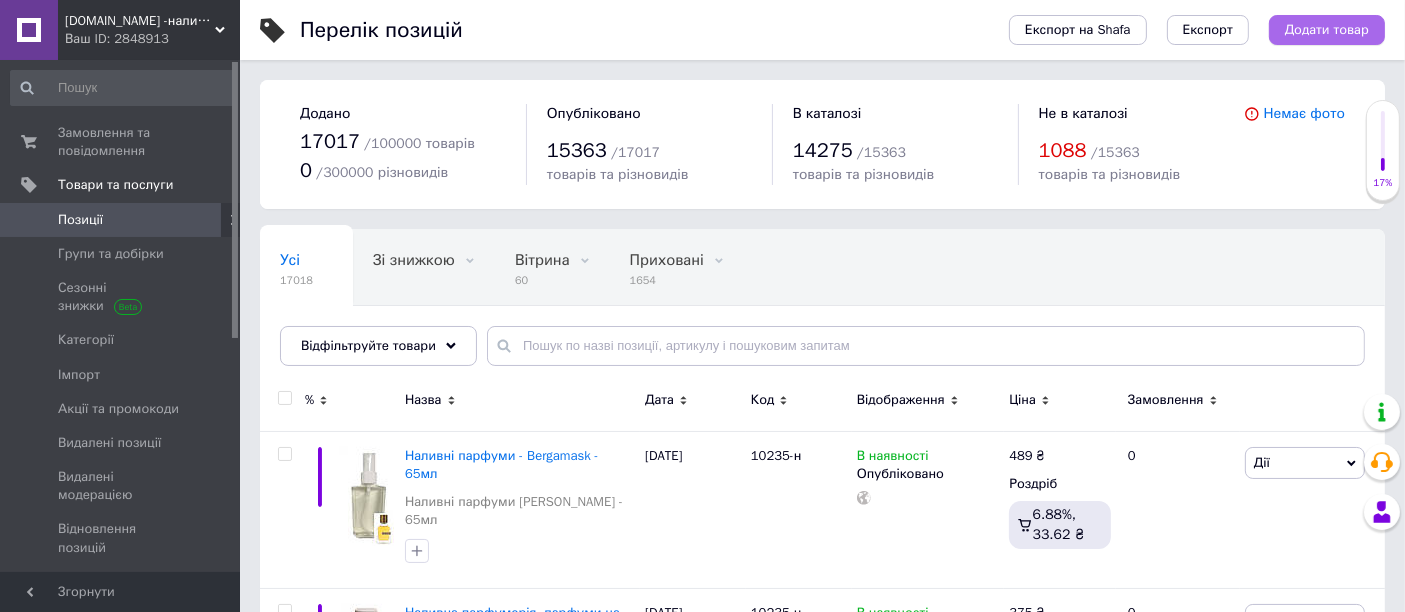click on "Додати товар" at bounding box center [1327, 30] 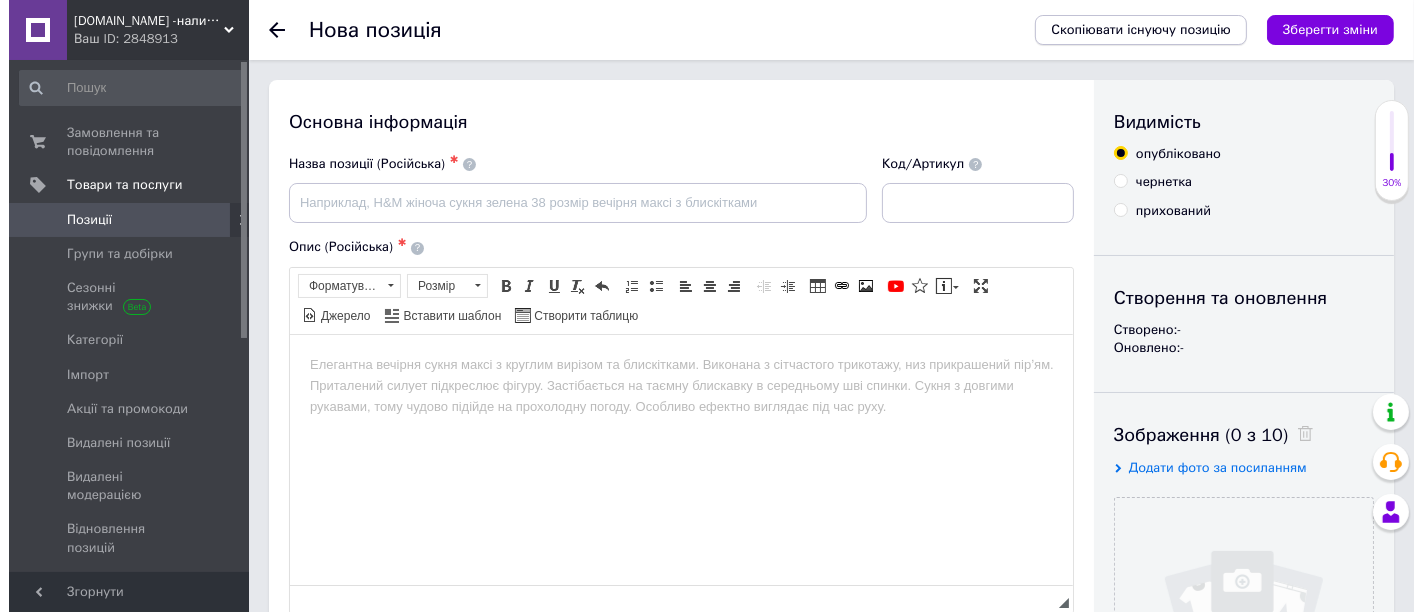 scroll, scrollTop: 0, scrollLeft: 0, axis: both 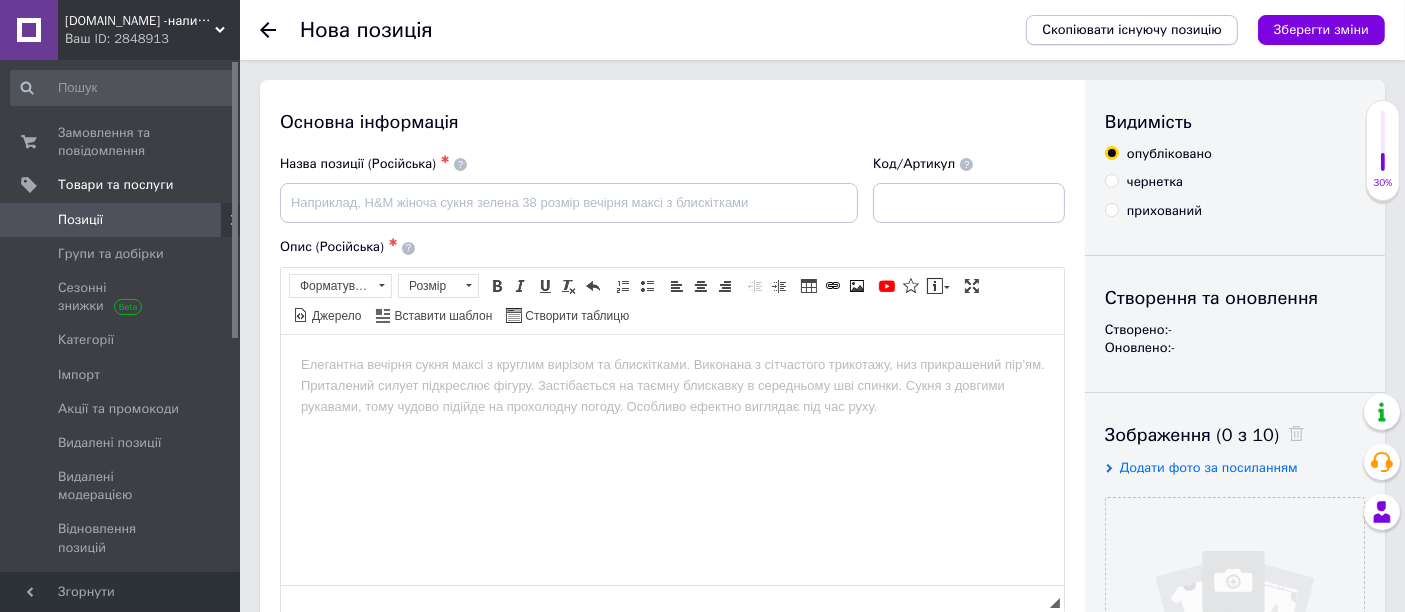 click on "Скопіювати існуючу позицію" at bounding box center [1132, 30] 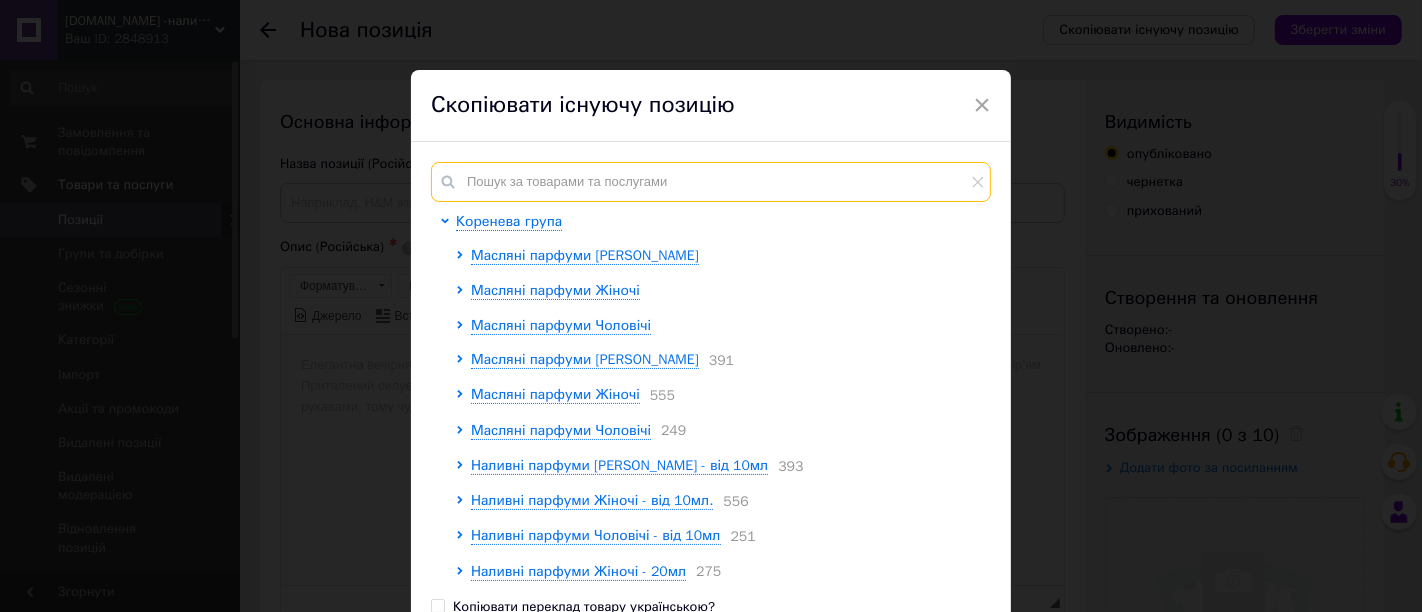 click at bounding box center (711, 182) 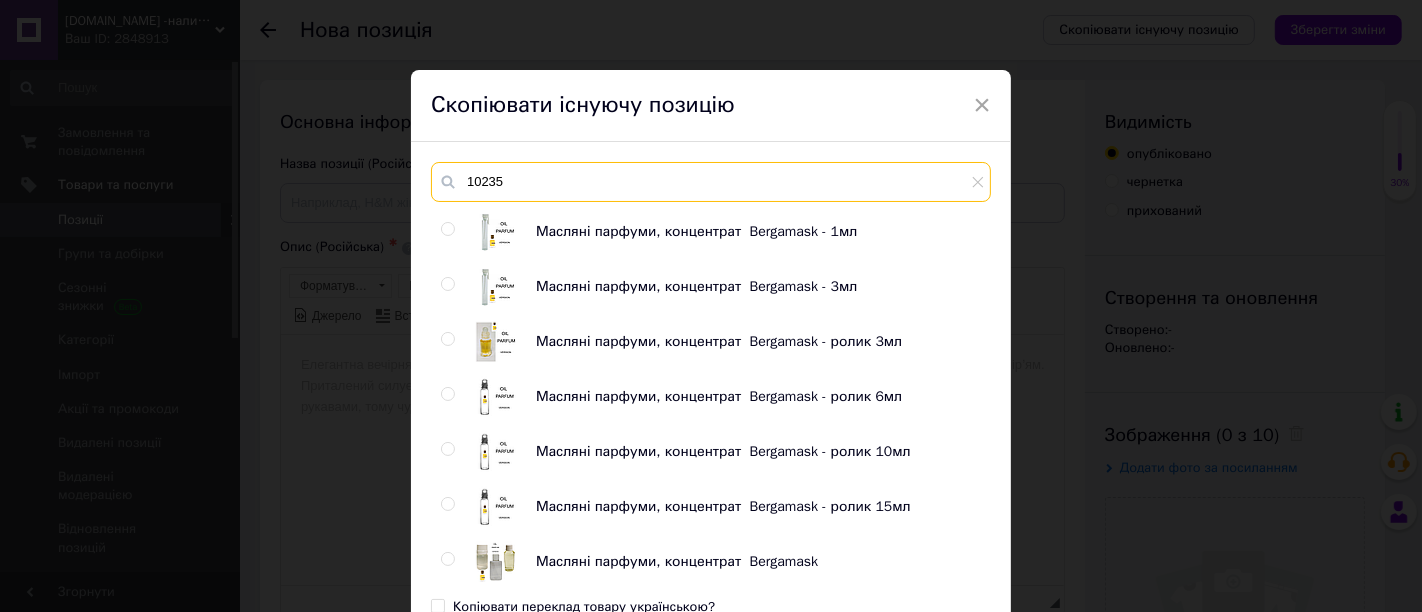 drag, startPoint x: 519, startPoint y: 189, endPoint x: 444, endPoint y: 175, distance: 76.29548 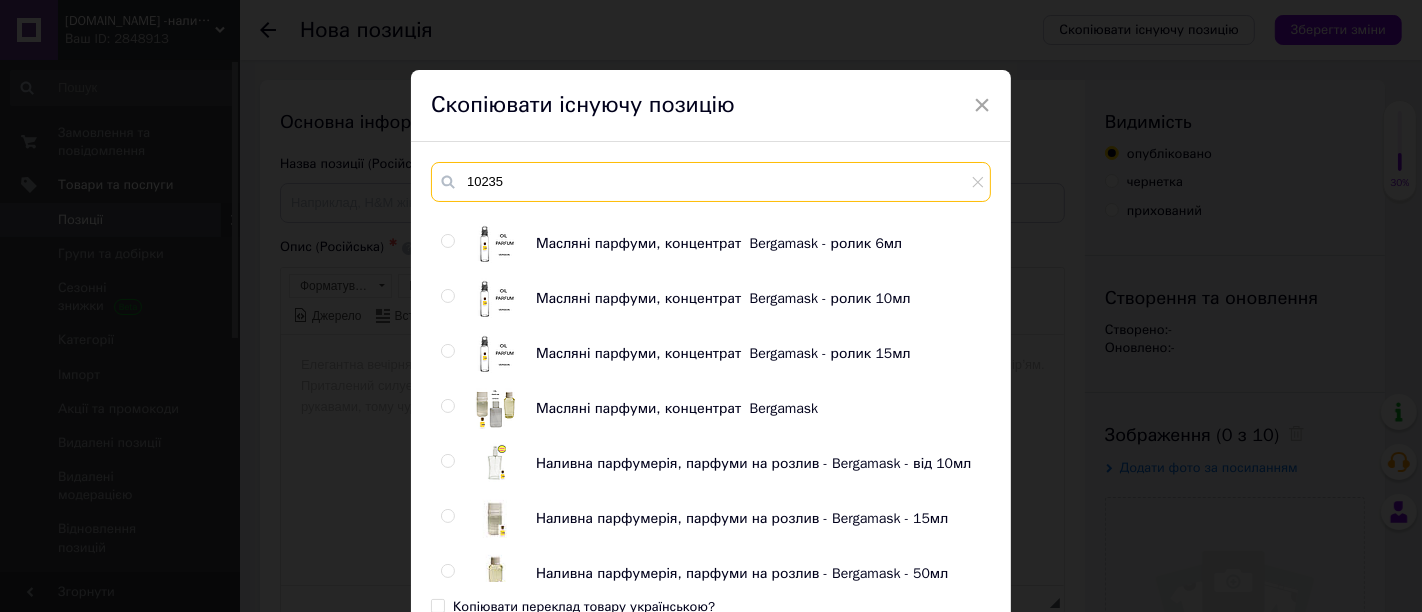 scroll, scrollTop: 220, scrollLeft: 0, axis: vertical 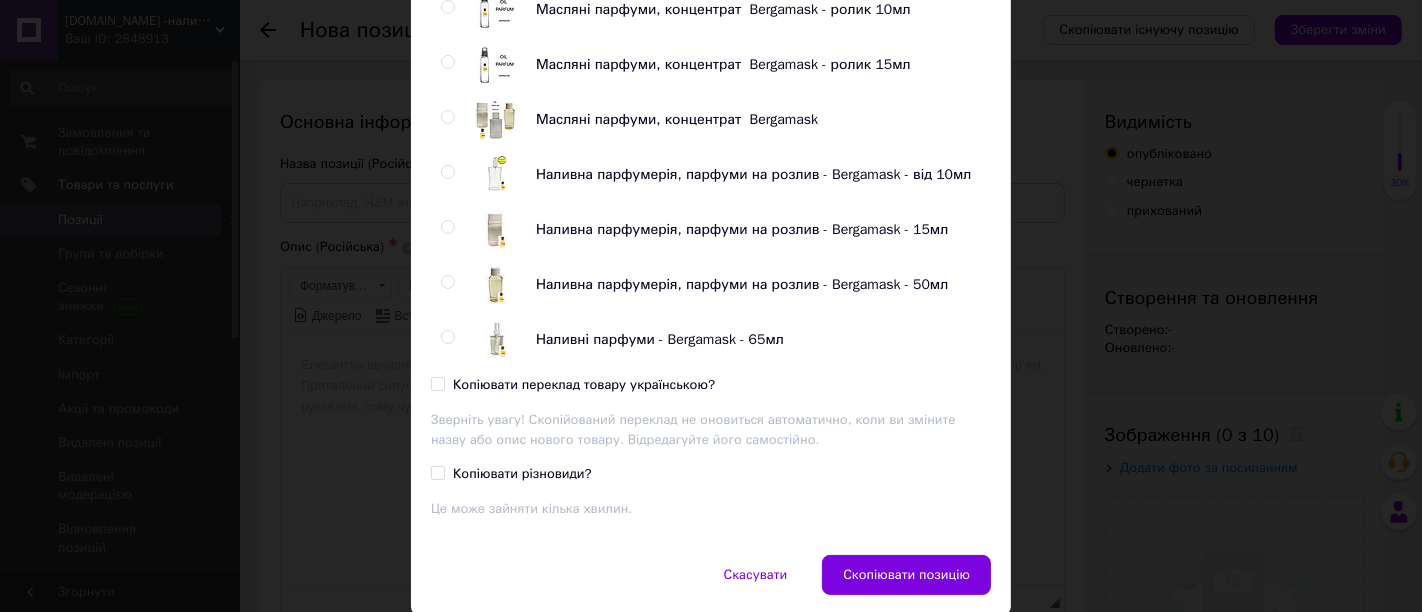 type on "10235" 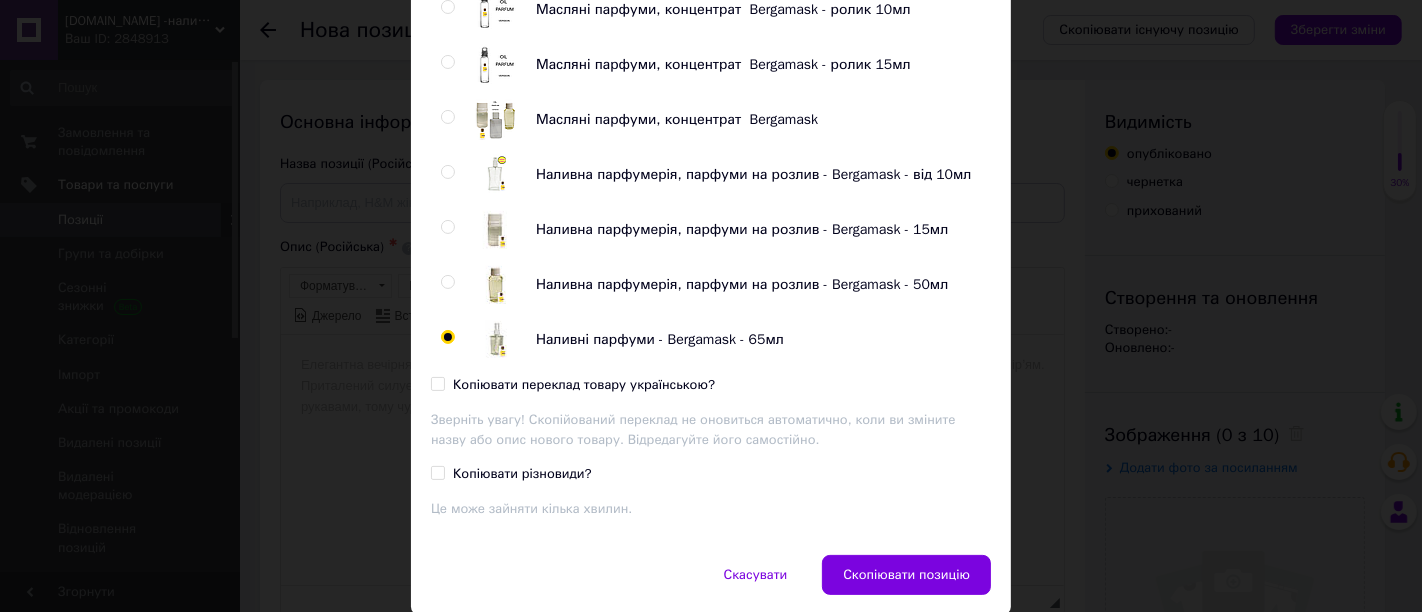 radio on "true" 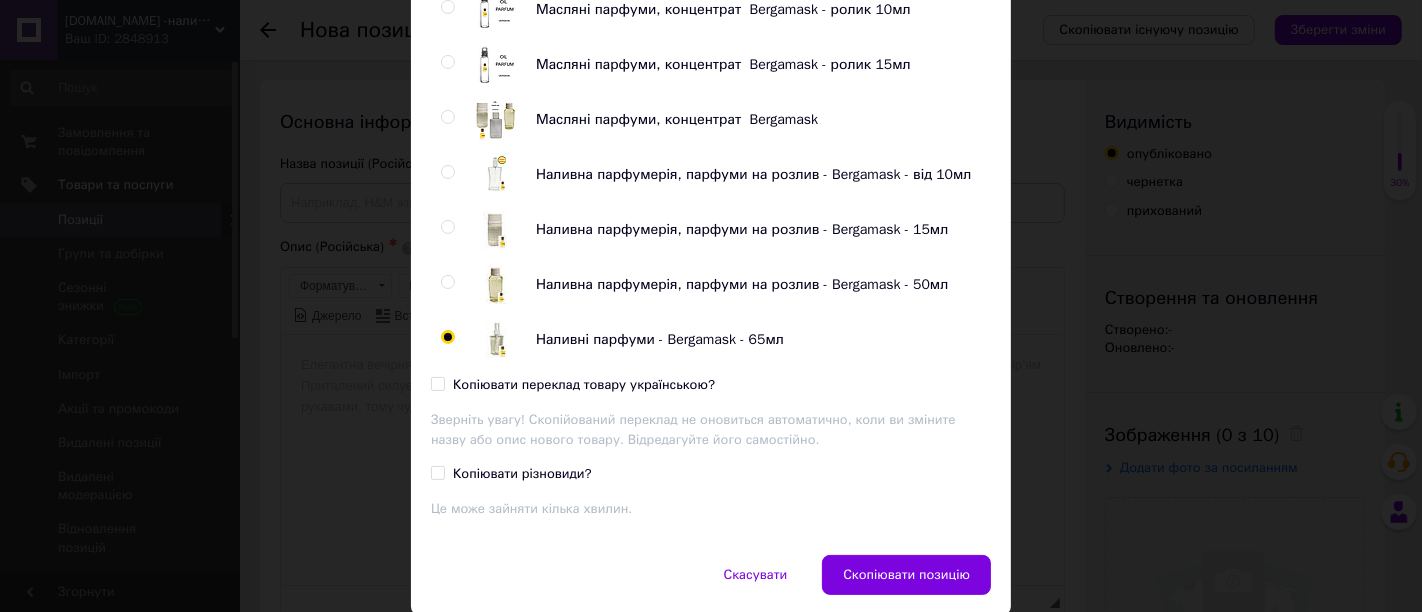 click on "Копіювати переклад товару українською?" at bounding box center (437, 383) 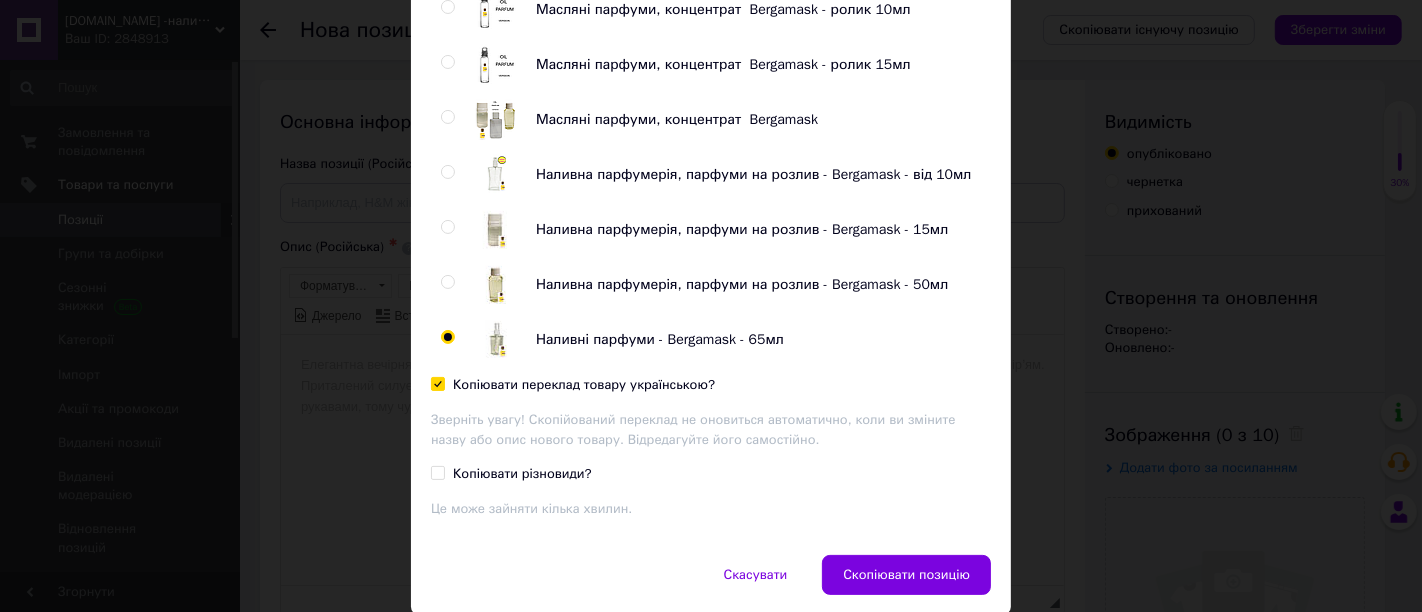 checkbox on "true" 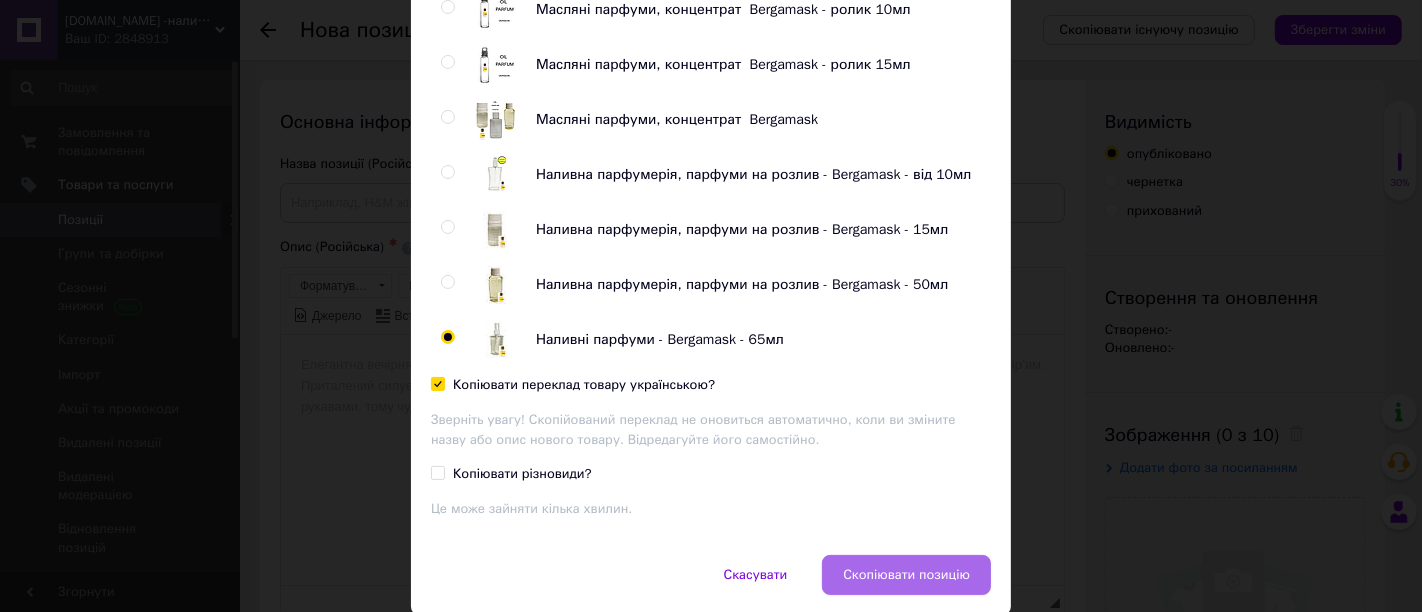 click on "Скопіювати позицію" at bounding box center (906, 575) 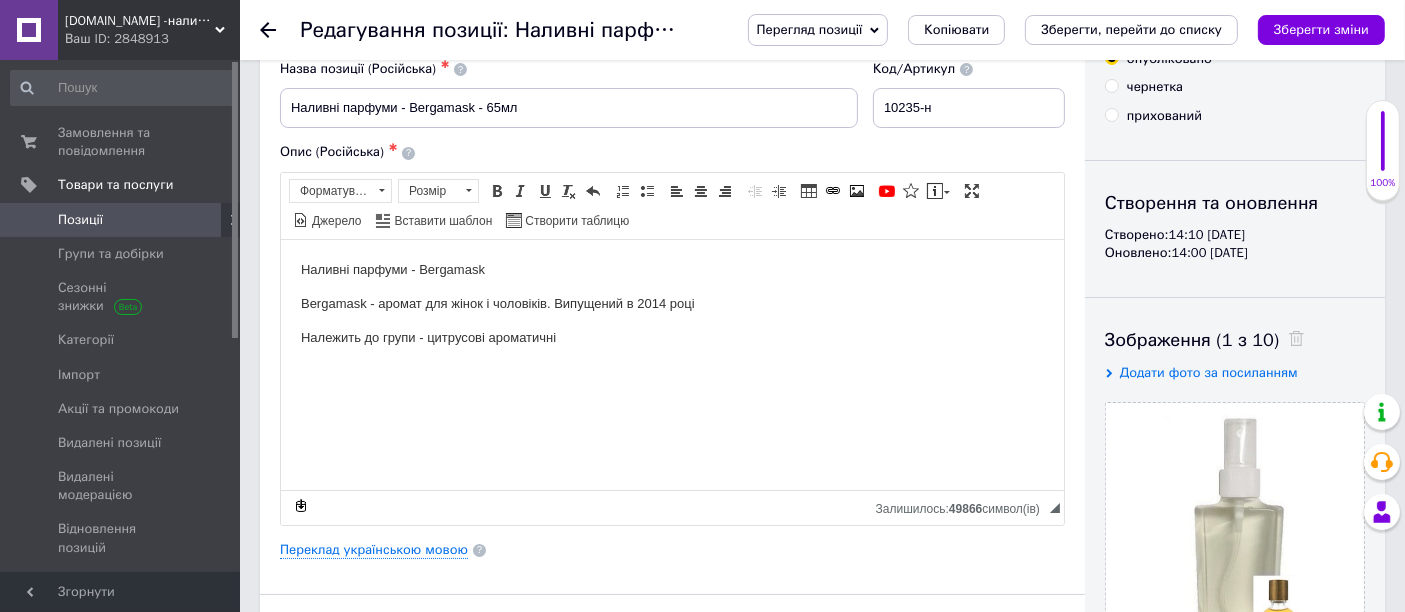 scroll, scrollTop: 222, scrollLeft: 0, axis: vertical 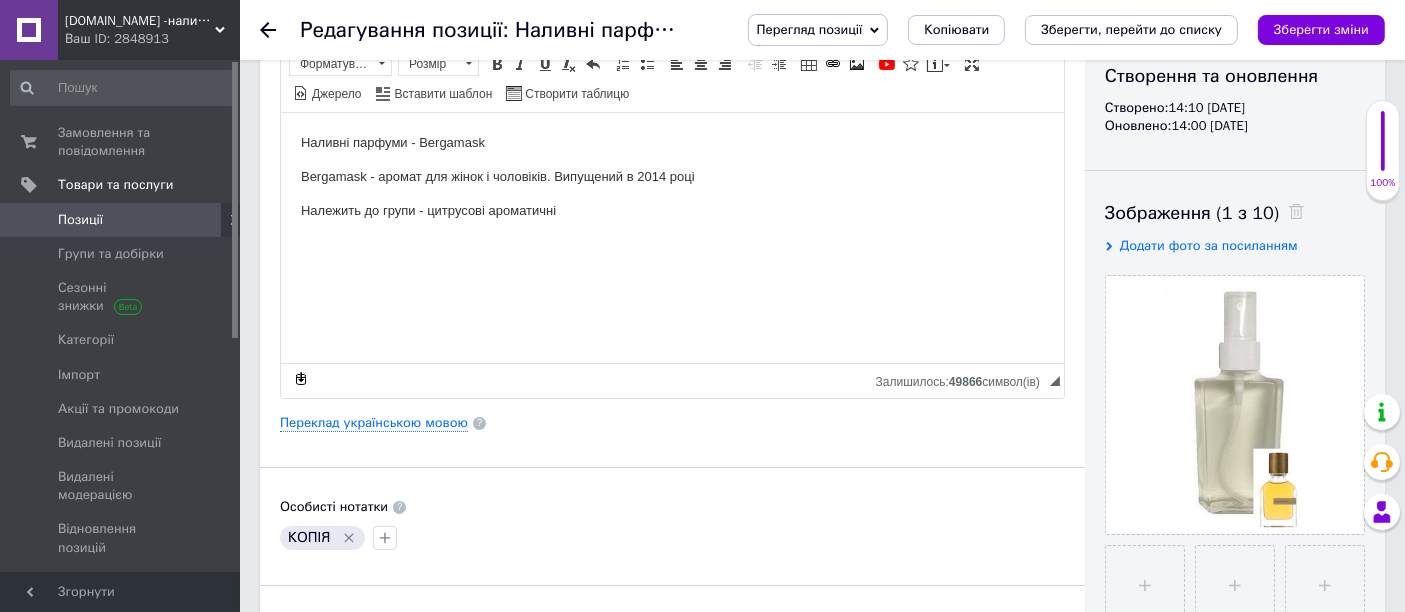 click 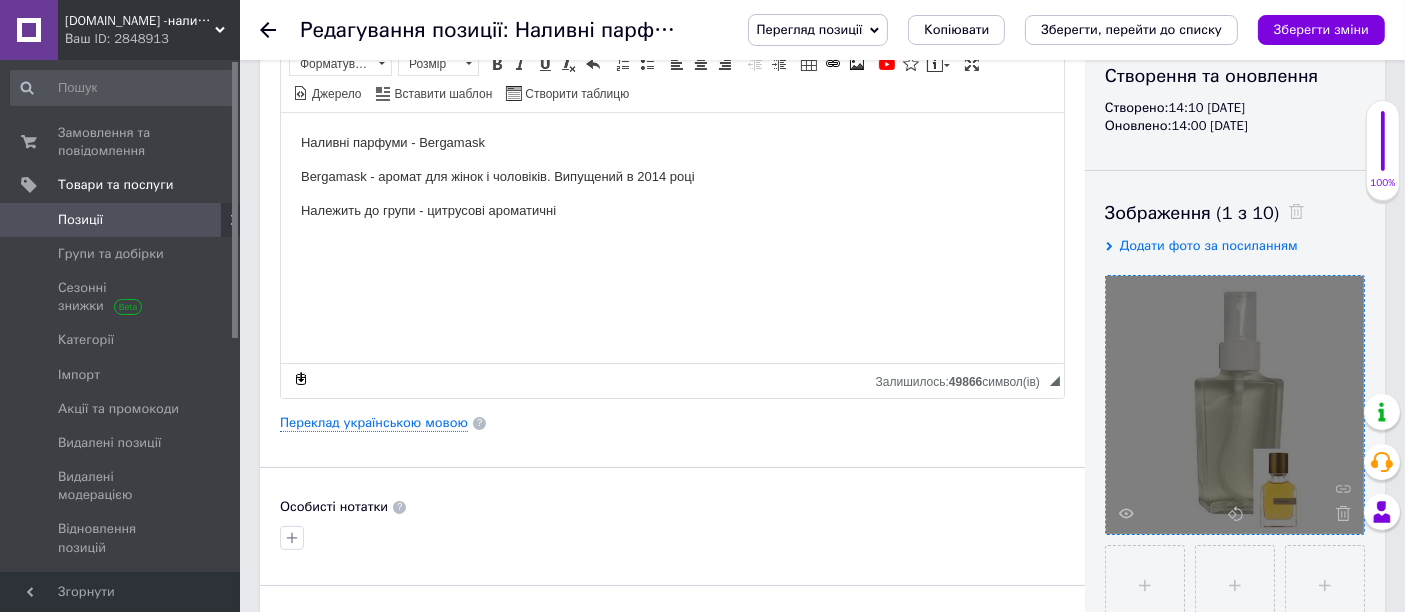 click at bounding box center (1235, 405) 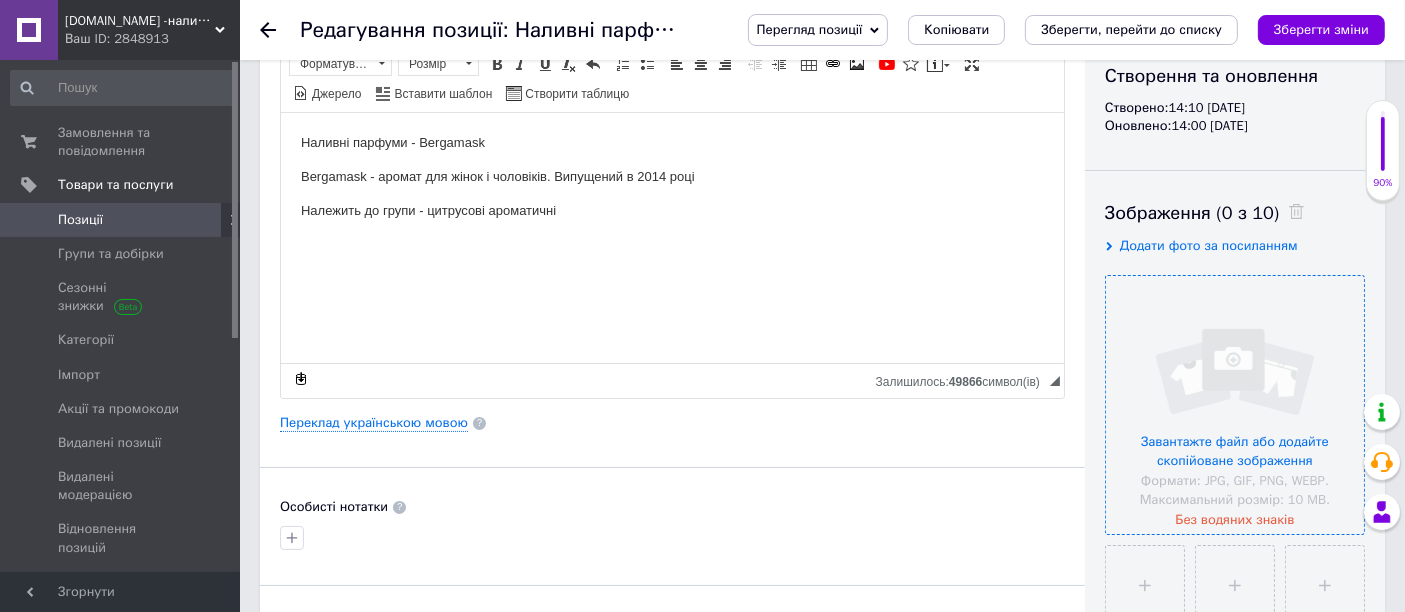 click at bounding box center (1235, 405) 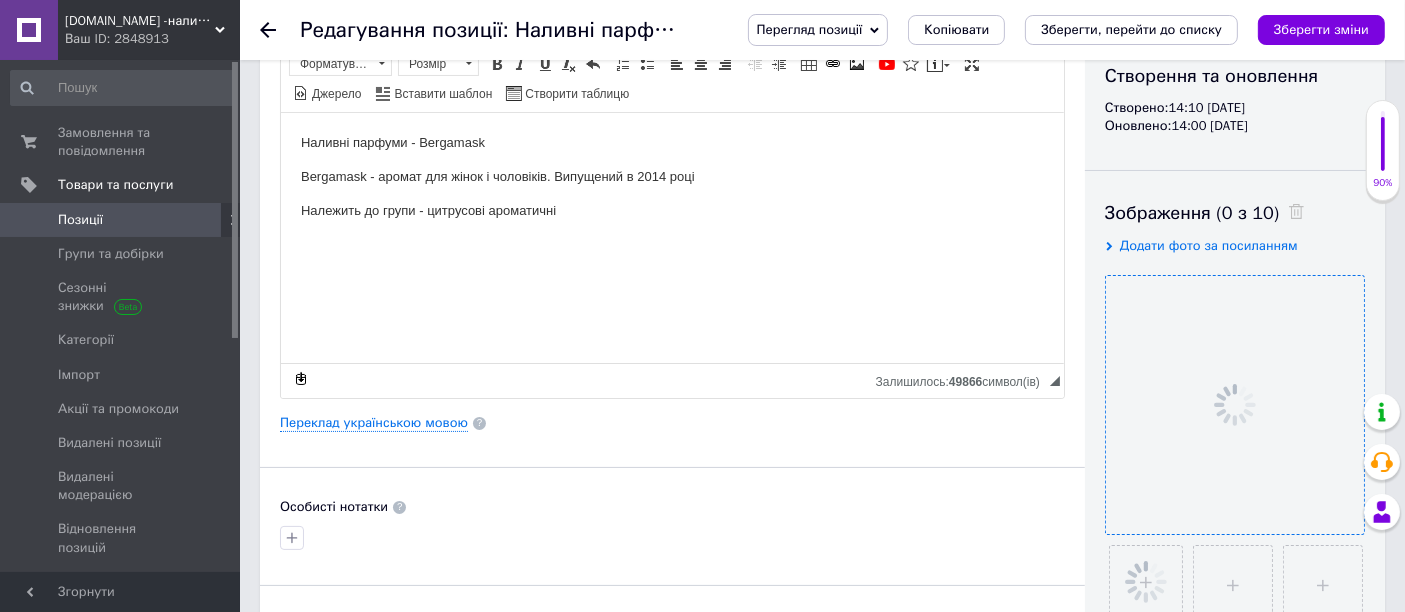 scroll, scrollTop: 0, scrollLeft: 0, axis: both 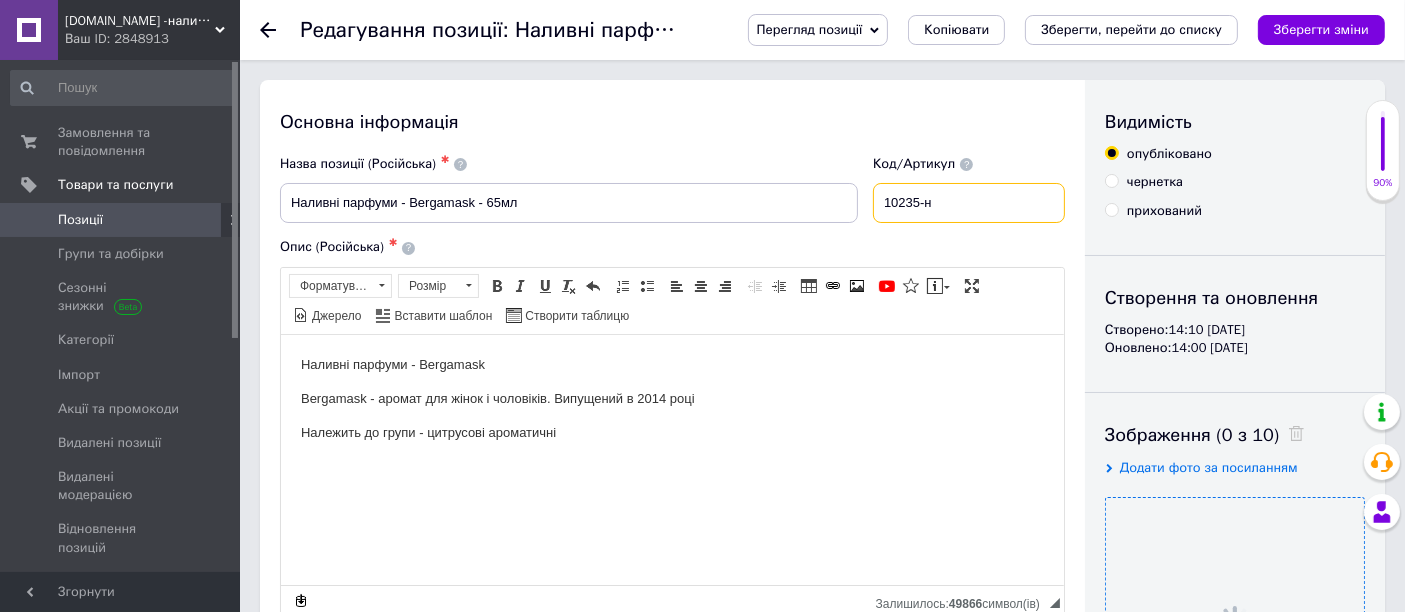 click on "10235-н" at bounding box center [969, 203] 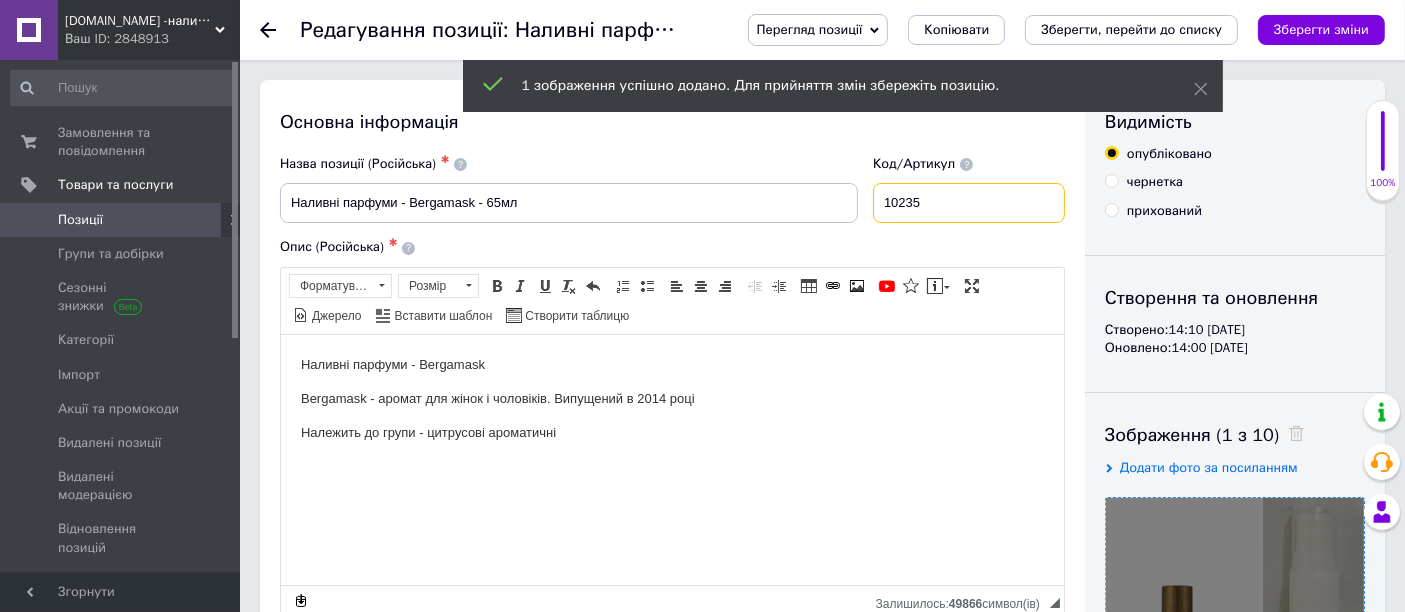 click on "10235" at bounding box center (969, 203) 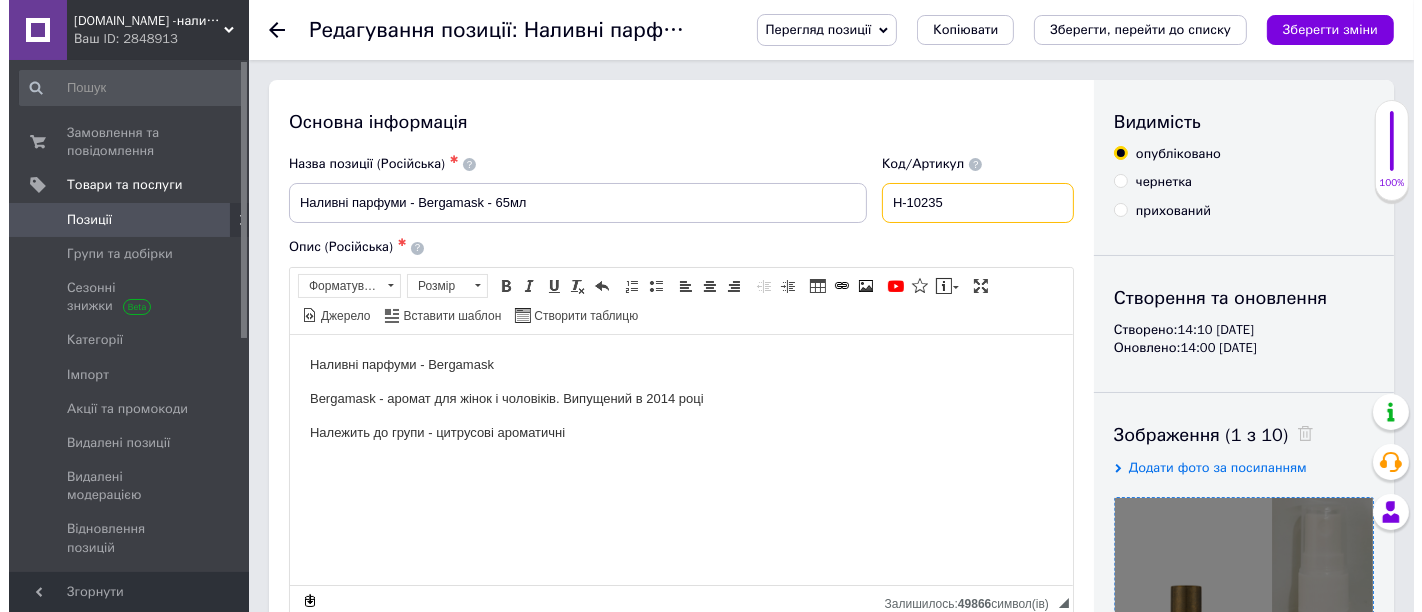 scroll, scrollTop: 111, scrollLeft: 0, axis: vertical 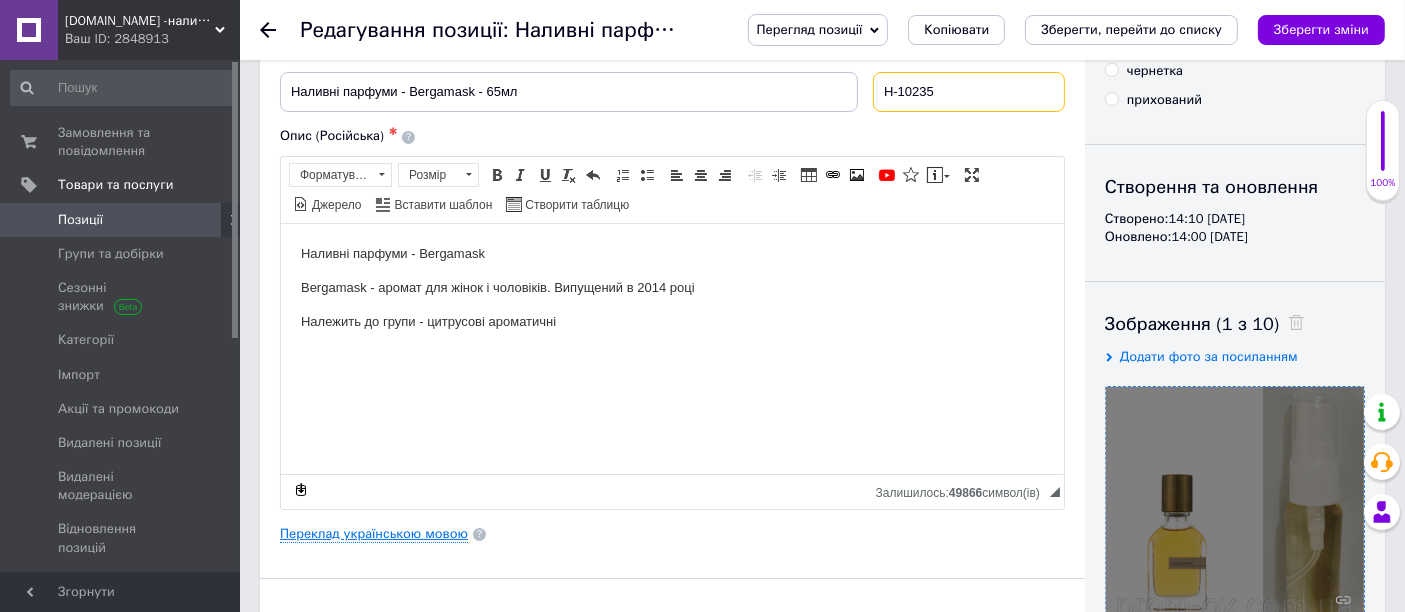 type on "Н-10235" 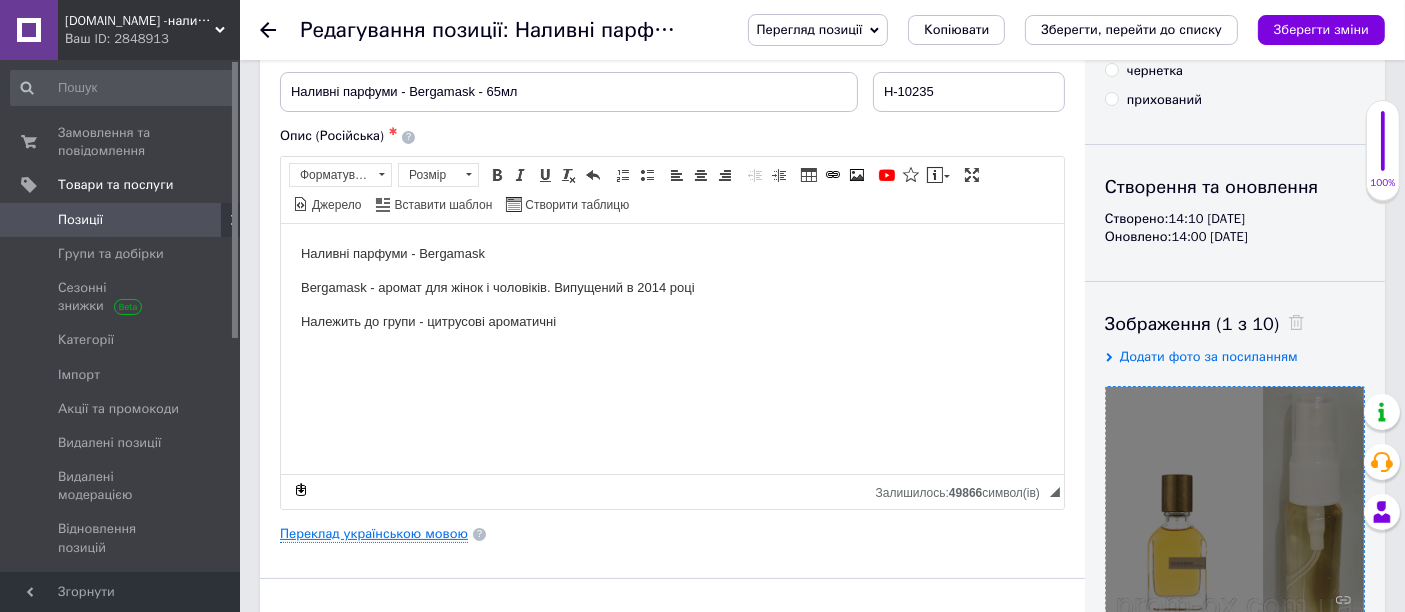 click on "Переклад українською мовою" at bounding box center [374, 534] 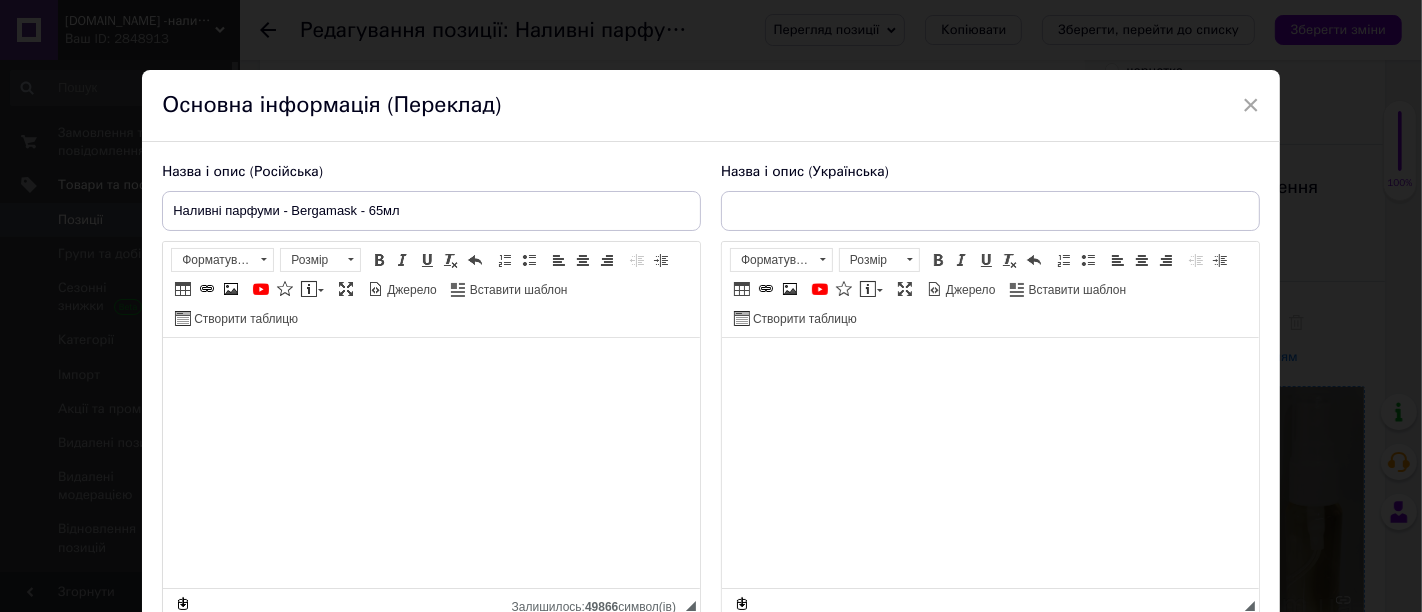 type on "Наливні парфуми - Bergamask - 65мл" 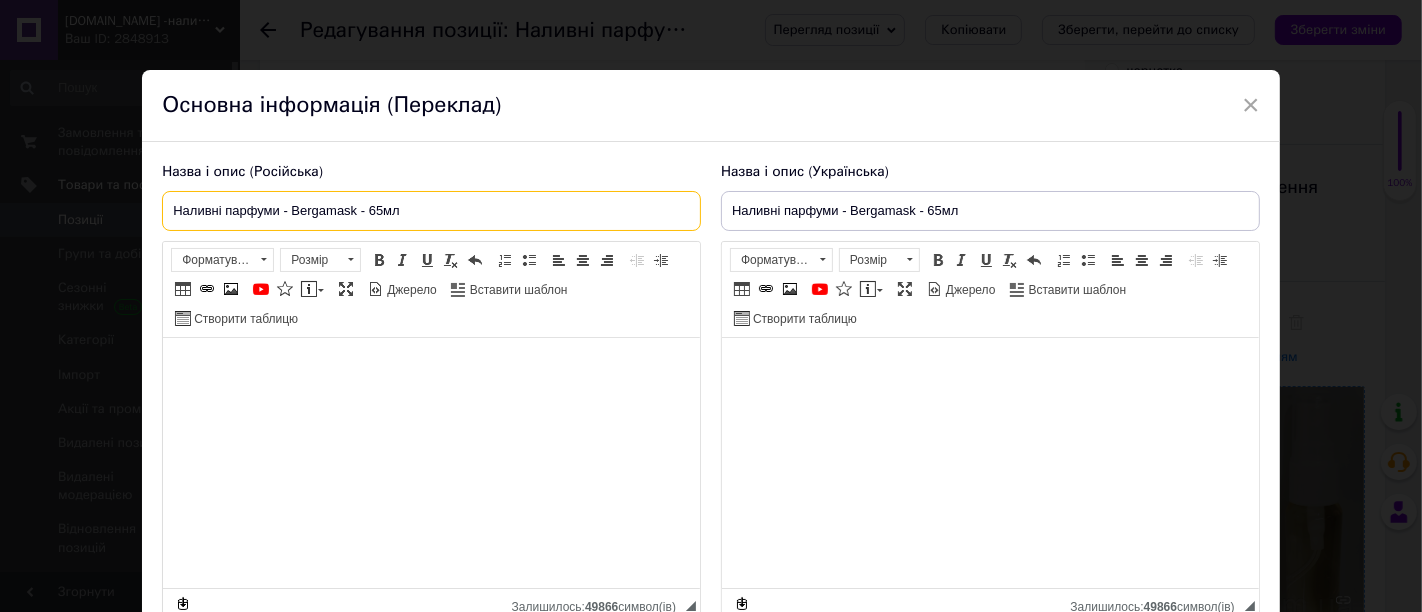 click on "Наливні парфуми - Bergamask - 65мл" at bounding box center (431, 211) 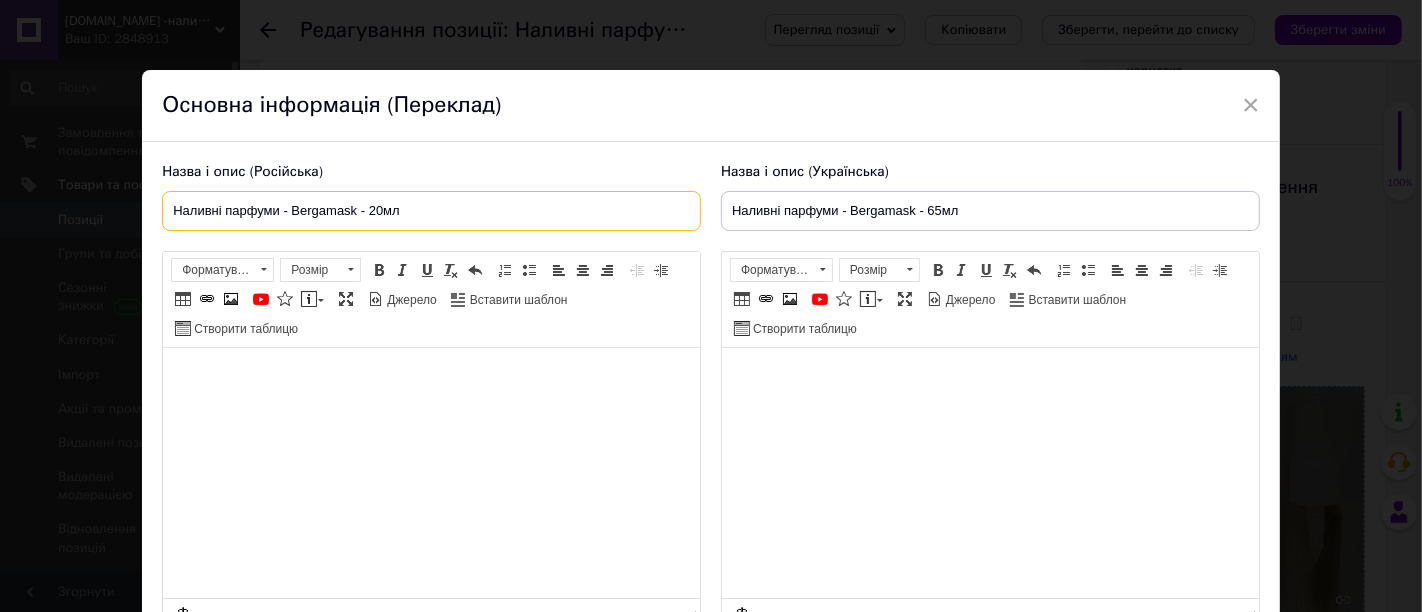 type on "Наливні парфуми - Bergamask - 20мл" 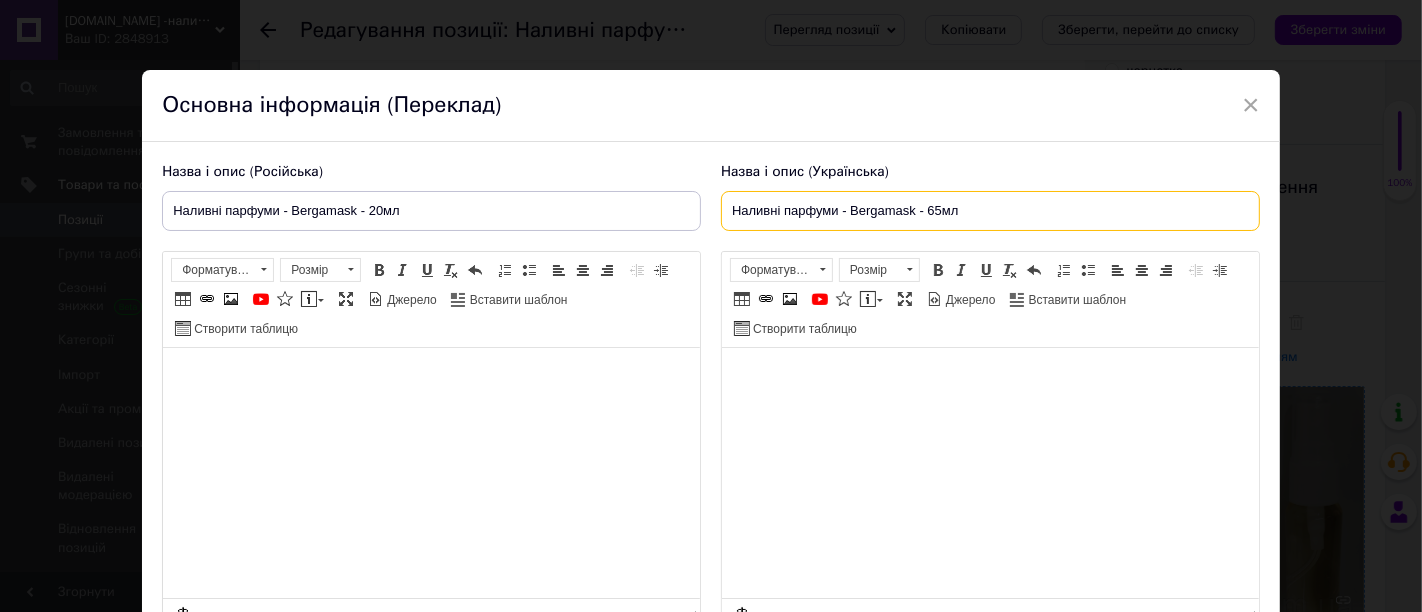 click on "Наливні парфуми - Bergamask - 65мл" at bounding box center [990, 211] 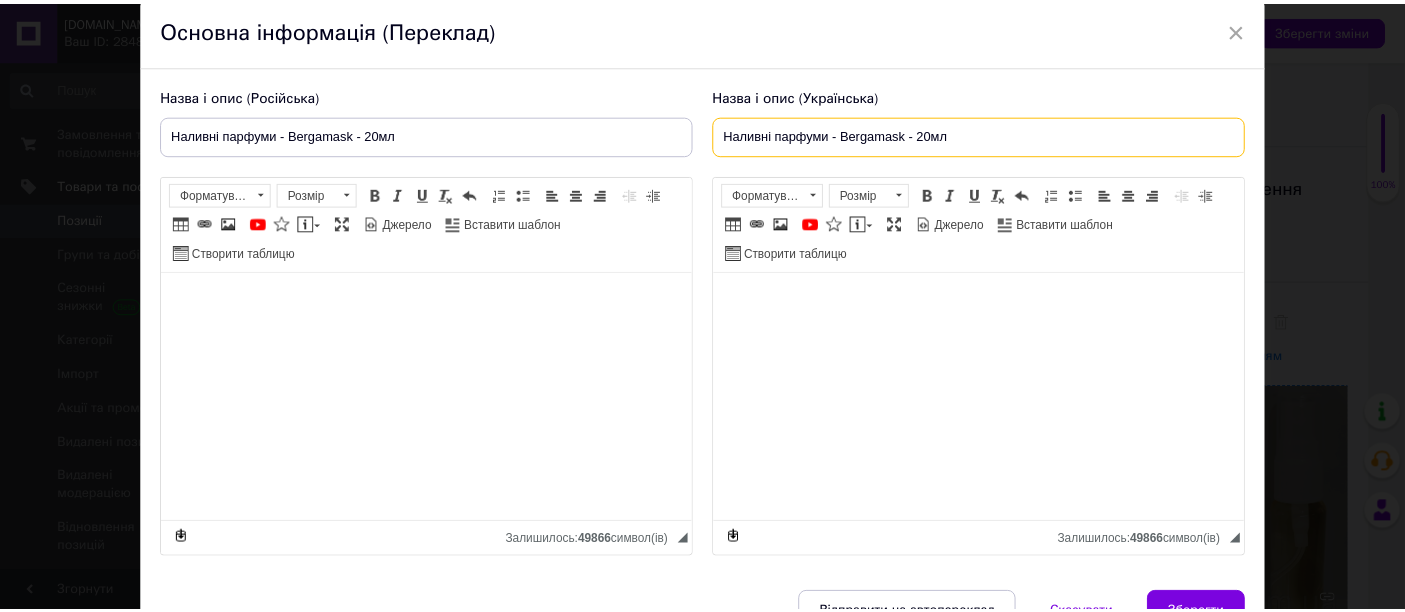 scroll, scrollTop: 111, scrollLeft: 0, axis: vertical 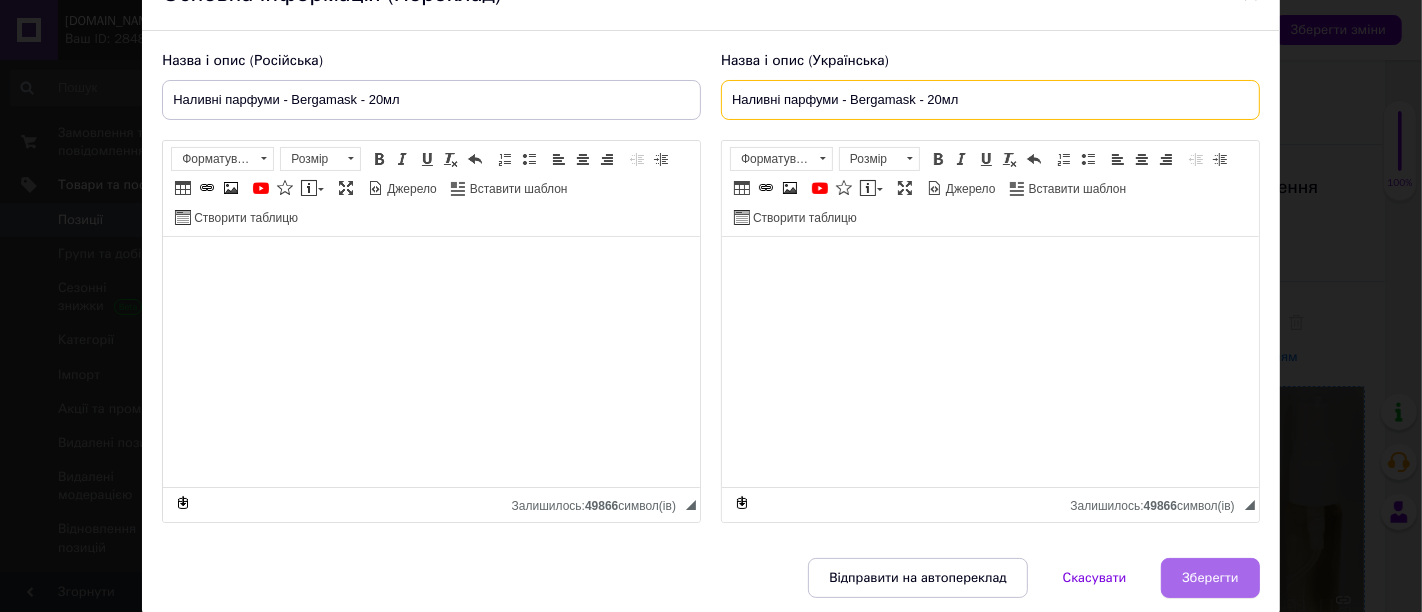 type on "Наливні парфуми - Bergamask - 20мл" 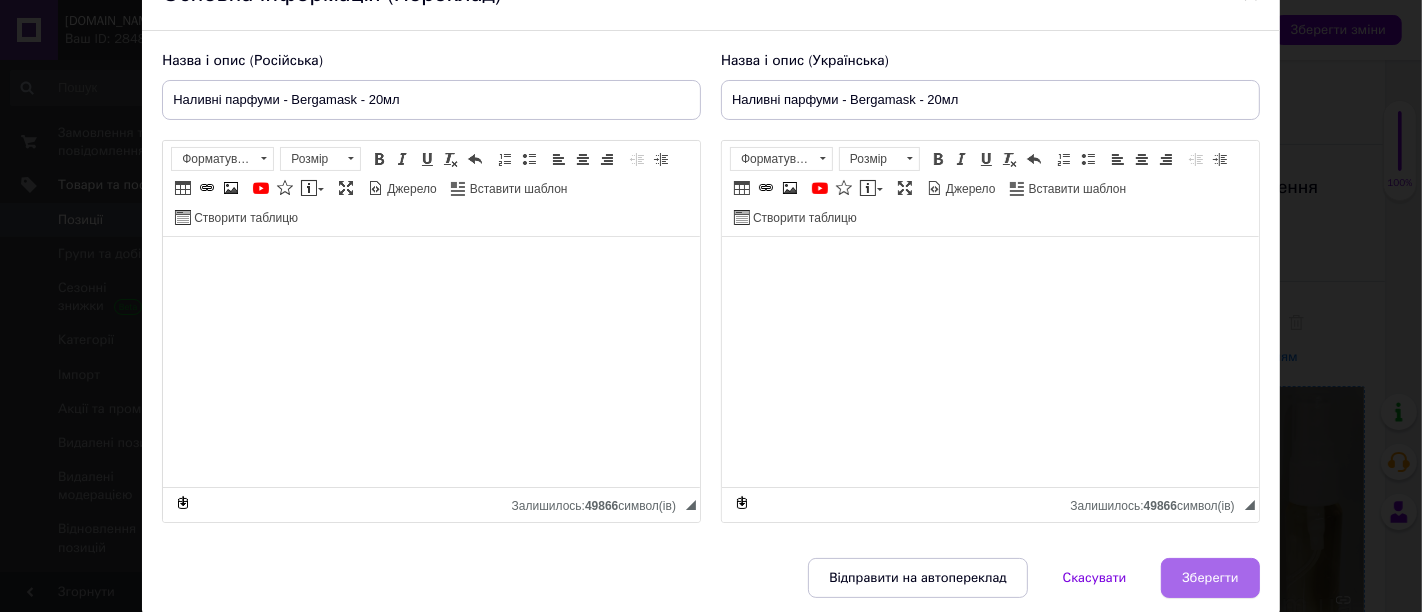 click on "Зберегти" at bounding box center (1210, 578) 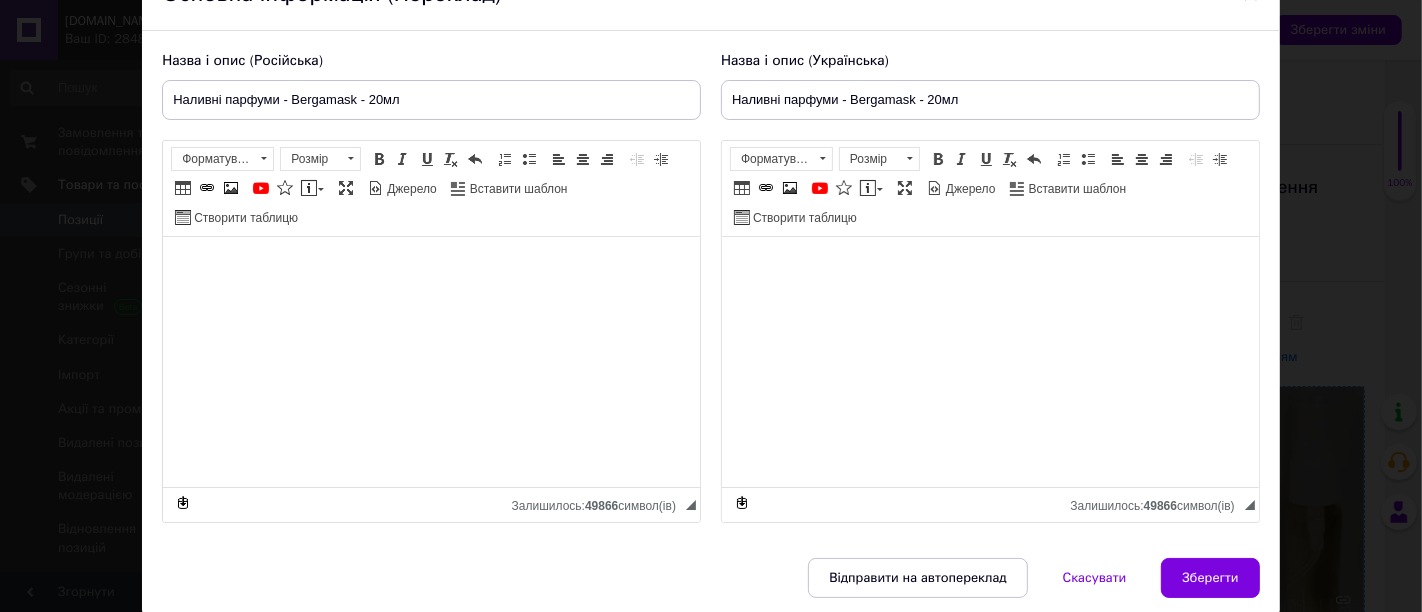 type on "Наливні парфуми - Bergamask - 20мл" 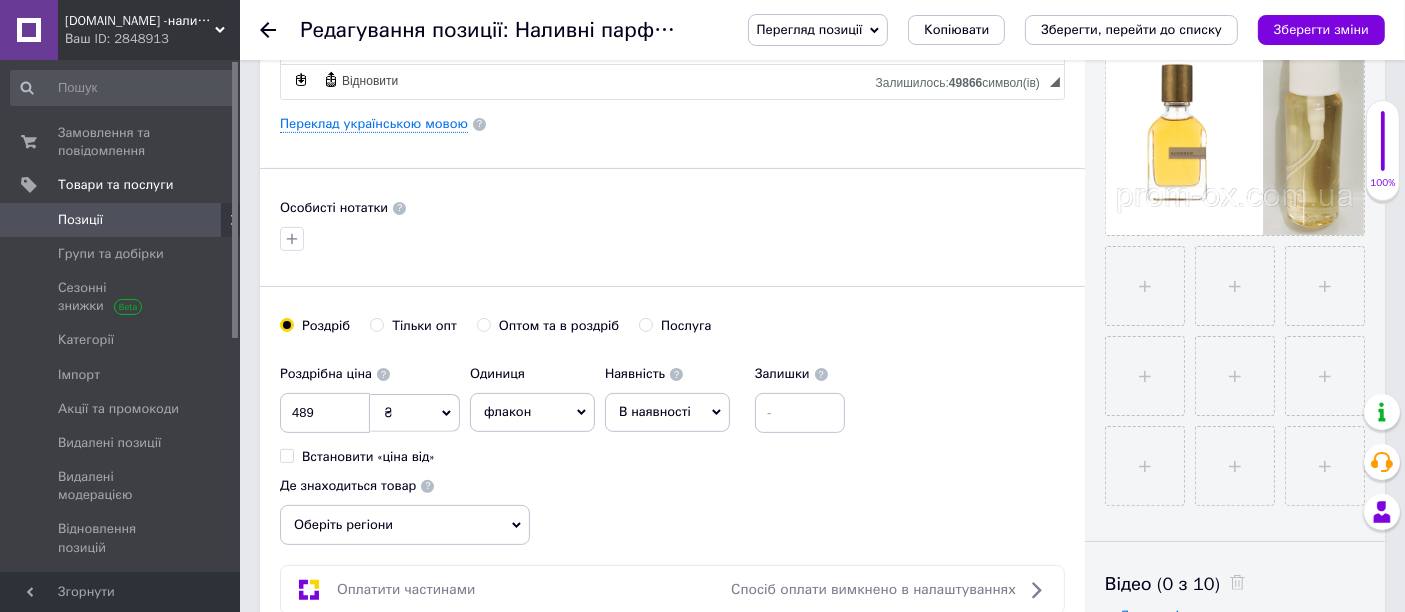 scroll, scrollTop: 555, scrollLeft: 0, axis: vertical 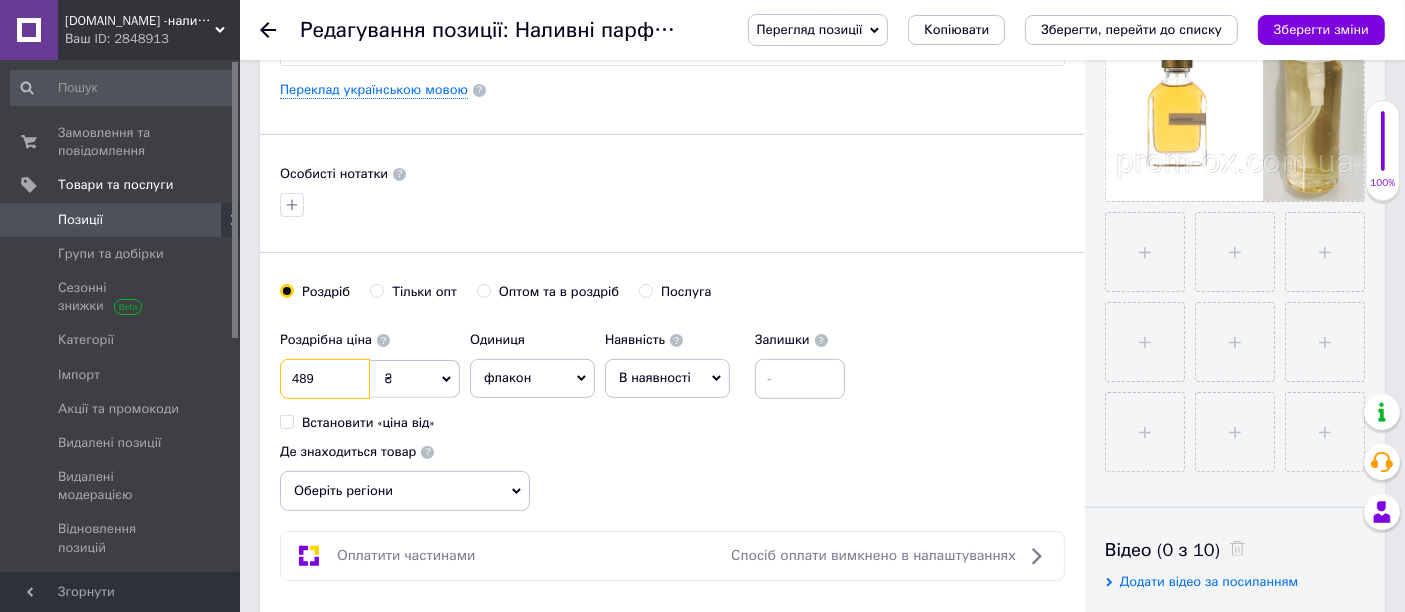 click on "489" at bounding box center (325, 379) 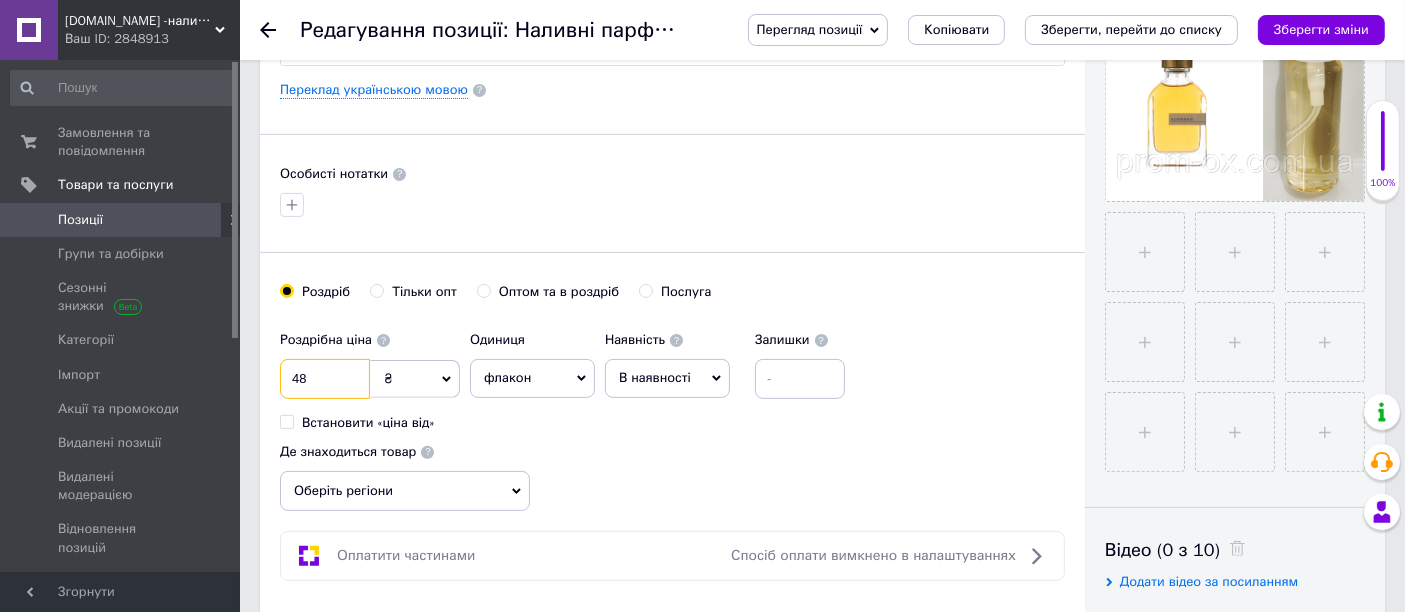 type on "4" 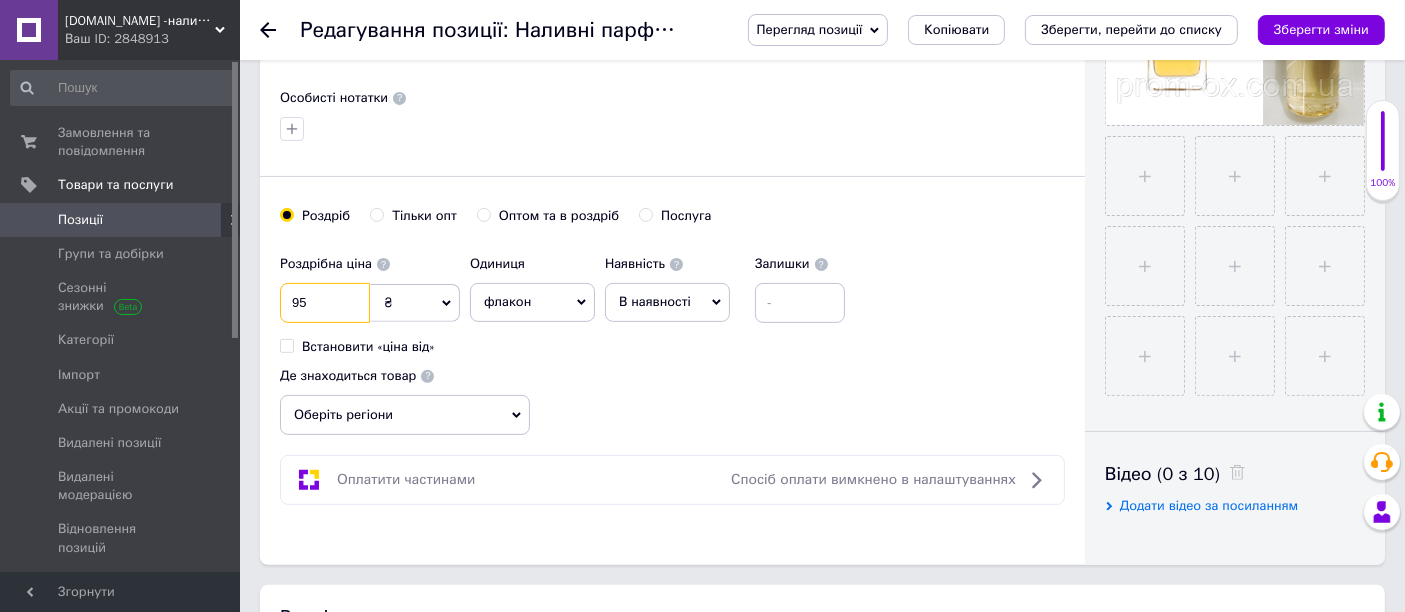 scroll, scrollTop: 666, scrollLeft: 0, axis: vertical 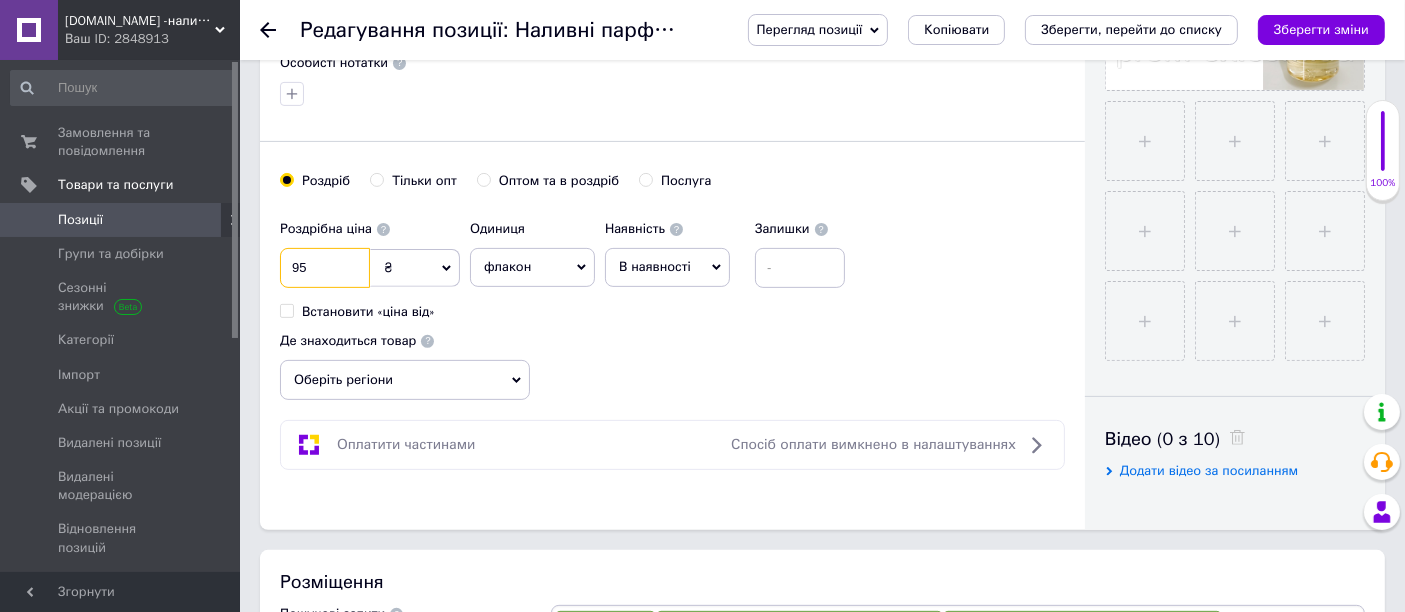 type on "95" 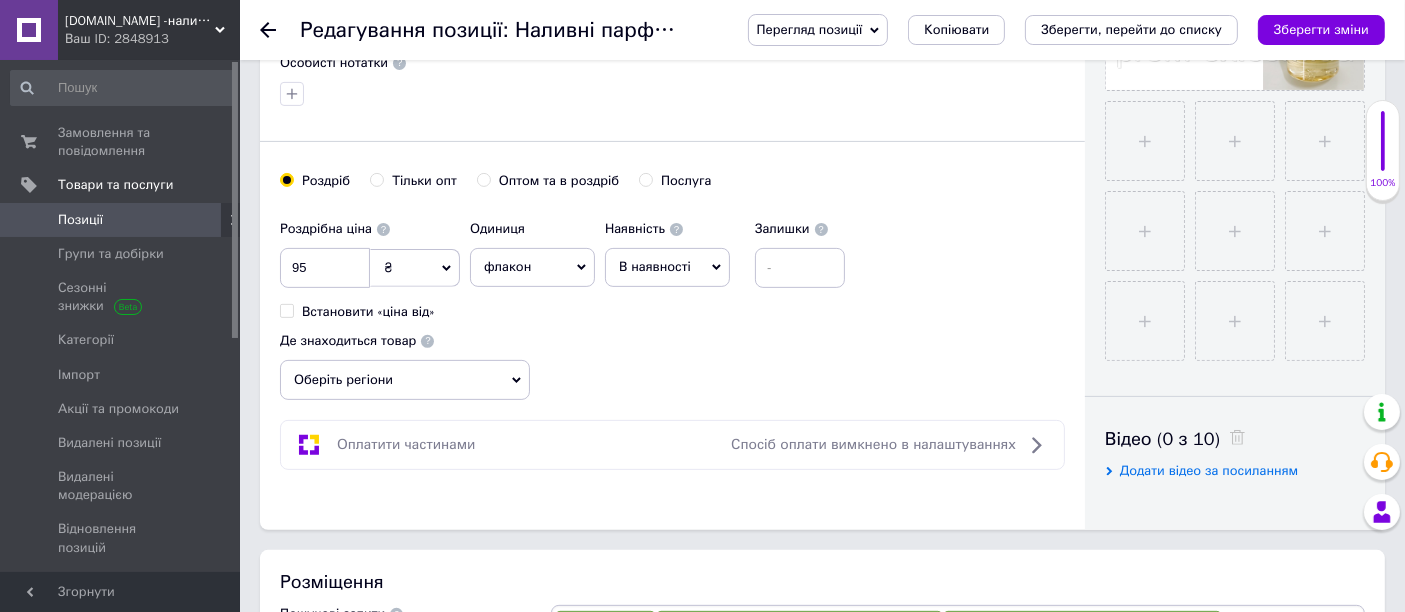 click 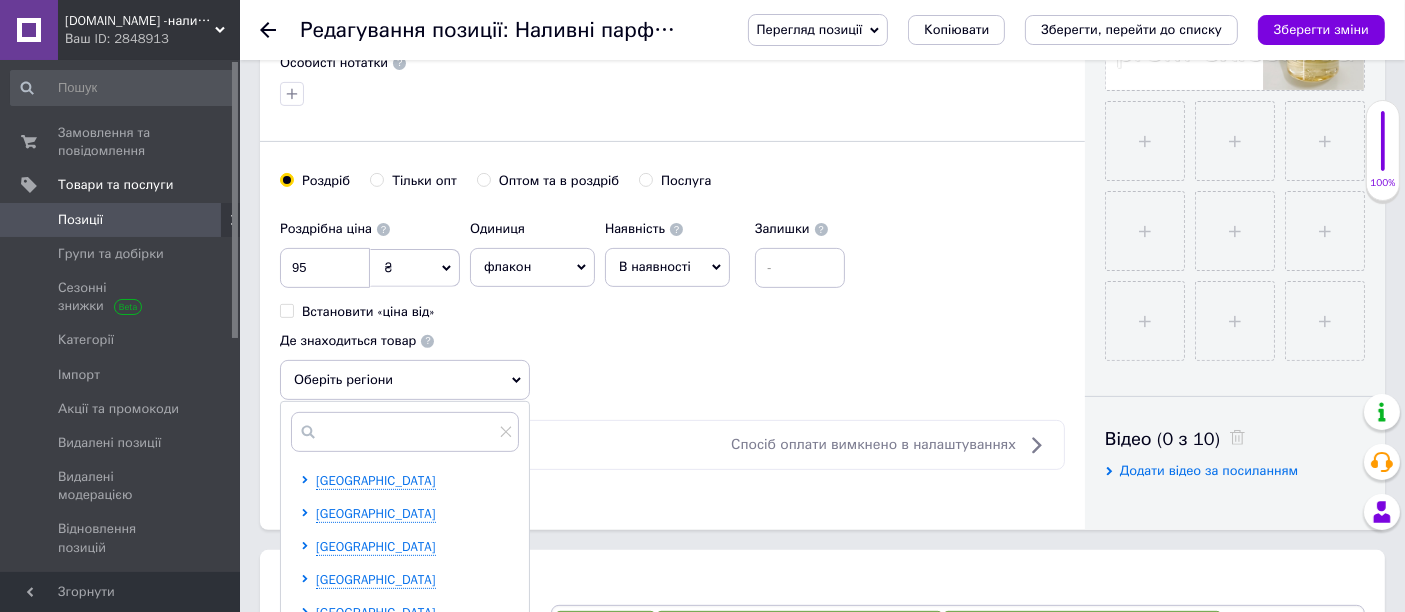 scroll, scrollTop: 888, scrollLeft: 0, axis: vertical 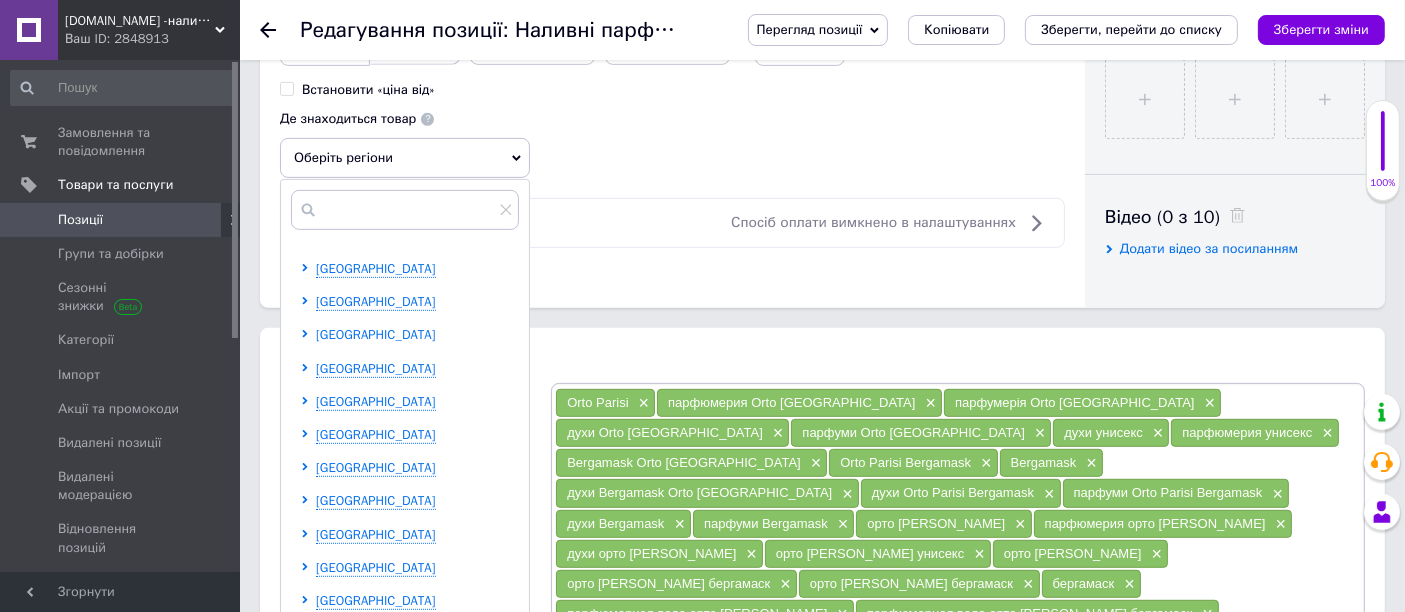 click 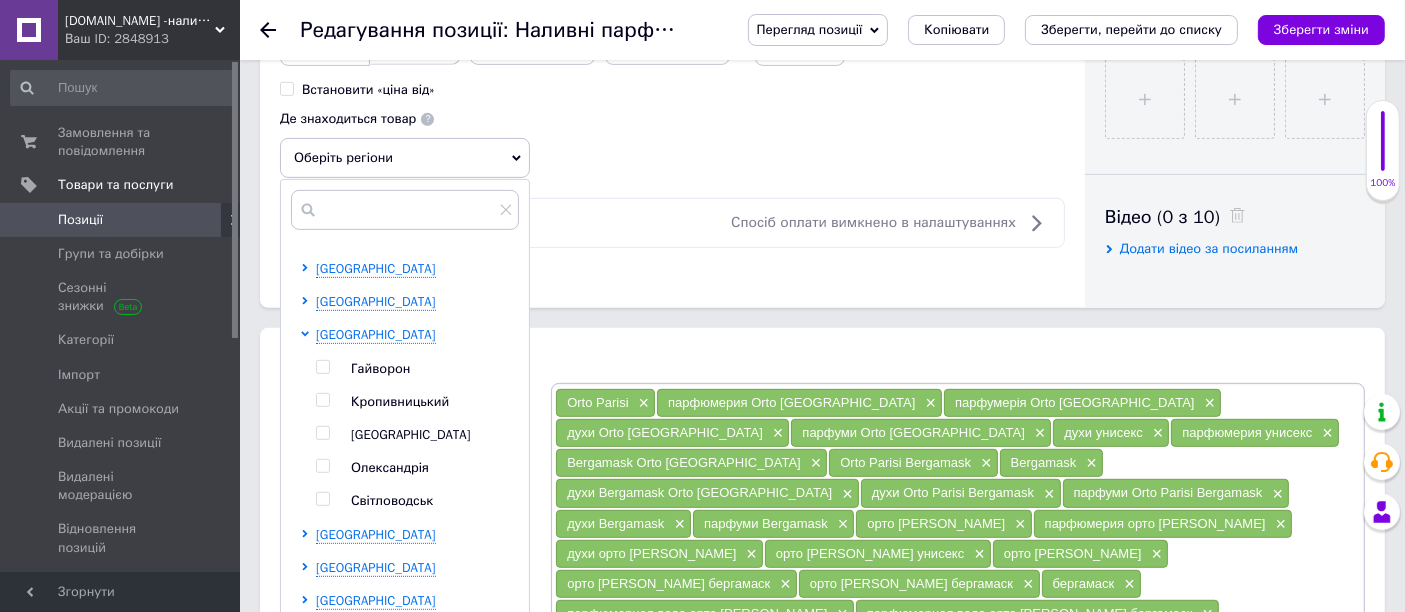 click at bounding box center [322, 400] 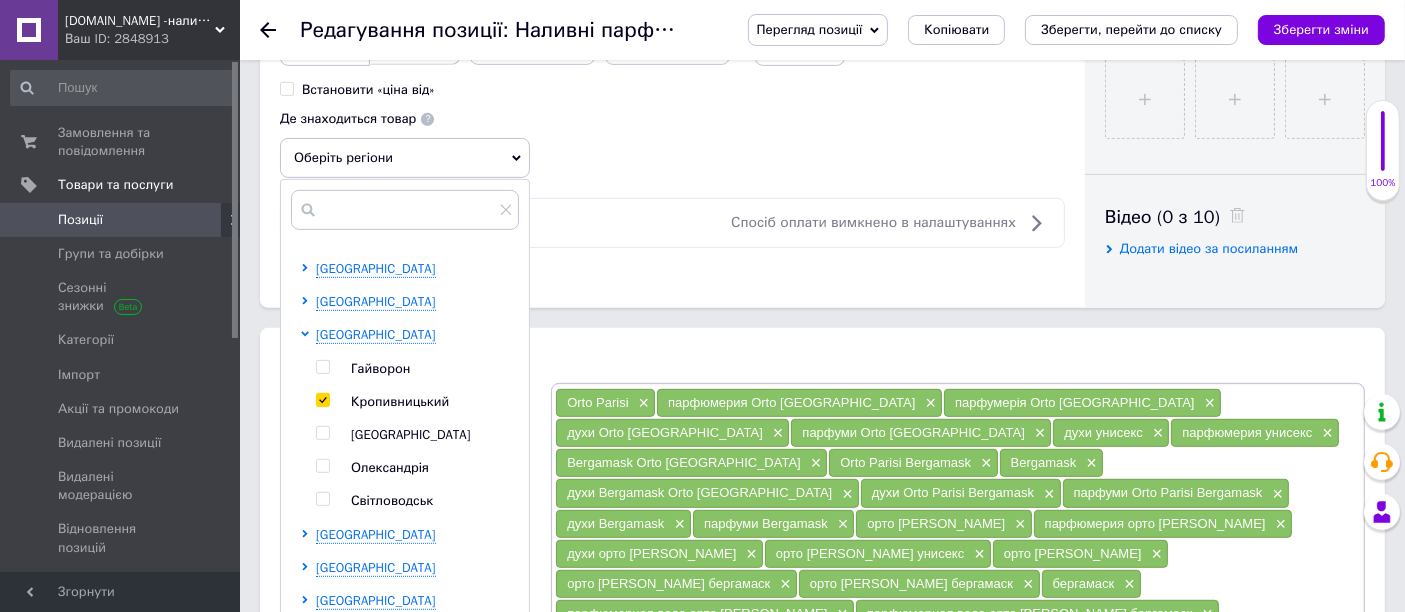 checkbox on "true" 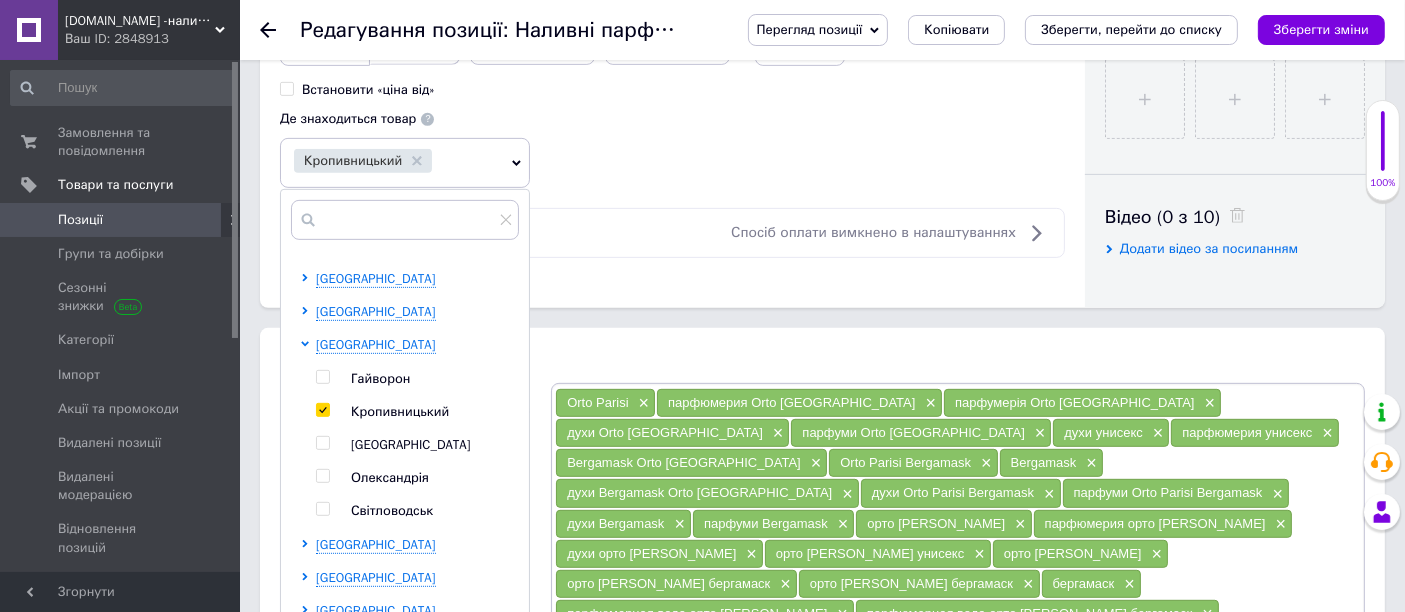 click on "Розміщення" at bounding box center [822, 360] 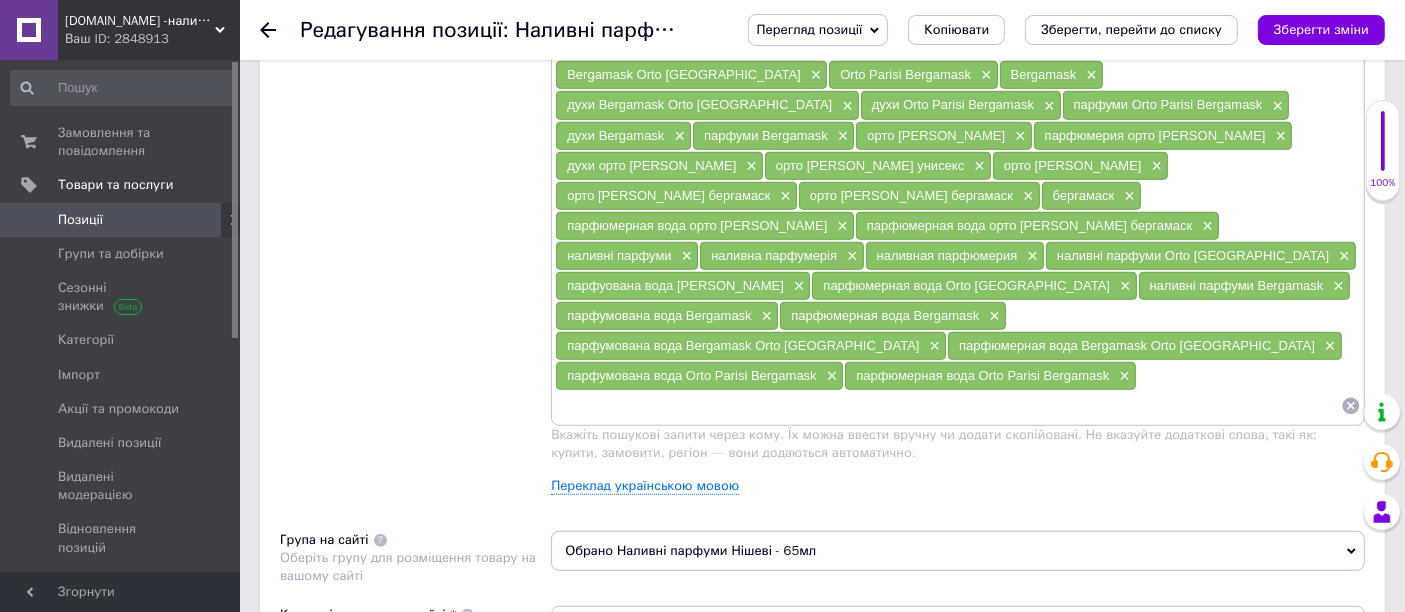 scroll, scrollTop: 1333, scrollLeft: 0, axis: vertical 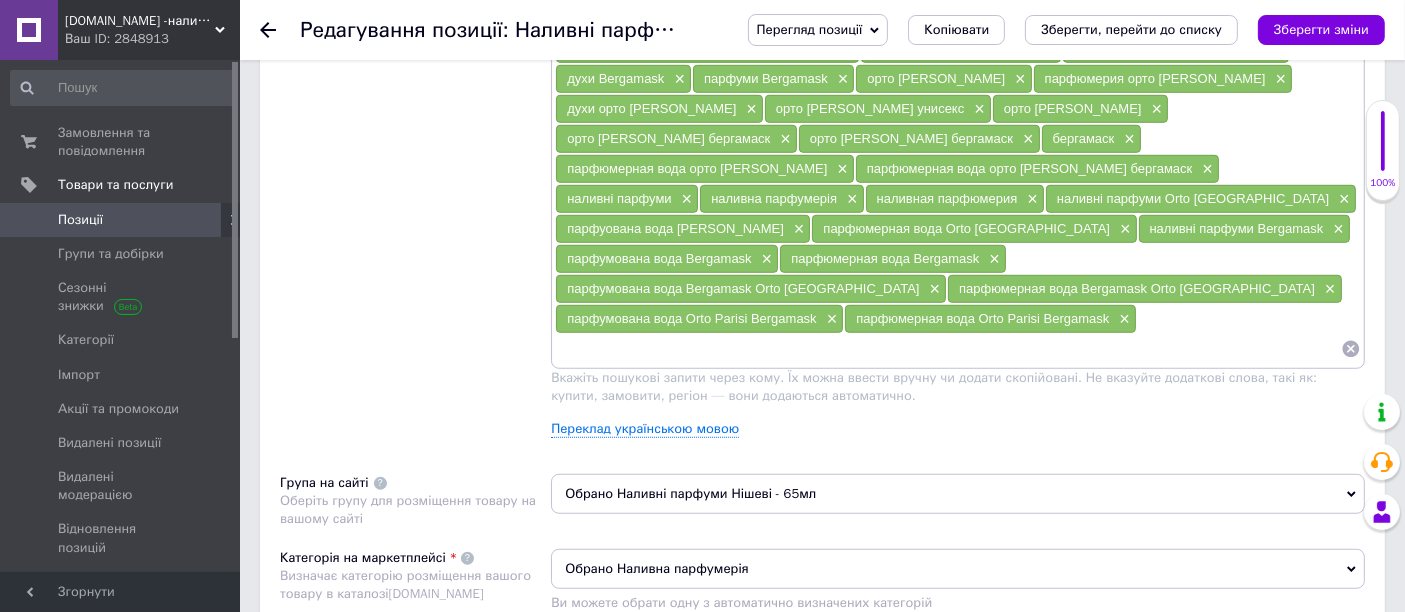 click on "Обрано Наливні парфуми Нішеві - 65мл" at bounding box center (958, 494) 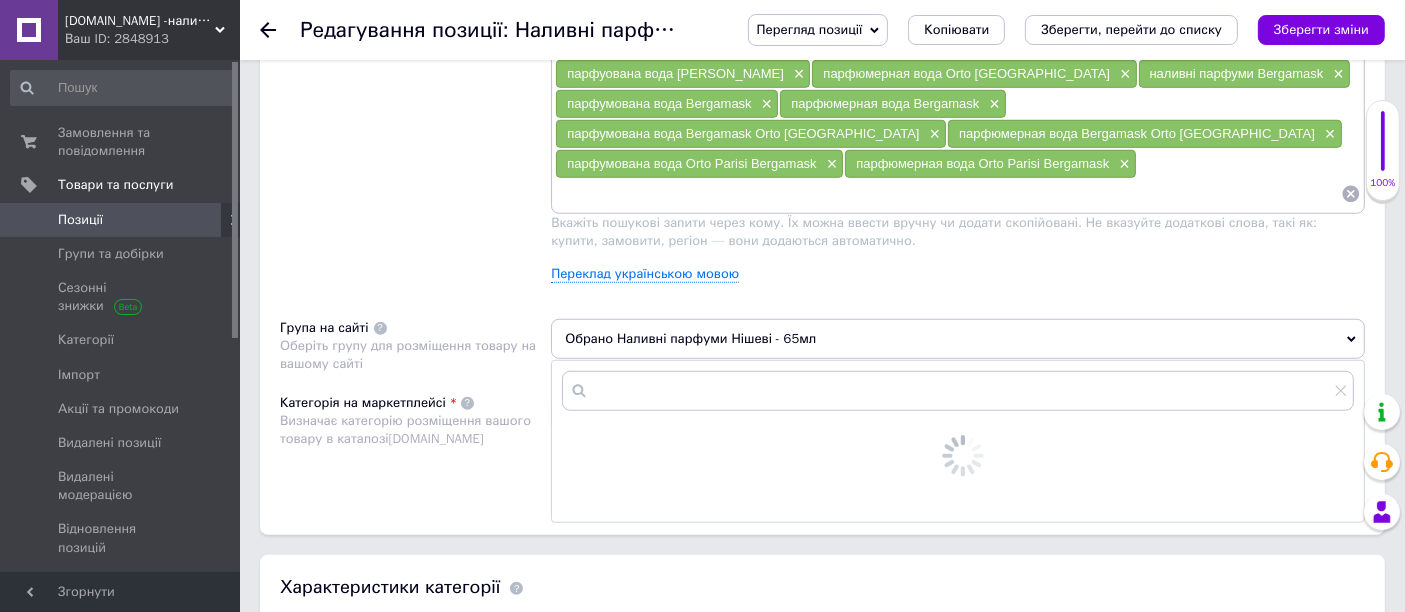 scroll, scrollTop: 1666, scrollLeft: 0, axis: vertical 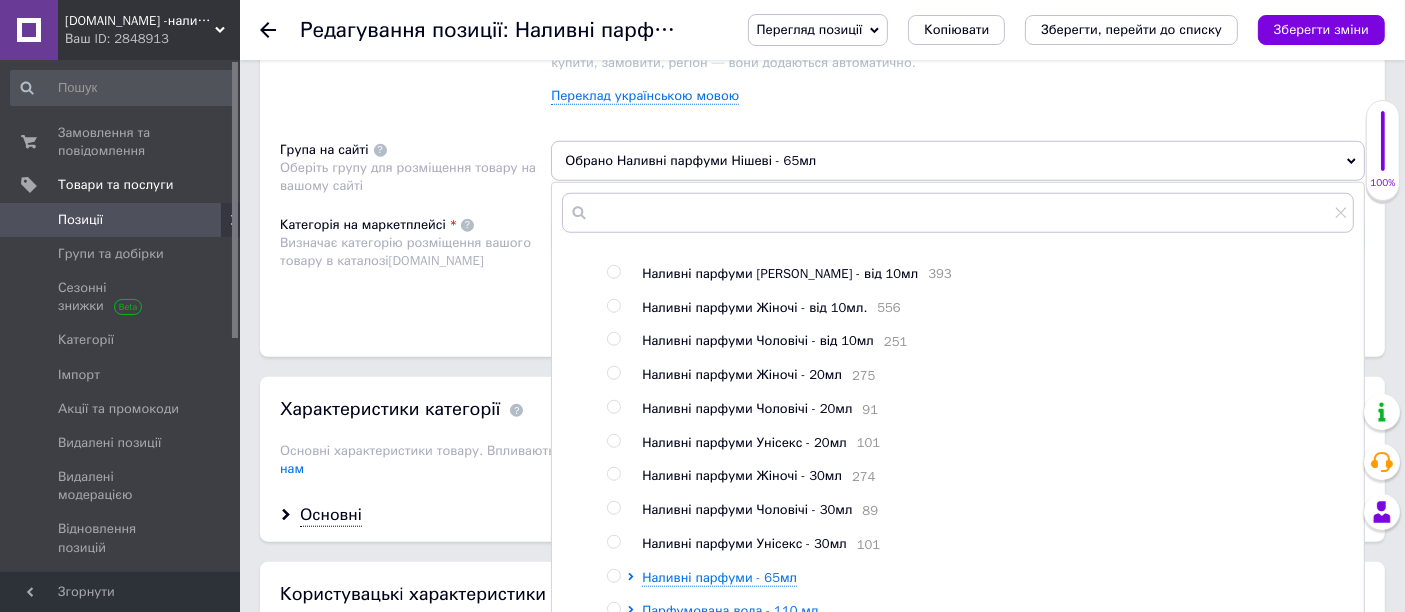 click at bounding box center [613, 441] 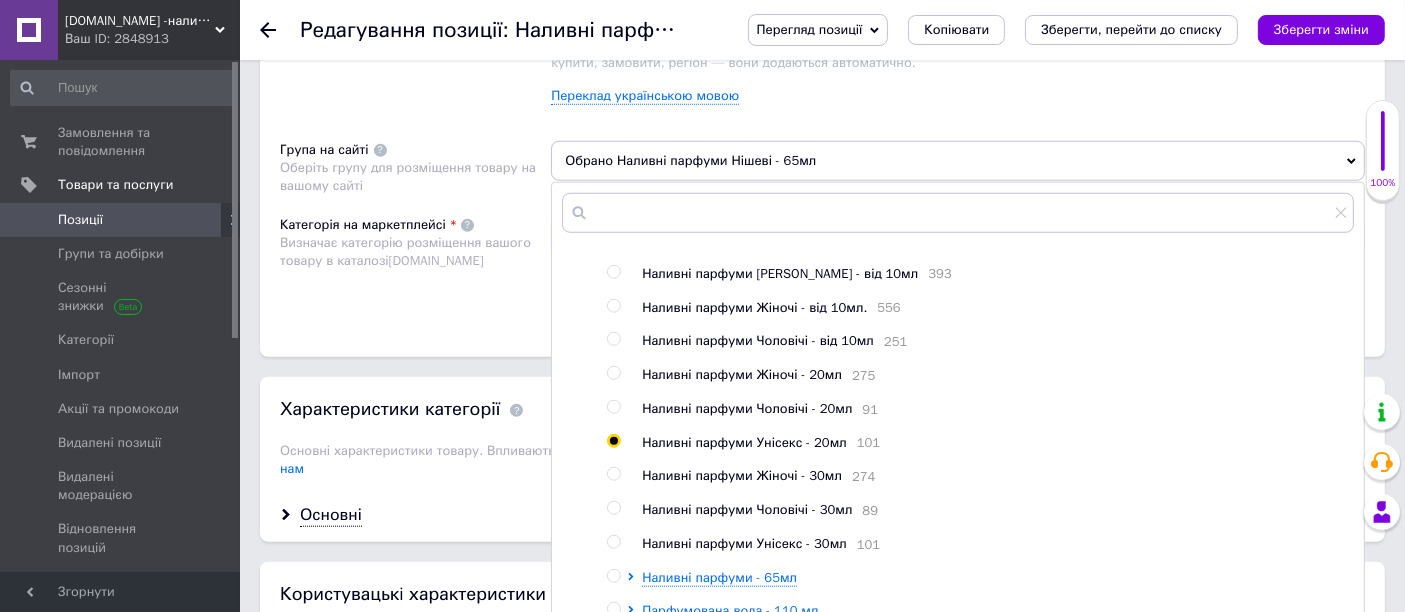 radio on "true" 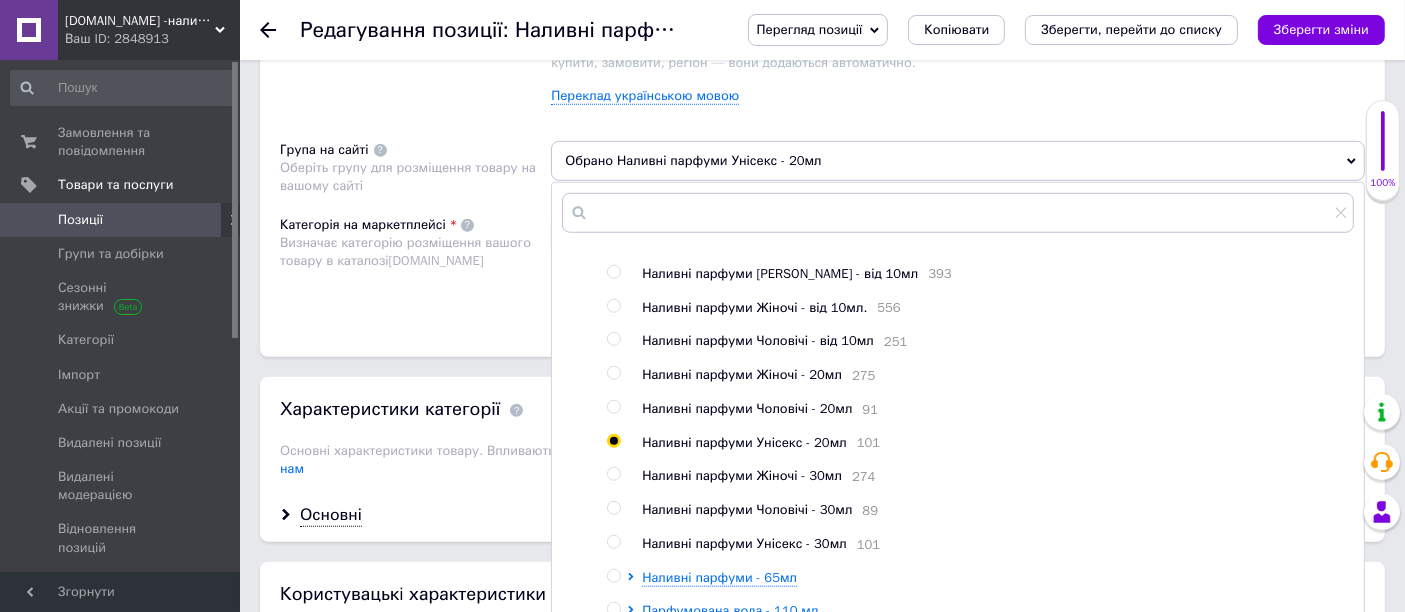 click on "Розміщення Пошукові запити Використовуються для пошуку товару в каталозі  [DOMAIN_NAME] Orto [GEOGRAPHIC_DATA] × парфюмерия Orto [GEOGRAPHIC_DATA] × парфумерія Orto [GEOGRAPHIC_DATA] × духи Orto [GEOGRAPHIC_DATA] × парфуми Orto [GEOGRAPHIC_DATA] × духи унисекс × парфюмерия унисекс × Bergamask Orto [GEOGRAPHIC_DATA] × Orto [GEOGRAPHIC_DATA] Bergamask × Bergamask × духи Bergamask Orto [GEOGRAPHIC_DATA] × духи Orto [GEOGRAPHIC_DATA] Bergamask × парфуми Orto [GEOGRAPHIC_DATA] Bergamask × духи Bergamask × парфуми Bergamask × орто [PERSON_NAME] × парфюмерия орто [GEOGRAPHIC_DATA] × духи орто [GEOGRAPHIC_DATA] × орто [PERSON_NAME] унисекс × орто [PERSON_NAME] × орто [PERSON_NAME] бергамаск × орто [GEOGRAPHIC_DATA] бергамаск × бергамаск × парфюмерная вода орто [PERSON_NAME] × парфюмерная вода орто [GEOGRAPHIC_DATA] бергамаск × наливні парфуми × ×" at bounding box center [822, -47] 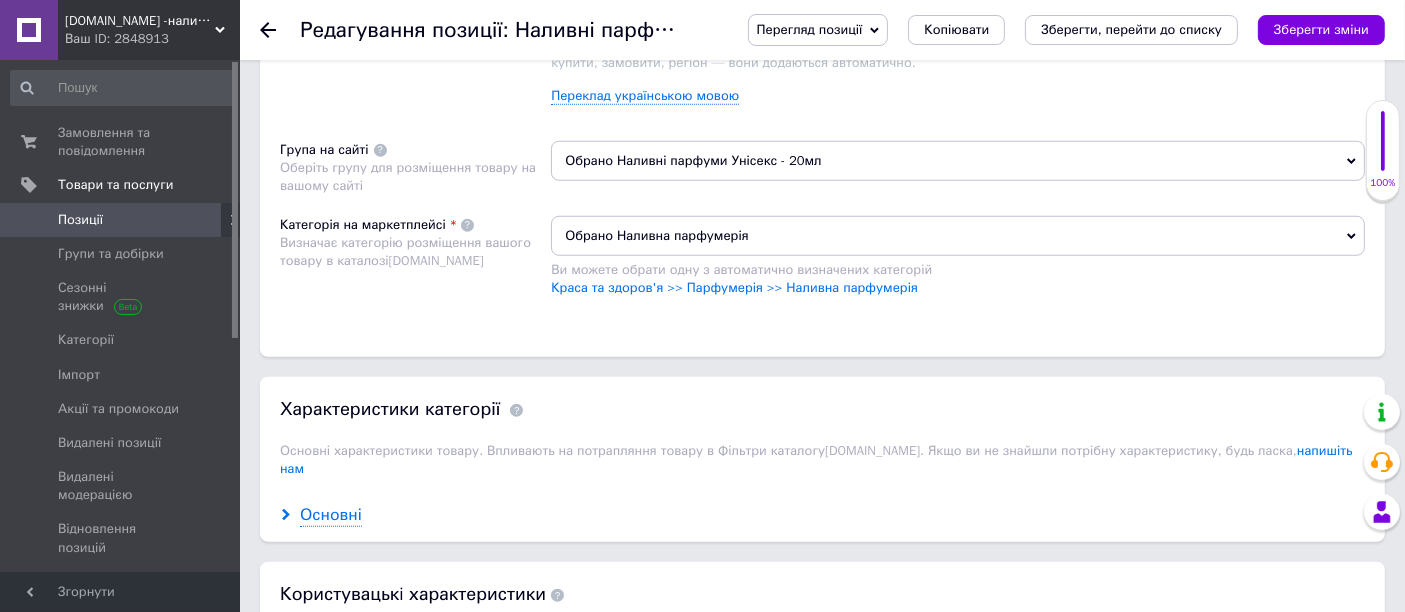 click on "Основні" at bounding box center [331, 515] 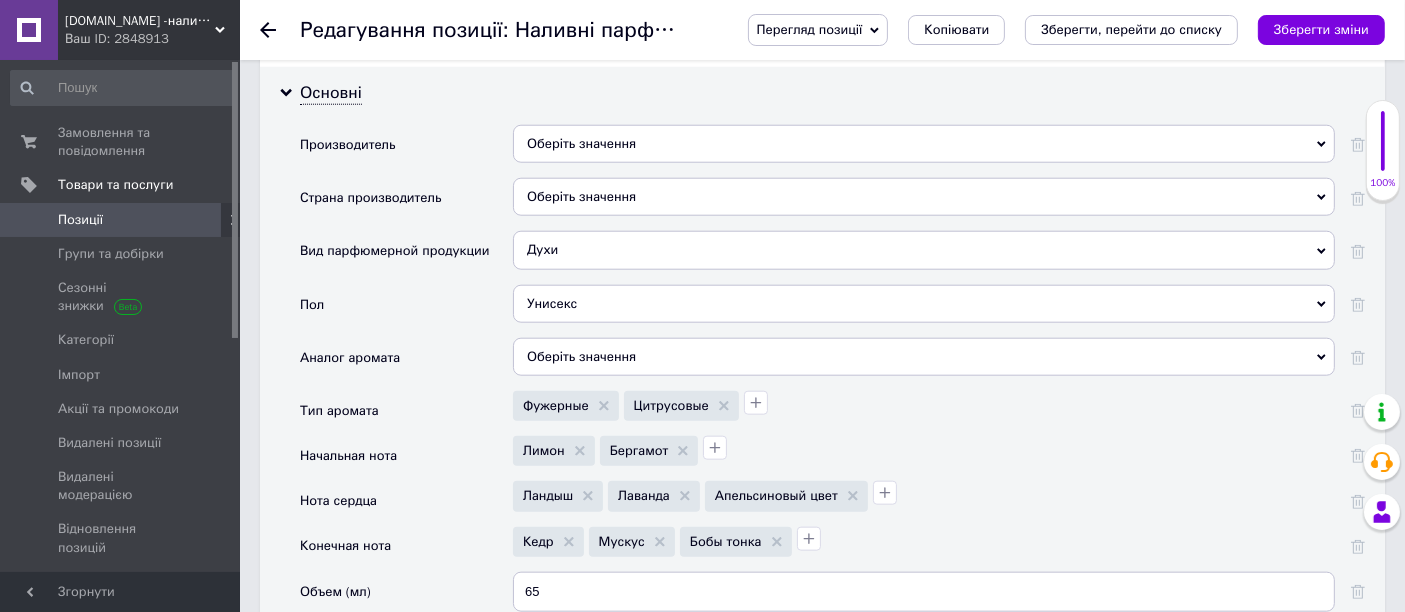 scroll, scrollTop: 2111, scrollLeft: 0, axis: vertical 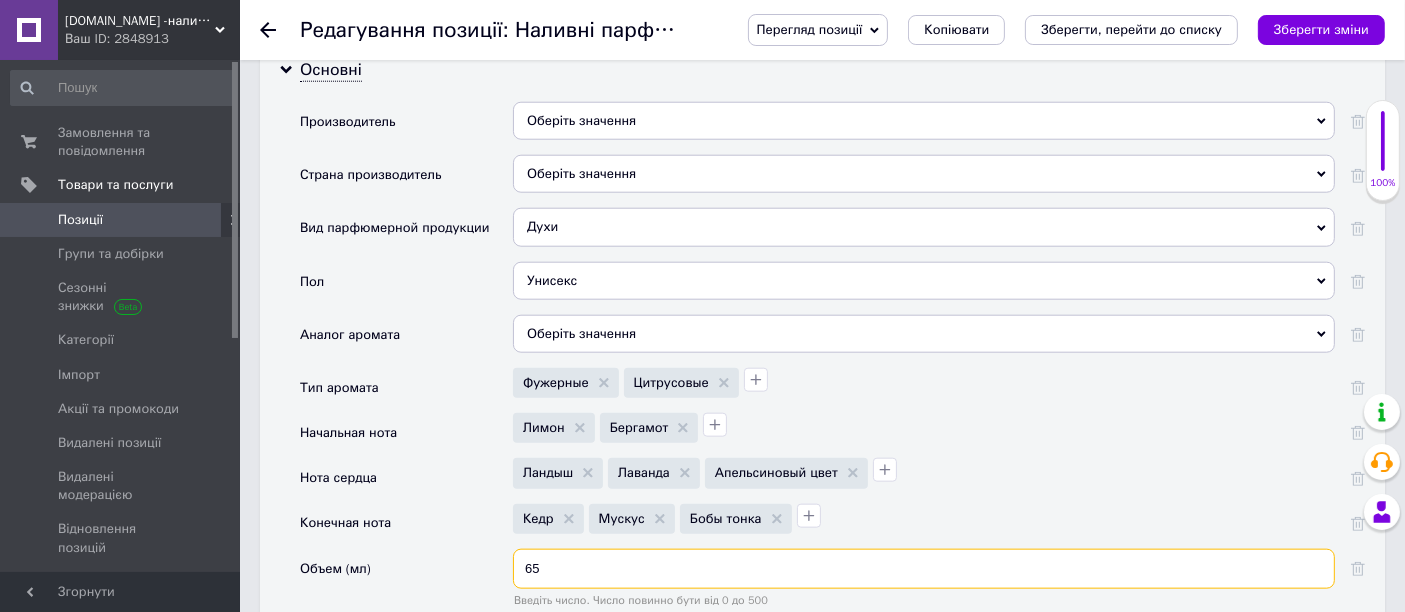 click on "65" at bounding box center [924, 569] 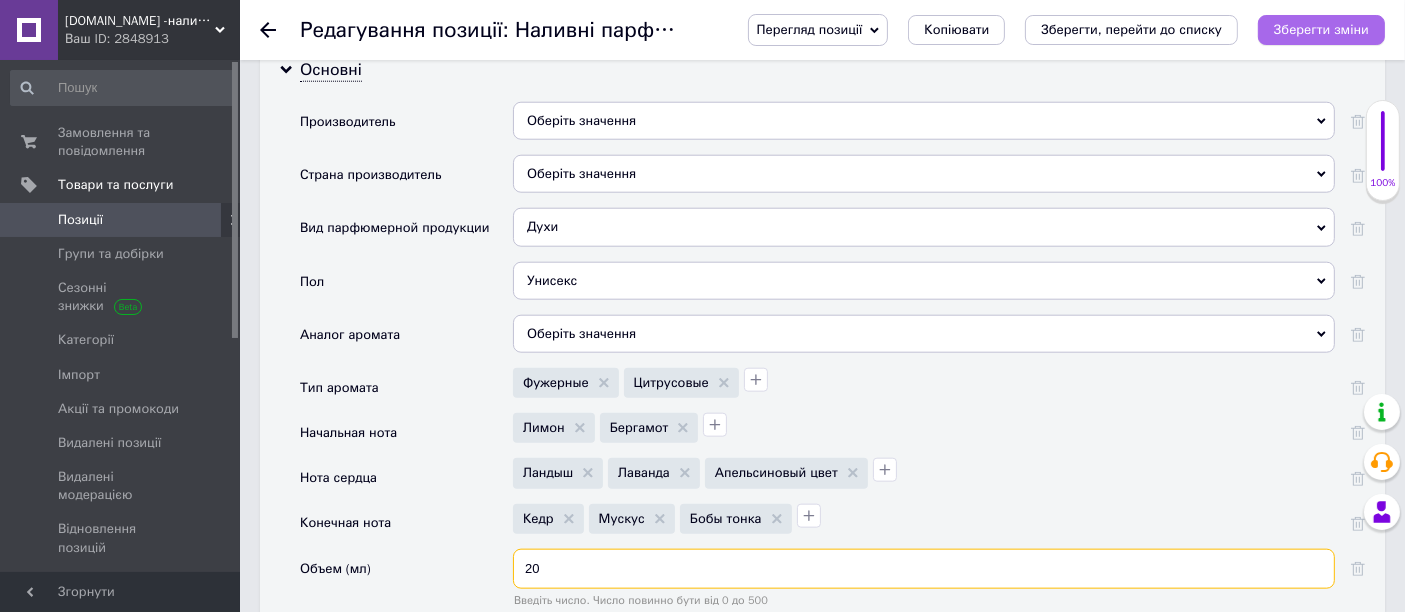 type on "20" 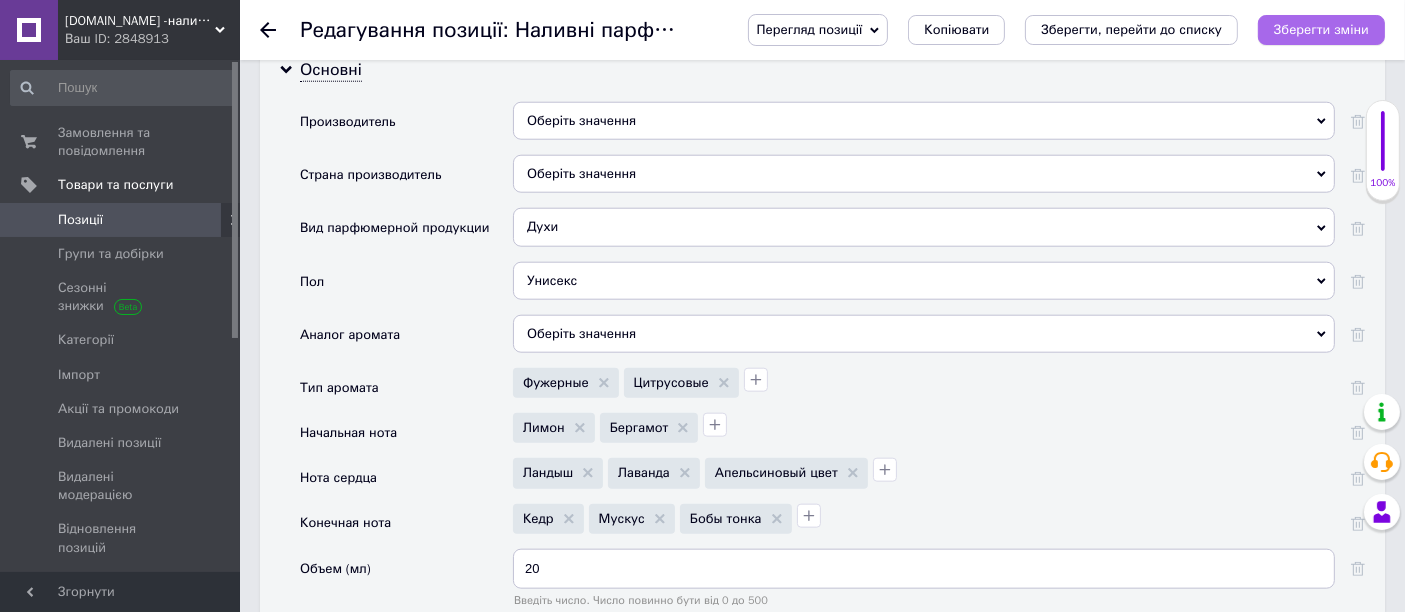 click on "Зберегти зміни" at bounding box center [1321, 29] 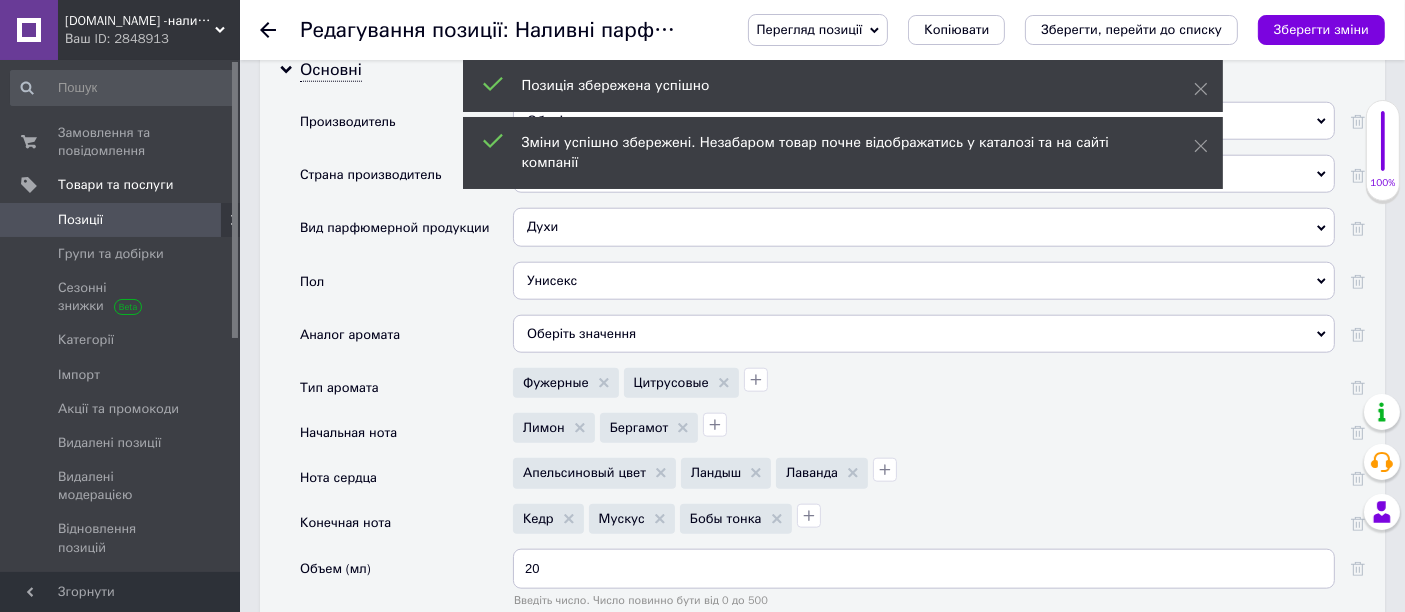 click 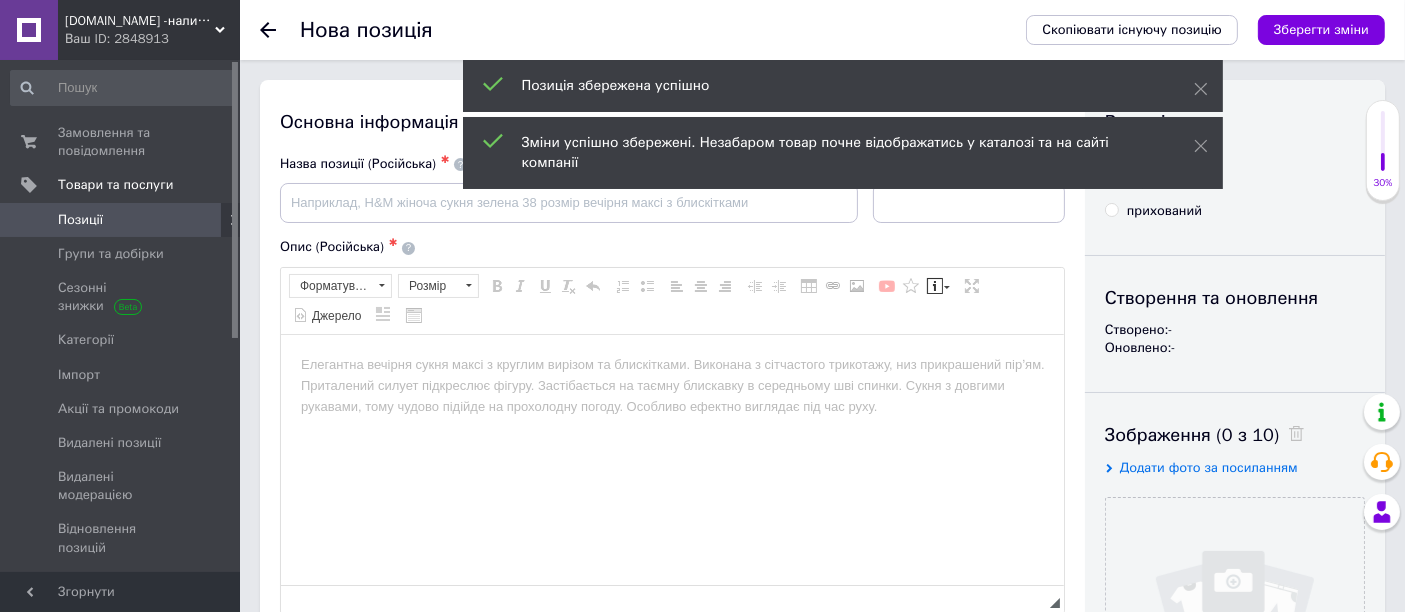 scroll, scrollTop: 0, scrollLeft: 0, axis: both 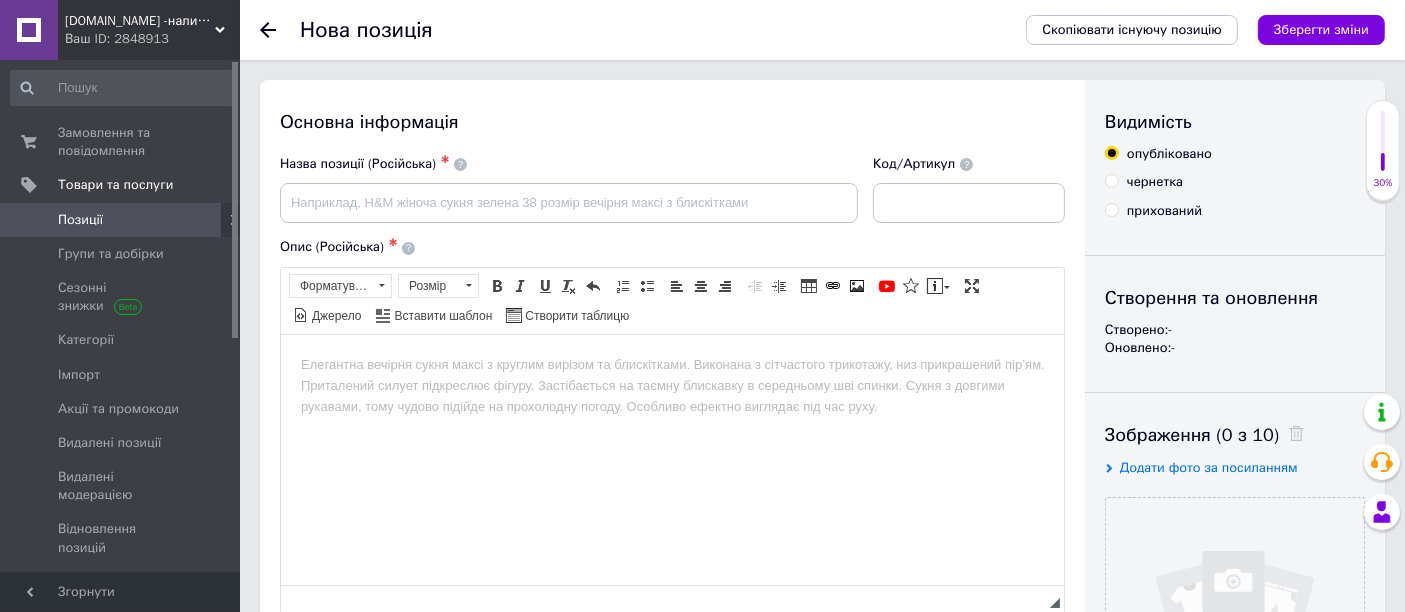 click 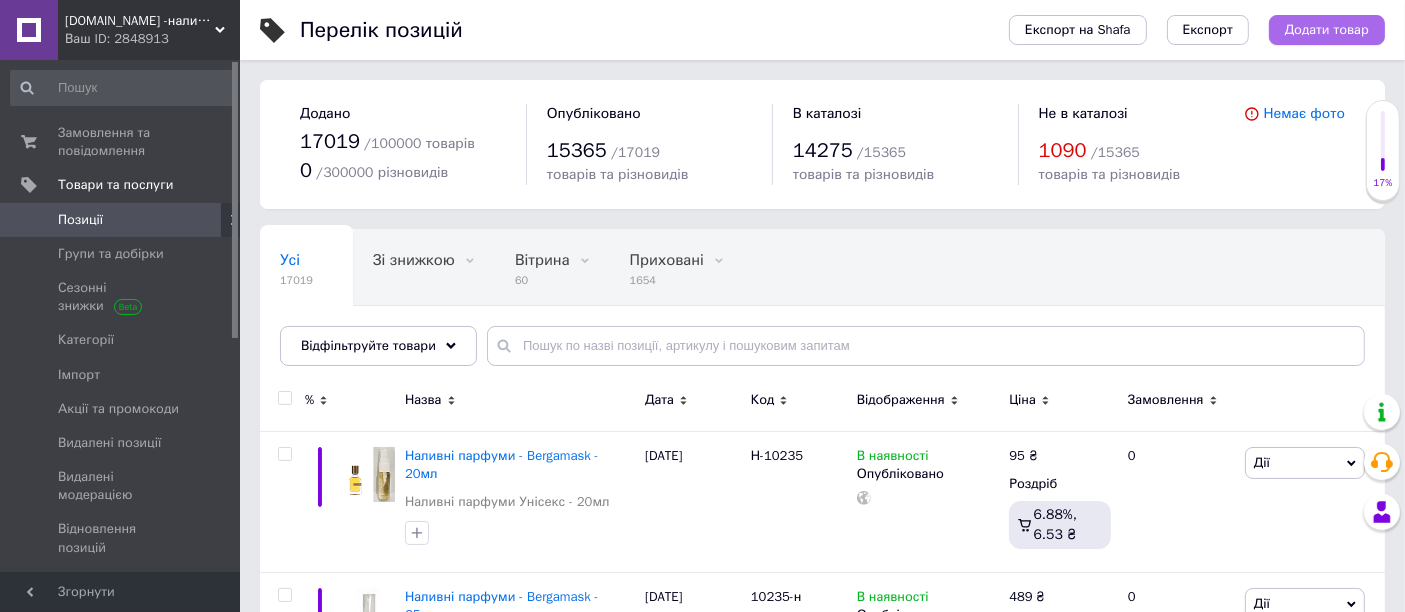 click on "Додати товар" at bounding box center (1327, 30) 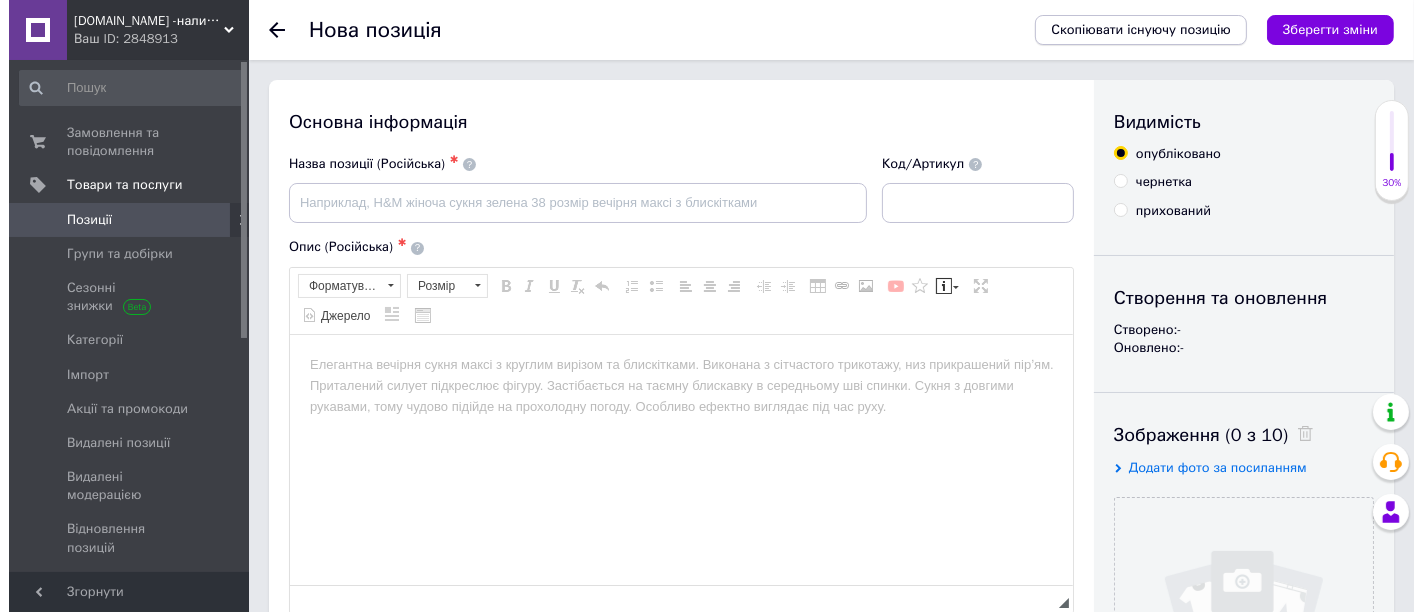 scroll, scrollTop: 0, scrollLeft: 0, axis: both 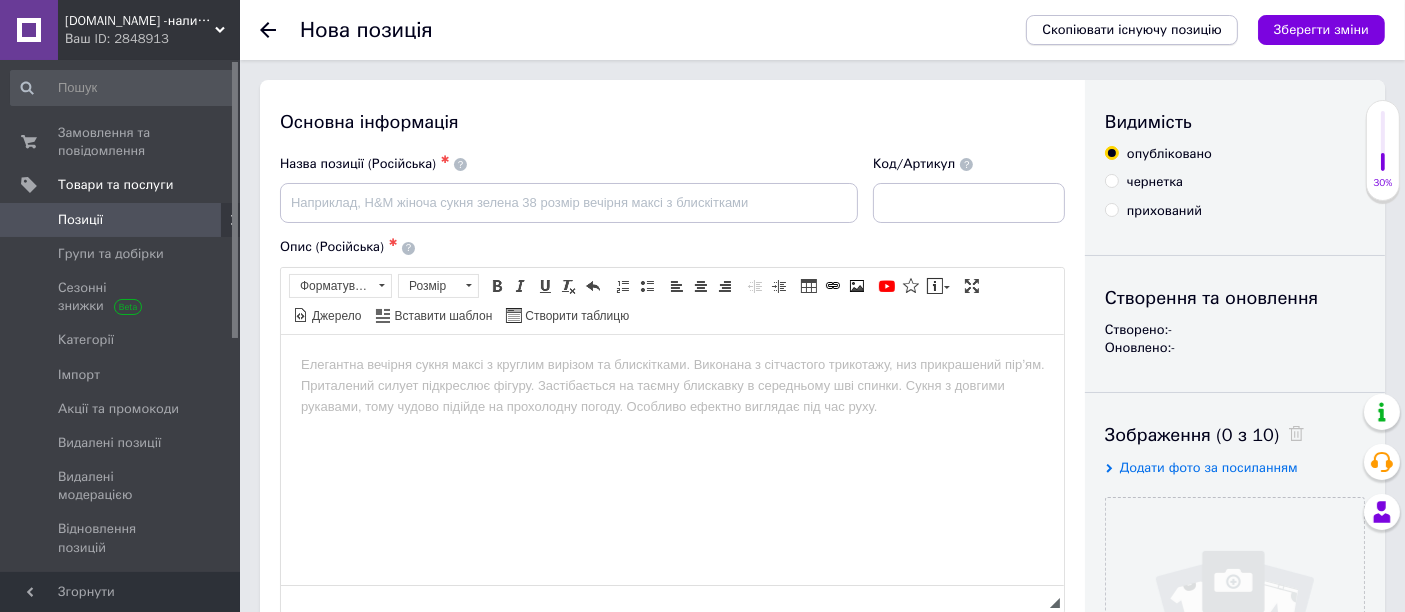 click on "Скопіювати існуючу позицію" at bounding box center [1132, 30] 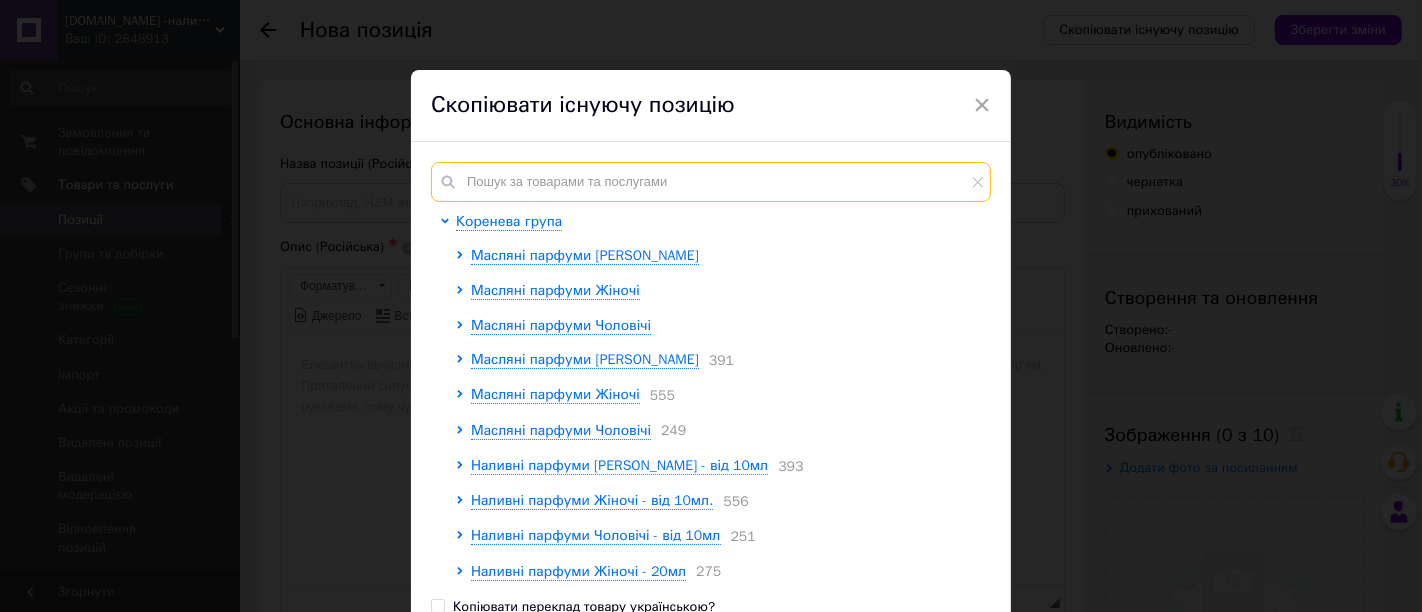 paste on "10235" 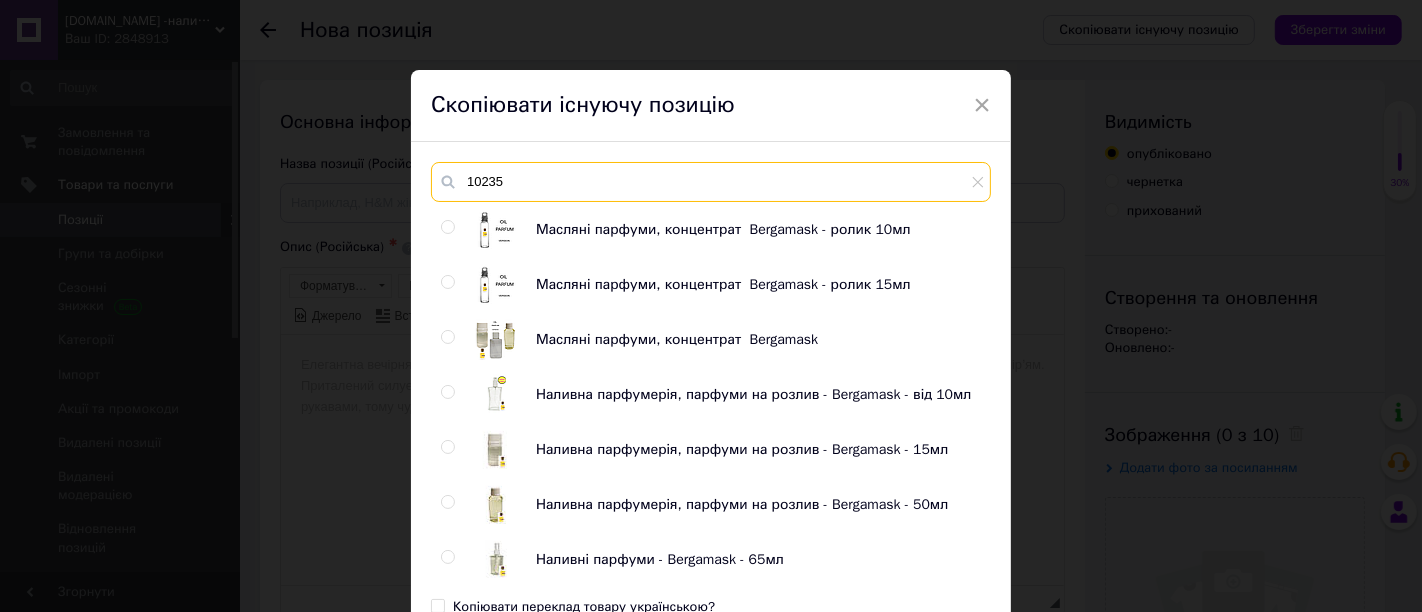 scroll, scrollTop: 274, scrollLeft: 0, axis: vertical 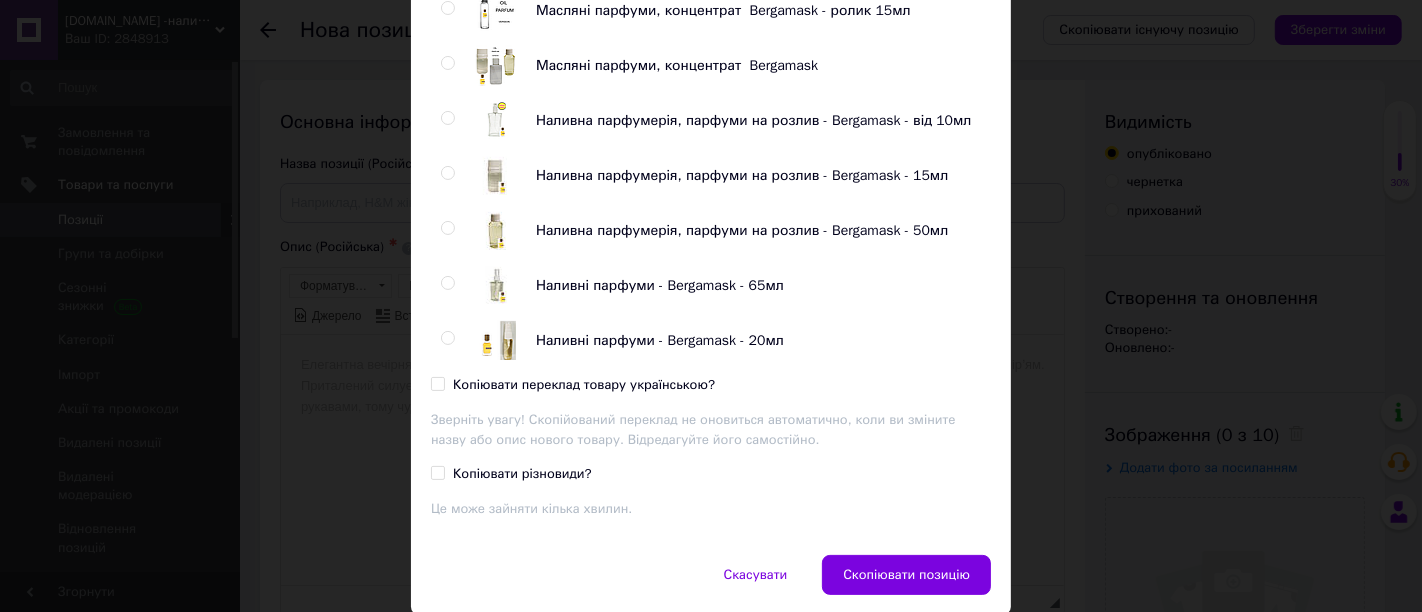 type on "10235" 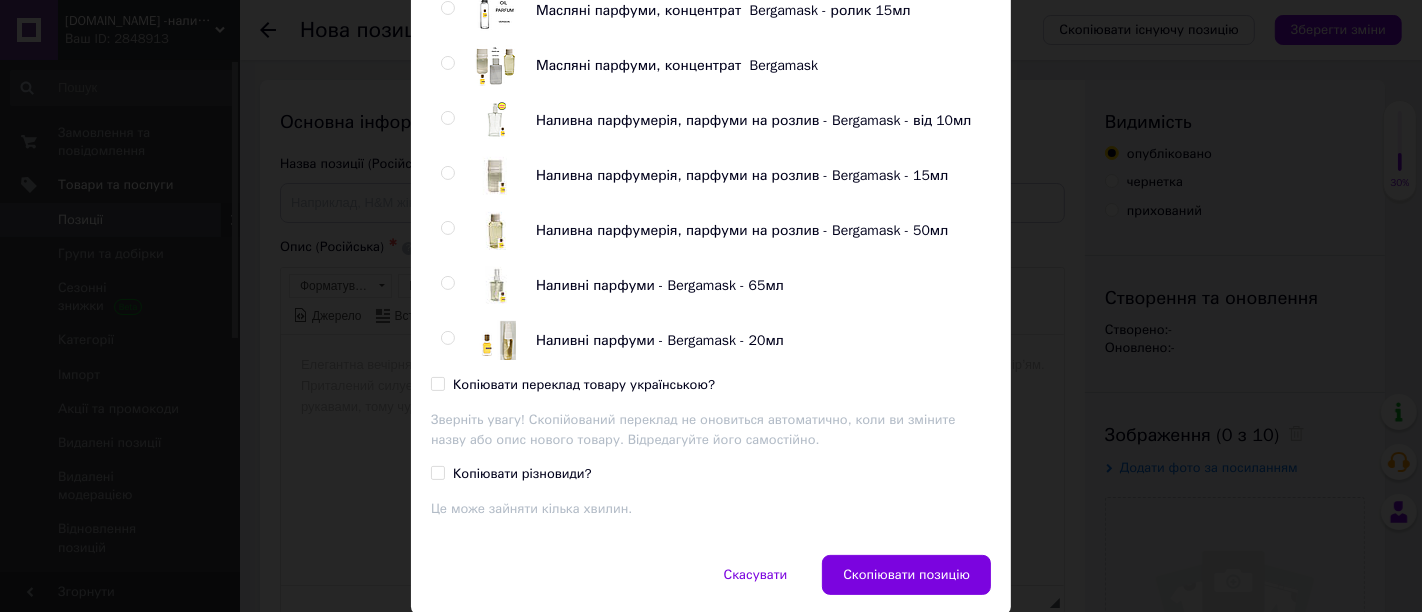 click at bounding box center (447, 338) 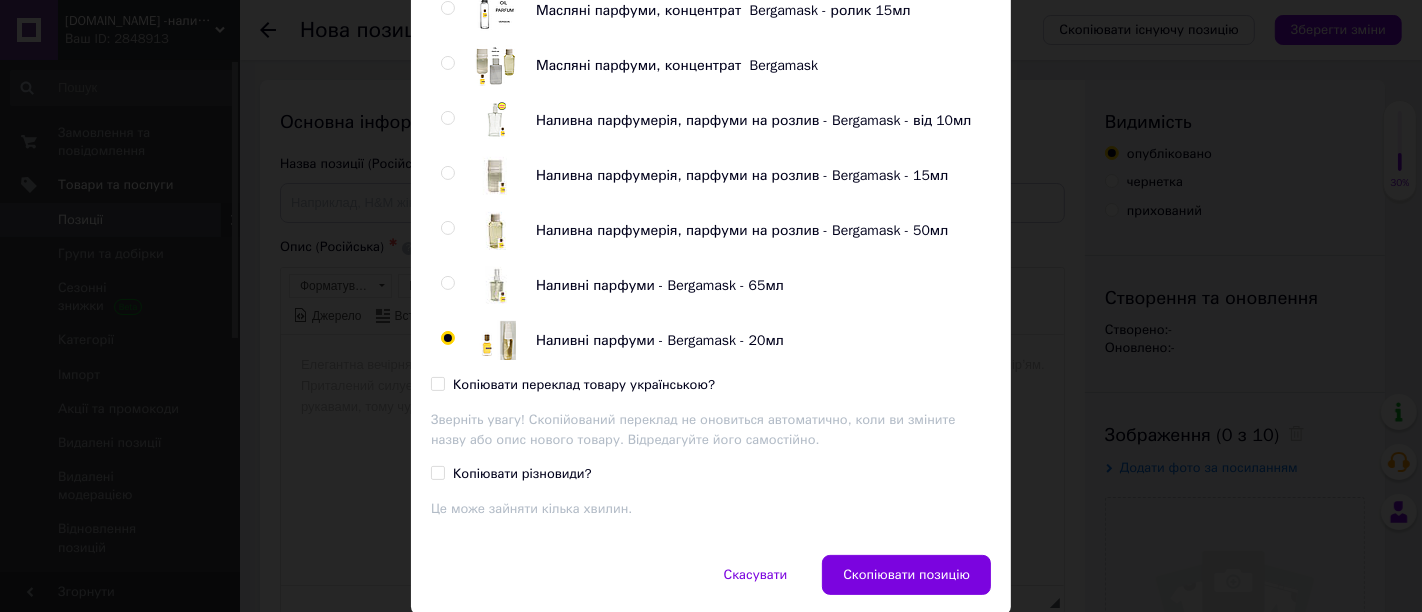 radio on "true" 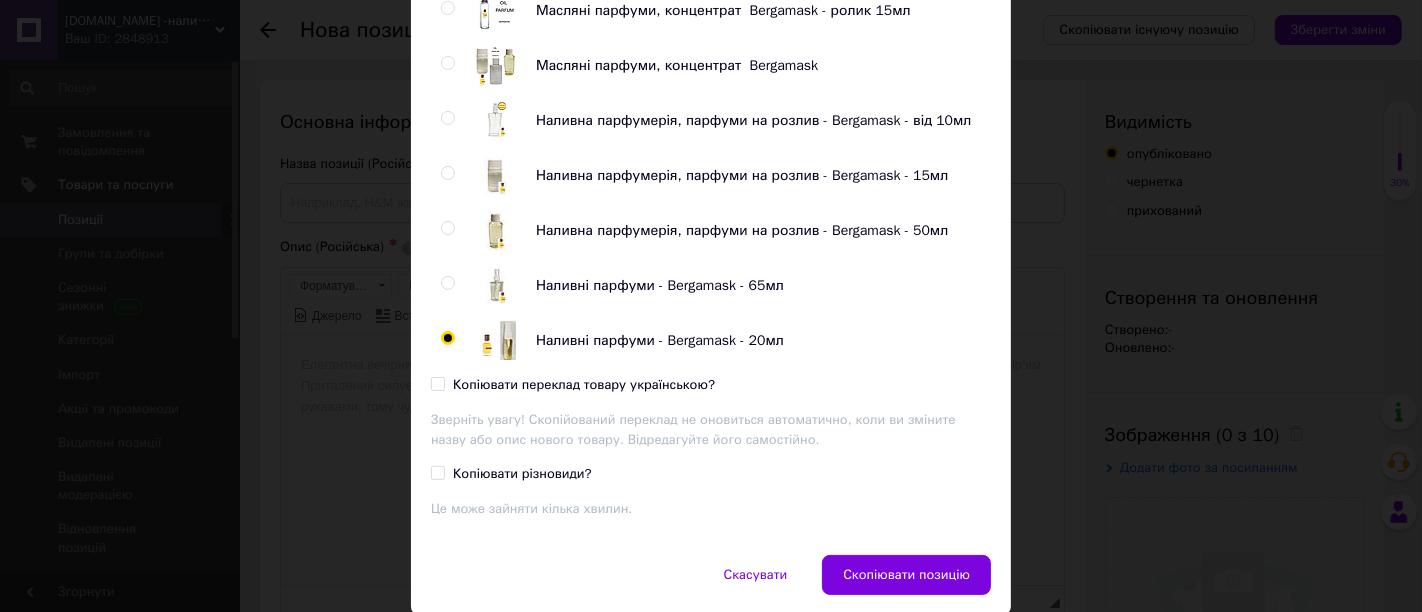 click on "Копіювати переклад товару українською?" at bounding box center (437, 383) 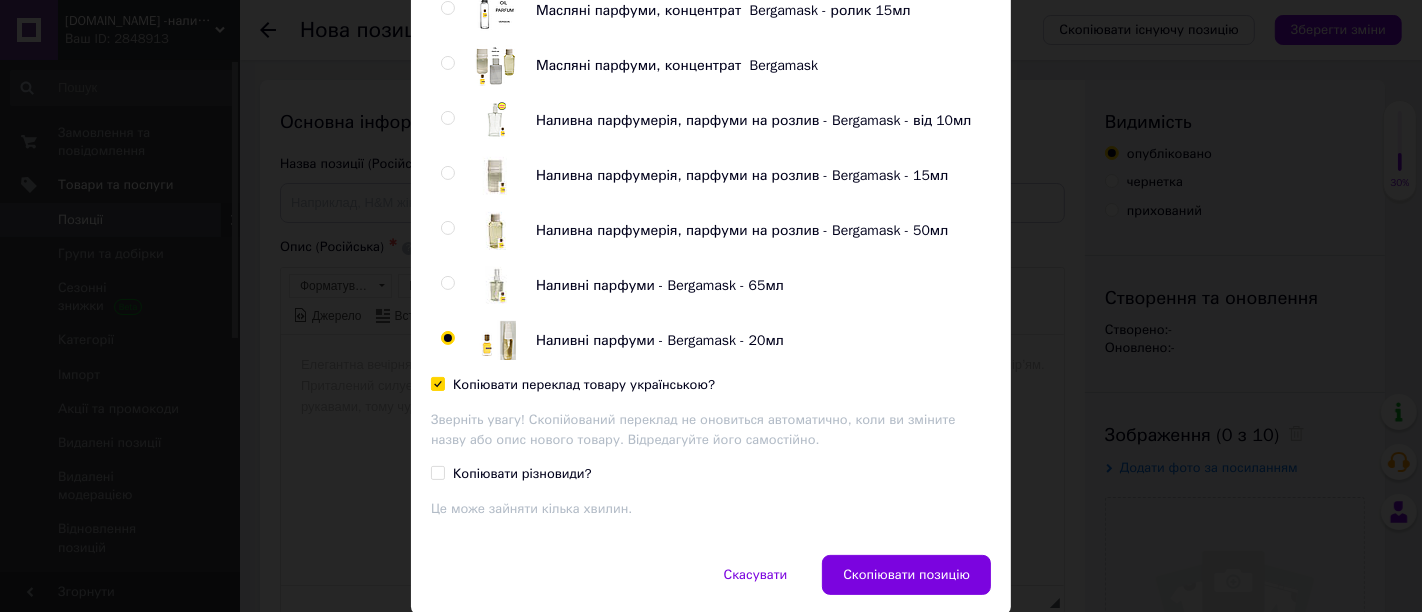 checkbox on "true" 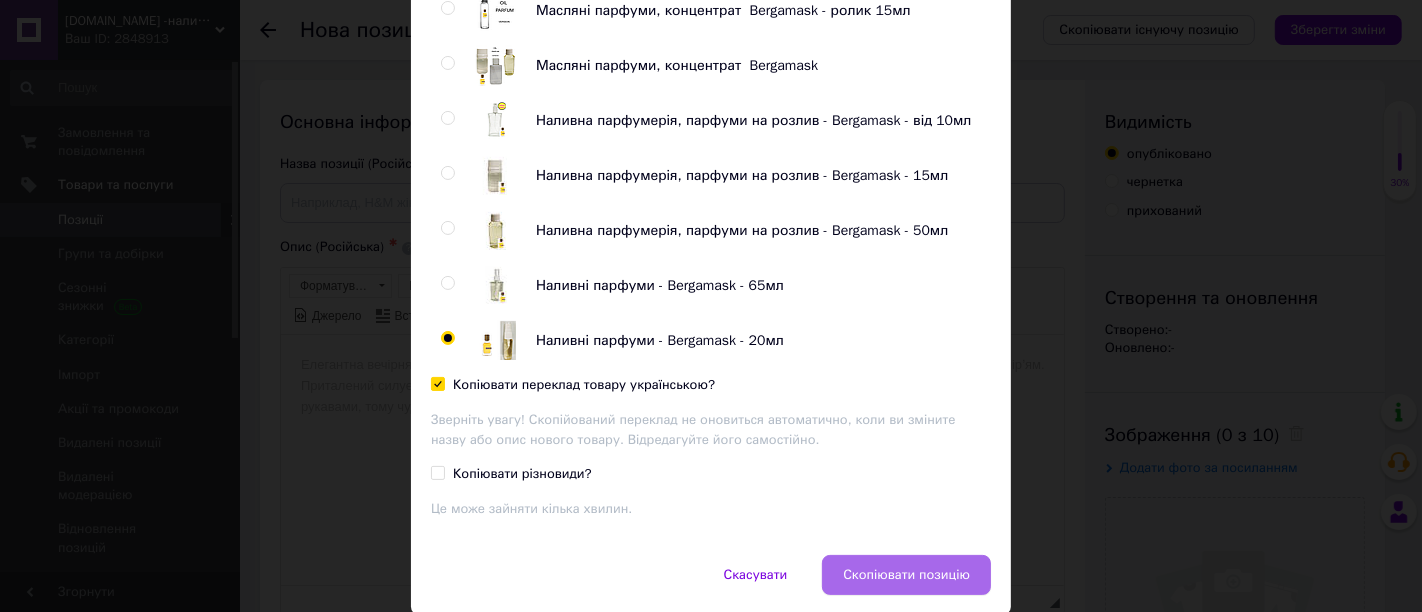 click on "Скопіювати позицію" at bounding box center [906, 575] 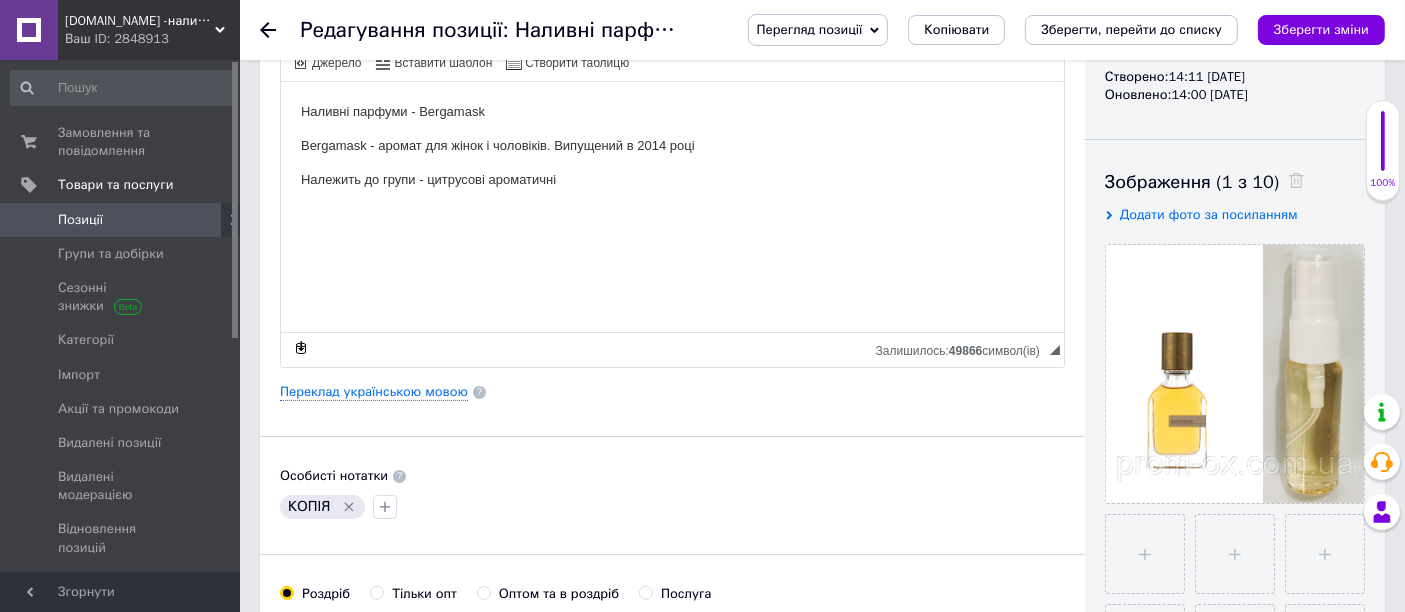 scroll, scrollTop: 333, scrollLeft: 0, axis: vertical 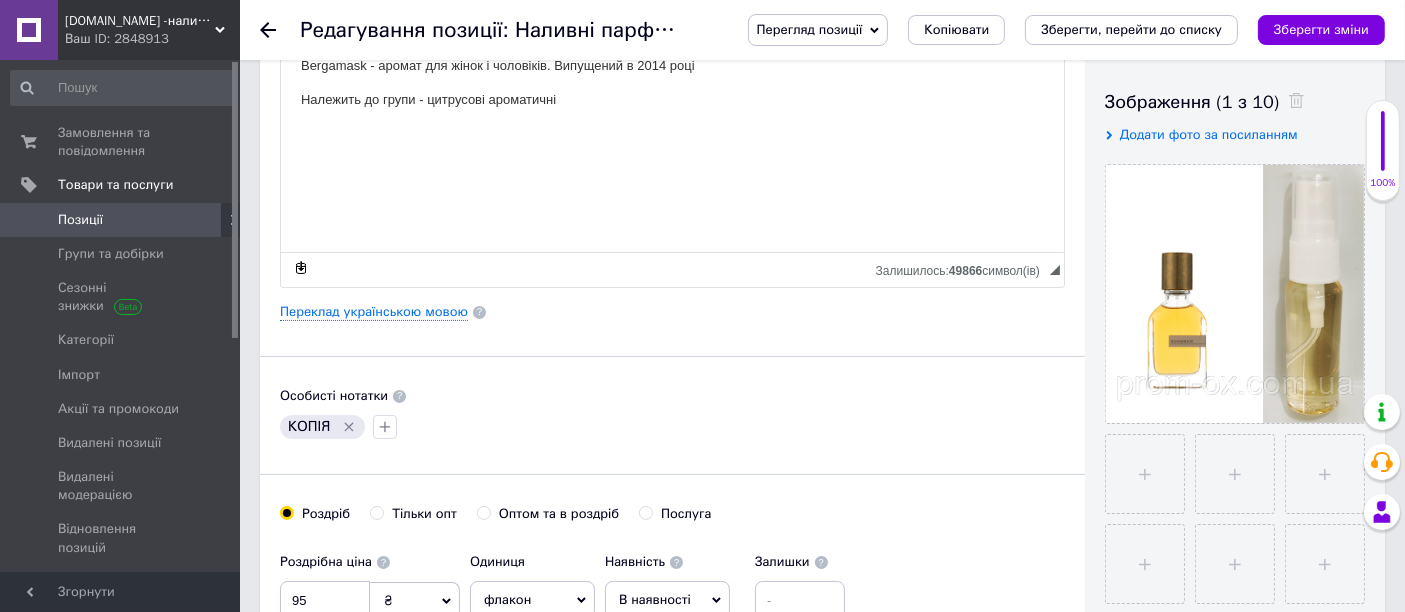 click 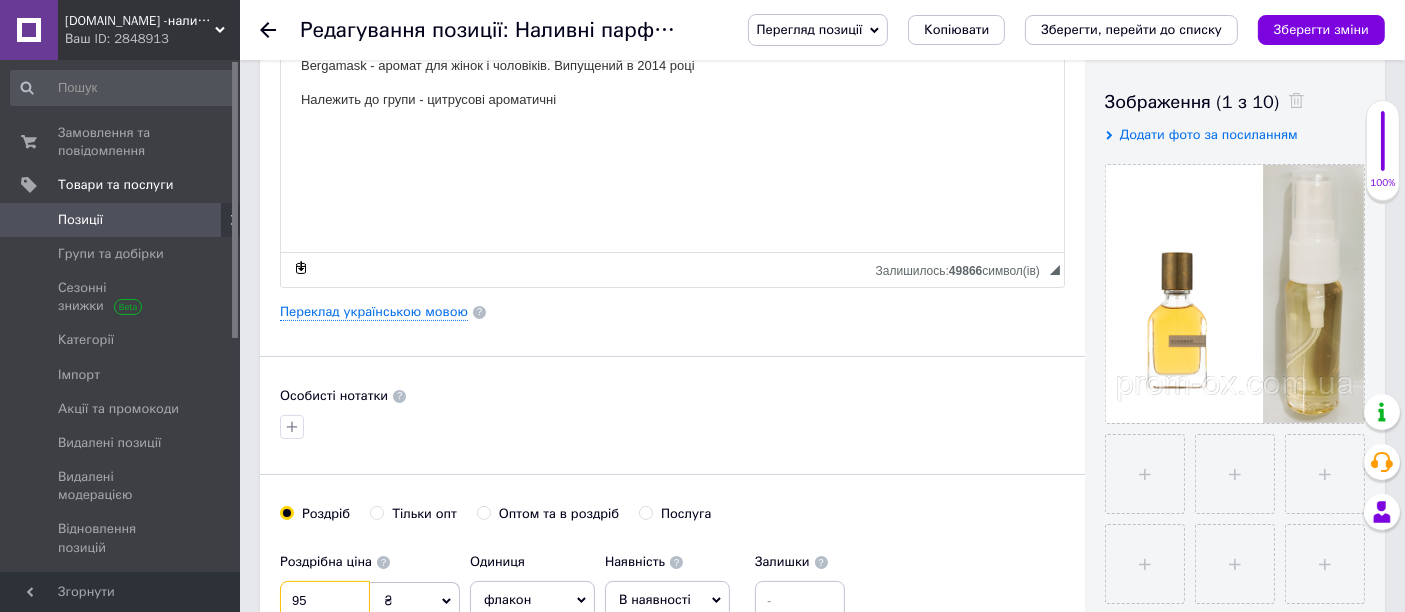 click on "95" at bounding box center [325, 601] 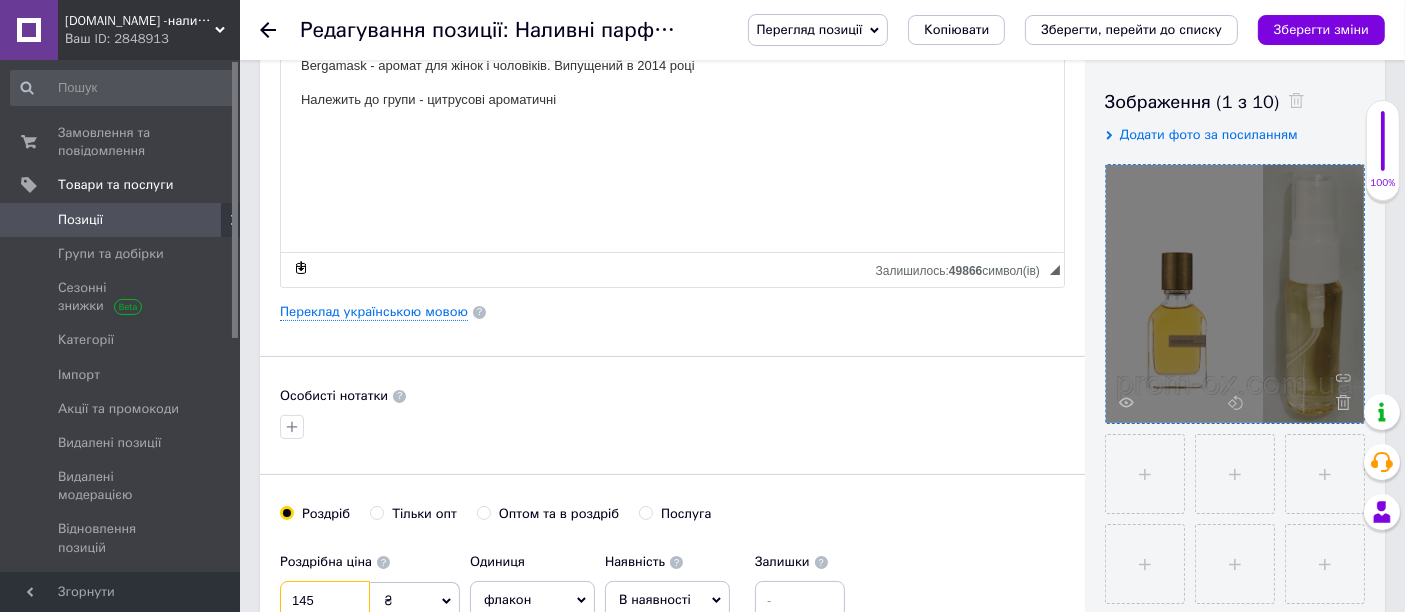 type on "145" 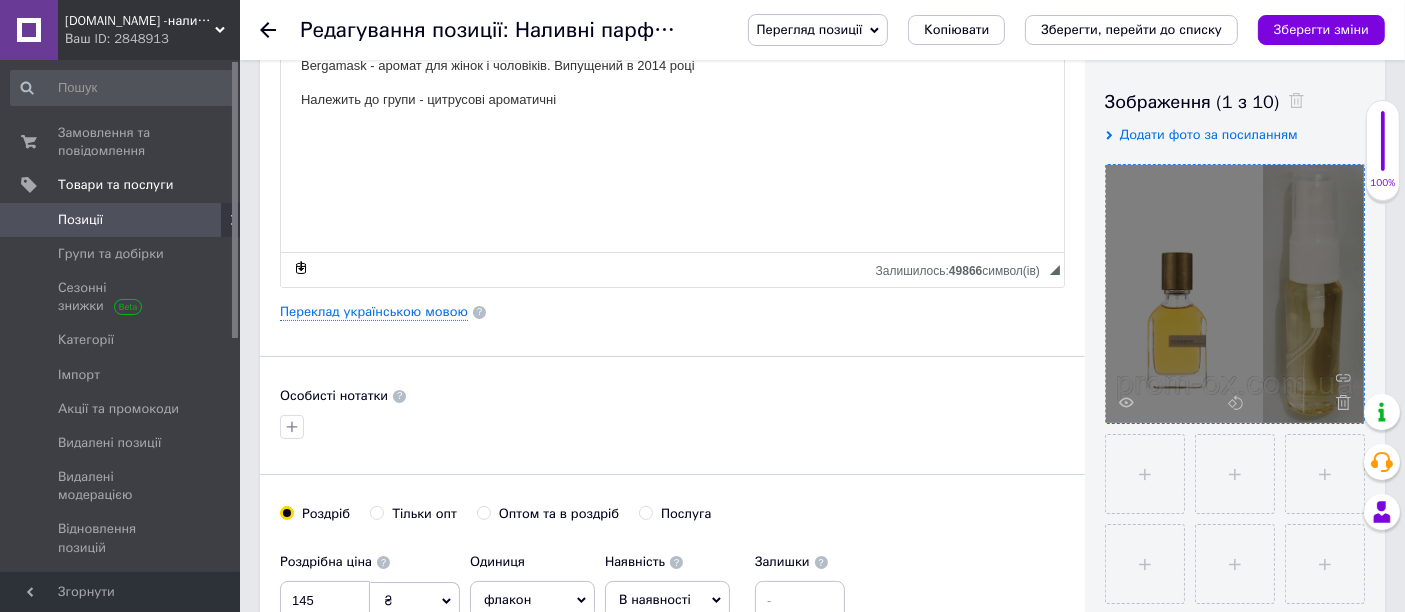click at bounding box center [1235, 294] 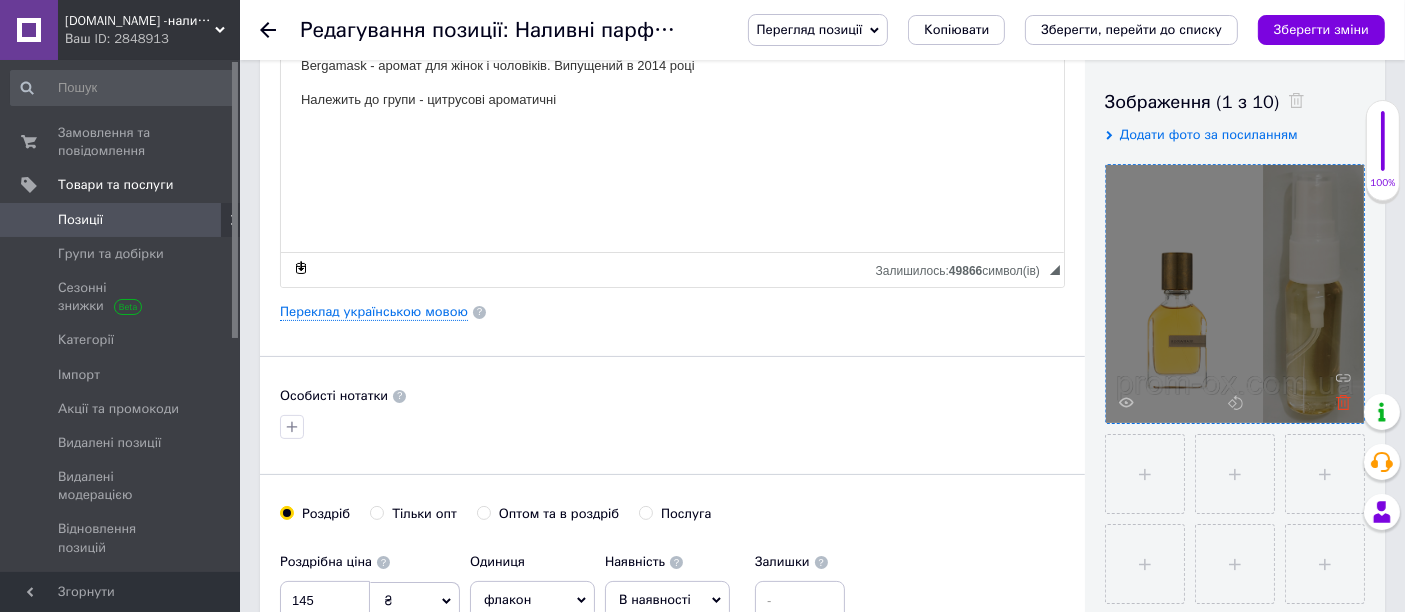 click 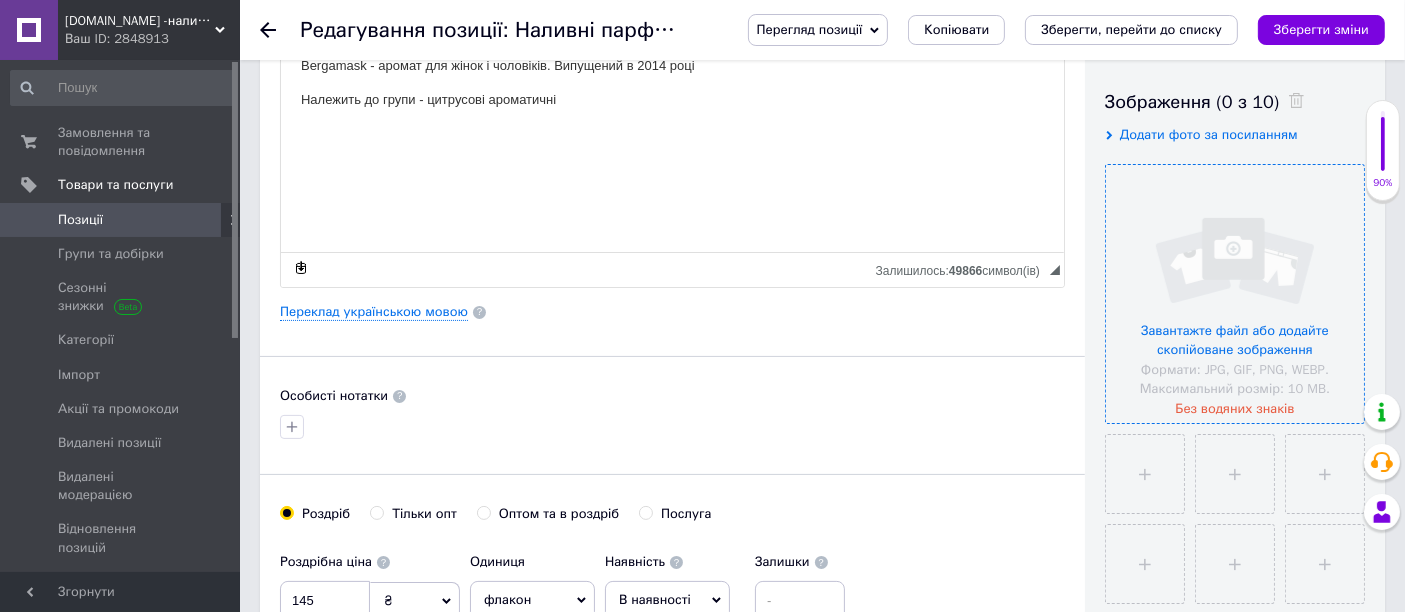 click at bounding box center [1235, 294] 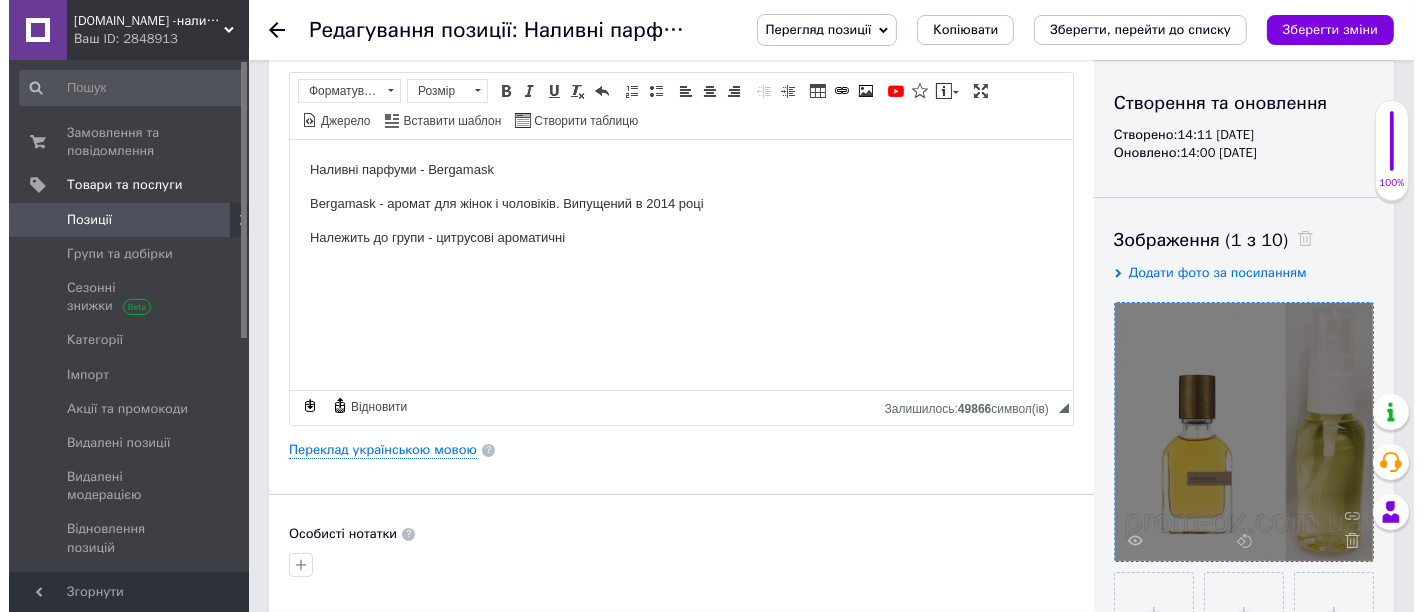 scroll, scrollTop: 111, scrollLeft: 0, axis: vertical 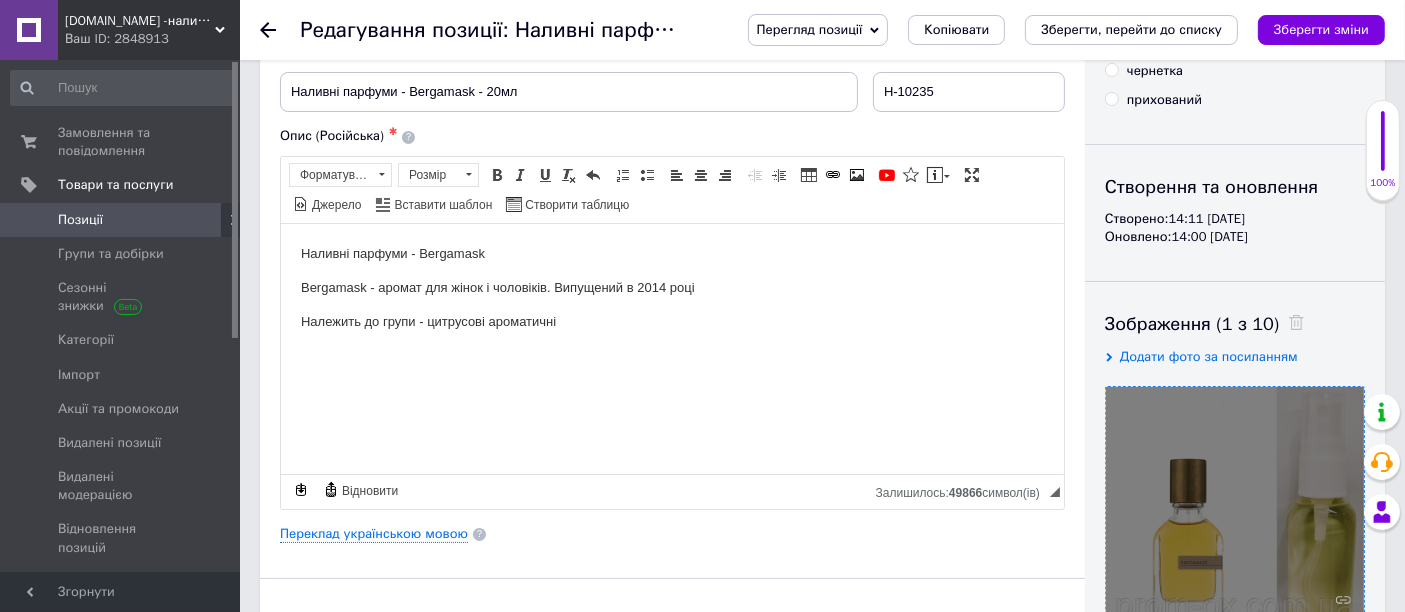 click on "Переклад українською мовою" at bounding box center (672, 534) 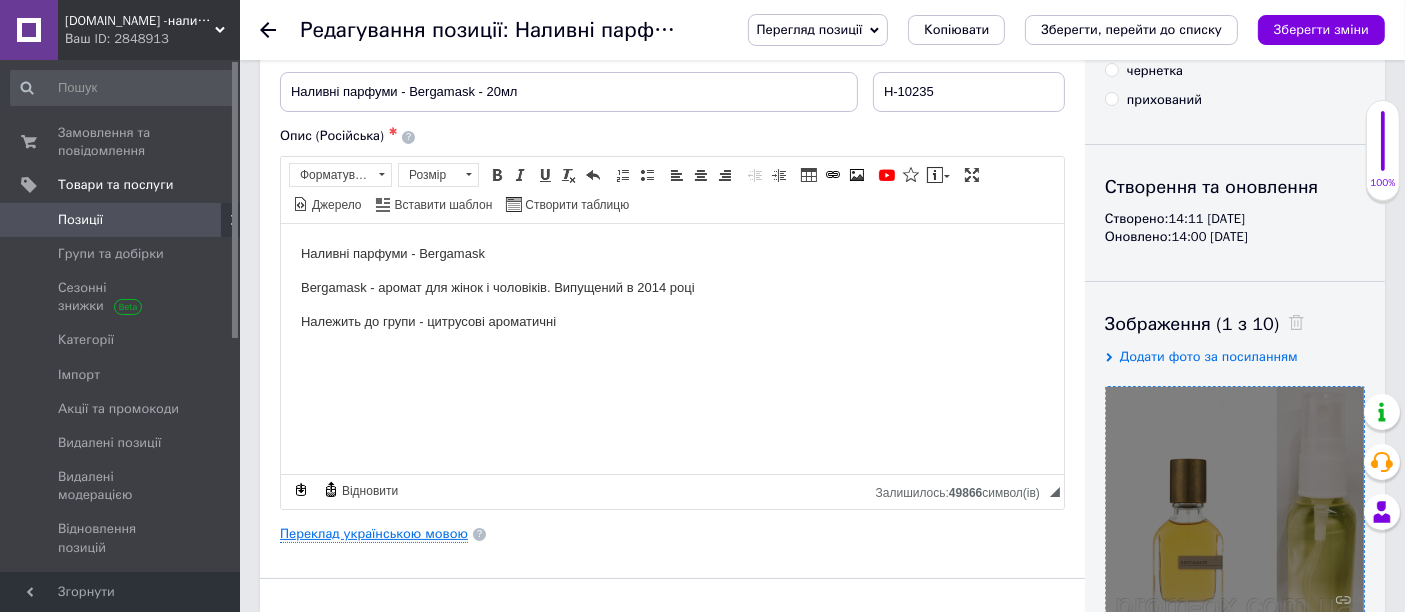 click on "Переклад українською мовою" at bounding box center (374, 534) 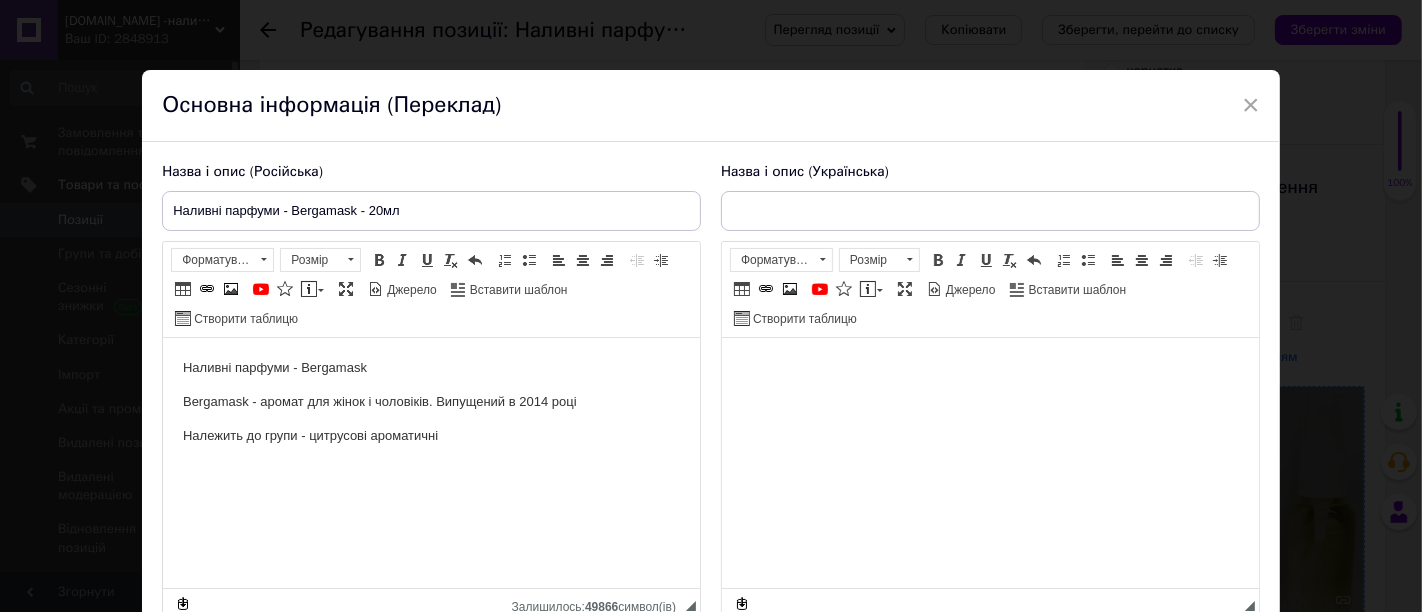 scroll, scrollTop: 0, scrollLeft: 0, axis: both 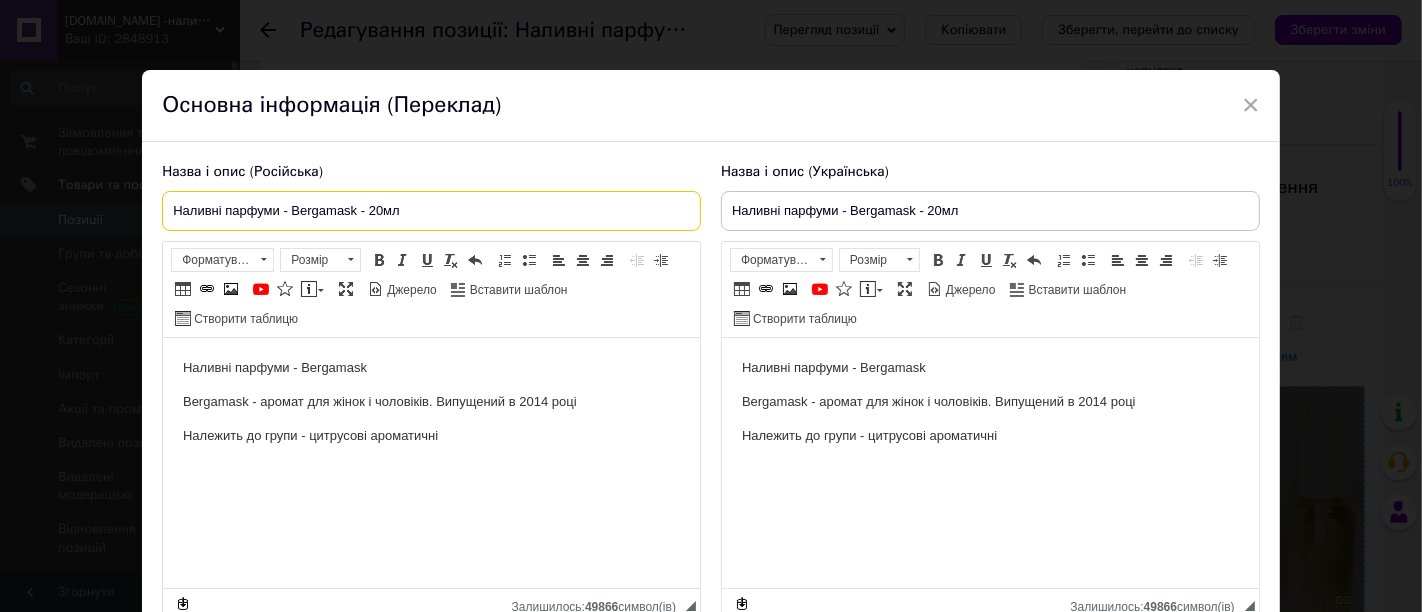 click on "Наливні парфуми - Bergamask - 20мл" at bounding box center (431, 211) 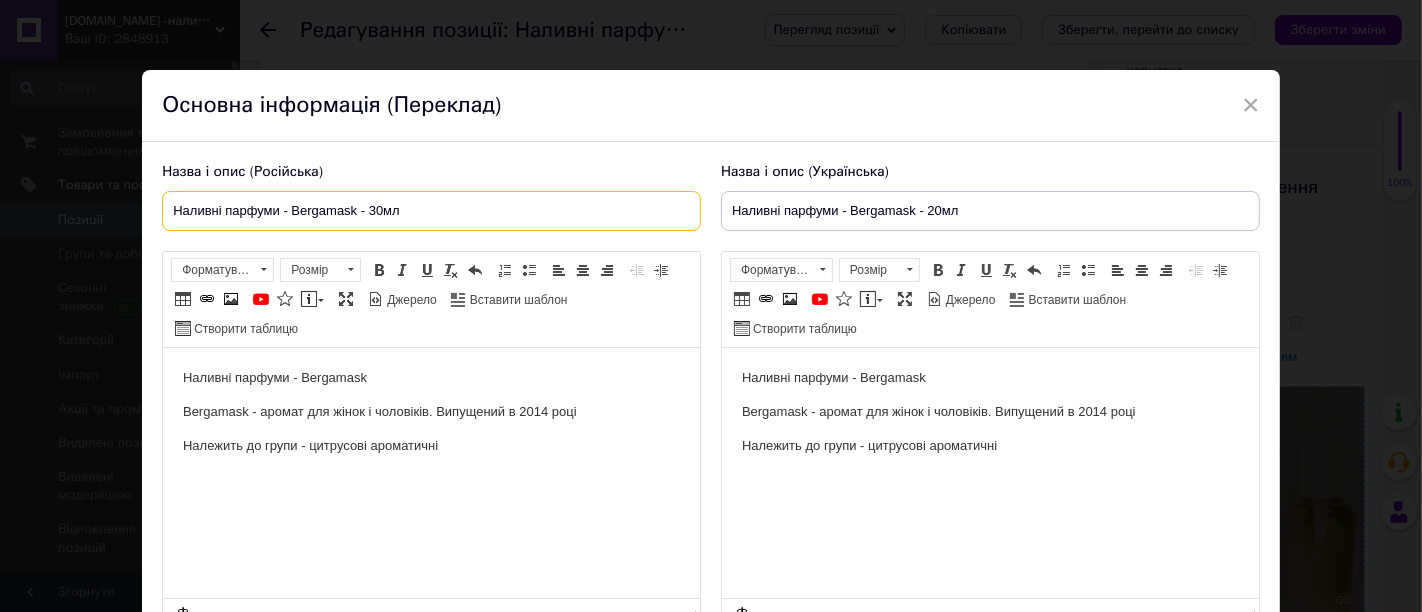 type on "Наливні парфуми - Bergamask - 30мл" 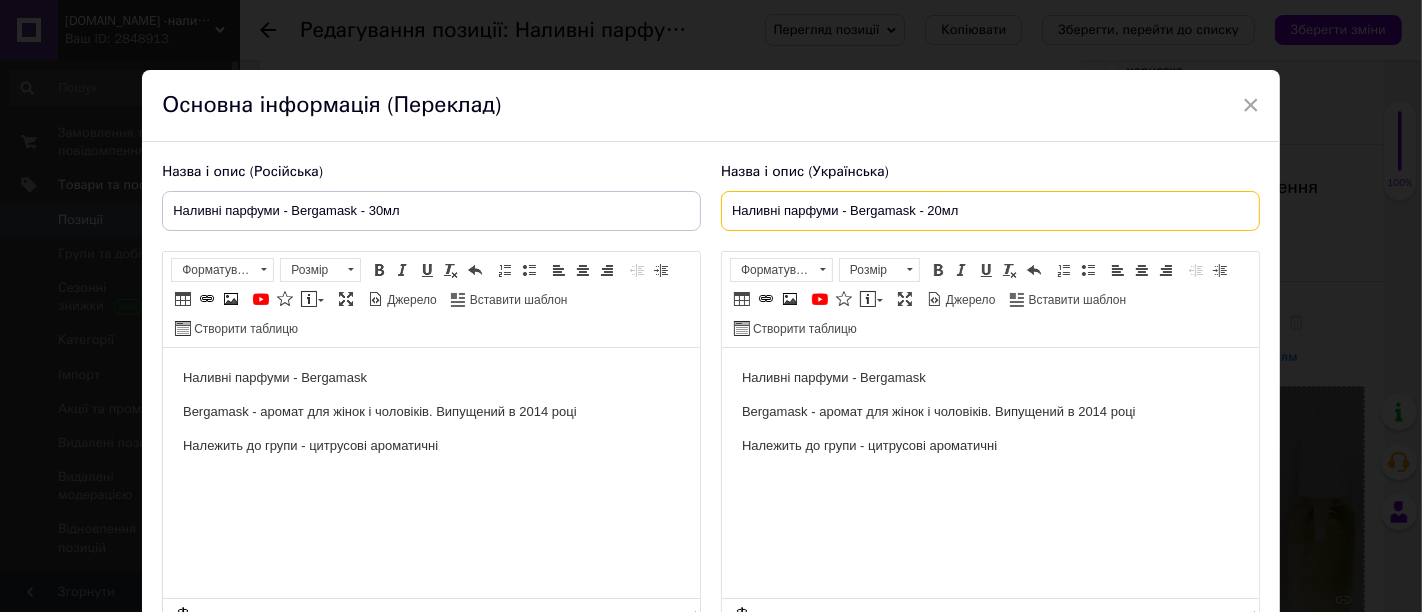 click on "Наливні парфуми - Bergamask - 20мл" at bounding box center [990, 211] 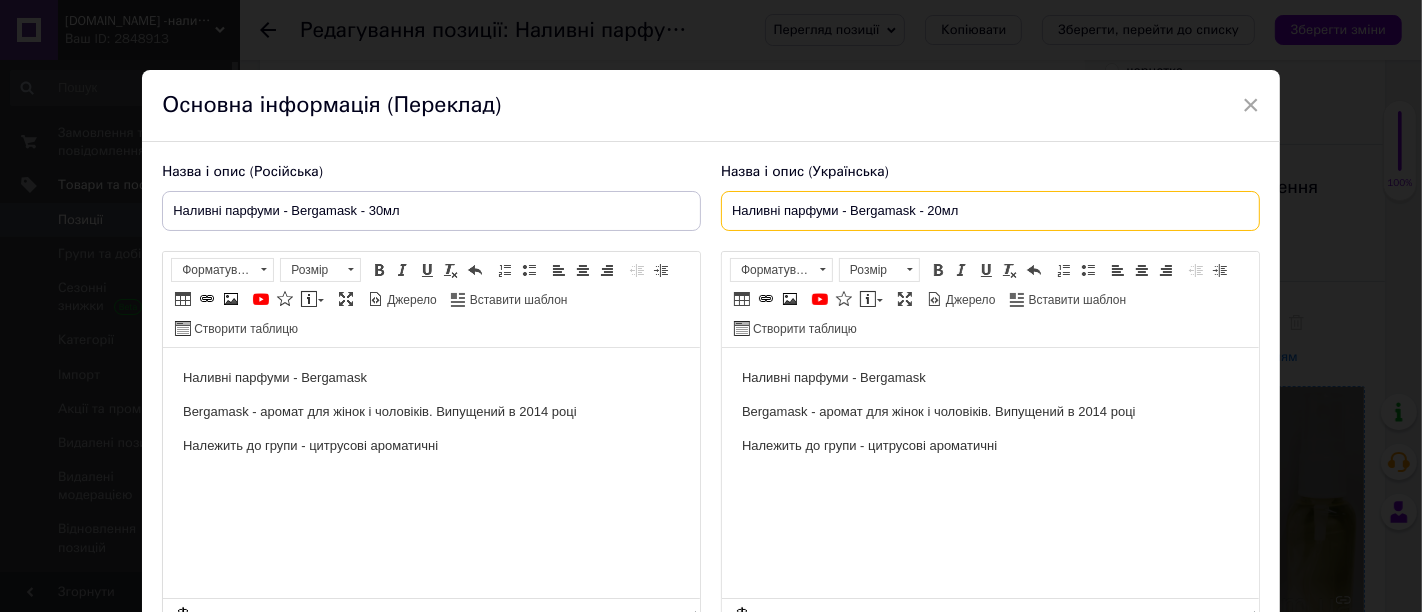 click on "Наливні парфуми - Bergamask - 20мл" at bounding box center (990, 211) 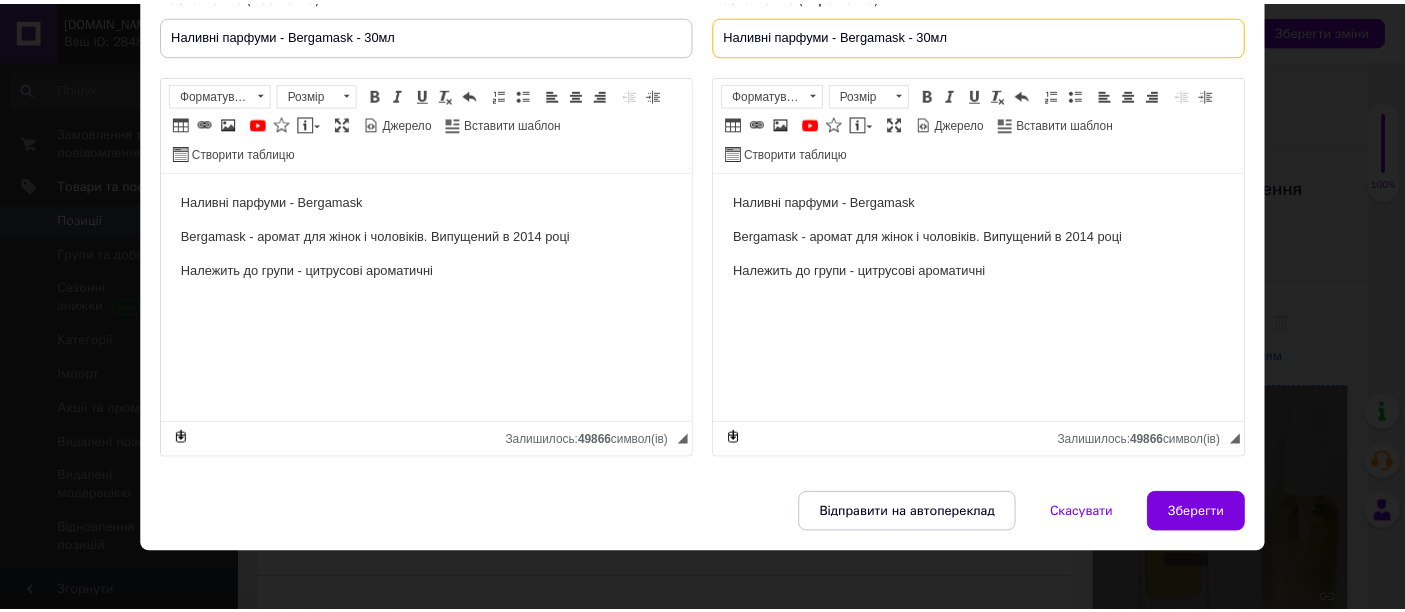scroll, scrollTop: 182, scrollLeft: 0, axis: vertical 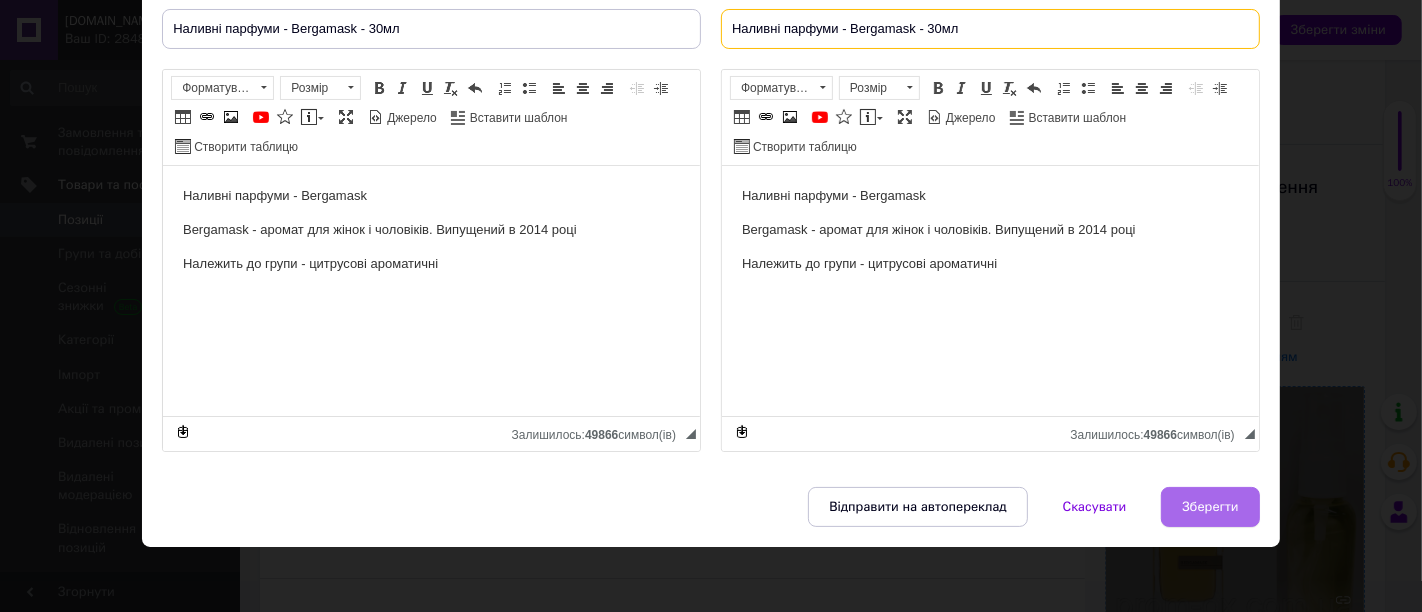 type on "Наливні парфуми - Bergamask - 30мл" 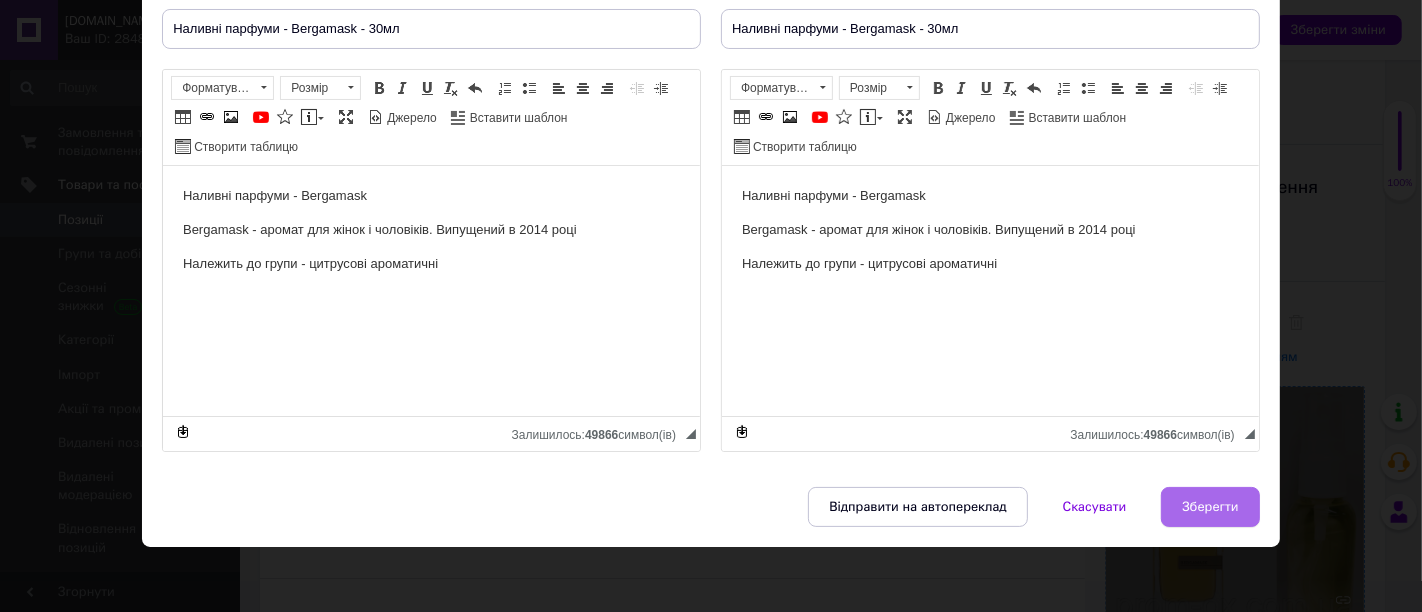 drag, startPoint x: 1205, startPoint y: 497, endPoint x: 671, endPoint y: 237, distance: 593.9327 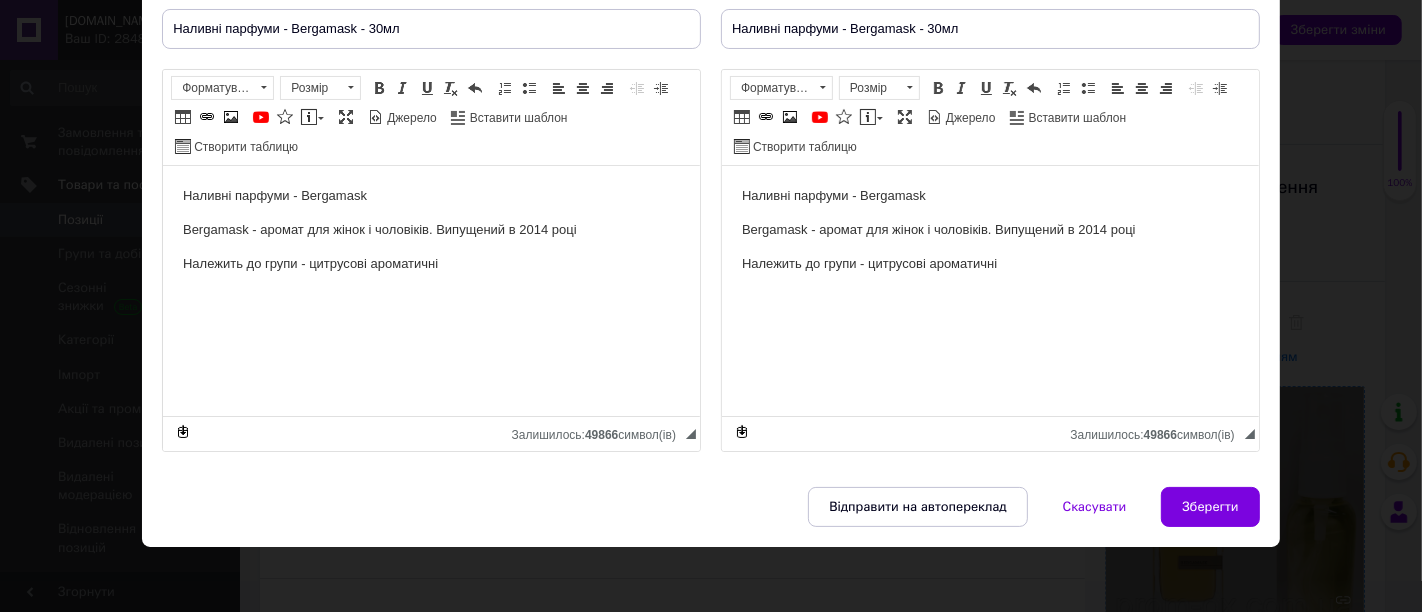 type on "Наливні парфуми - Bergamask - 30мл" 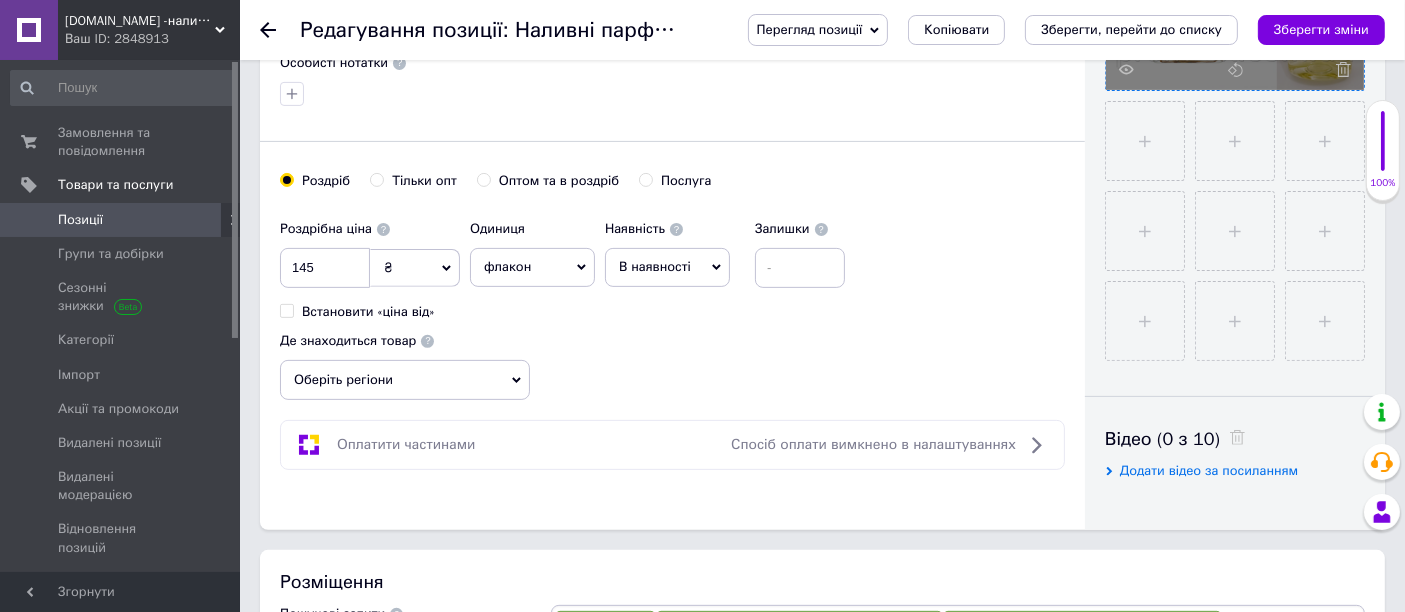 click on "Оберіть регіони" at bounding box center [405, 380] 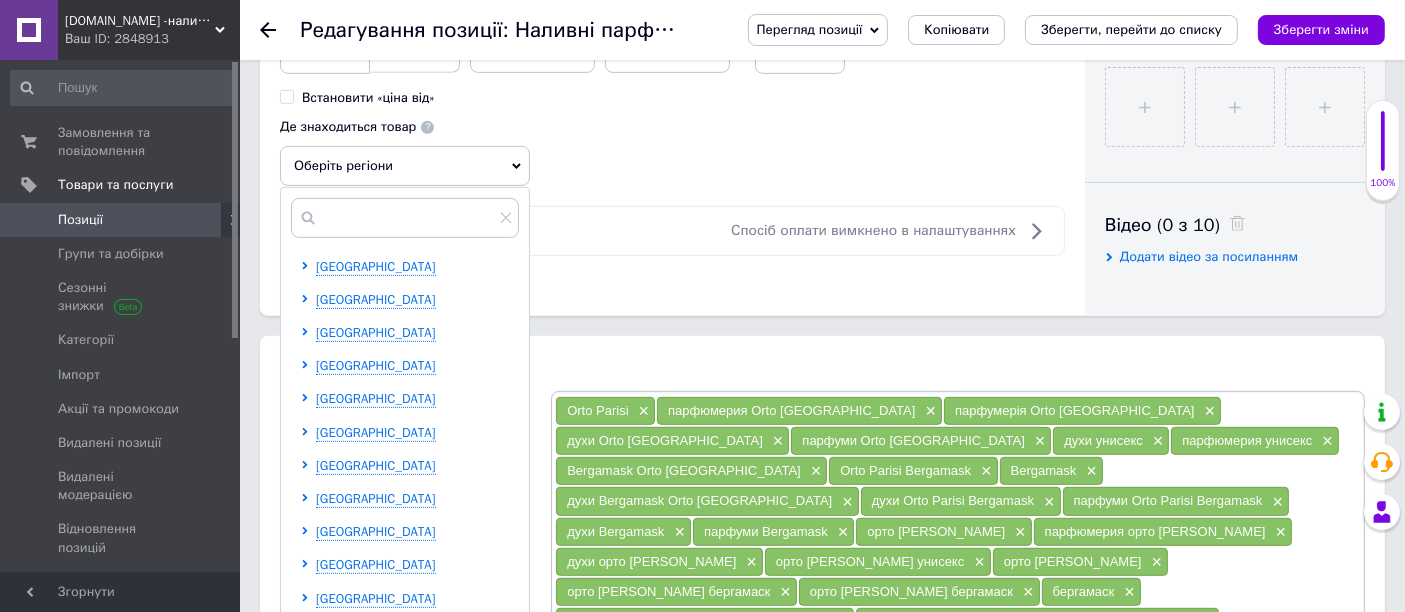 scroll, scrollTop: 1000, scrollLeft: 0, axis: vertical 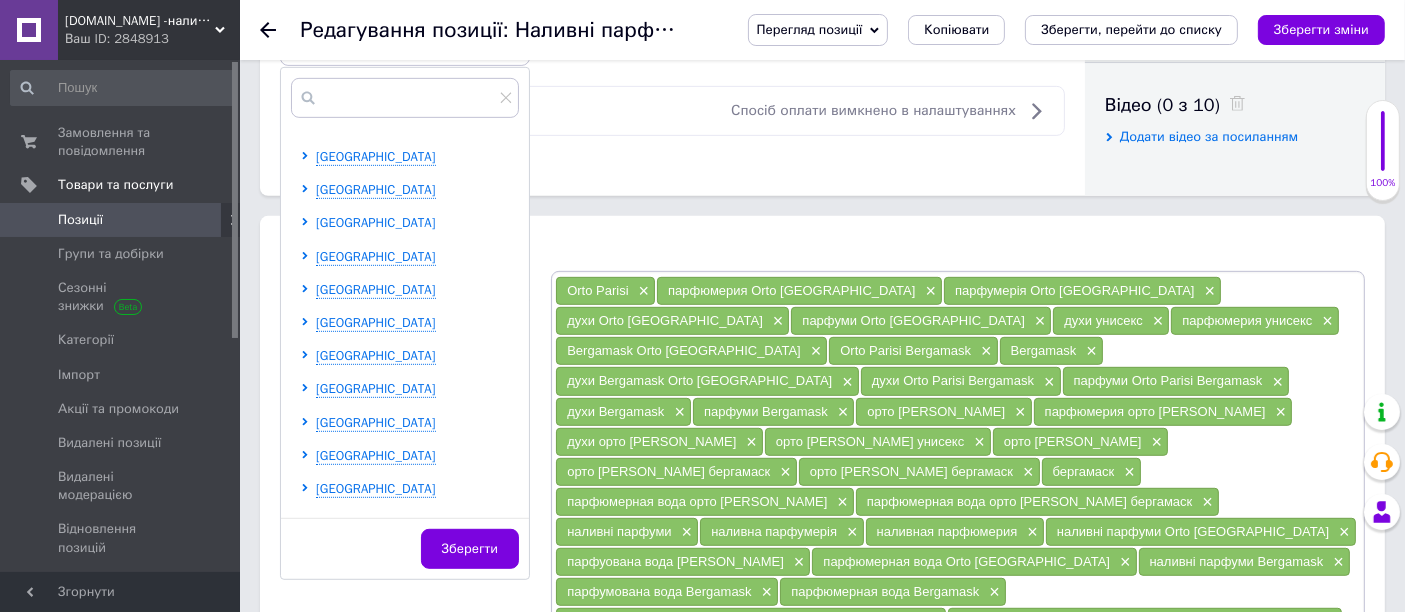 click 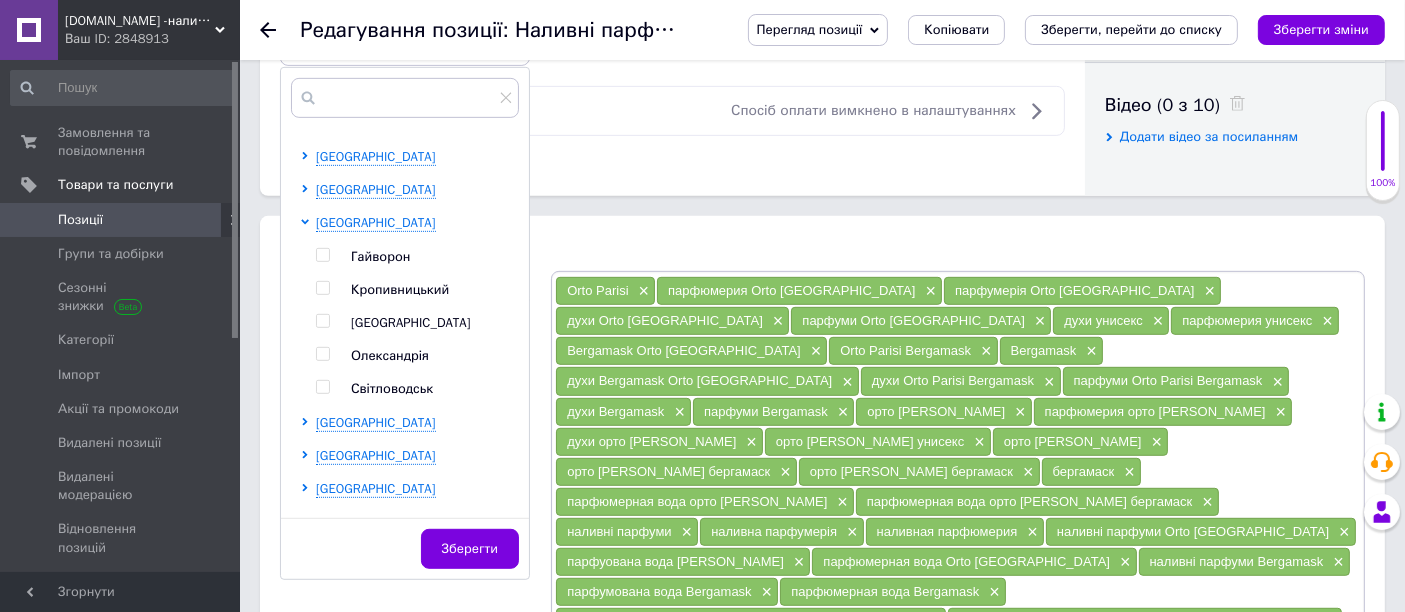 click at bounding box center (323, 288) 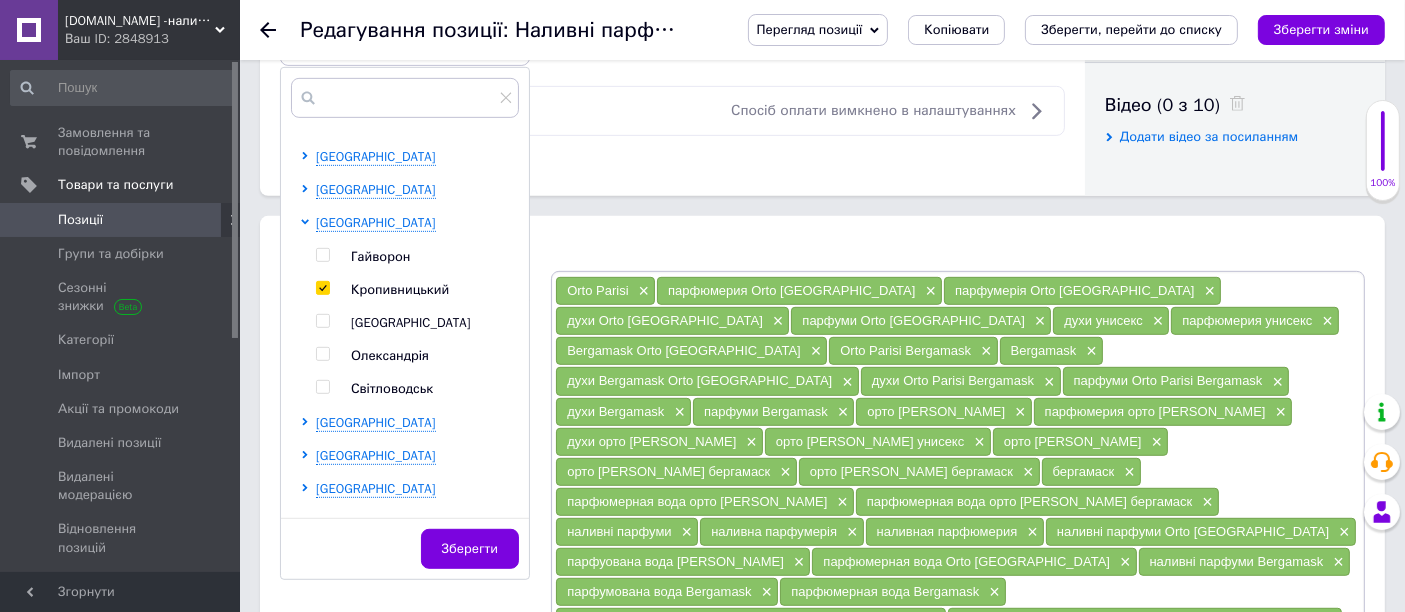 checkbox on "true" 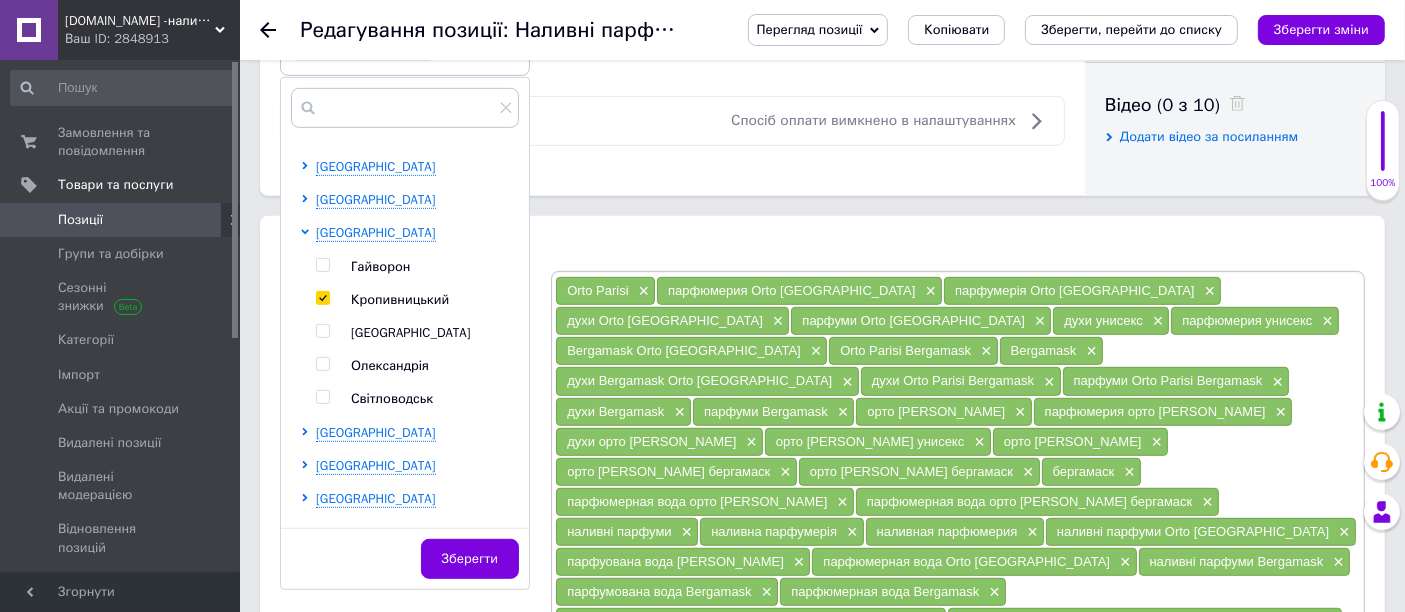 click on "Розміщення" at bounding box center [822, 248] 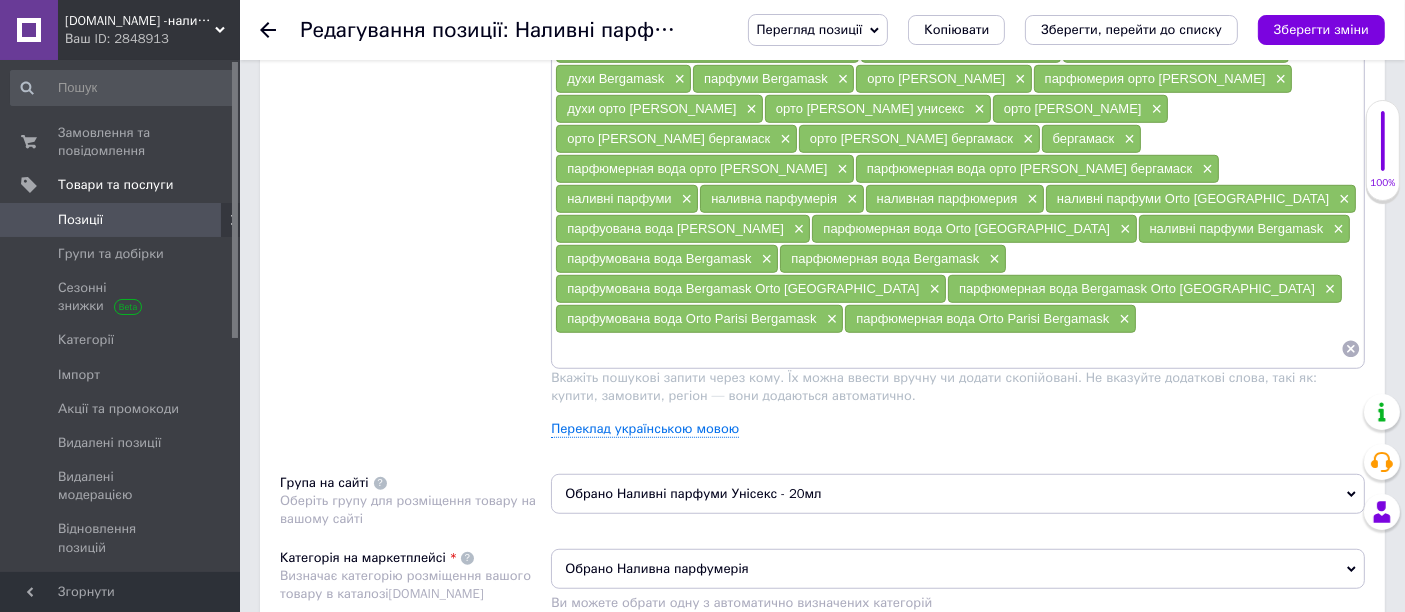 click on "Обрано Наливні парфуми Унісекс - 20мл" at bounding box center [958, 494] 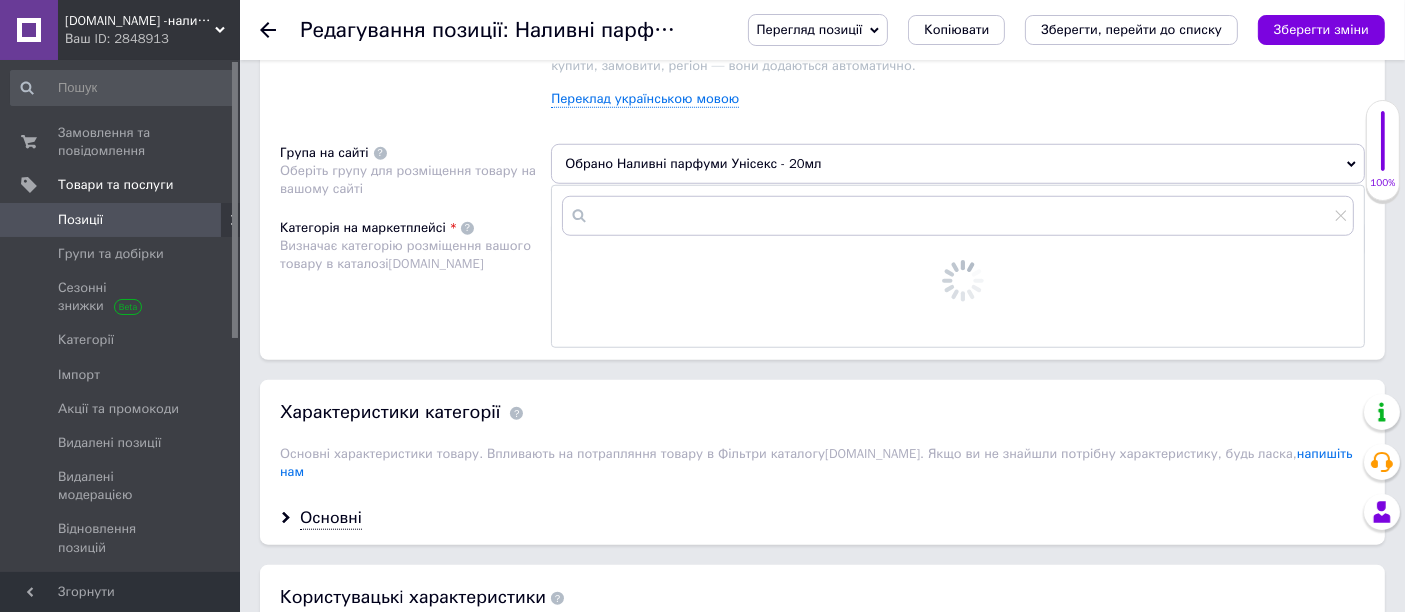 scroll, scrollTop: 1666, scrollLeft: 0, axis: vertical 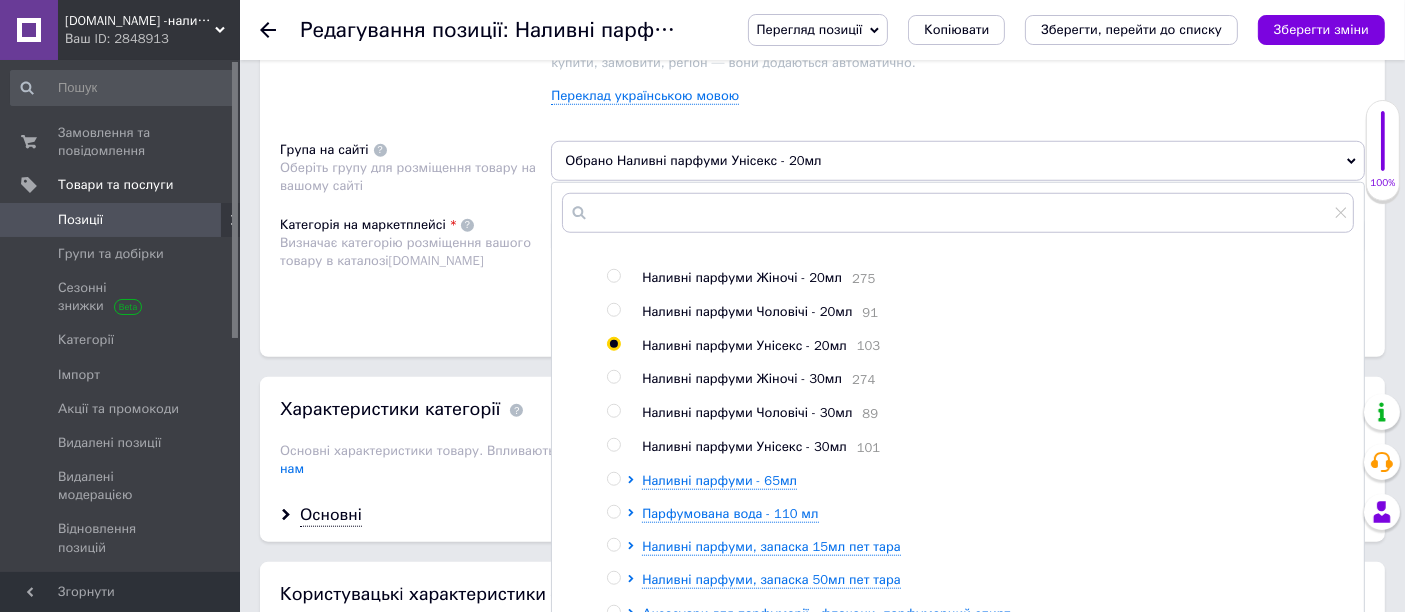 click at bounding box center [613, 445] 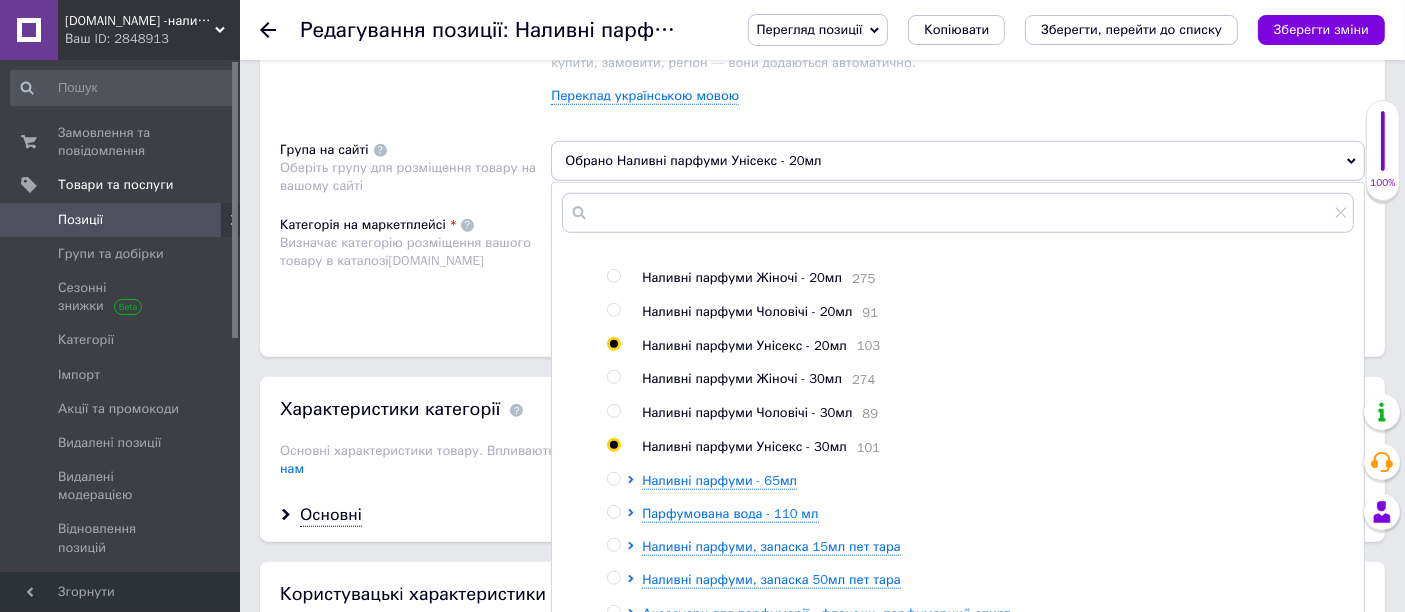radio on "true" 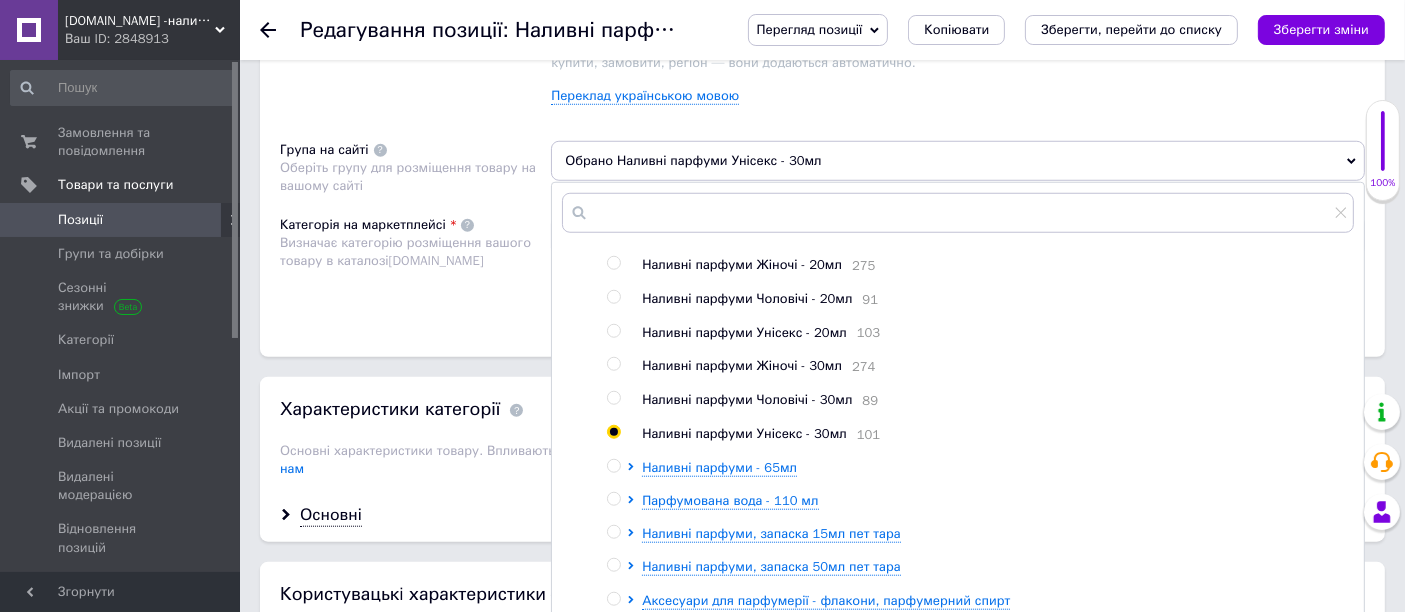 click on "Категорія на маркетплейсі Визначає категорію розміщення вашого товару в каталозі  [DOMAIN_NAME]" at bounding box center (415, 266) 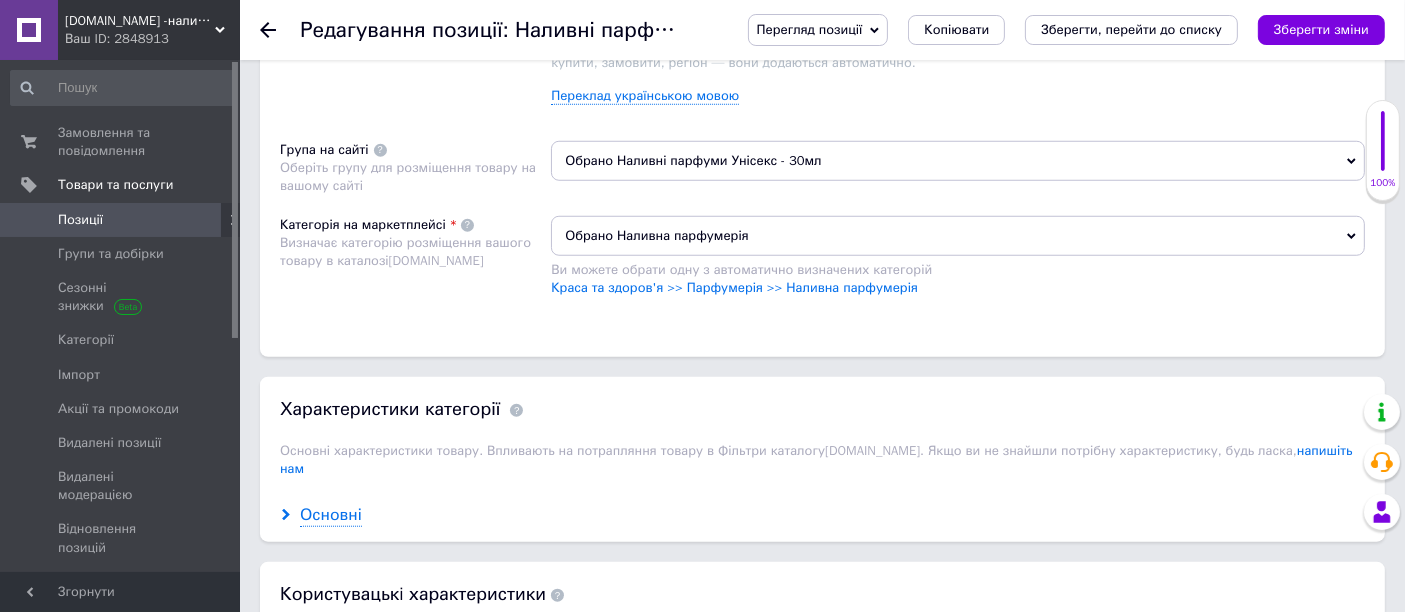 click on "Основні" at bounding box center [331, 515] 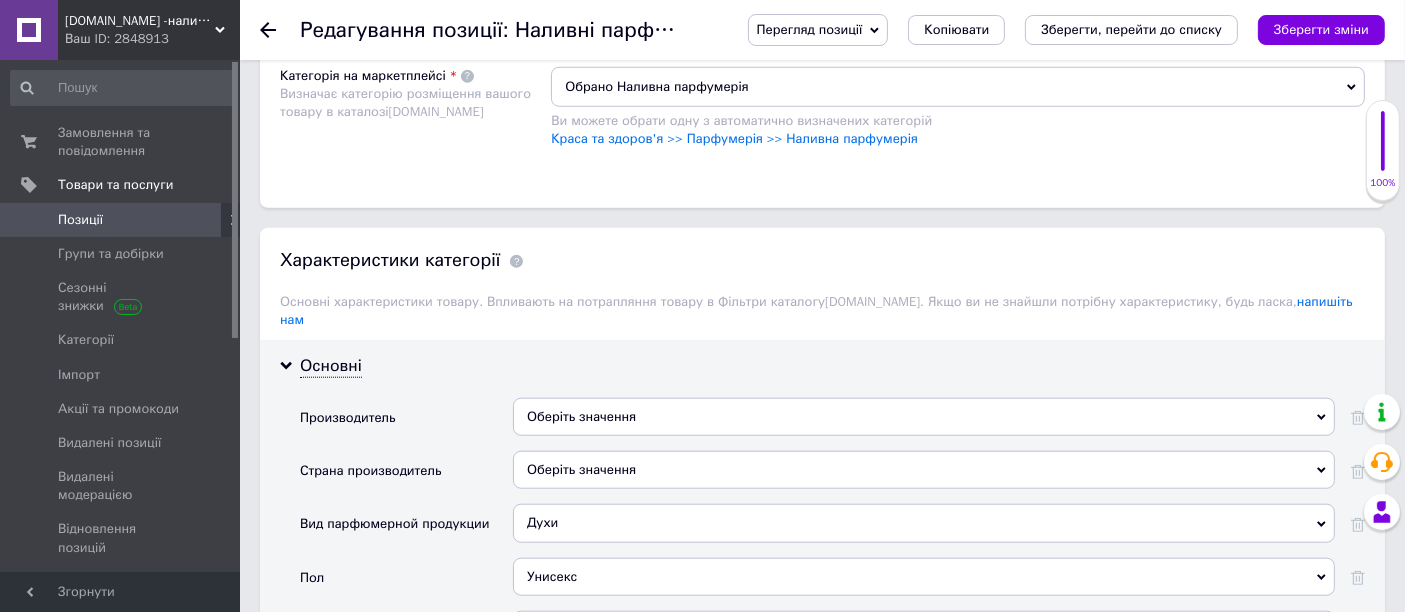 scroll, scrollTop: 2000, scrollLeft: 0, axis: vertical 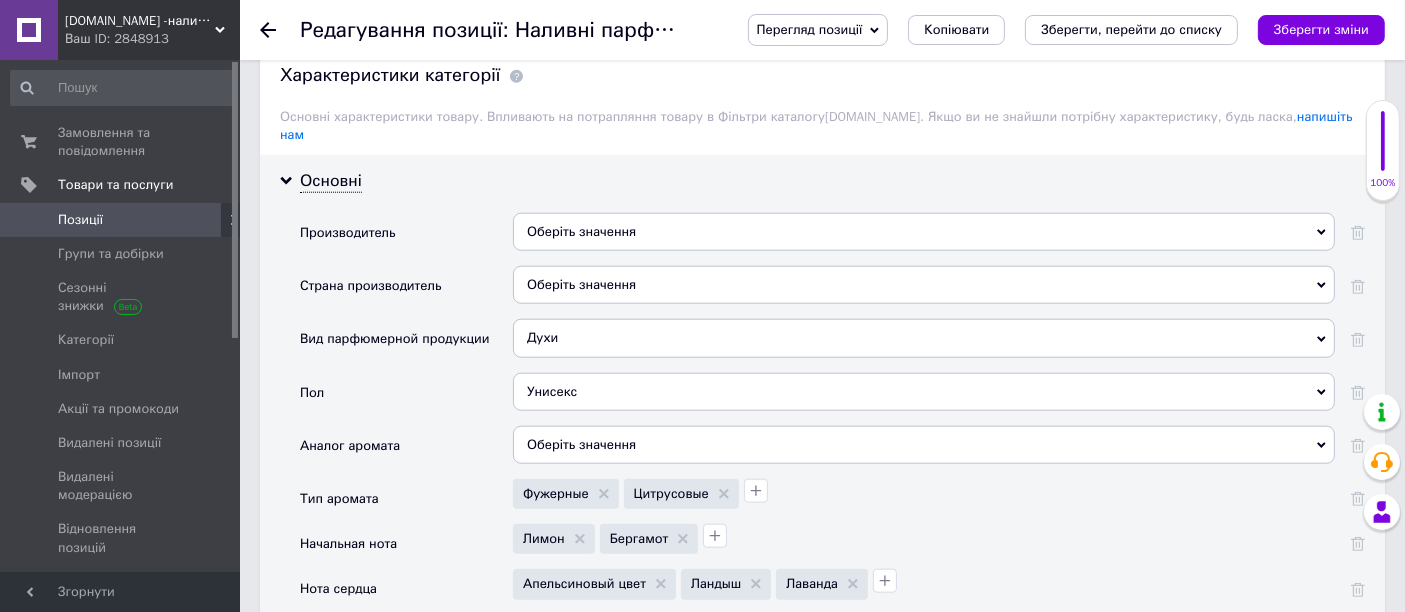 drag, startPoint x: 528, startPoint y: 553, endPoint x: 527, endPoint y: 571, distance: 18.027756 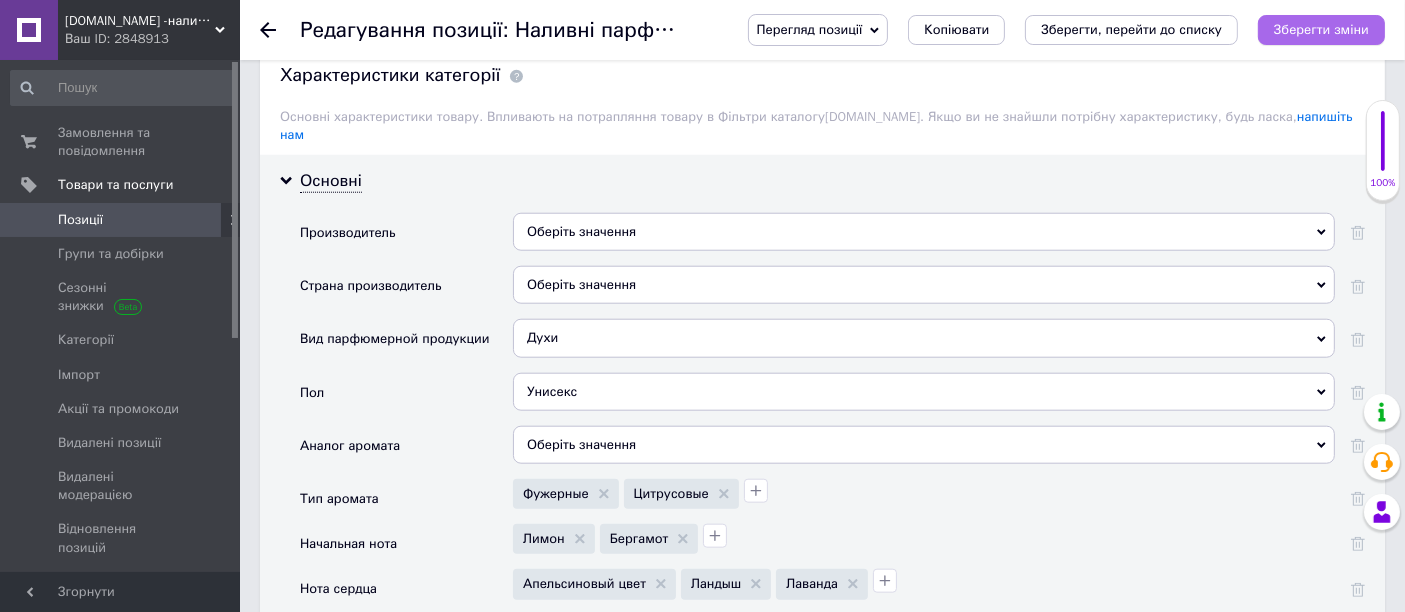 type on "30" 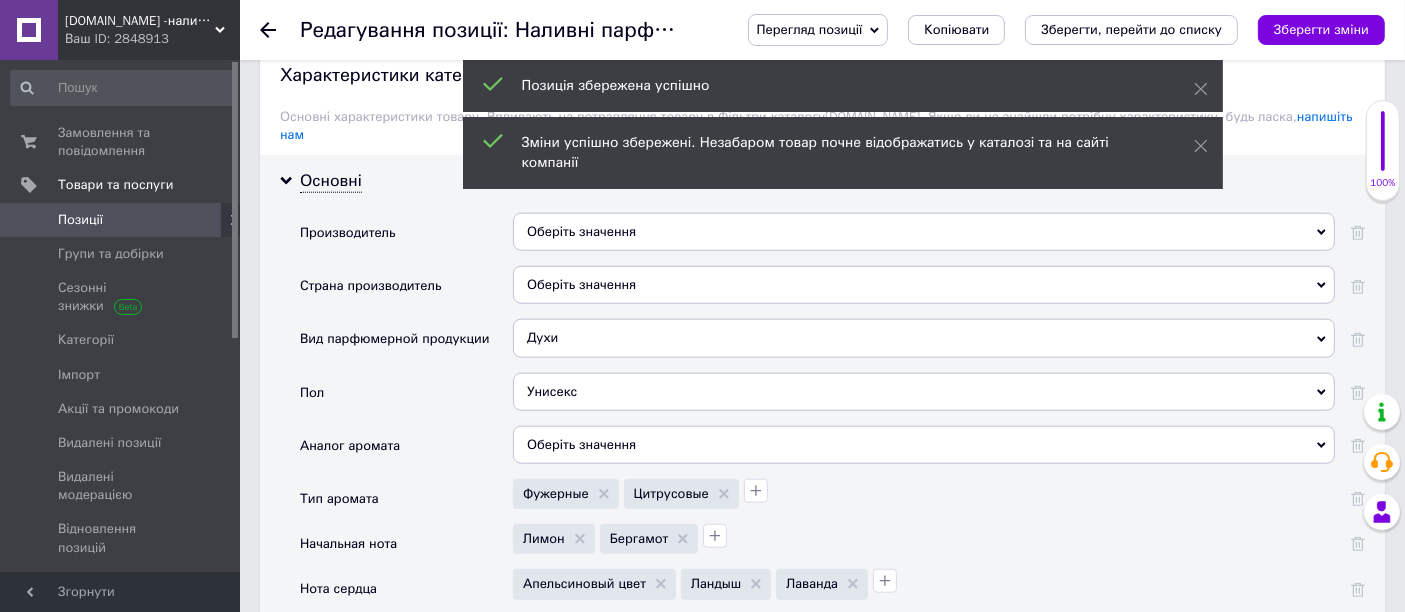 click 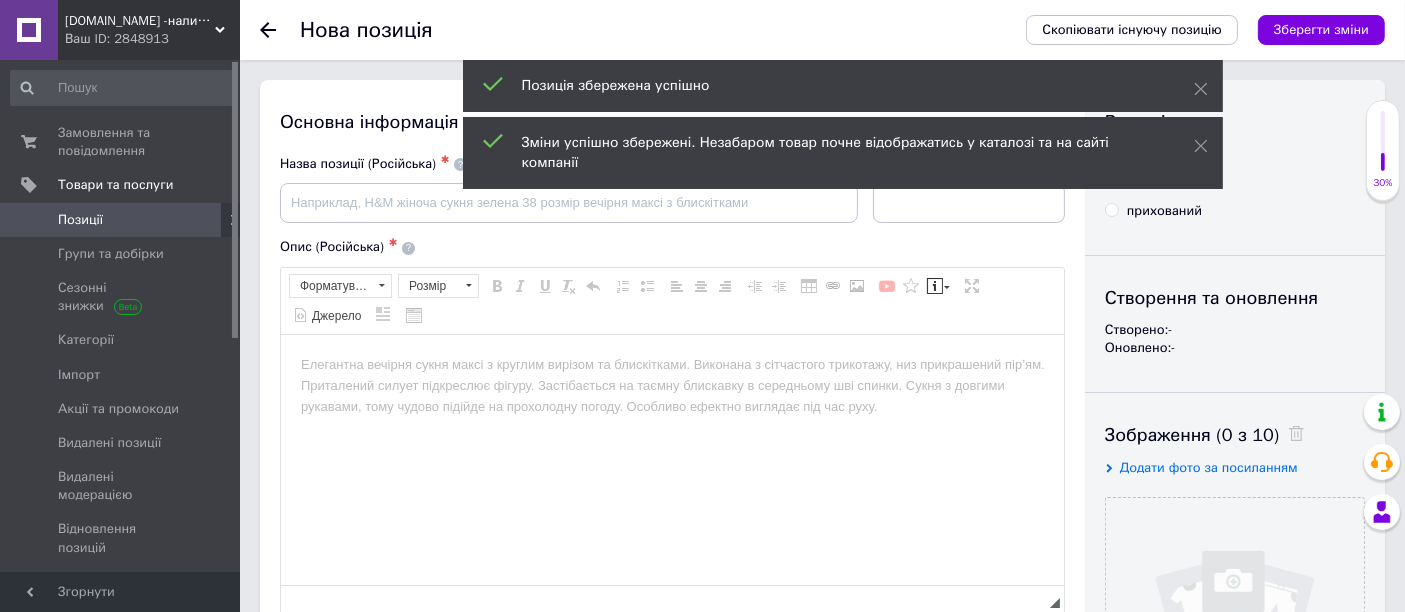 scroll, scrollTop: 0, scrollLeft: 0, axis: both 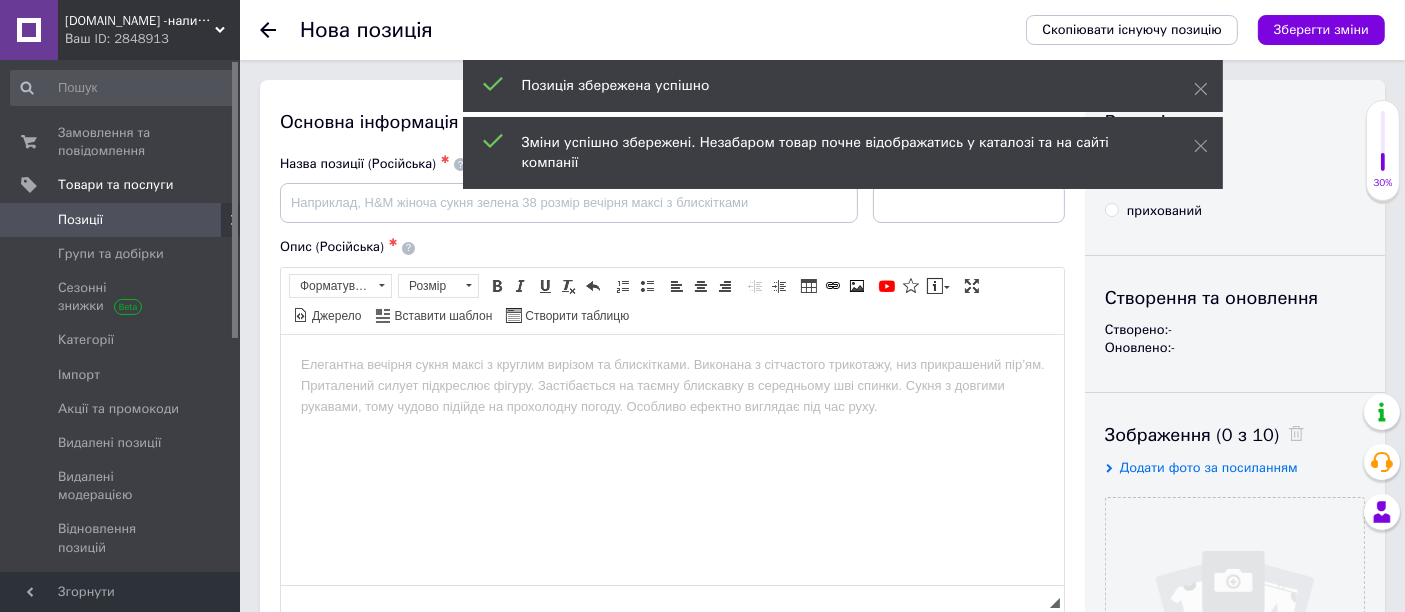 click 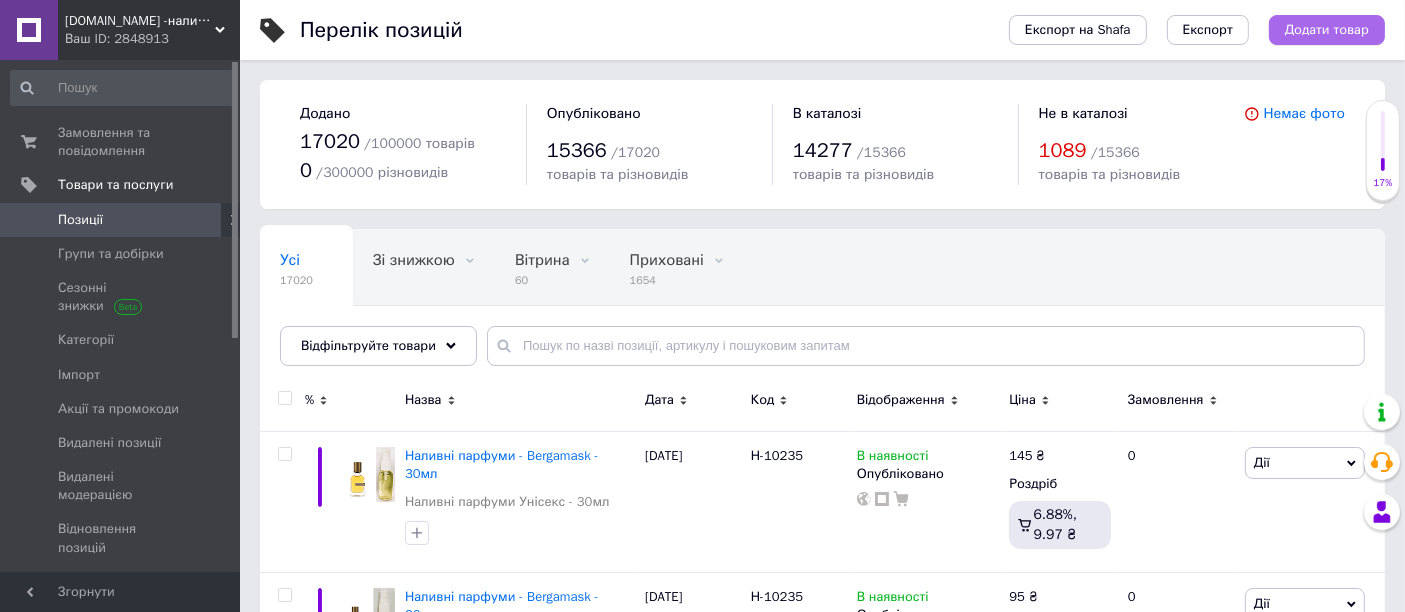 click on "Додати товар" at bounding box center [1327, 30] 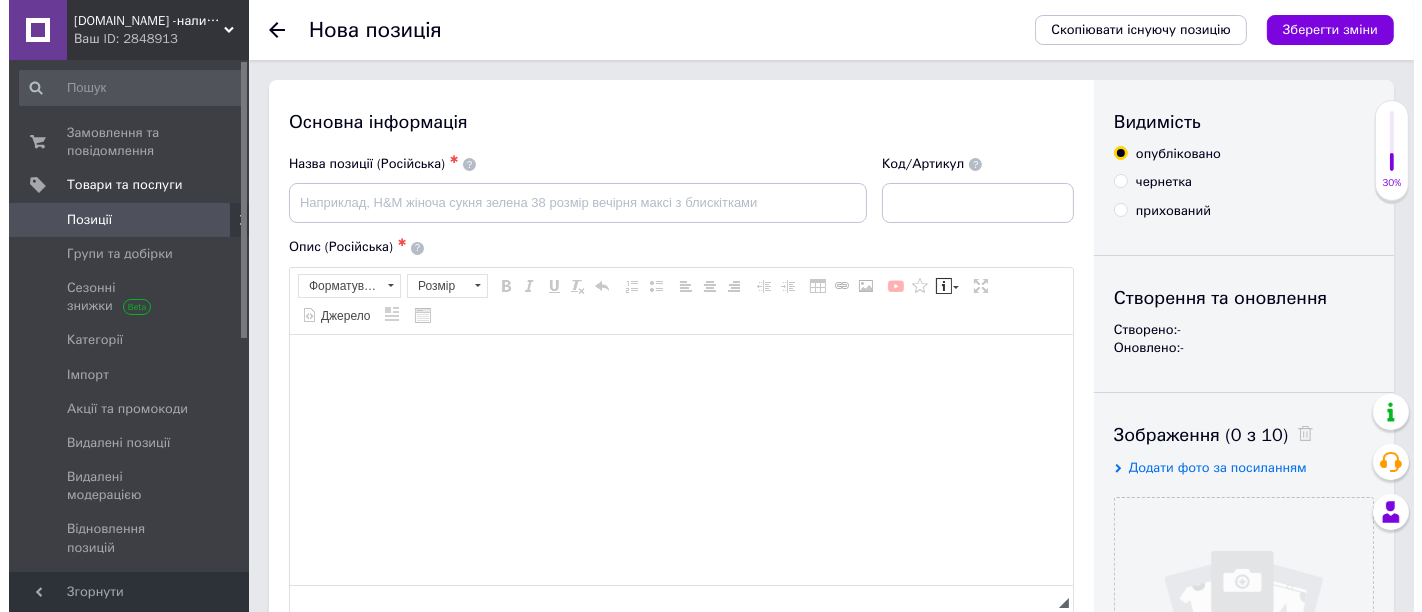 scroll, scrollTop: 0, scrollLeft: 0, axis: both 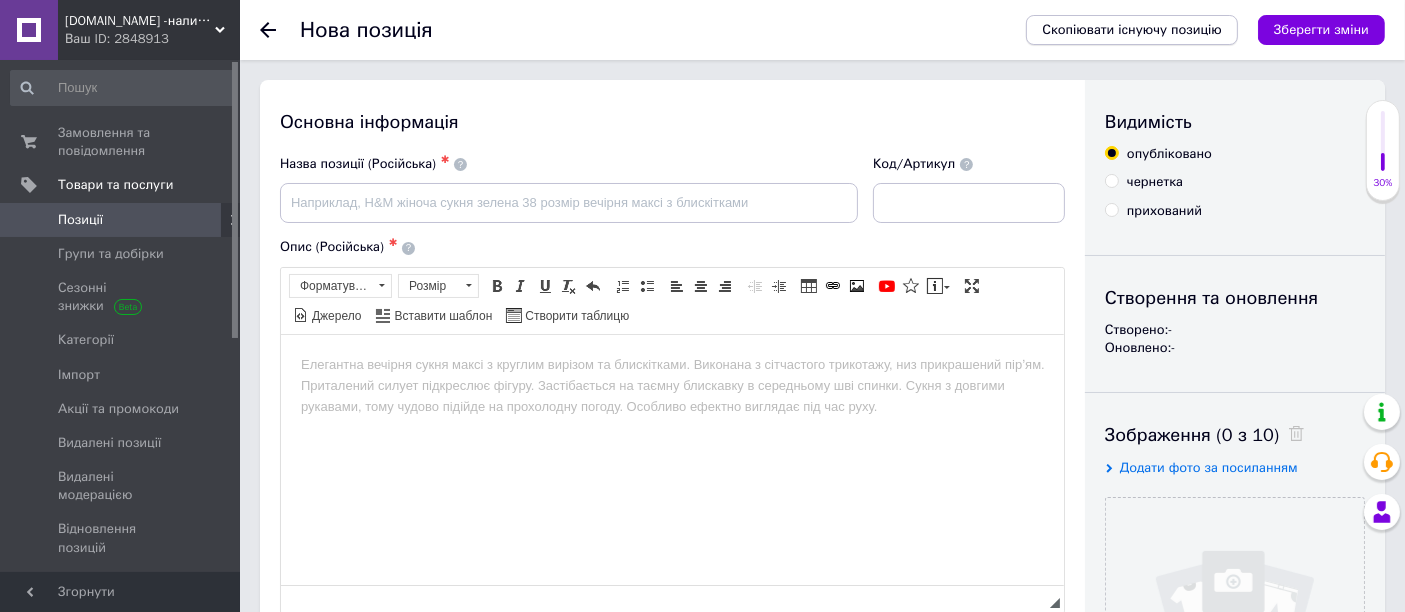 click on "Скопіювати існуючу позицію" at bounding box center [1132, 30] 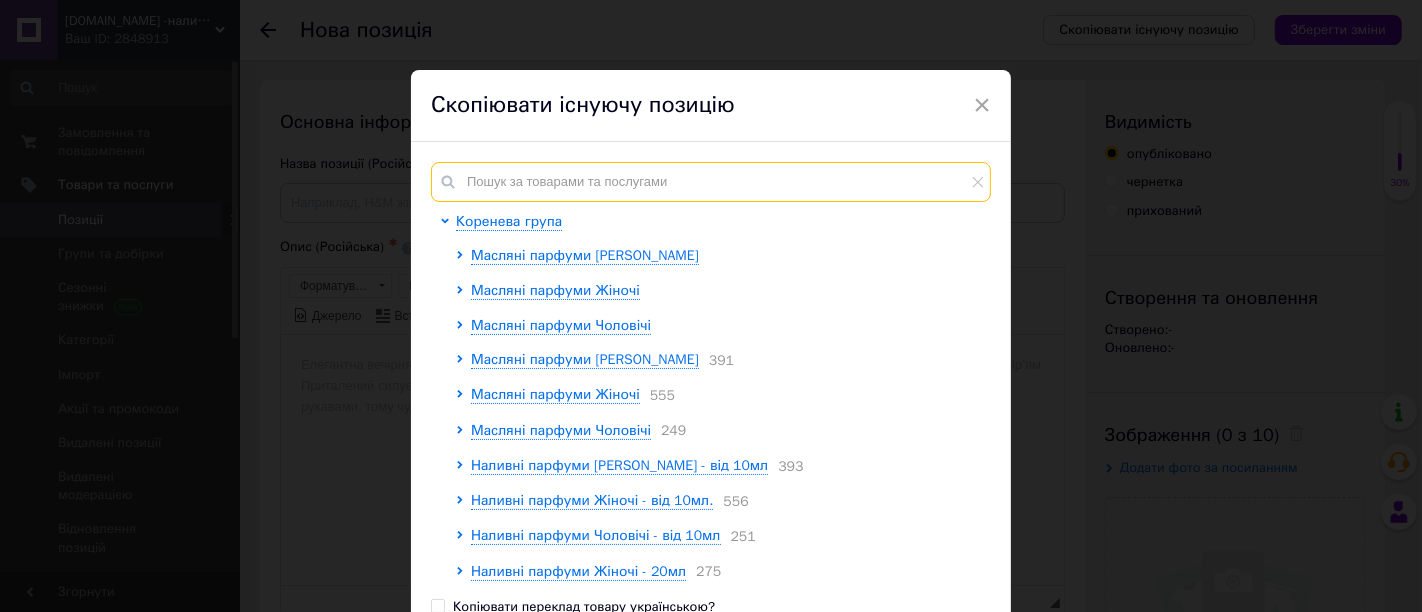 paste on "10235" 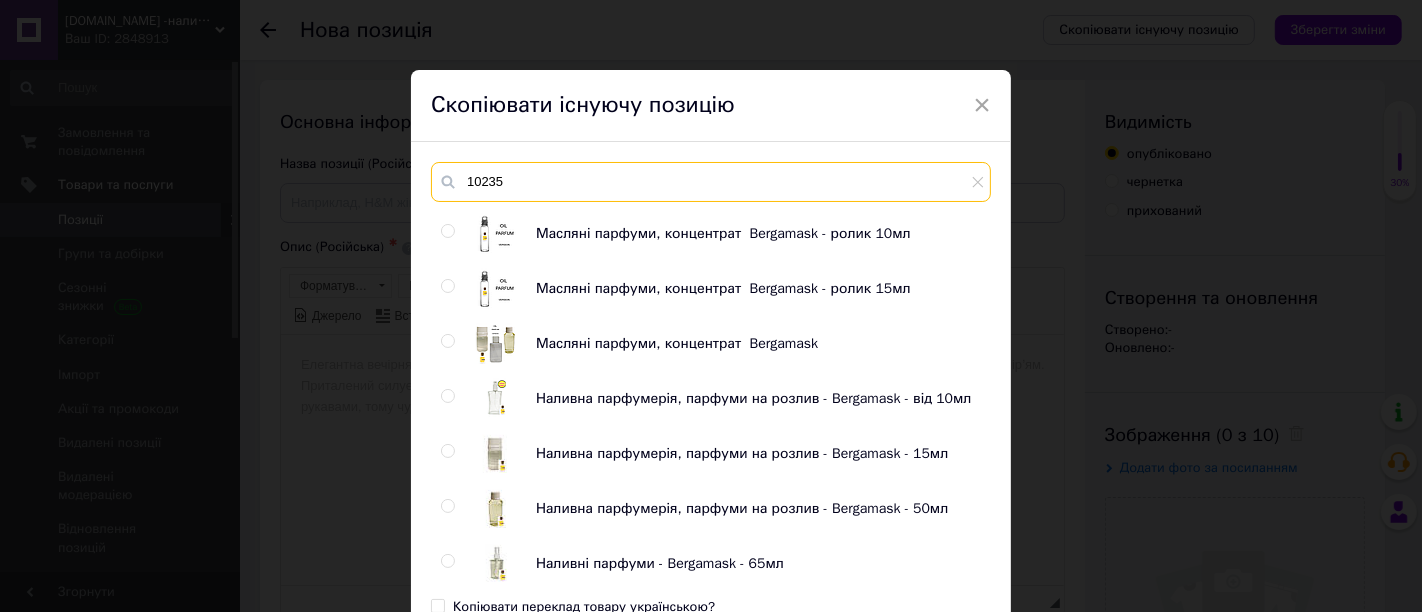 scroll, scrollTop: 329, scrollLeft: 0, axis: vertical 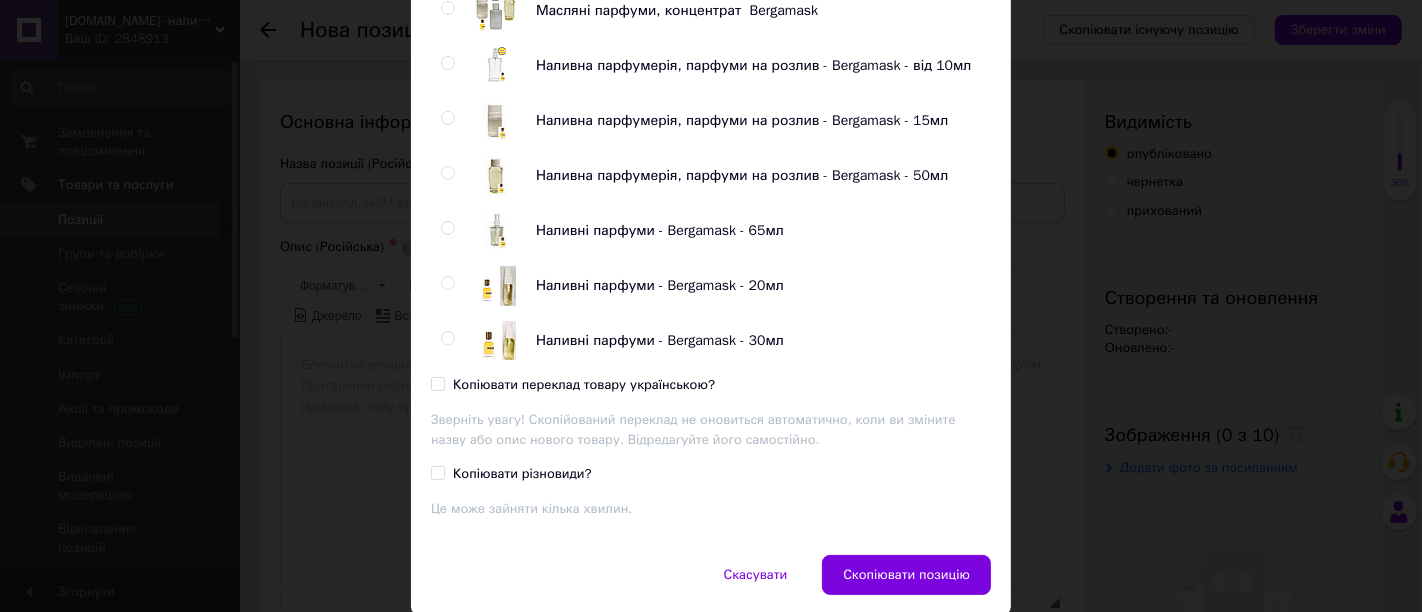 type on "10235" 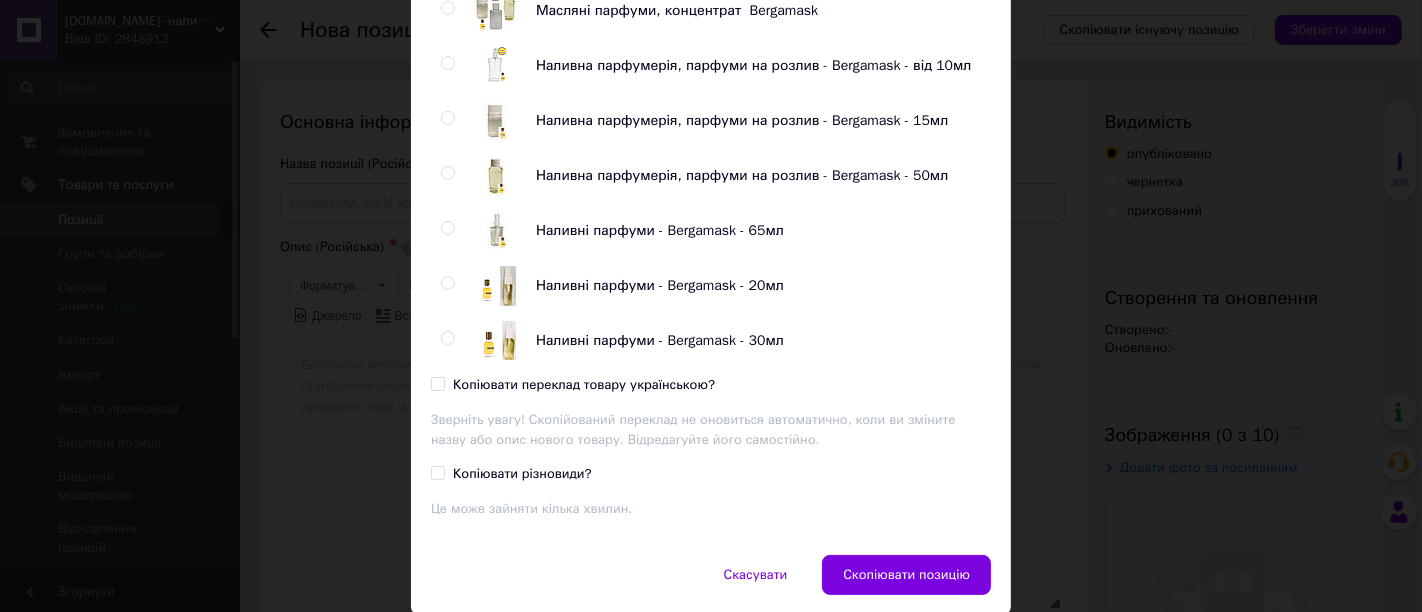 click at bounding box center (447, 228) 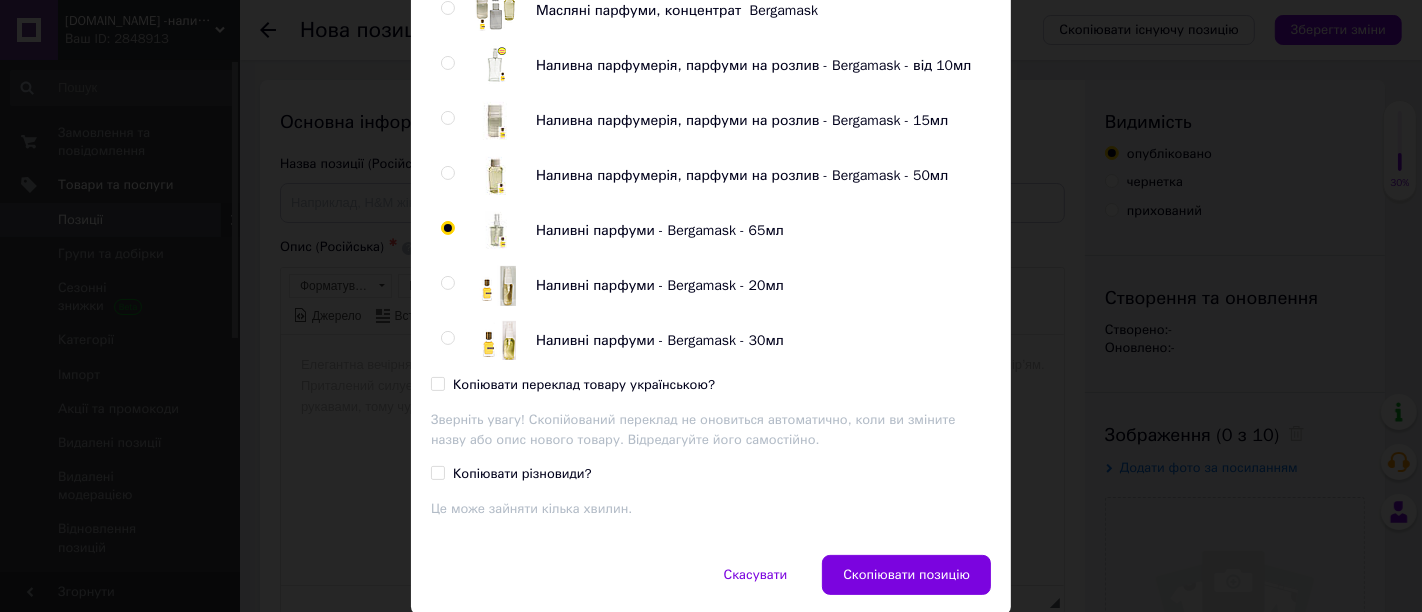 radio on "true" 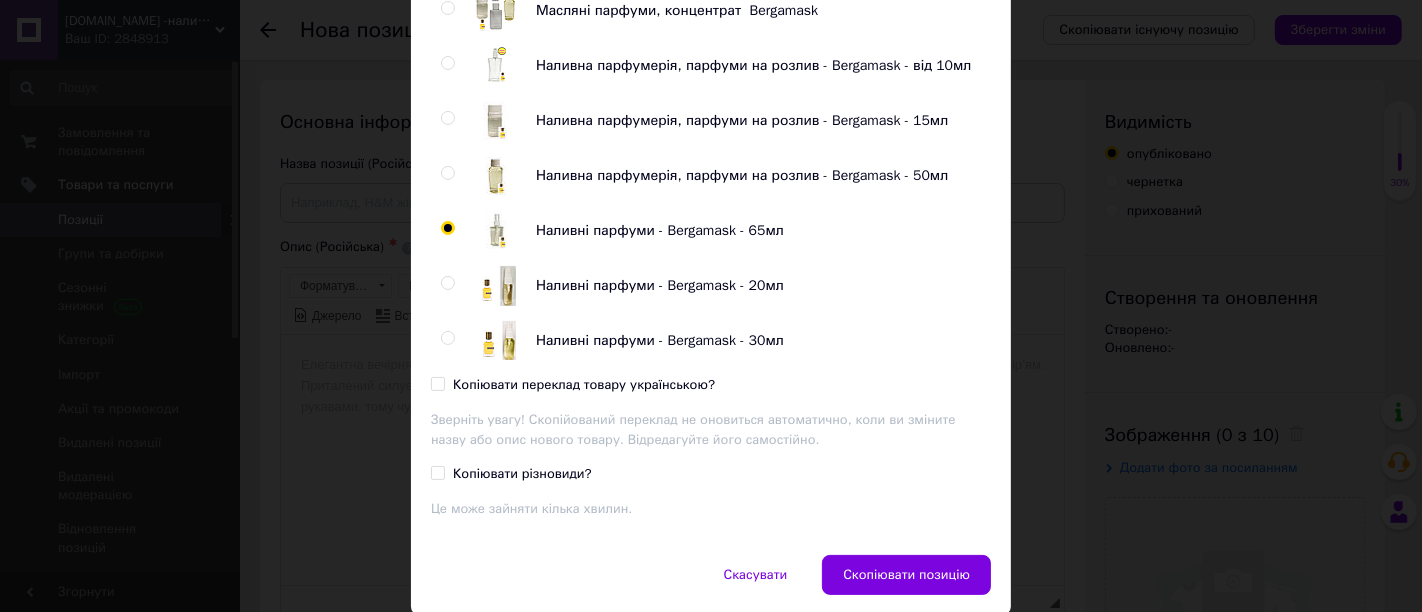 click on "Копіювати переклад товару українською?" at bounding box center [437, 383] 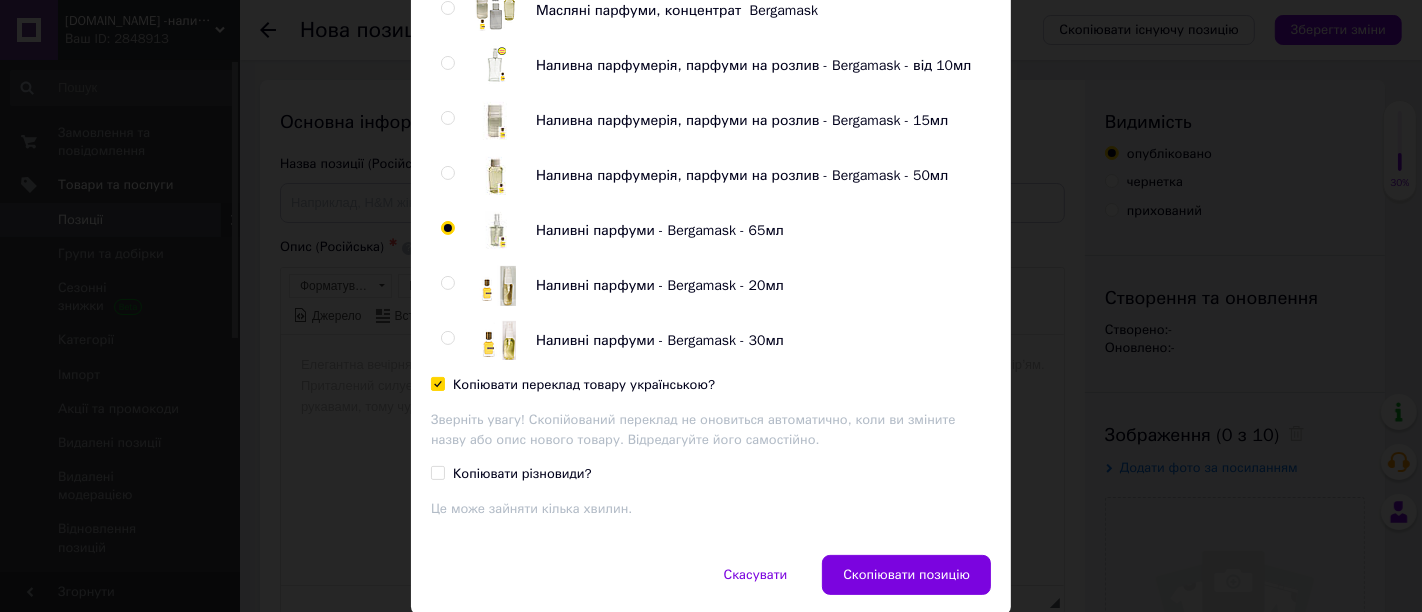 checkbox on "true" 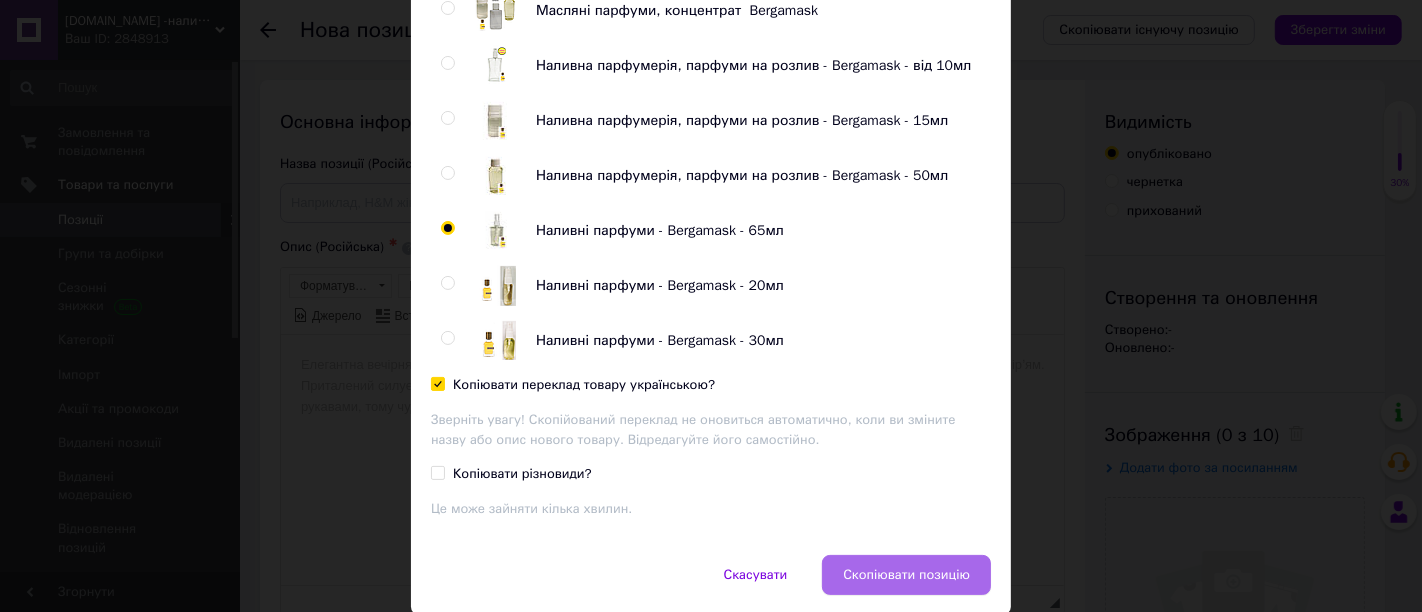 click on "Скопіювати позицію" at bounding box center [906, 575] 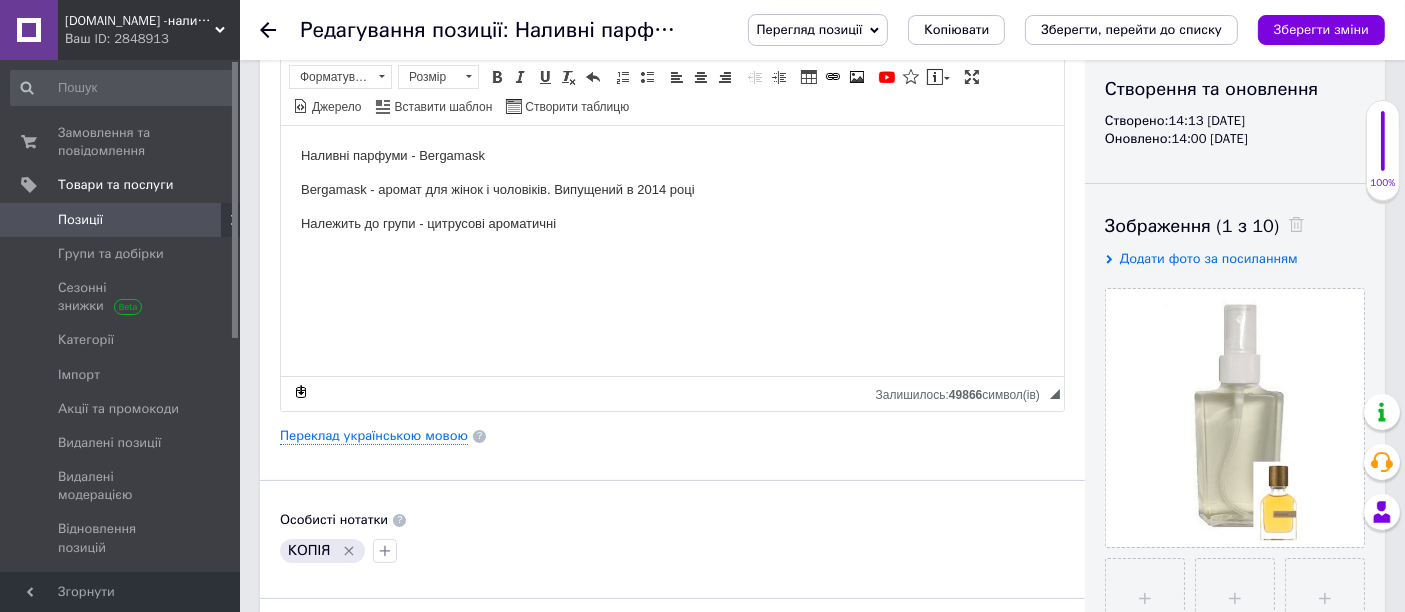 scroll, scrollTop: 222, scrollLeft: 0, axis: vertical 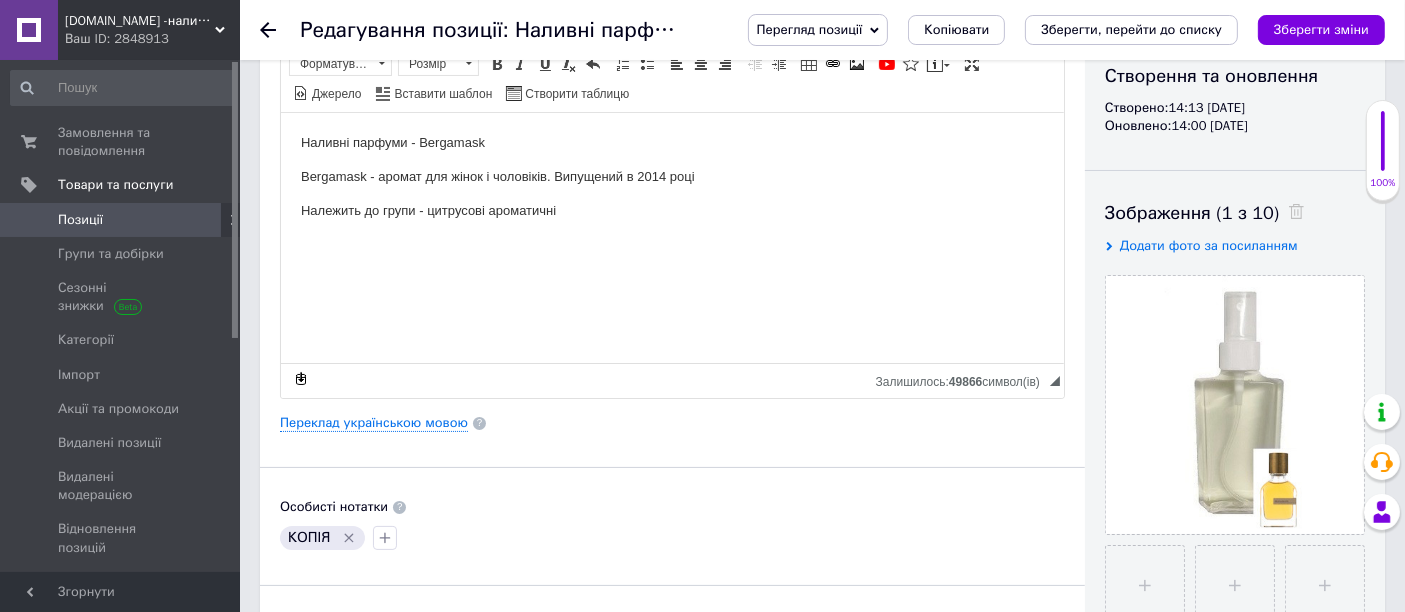 click 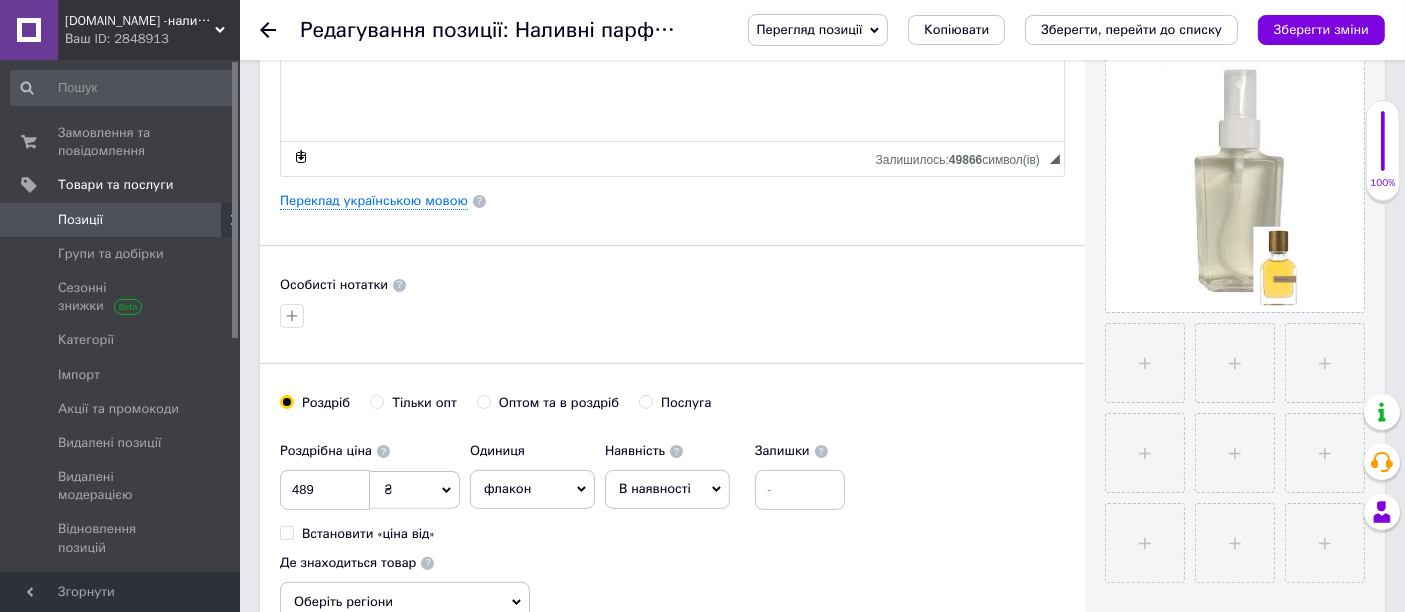 scroll, scrollTop: 0, scrollLeft: 0, axis: both 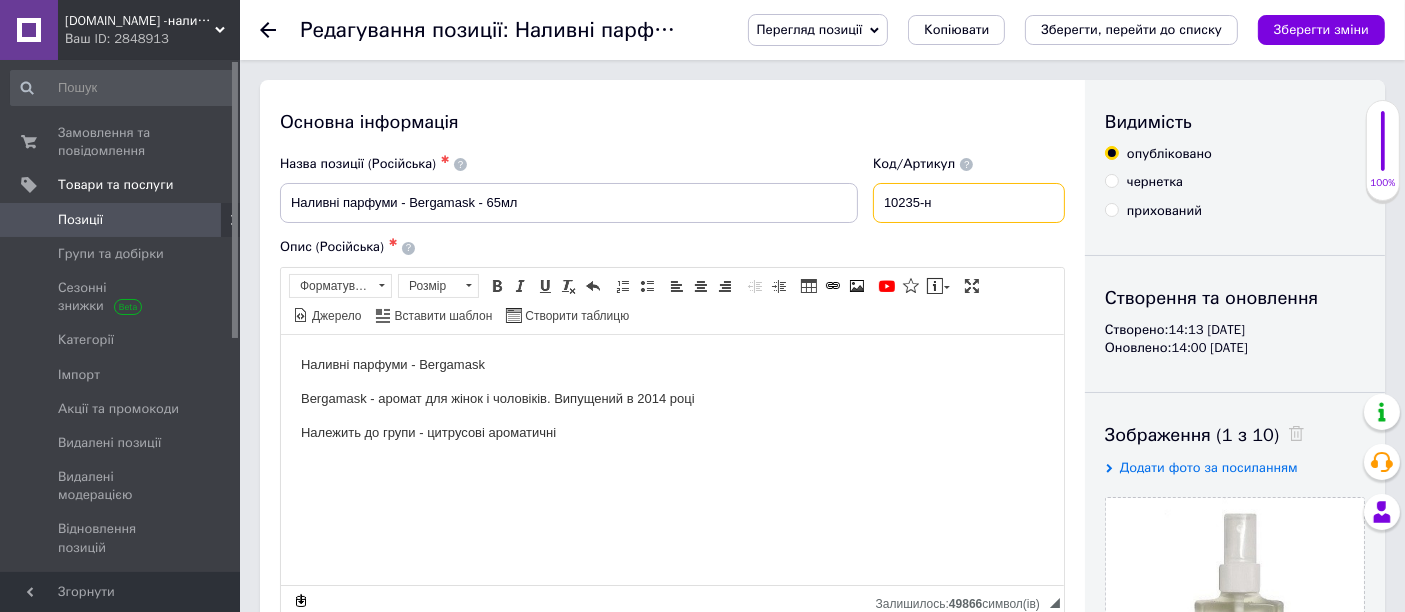 click on "10235-н" at bounding box center [969, 203] 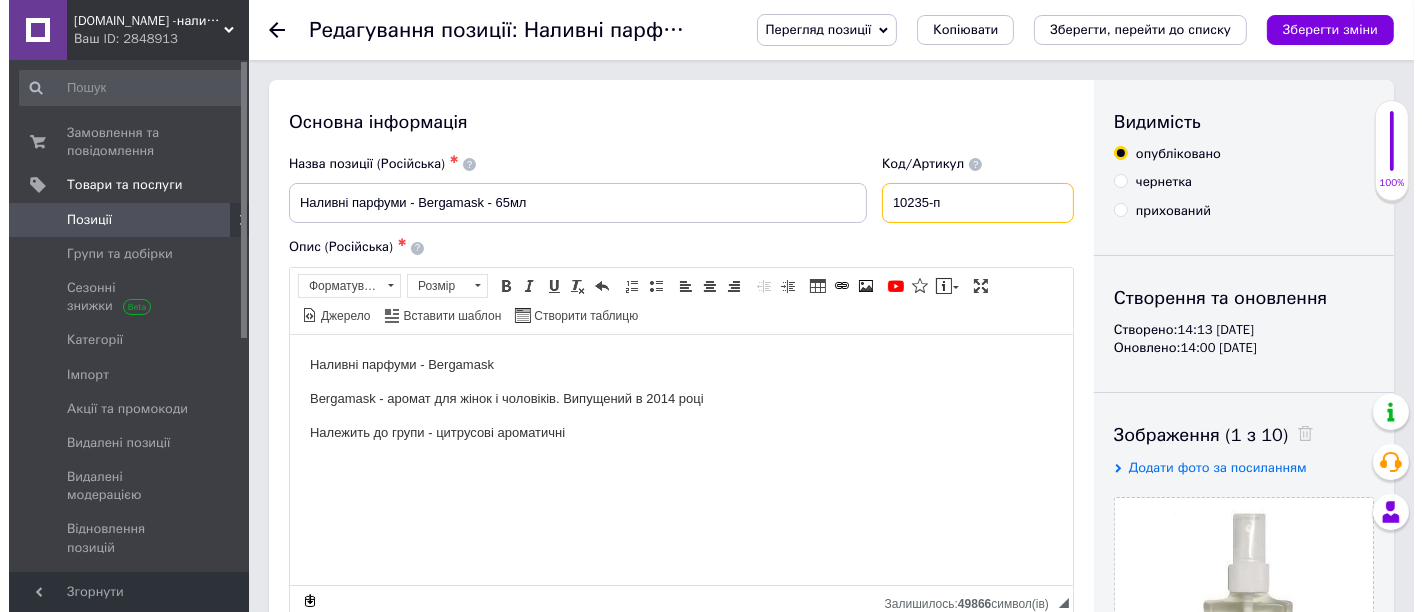 scroll, scrollTop: 111, scrollLeft: 0, axis: vertical 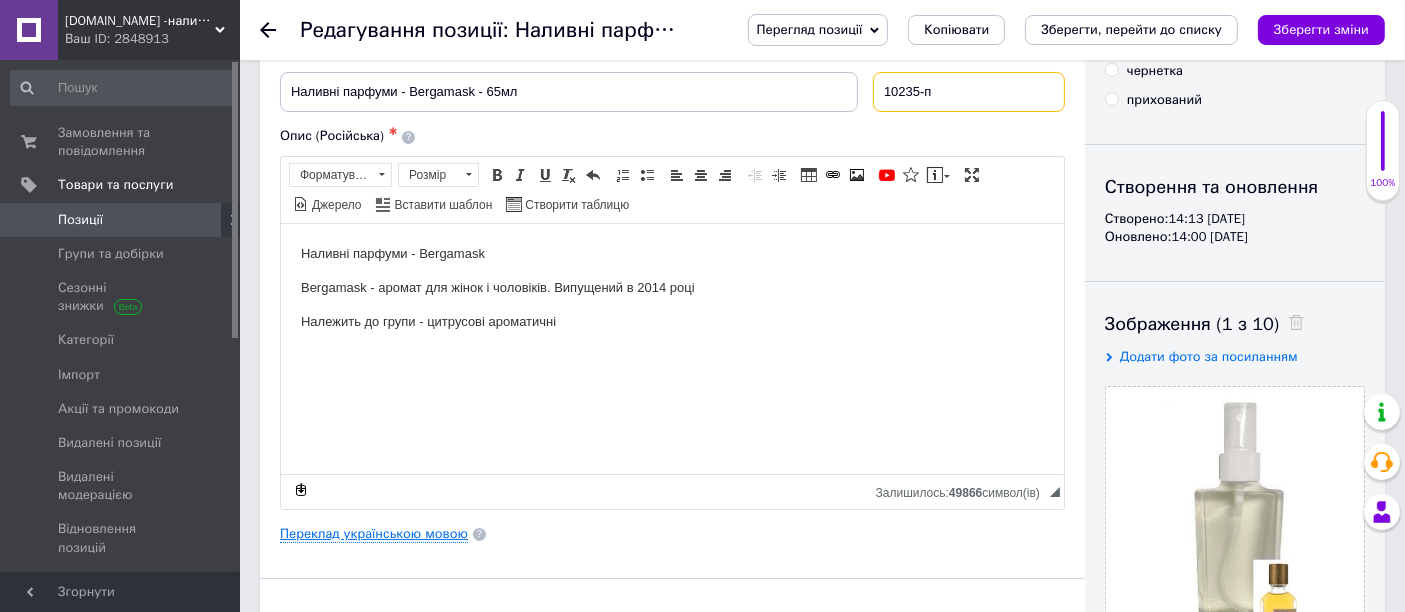 type on "10235-п" 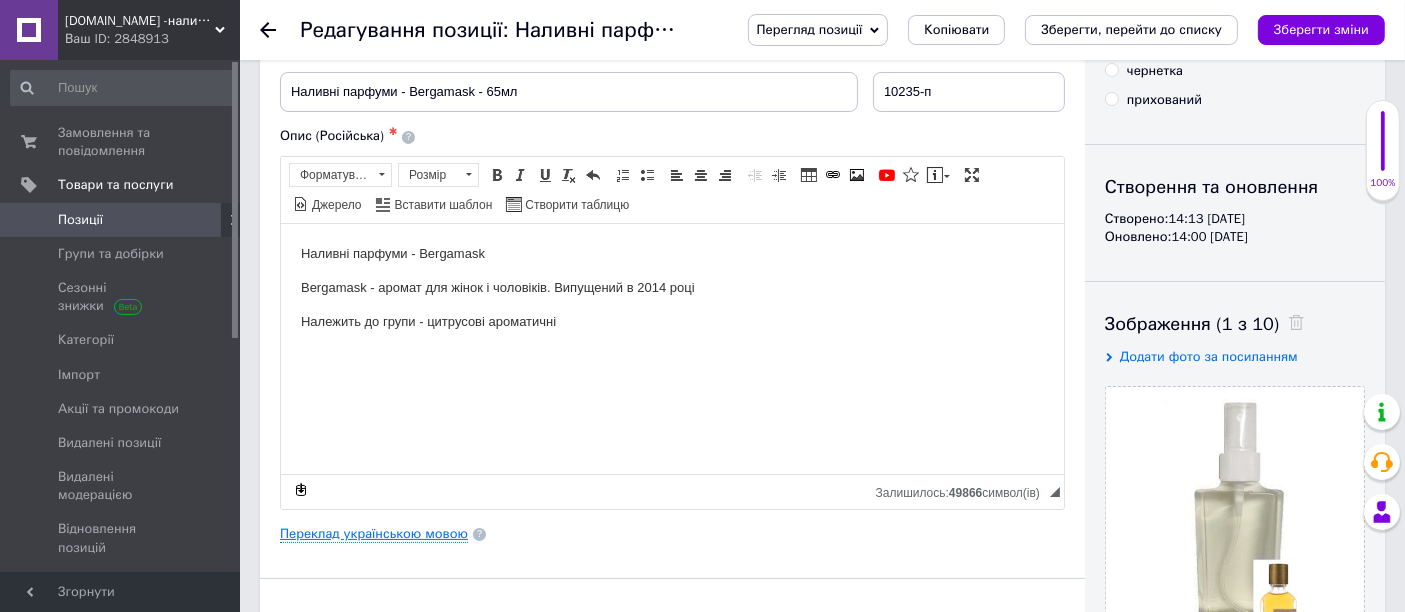 click on "Переклад українською мовою" at bounding box center (374, 534) 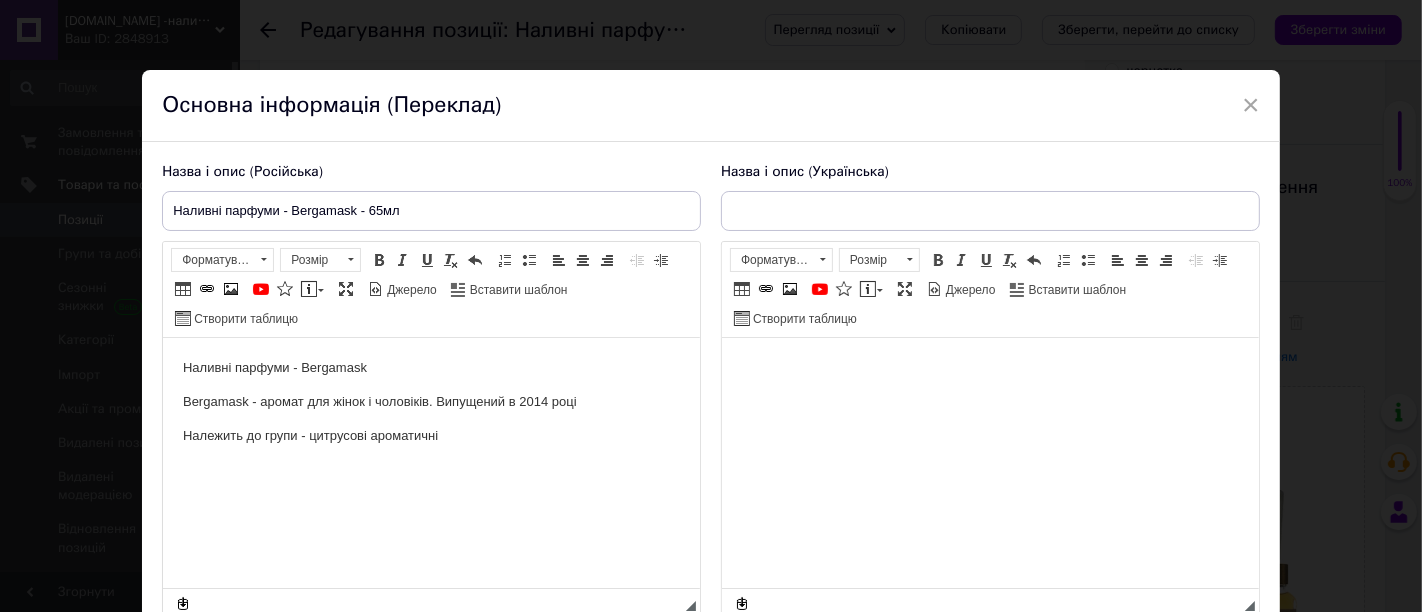 scroll, scrollTop: 0, scrollLeft: 0, axis: both 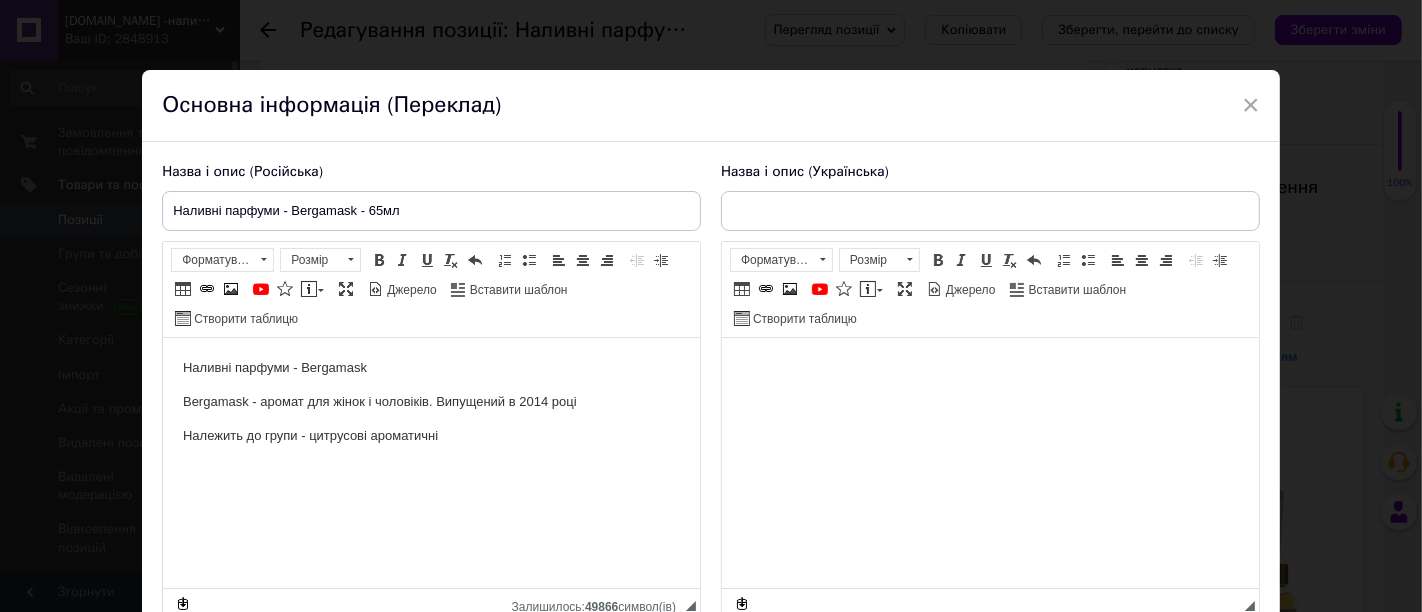 type on "Наливні парфуми - Bergamask - 65мл" 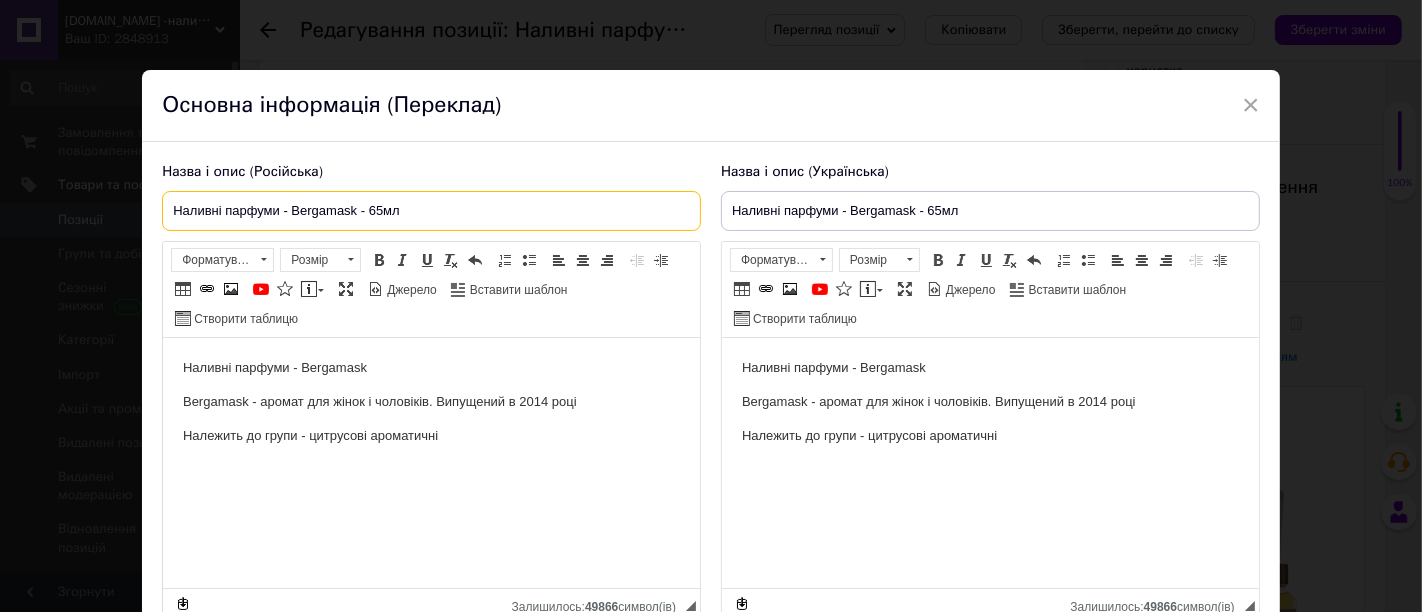 click on "Наливні парфуми - Bergamask - 65мл" at bounding box center (431, 211) 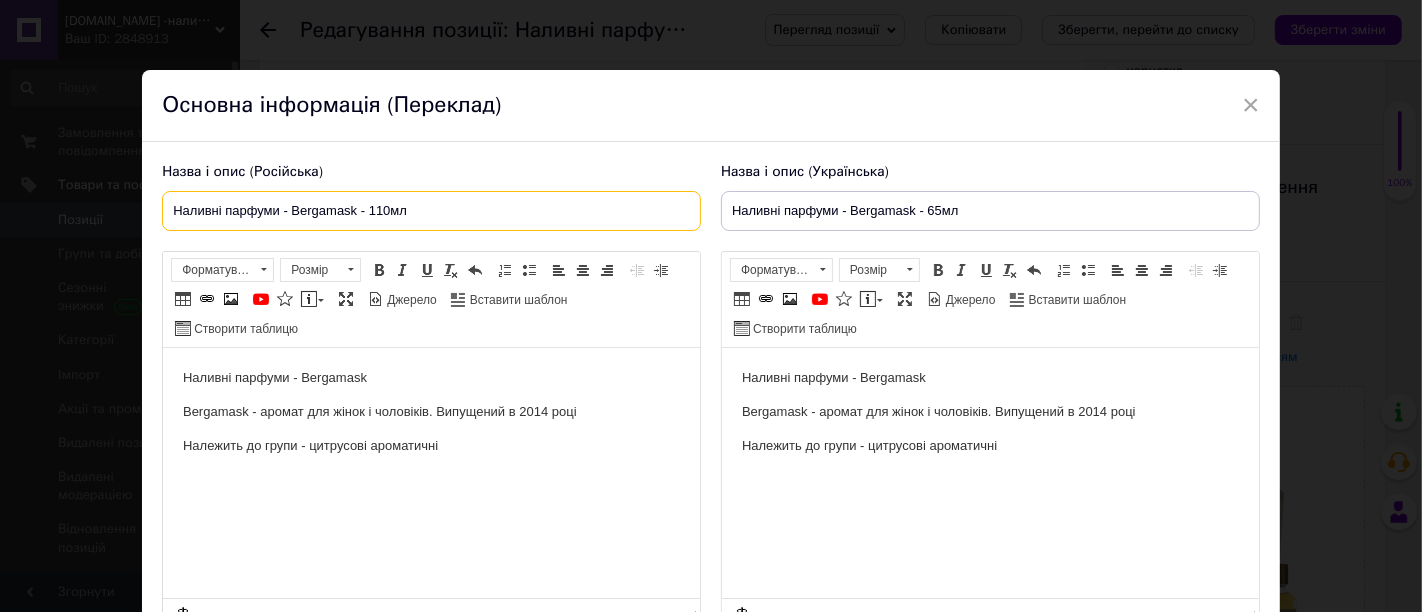 type on "Наливні парфуми - Bergamask - 110мл" 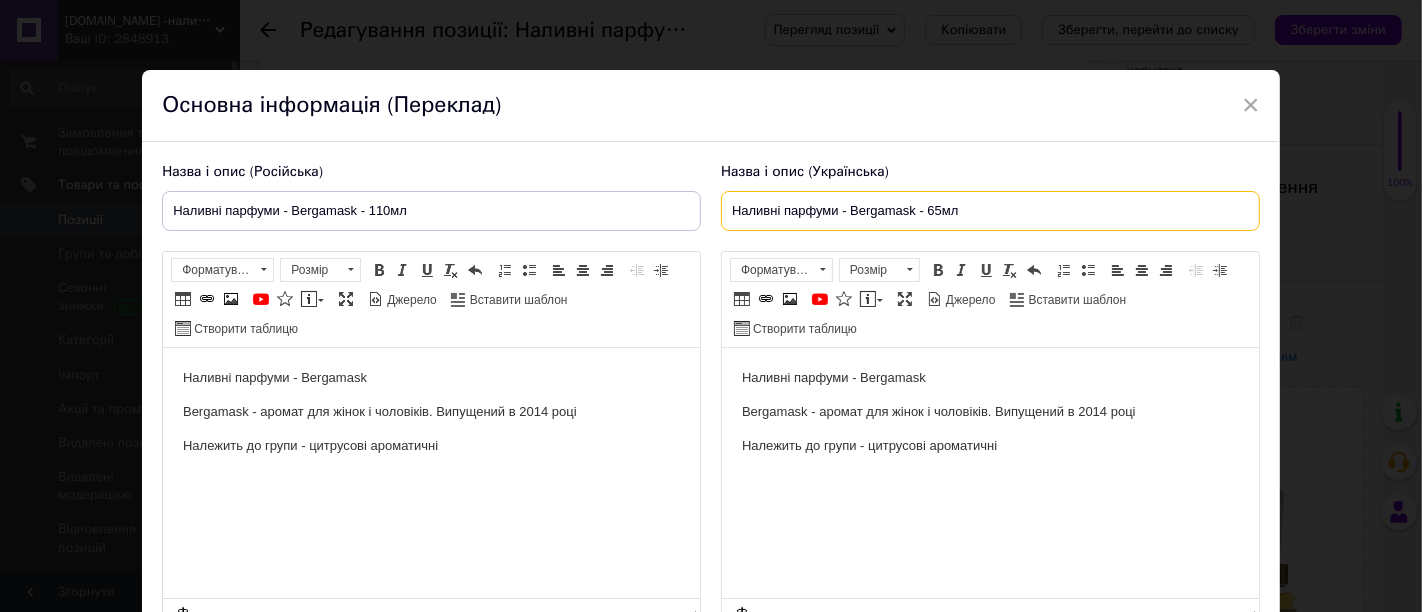 click on "Наливні парфуми - Bergamask - 65мл" at bounding box center (990, 211) 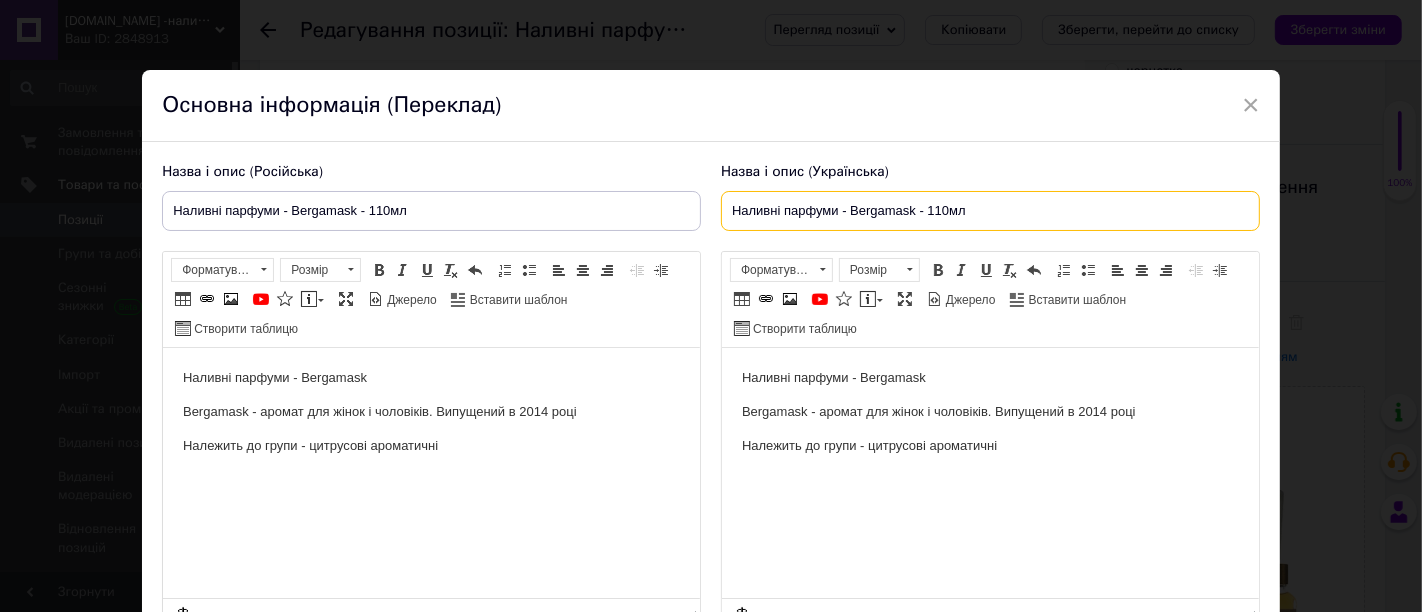 drag, startPoint x: 834, startPoint y: 215, endPoint x: 602, endPoint y: 218, distance: 232.0194 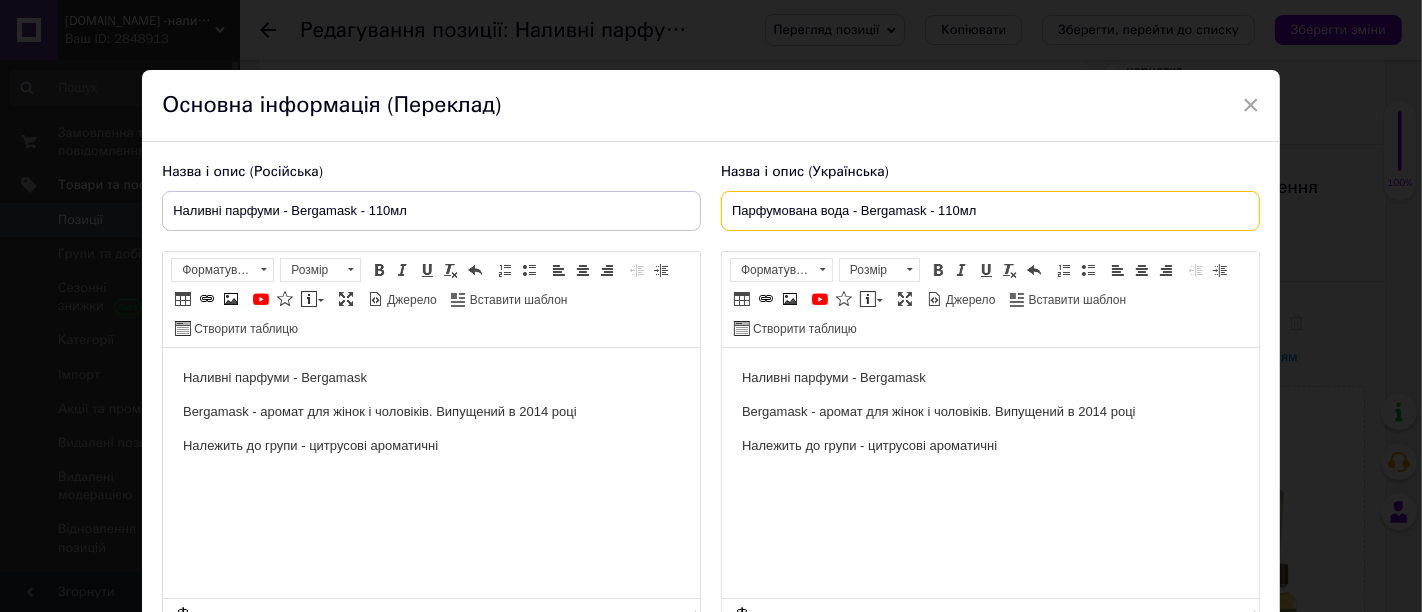 drag, startPoint x: 844, startPoint y: 220, endPoint x: 702, endPoint y: 220, distance: 142 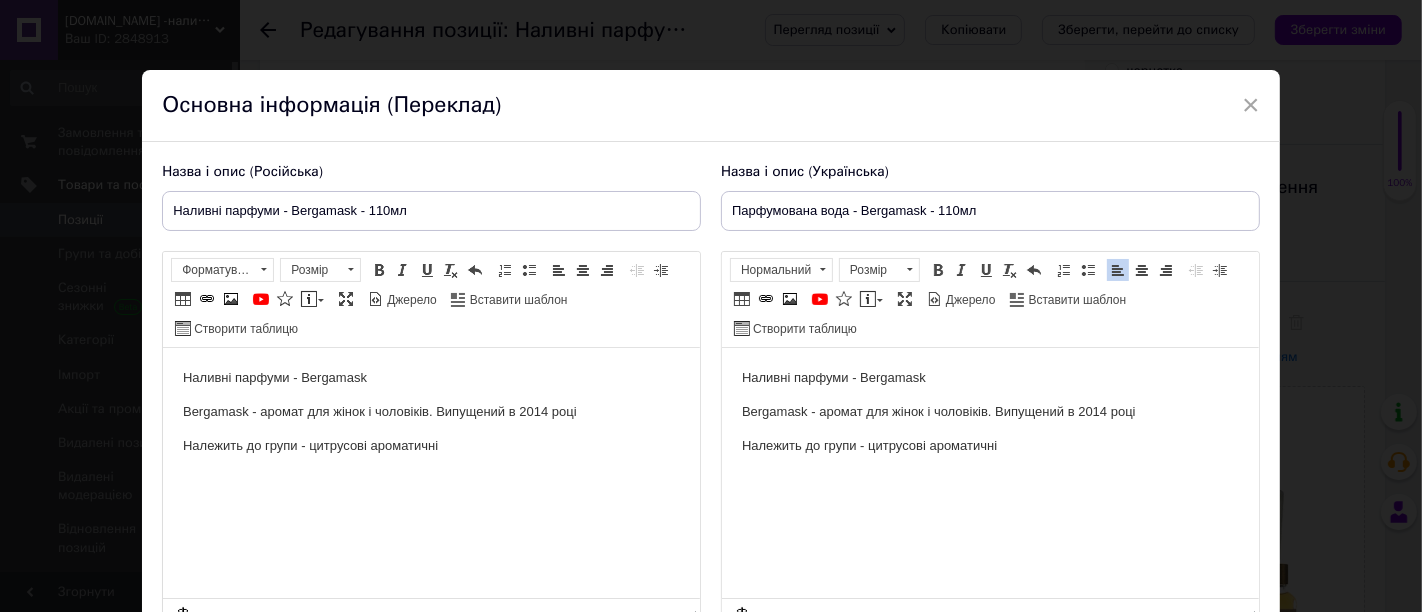 drag, startPoint x: 843, startPoint y: 383, endPoint x: 646, endPoint y: 383, distance: 197 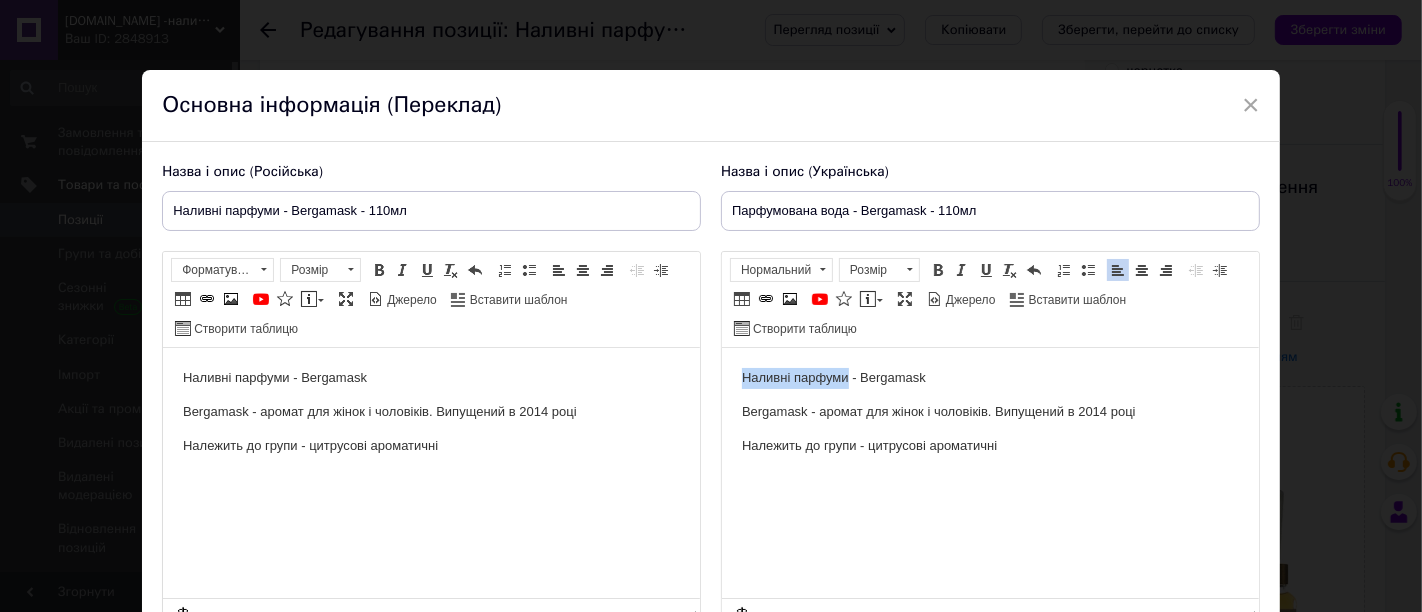 drag, startPoint x: 848, startPoint y: 380, endPoint x: 1237, endPoint y: 377, distance: 389.01157 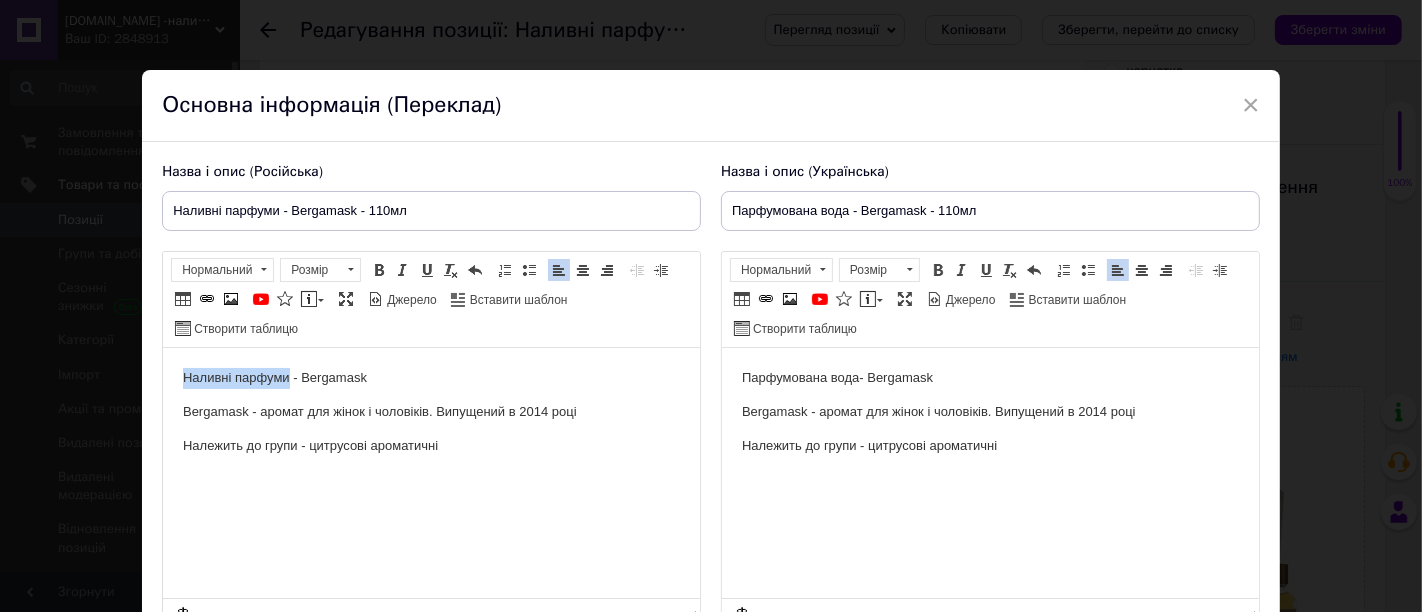 drag, startPoint x: 288, startPoint y: 383, endPoint x: 19, endPoint y: 377, distance: 269.0669 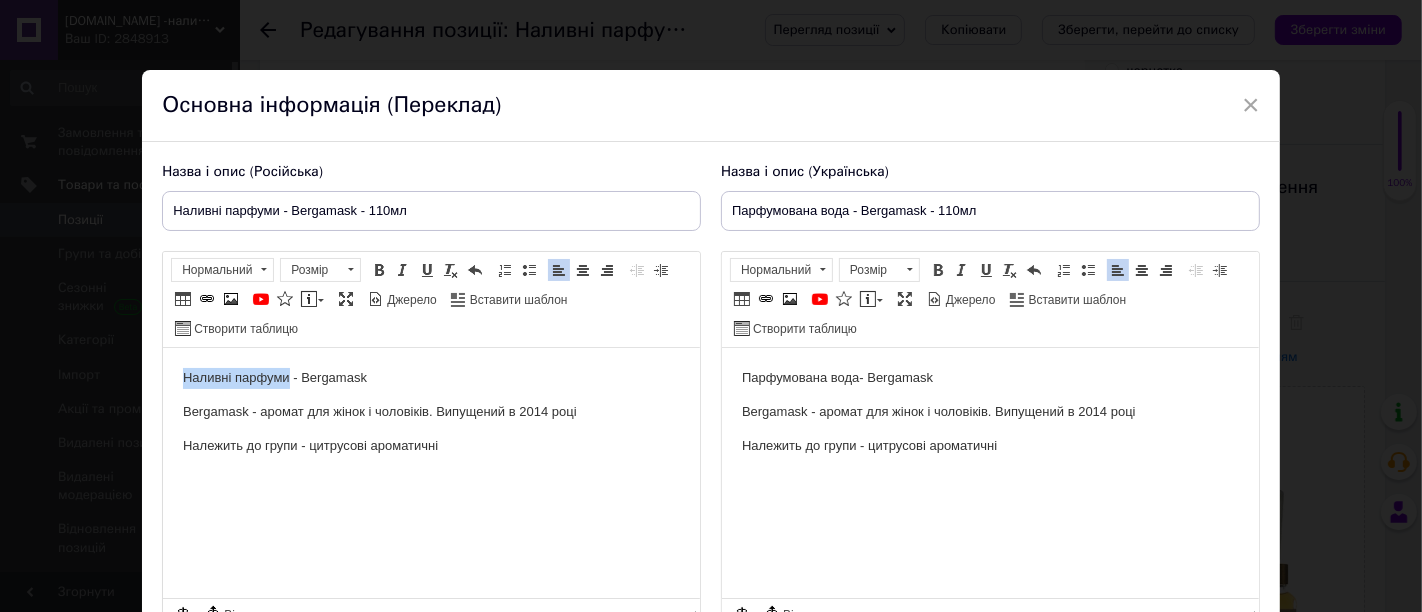 type 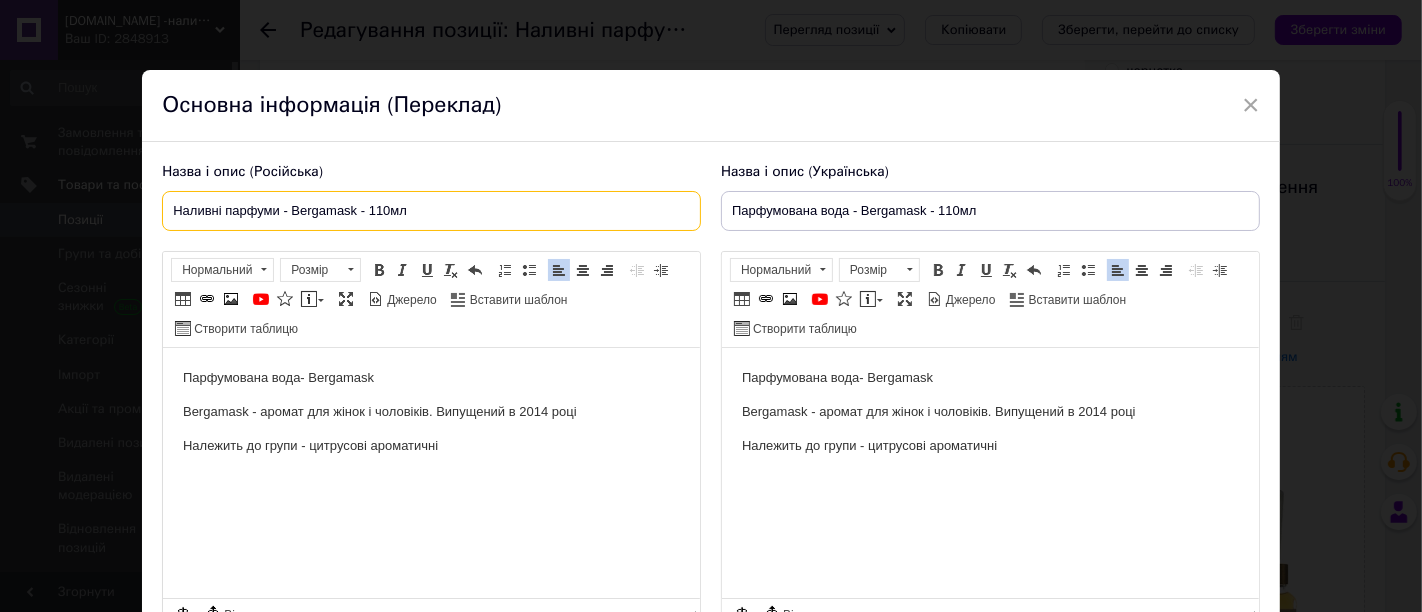 drag, startPoint x: 278, startPoint y: 215, endPoint x: 54, endPoint y: 213, distance: 224.00893 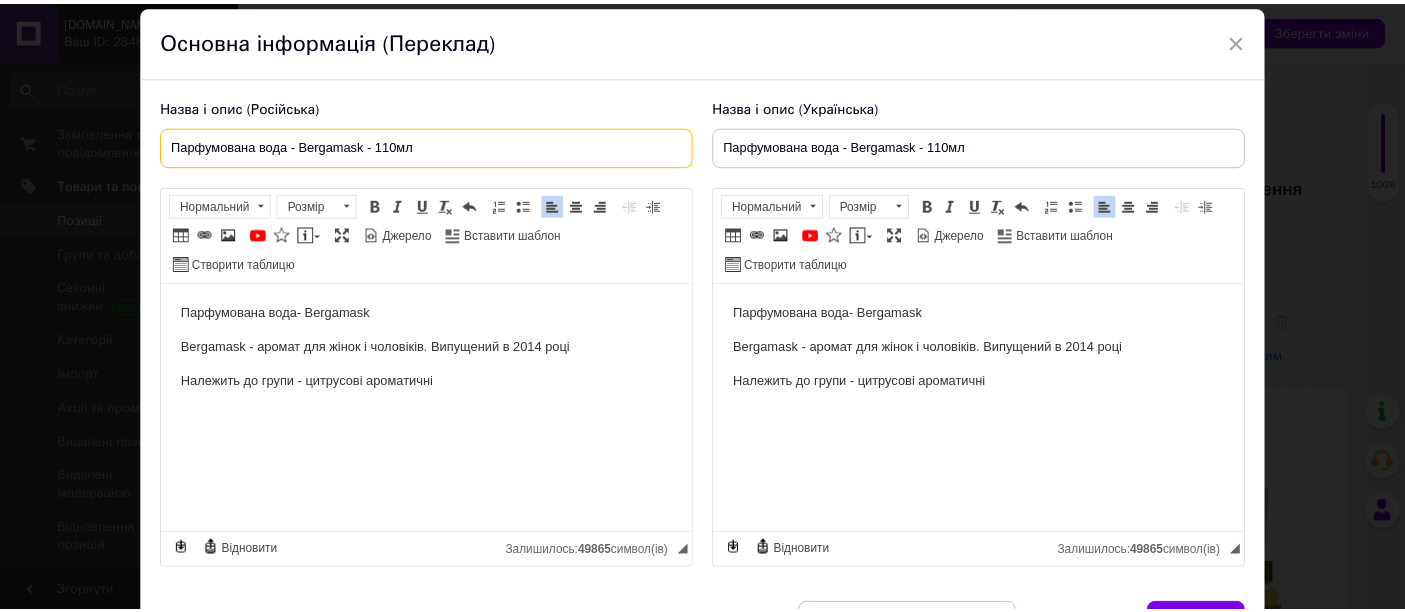 scroll, scrollTop: 111, scrollLeft: 0, axis: vertical 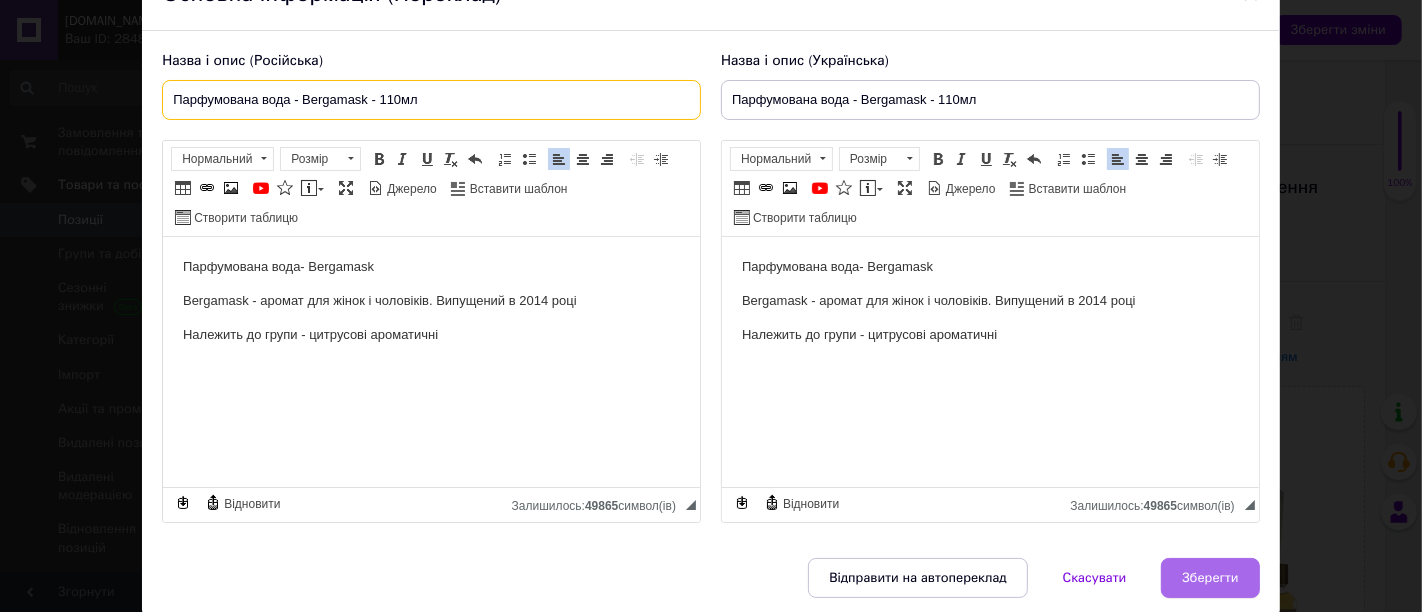 type on "Парфумована вода - Bergamask - 110мл" 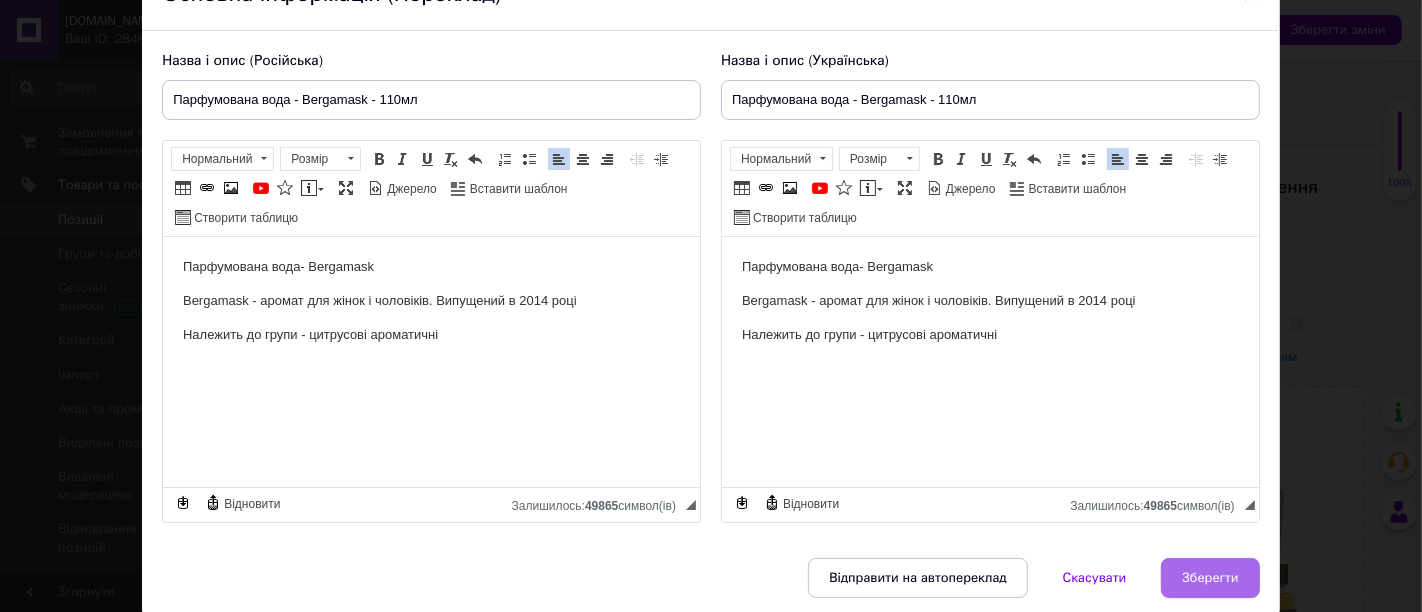 click on "Зберегти" at bounding box center (1210, 578) 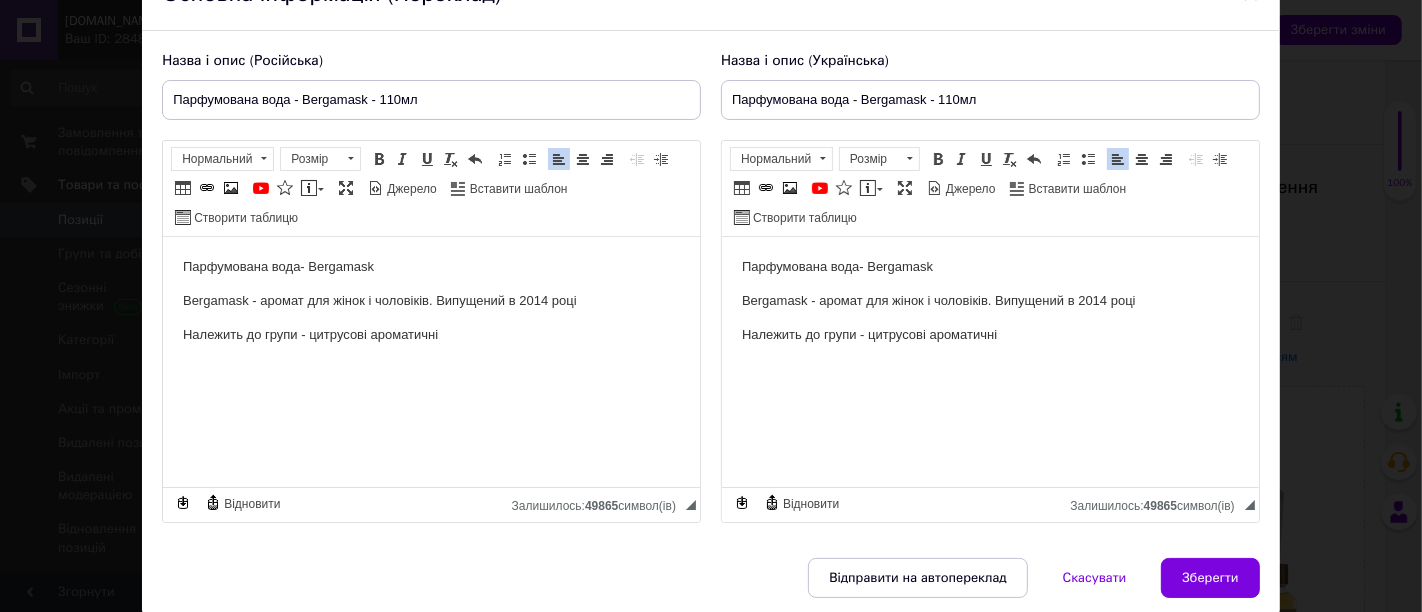 type on "Парфумована вода - Bergamask - 110мл" 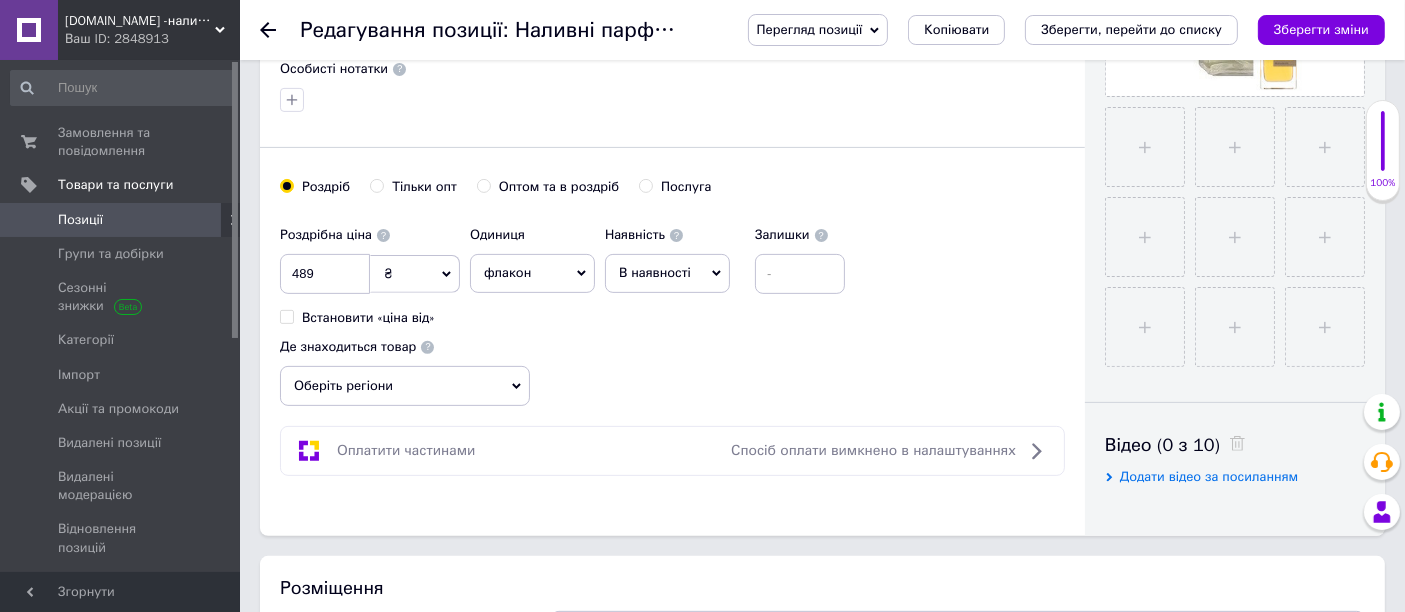 scroll, scrollTop: 666, scrollLeft: 0, axis: vertical 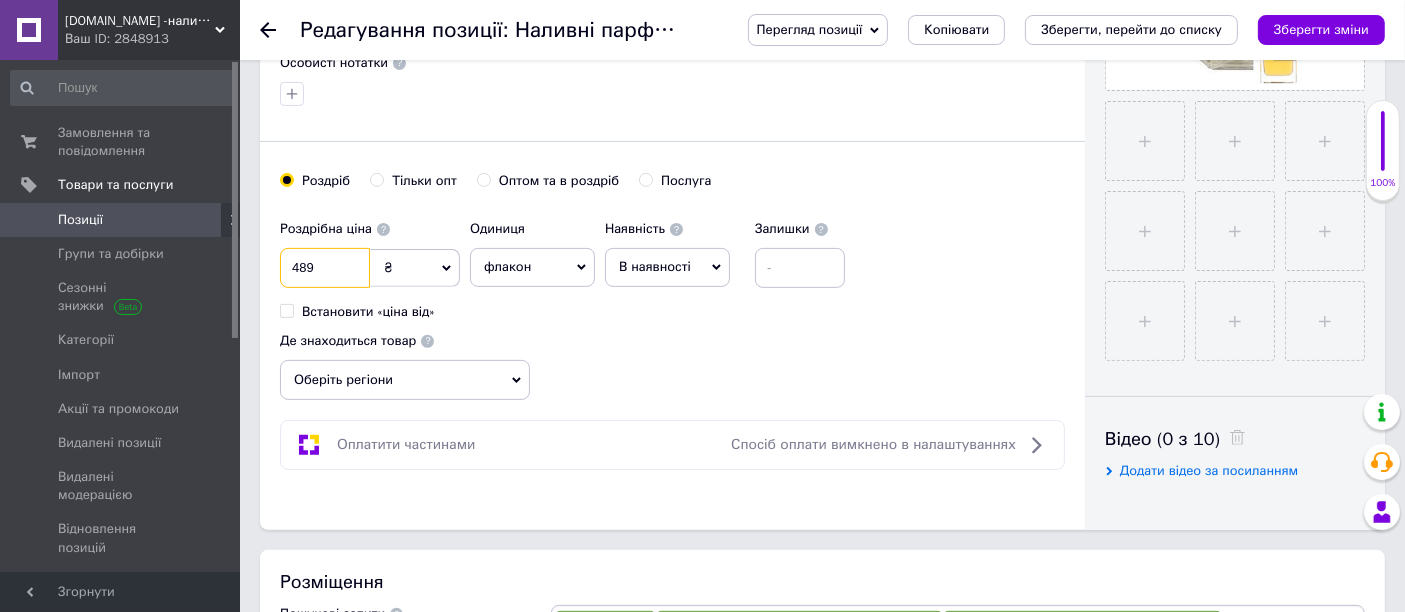 click on "489" at bounding box center [325, 268] 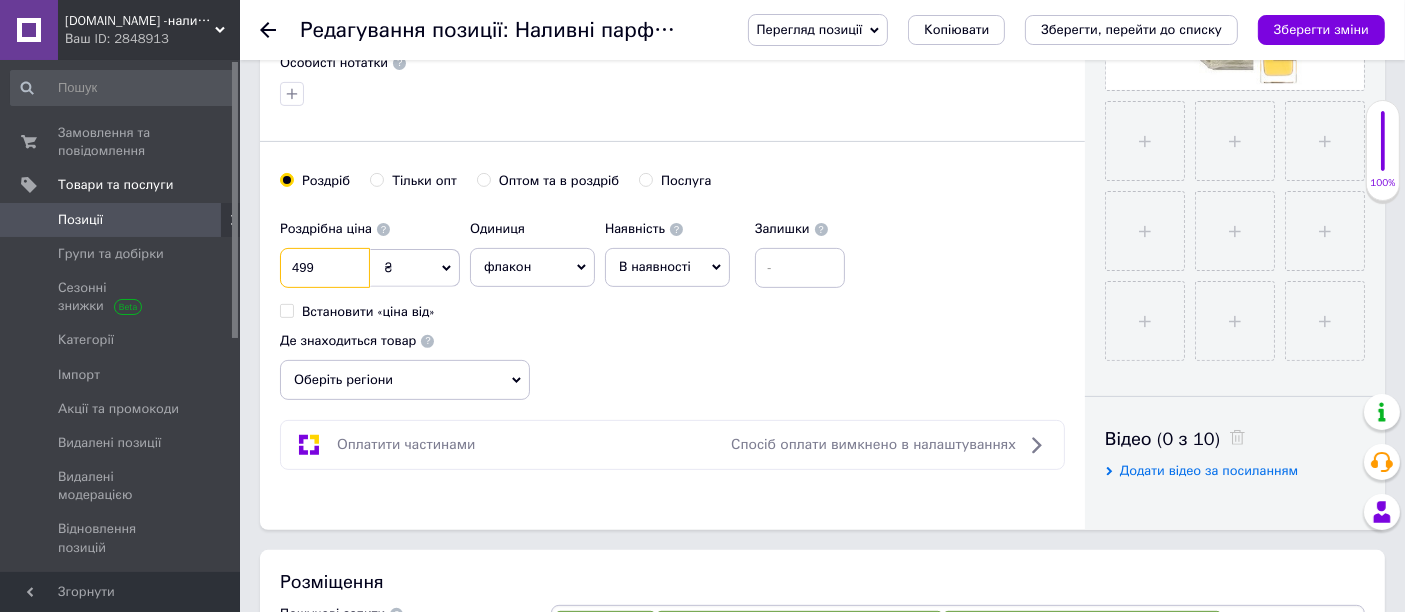type on "499" 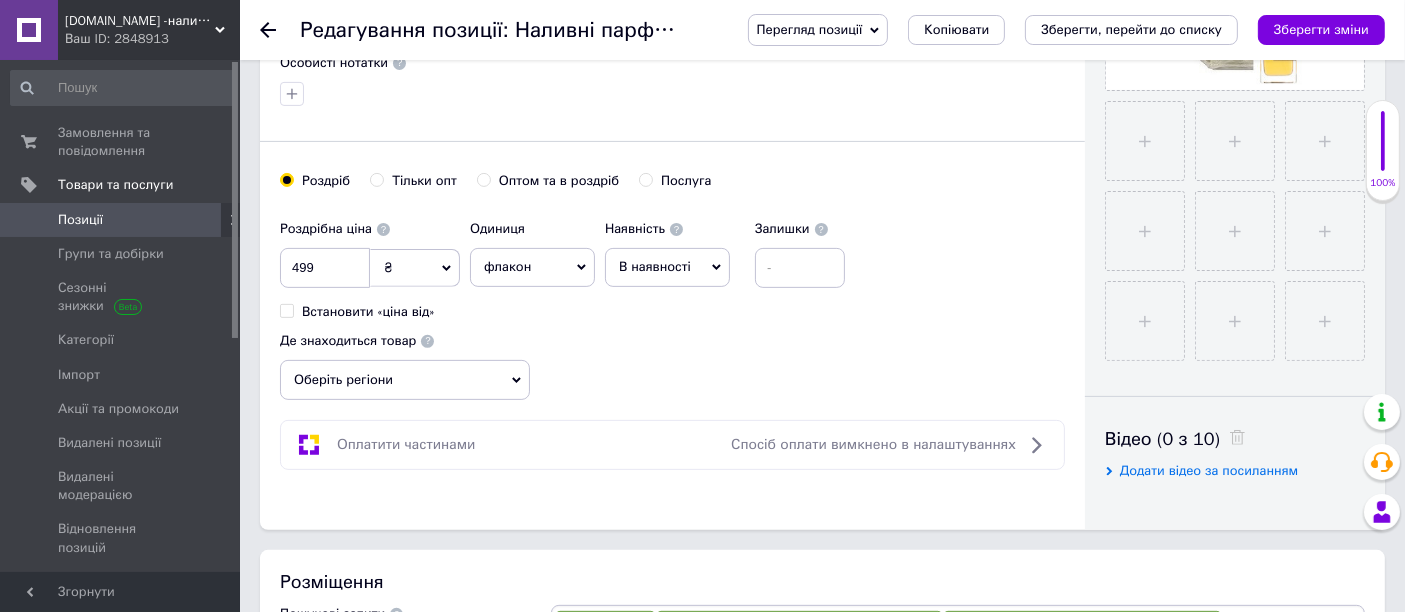 click on "Оберіть регіони" at bounding box center (405, 380) 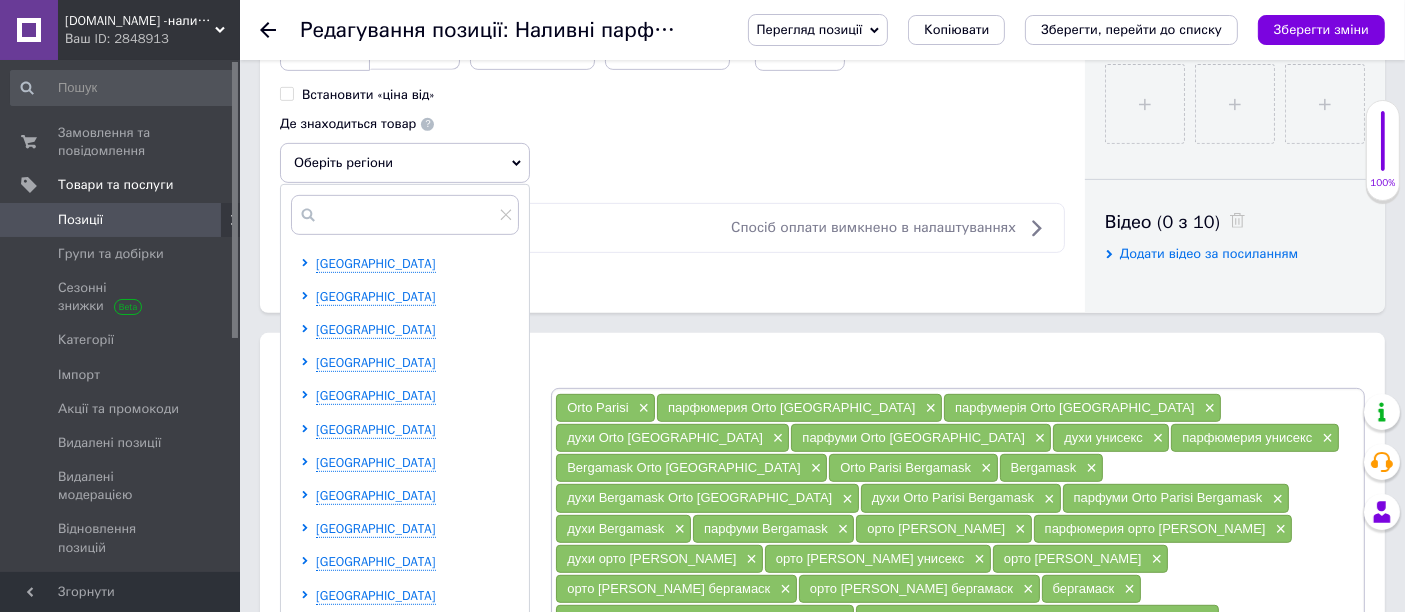 scroll, scrollTop: 888, scrollLeft: 0, axis: vertical 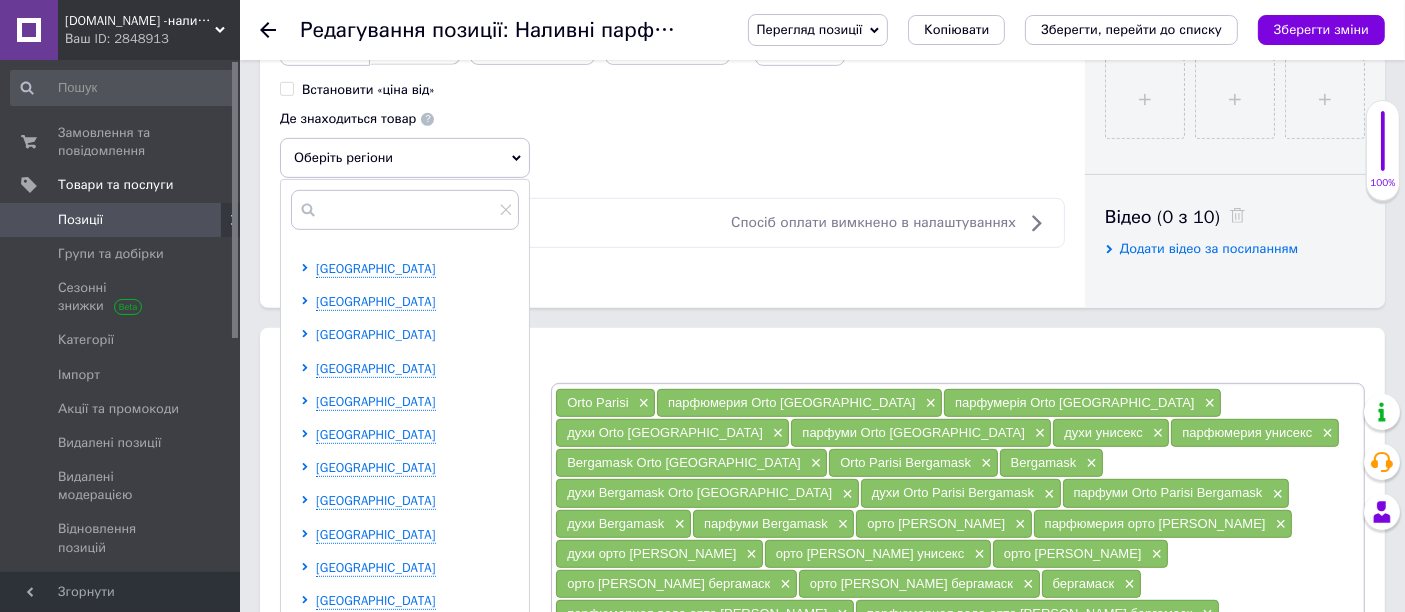 click 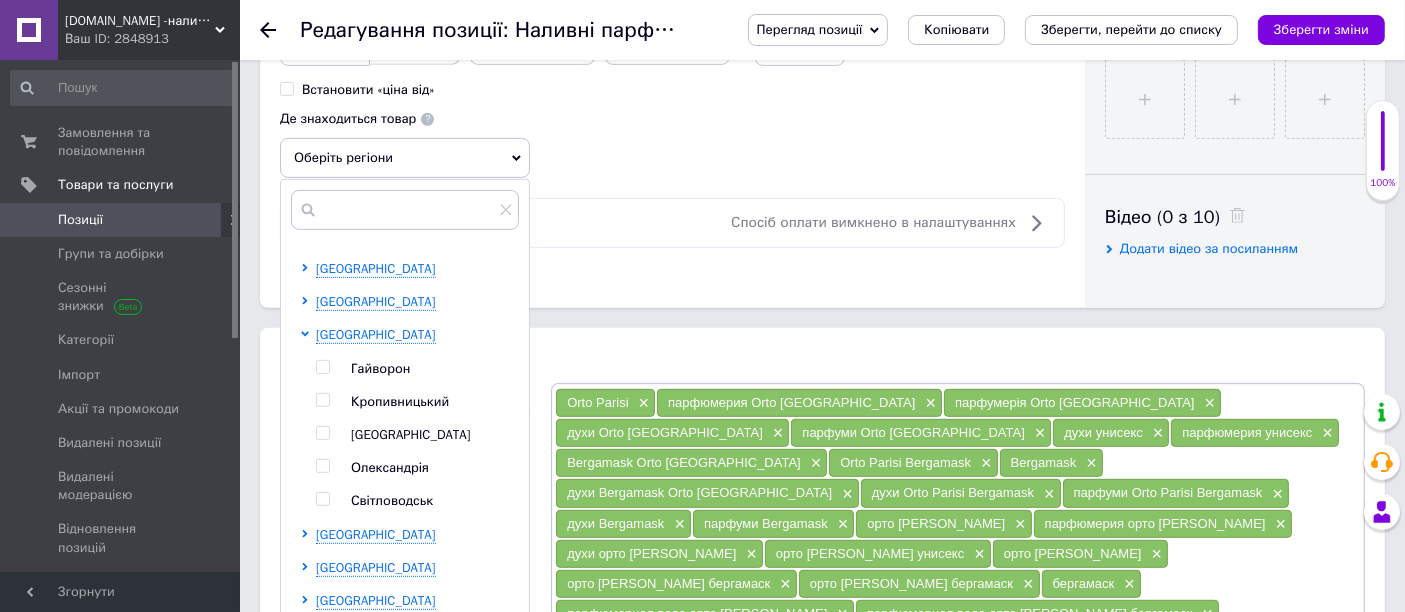 click at bounding box center [322, 400] 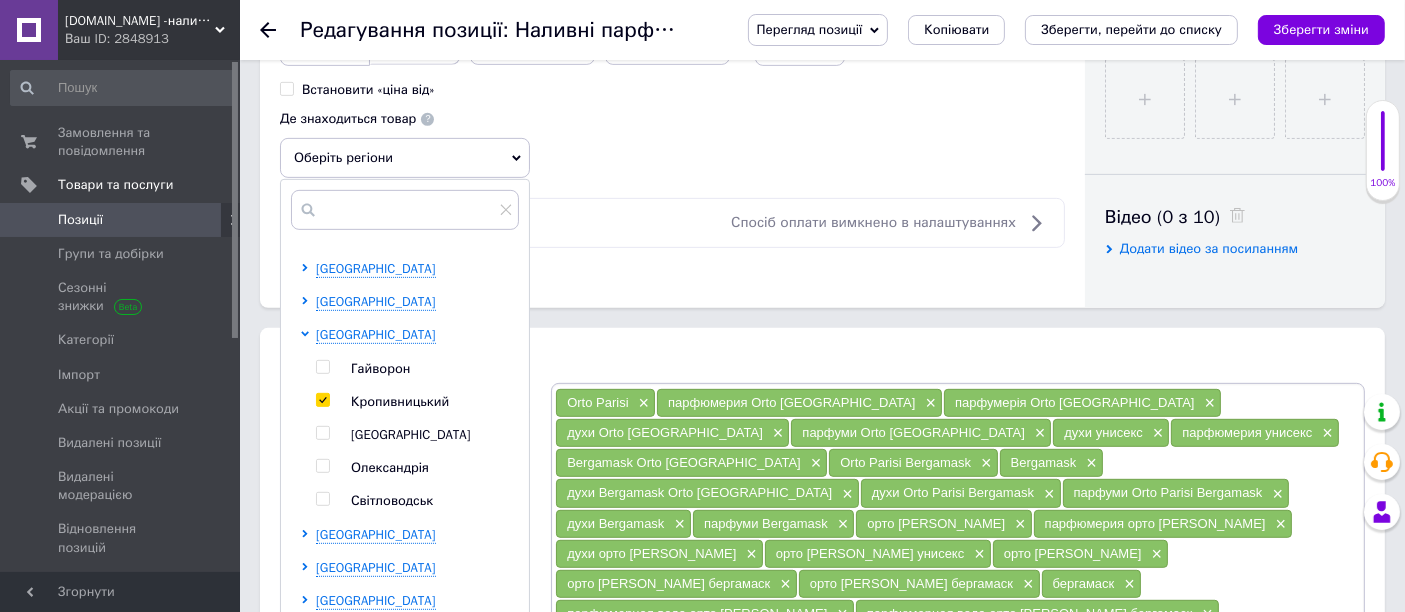 checkbox on "true" 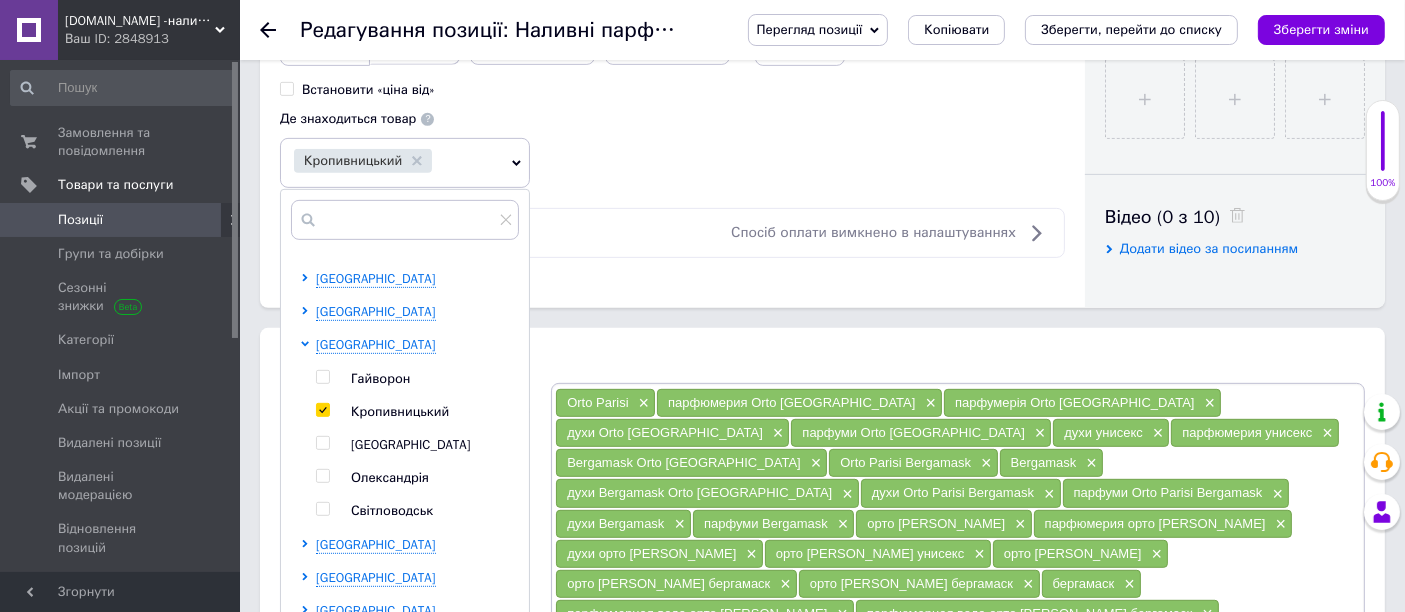click on "Розміщення" at bounding box center (822, 360) 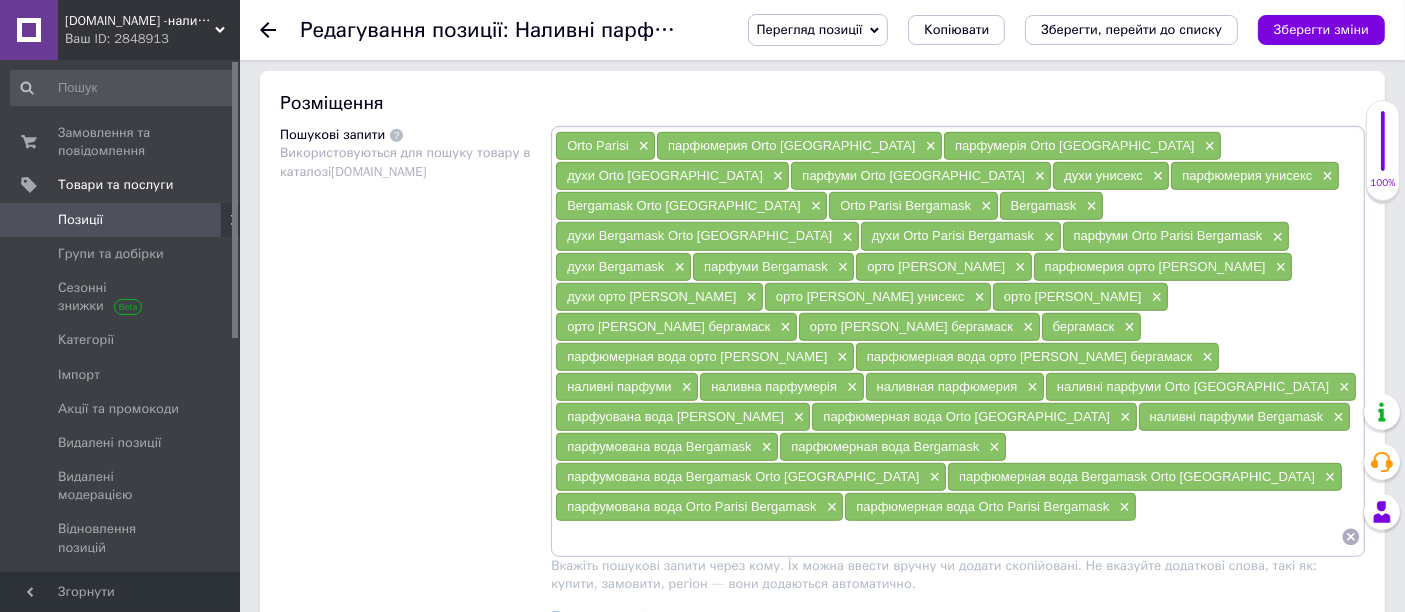 scroll, scrollTop: 1333, scrollLeft: 0, axis: vertical 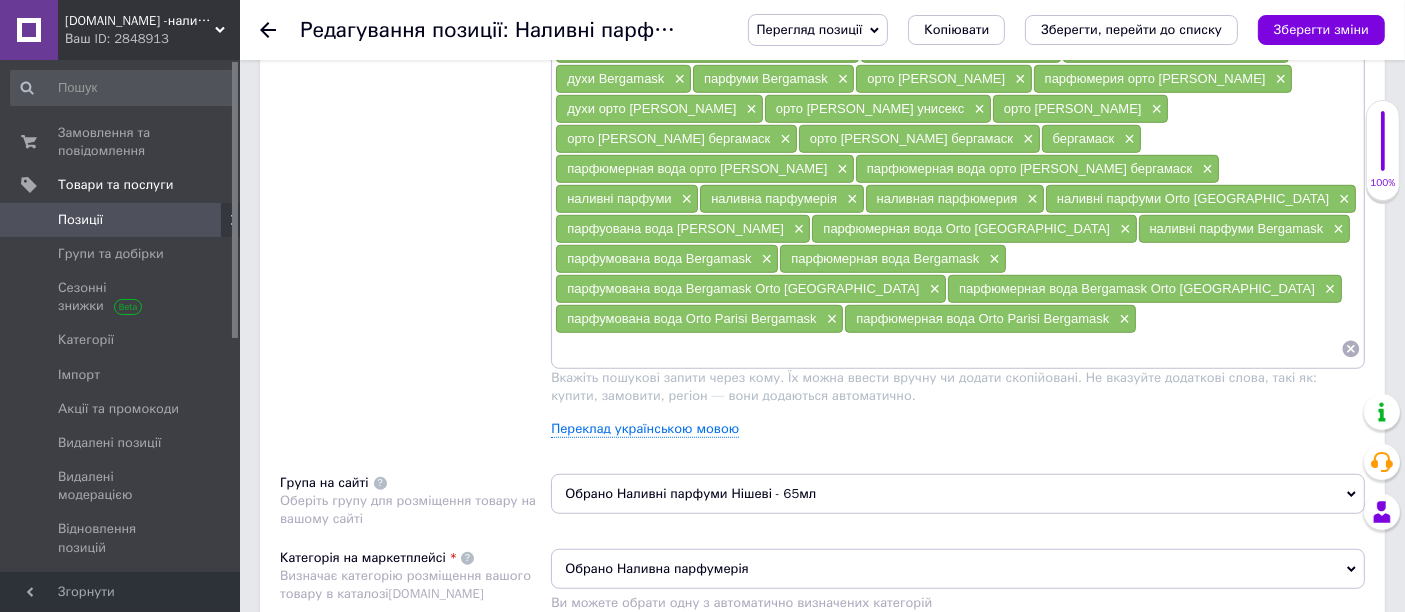 click on "Обрано Наливні парфуми Нішеві - 65мл" at bounding box center (958, 494) 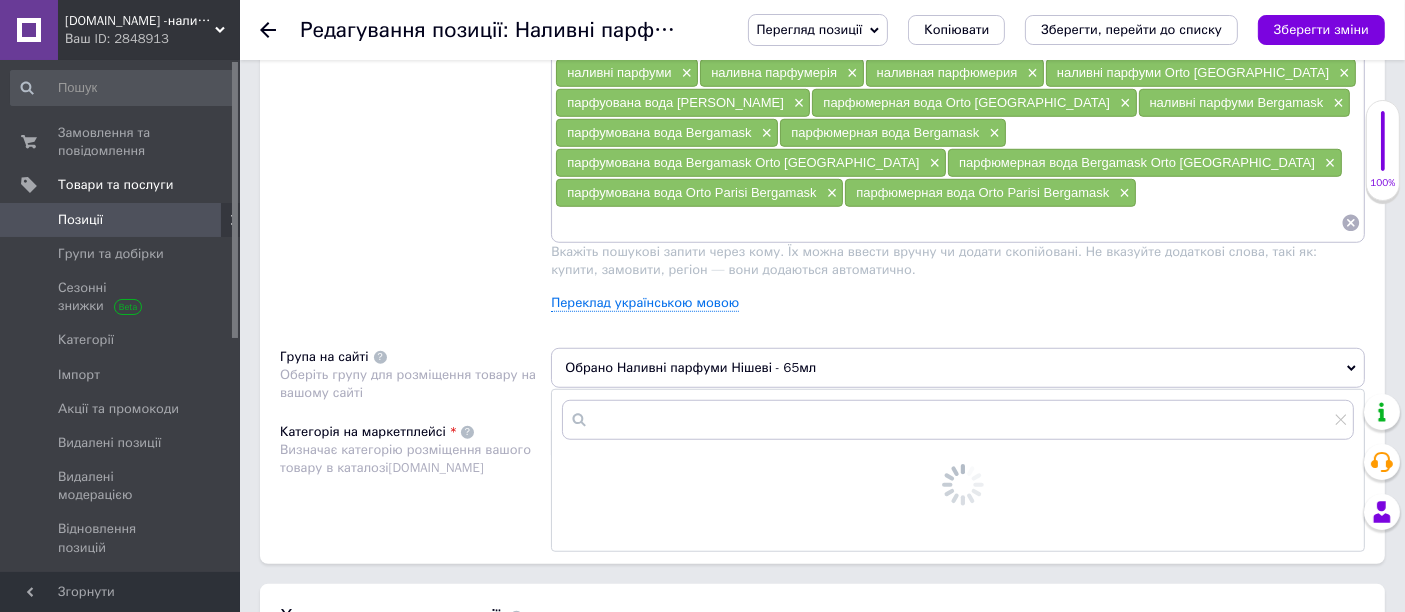scroll, scrollTop: 1555, scrollLeft: 0, axis: vertical 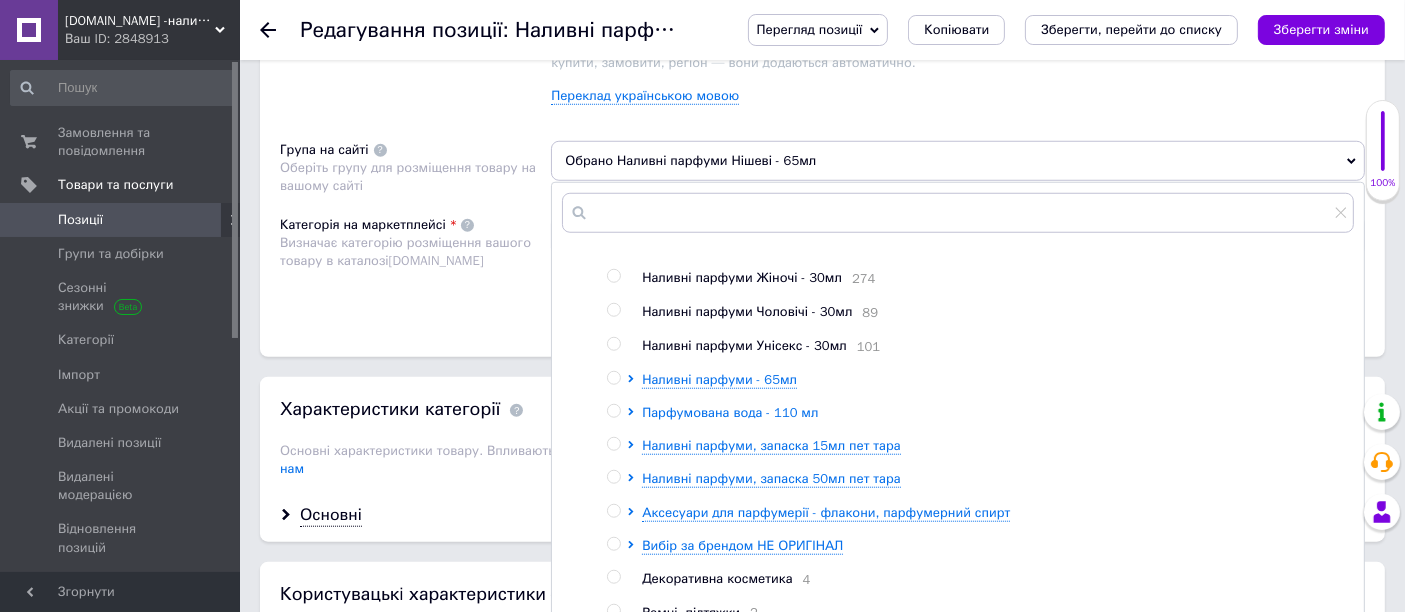 click 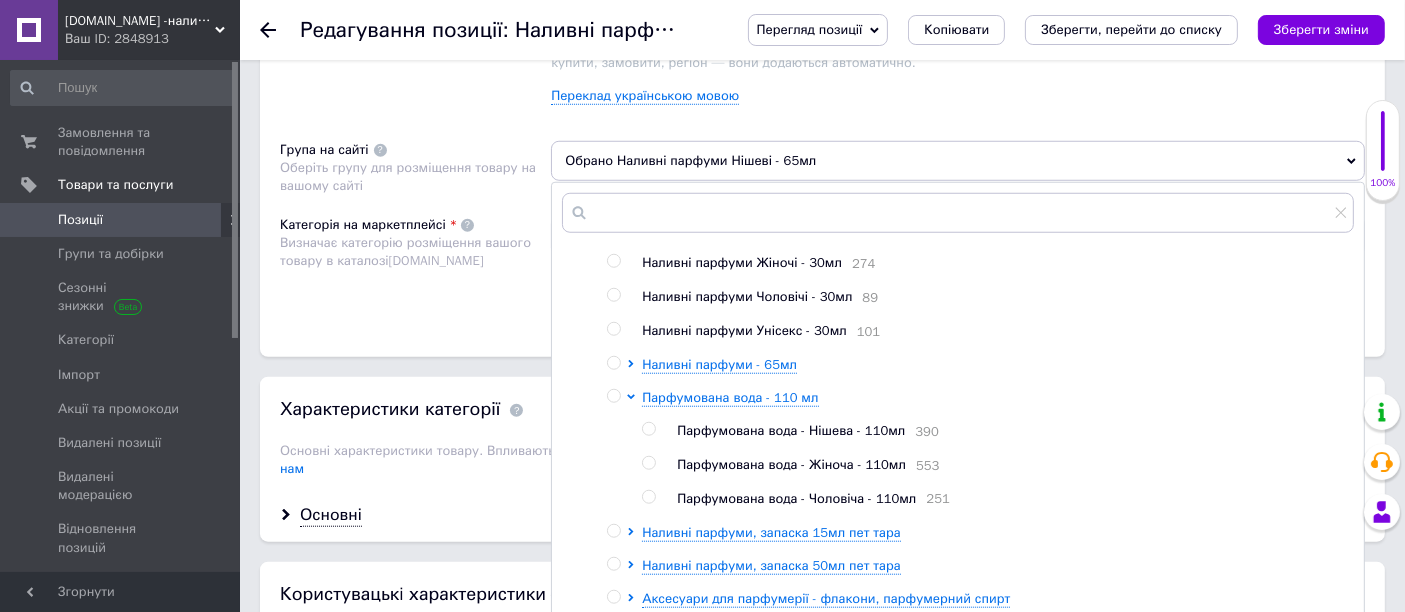 click at bounding box center (648, 429) 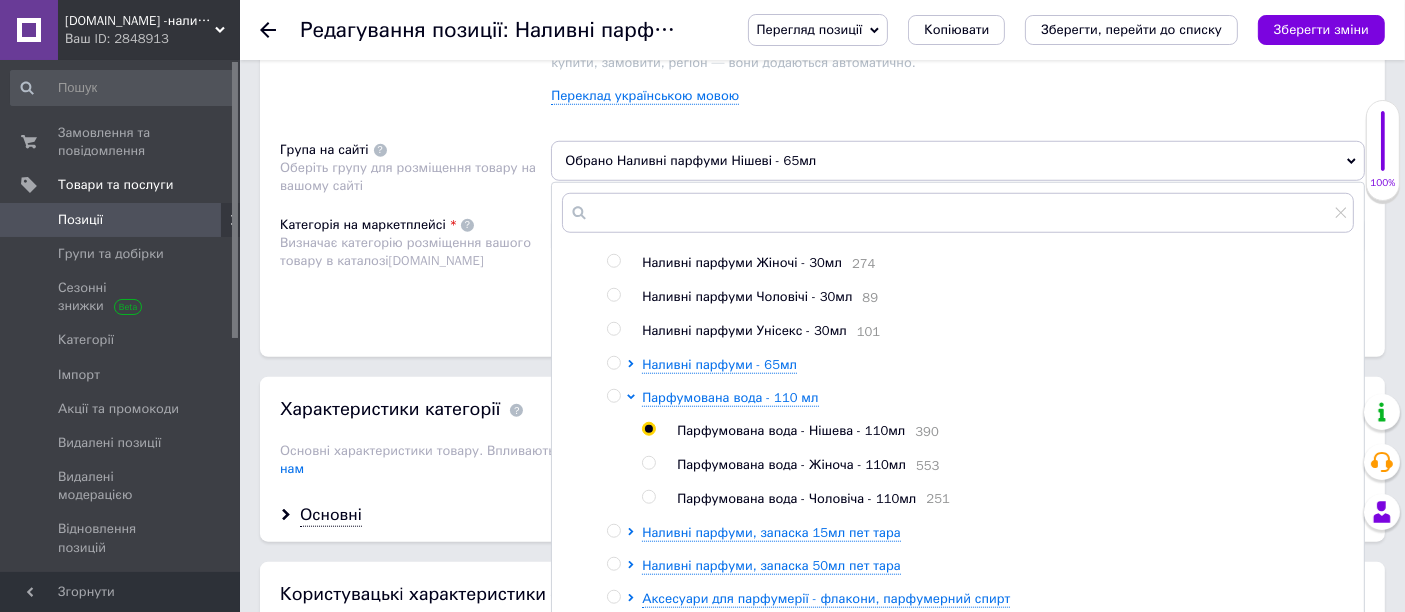 radio on "true" 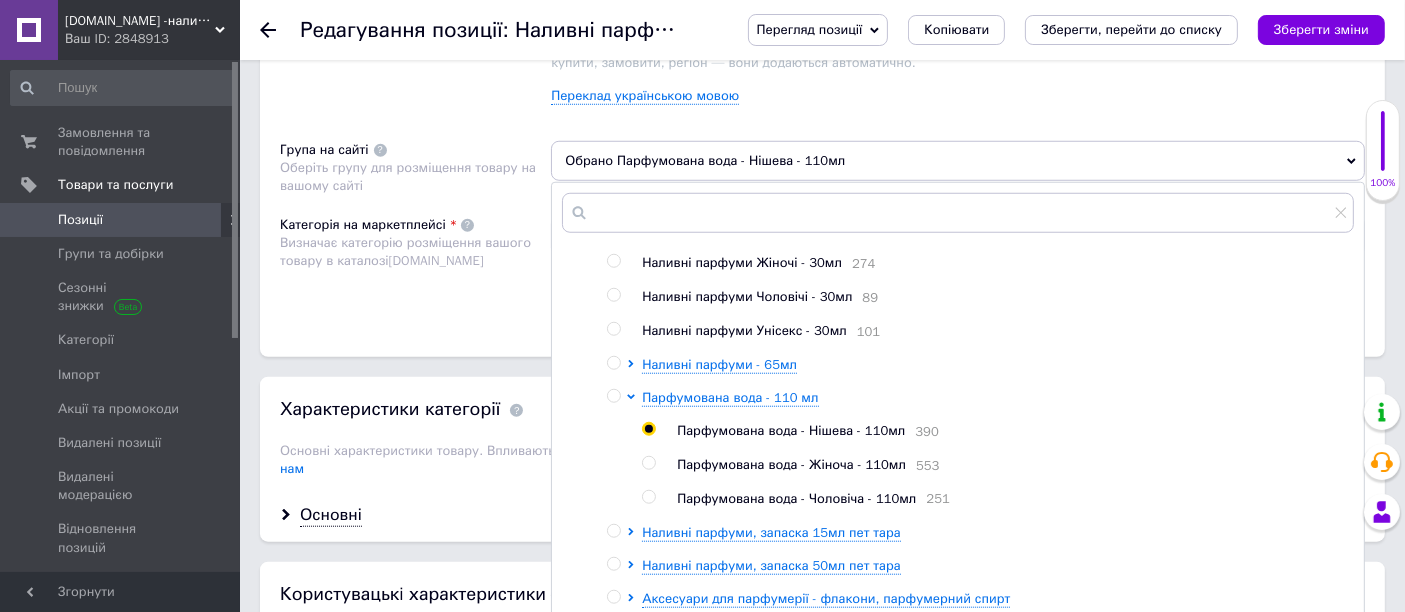 click on "Категорія на маркетплейсі Визначає категорію розміщення вашого товару в каталозі  [DOMAIN_NAME]" at bounding box center [415, 266] 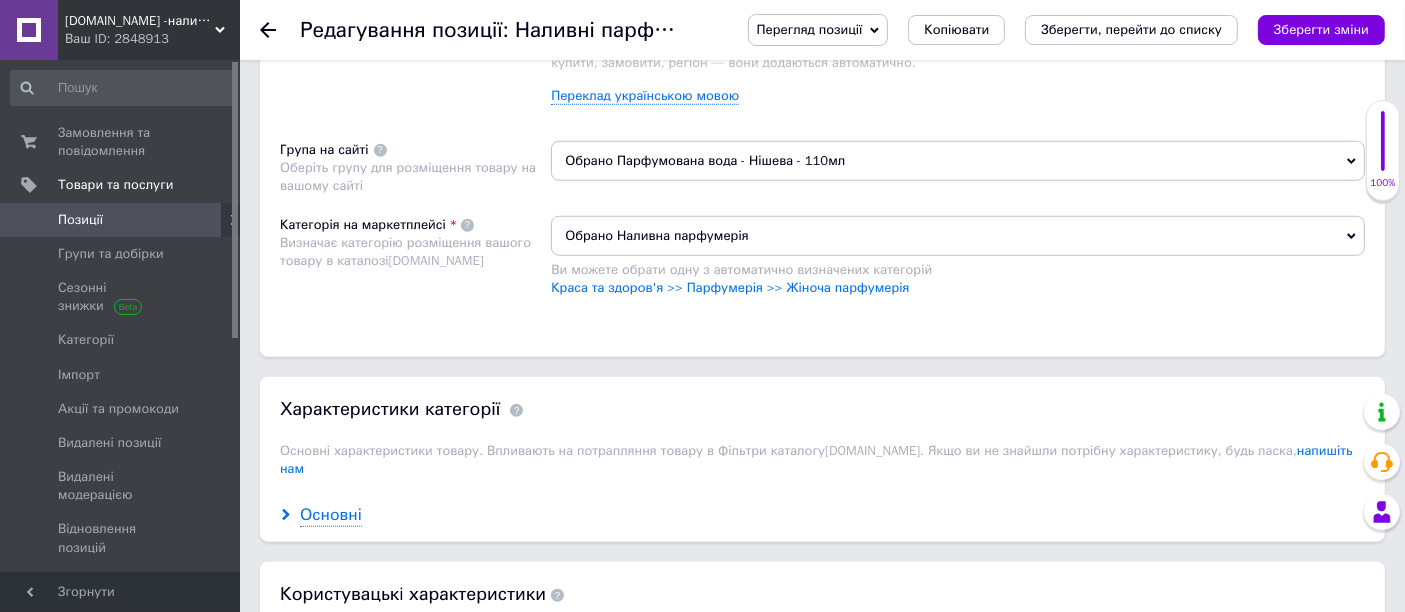 click on "Основні" at bounding box center [331, 515] 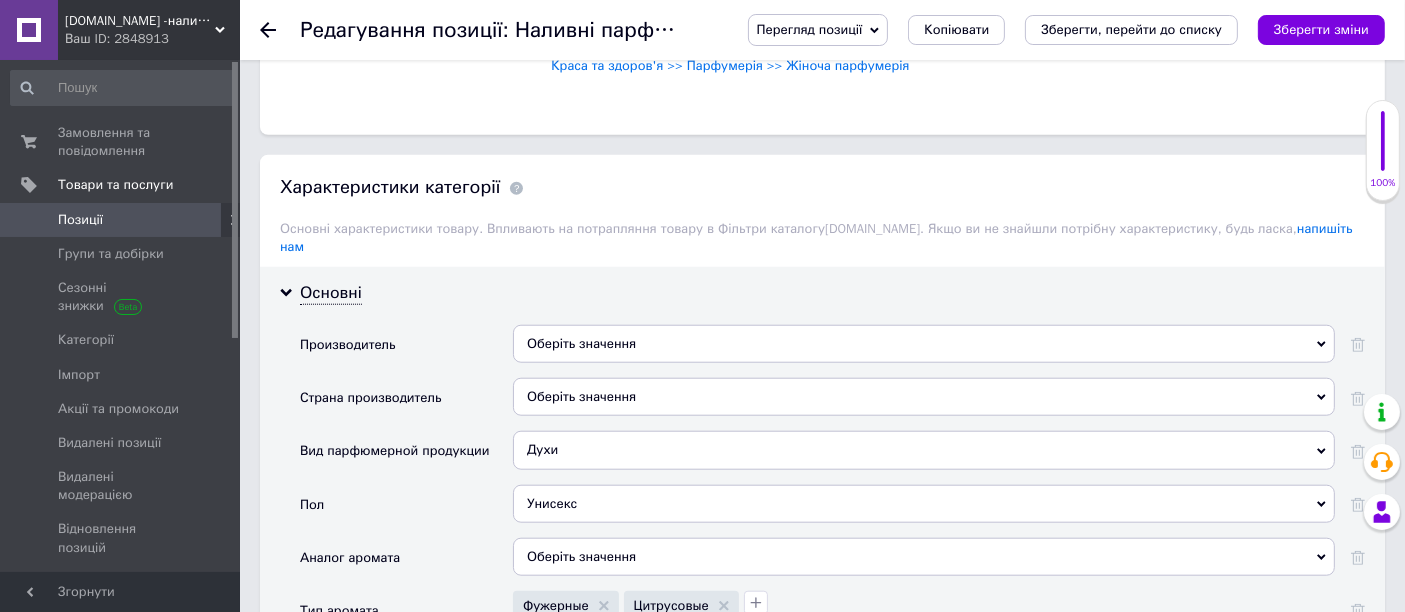 scroll, scrollTop: 1888, scrollLeft: 0, axis: vertical 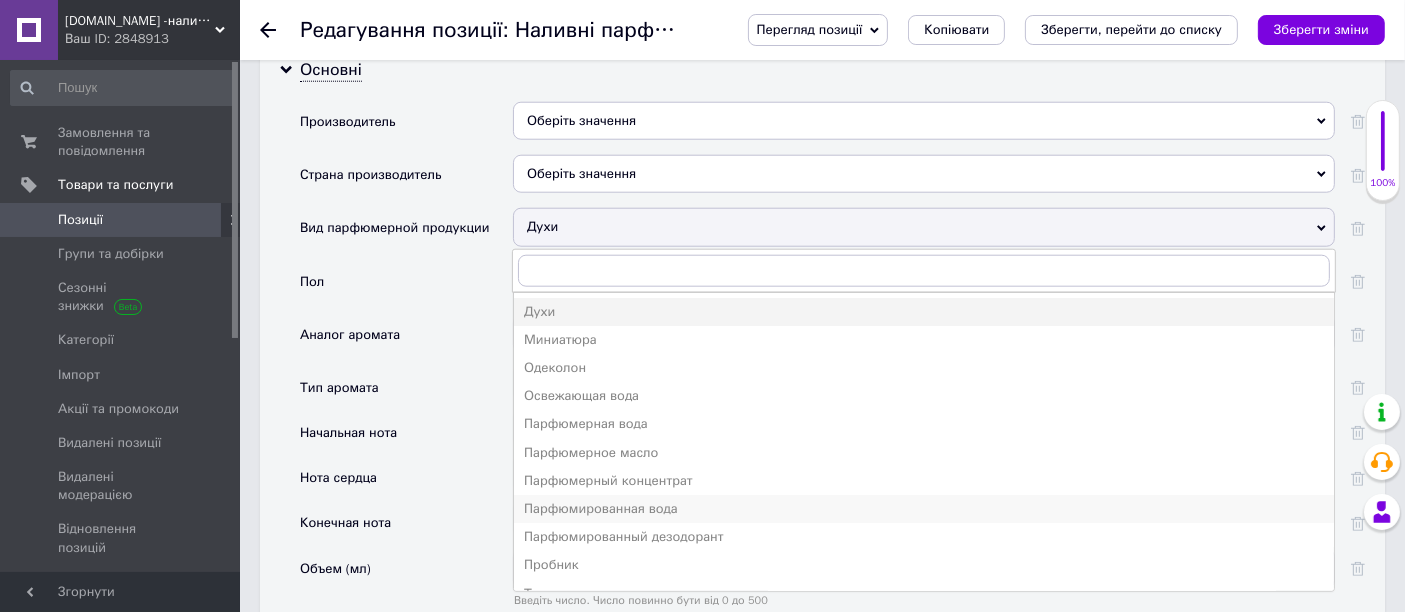 click on "Парфюмированная вода" at bounding box center (924, 509) 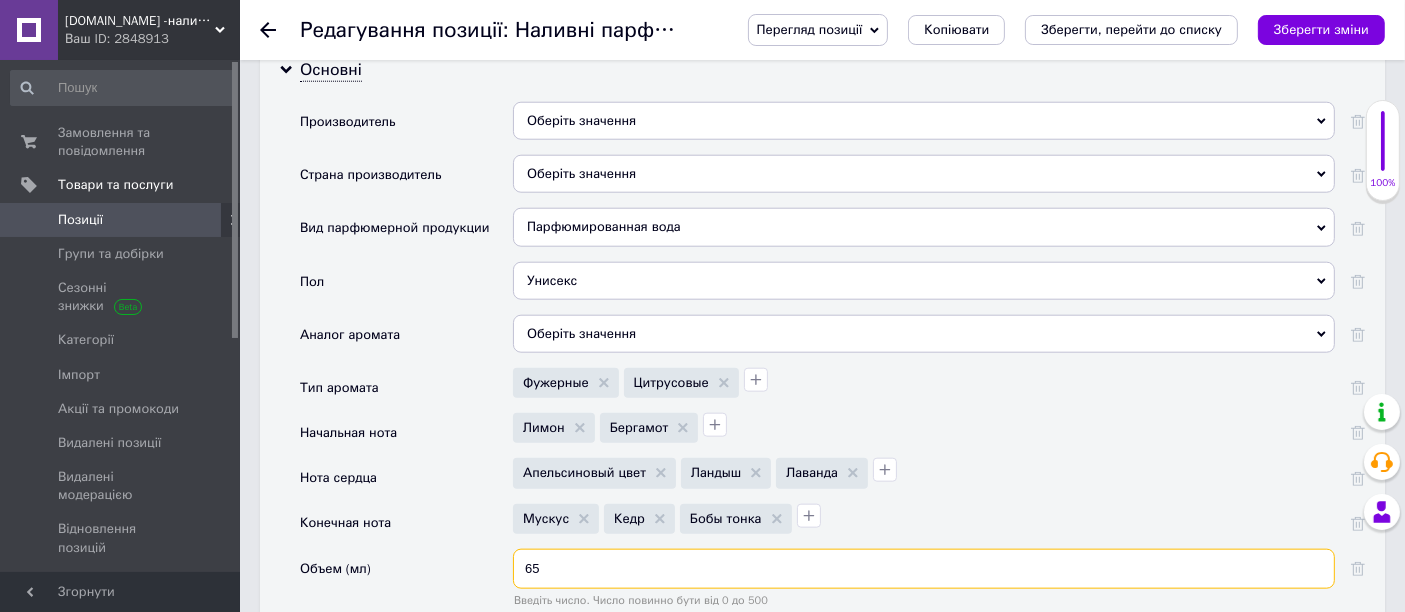 click on "65" at bounding box center (924, 569) 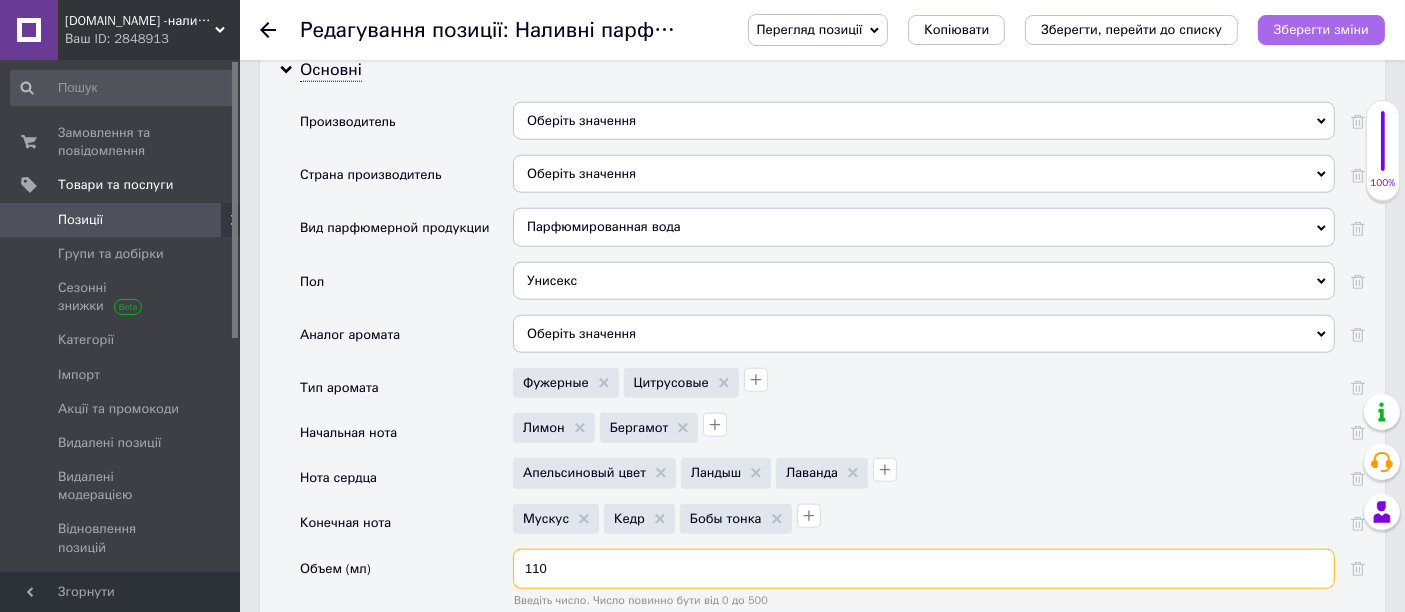type on "110" 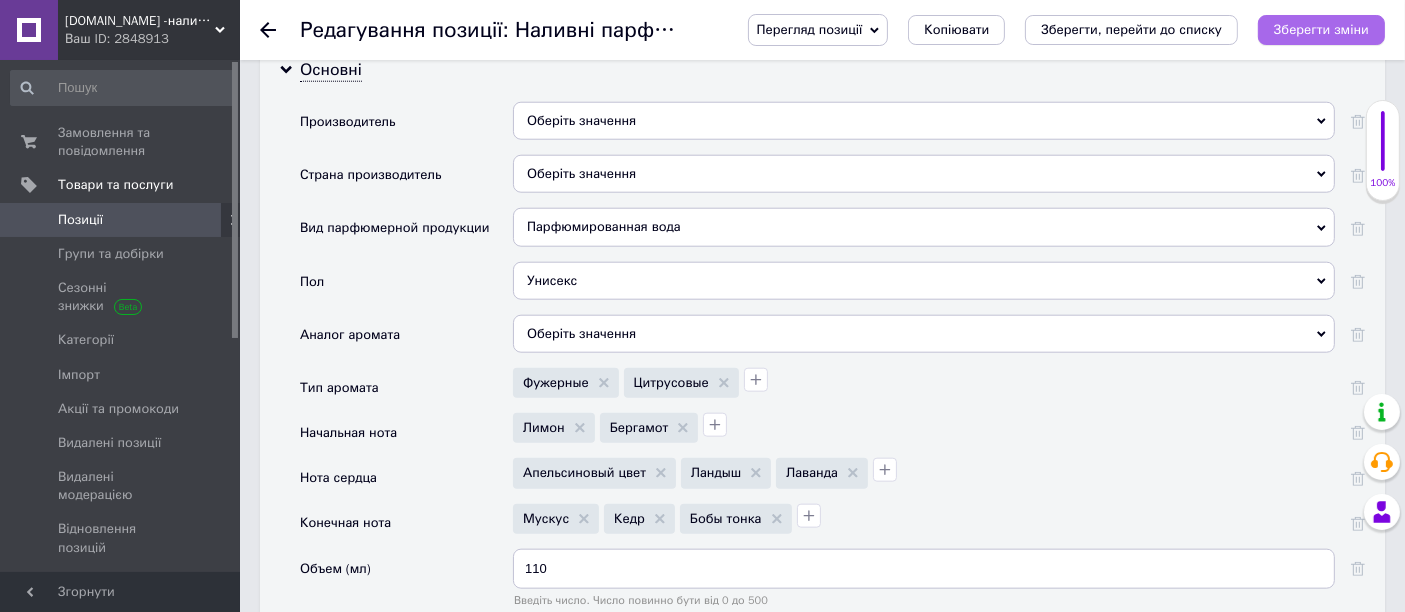 click on "Зберегти зміни" at bounding box center [1321, 29] 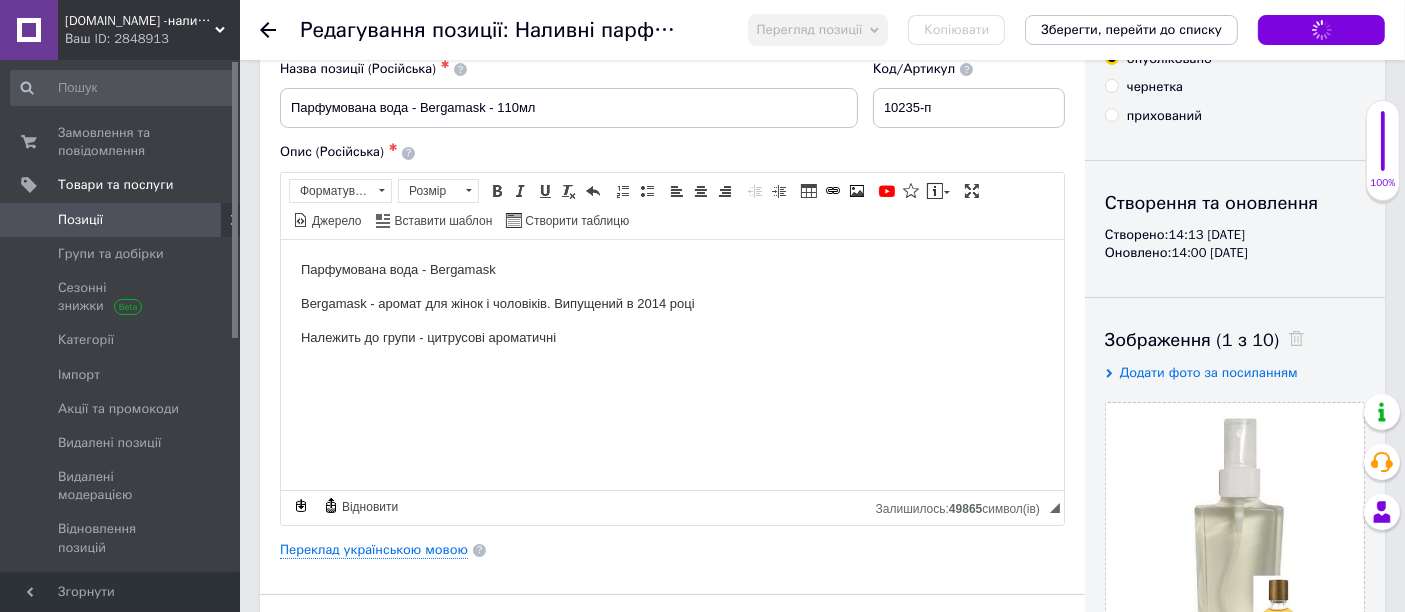 scroll, scrollTop: 0, scrollLeft: 0, axis: both 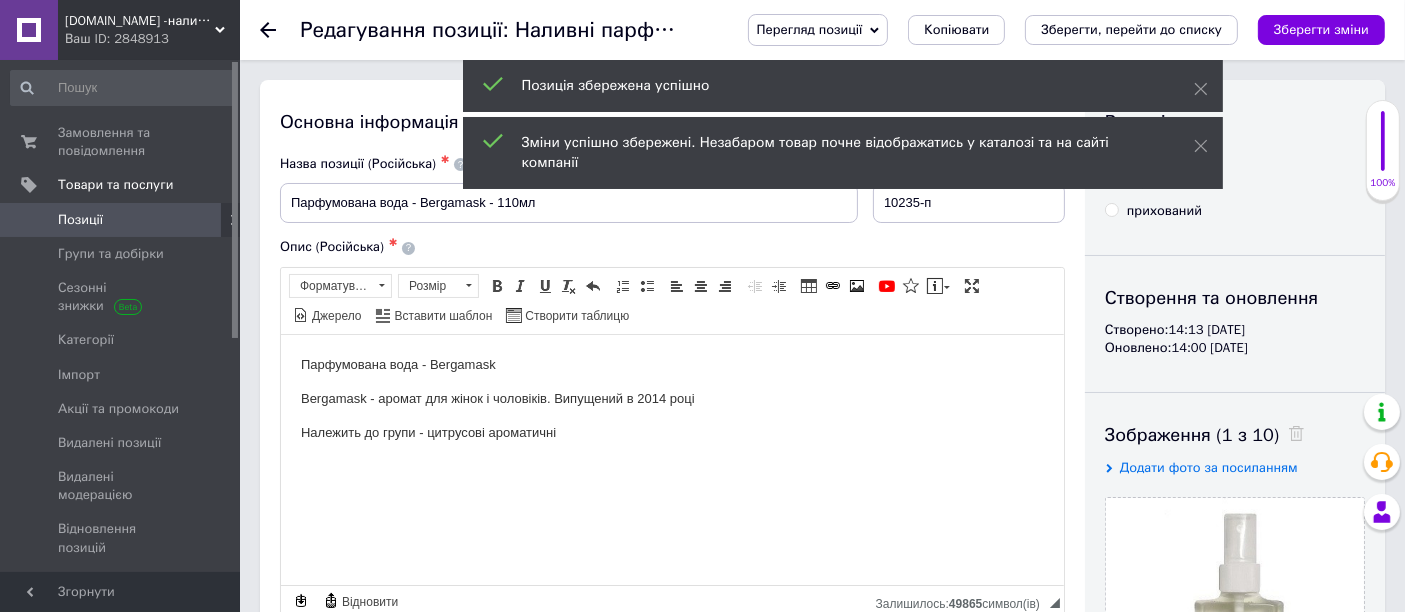 click 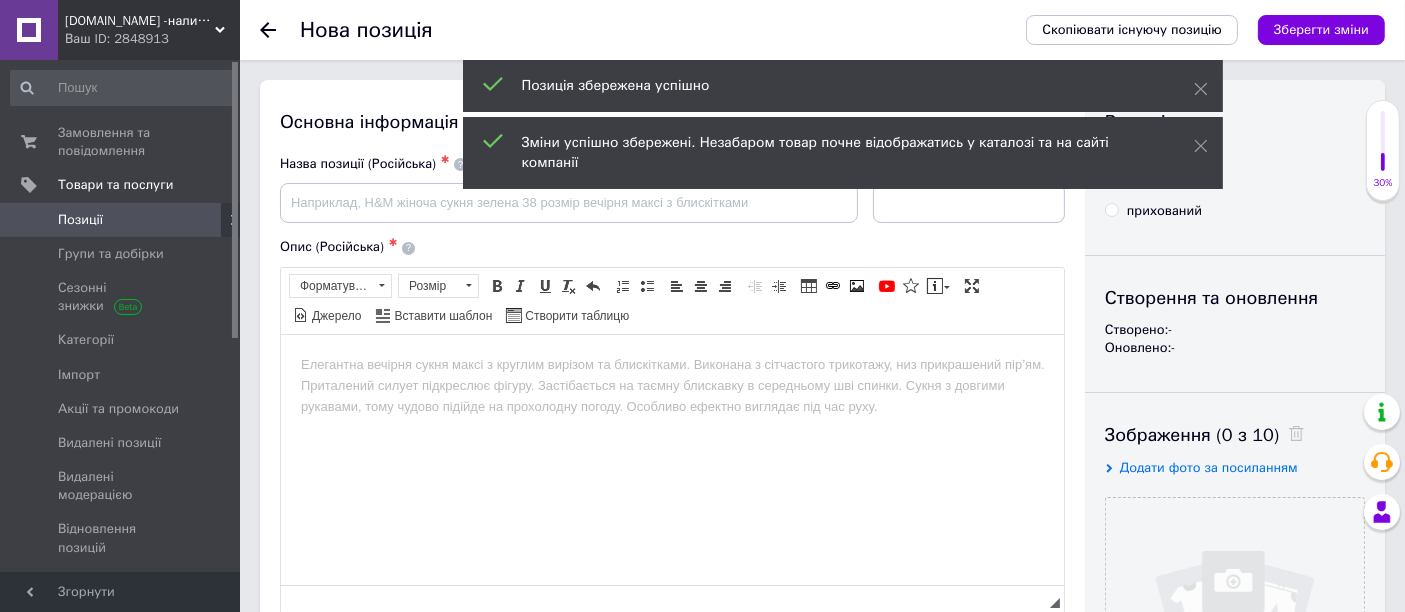 scroll, scrollTop: 0, scrollLeft: 0, axis: both 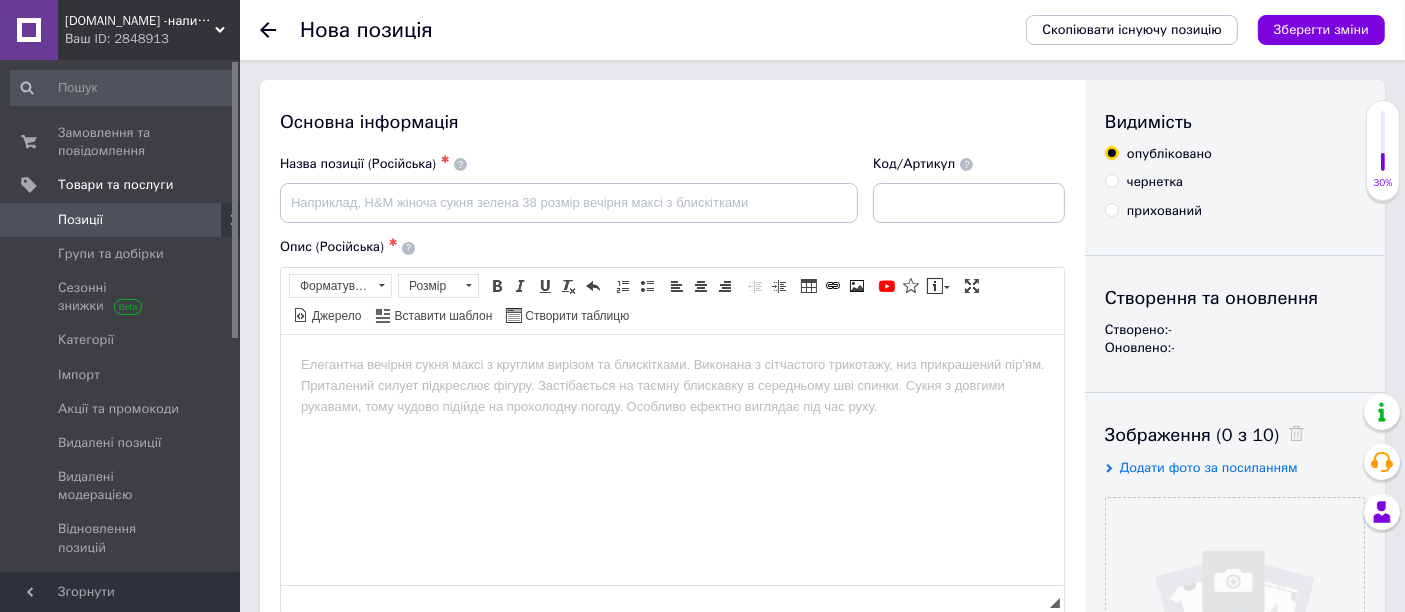 click 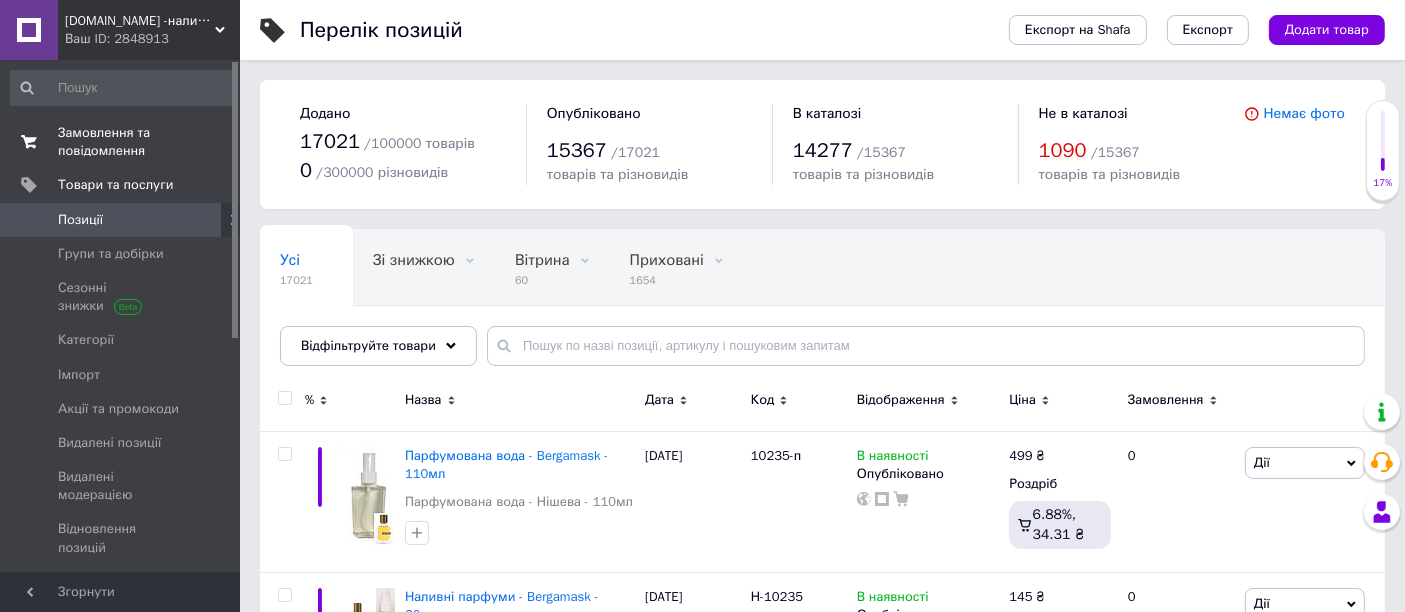 click on "Замовлення та повідомлення" at bounding box center [121, 142] 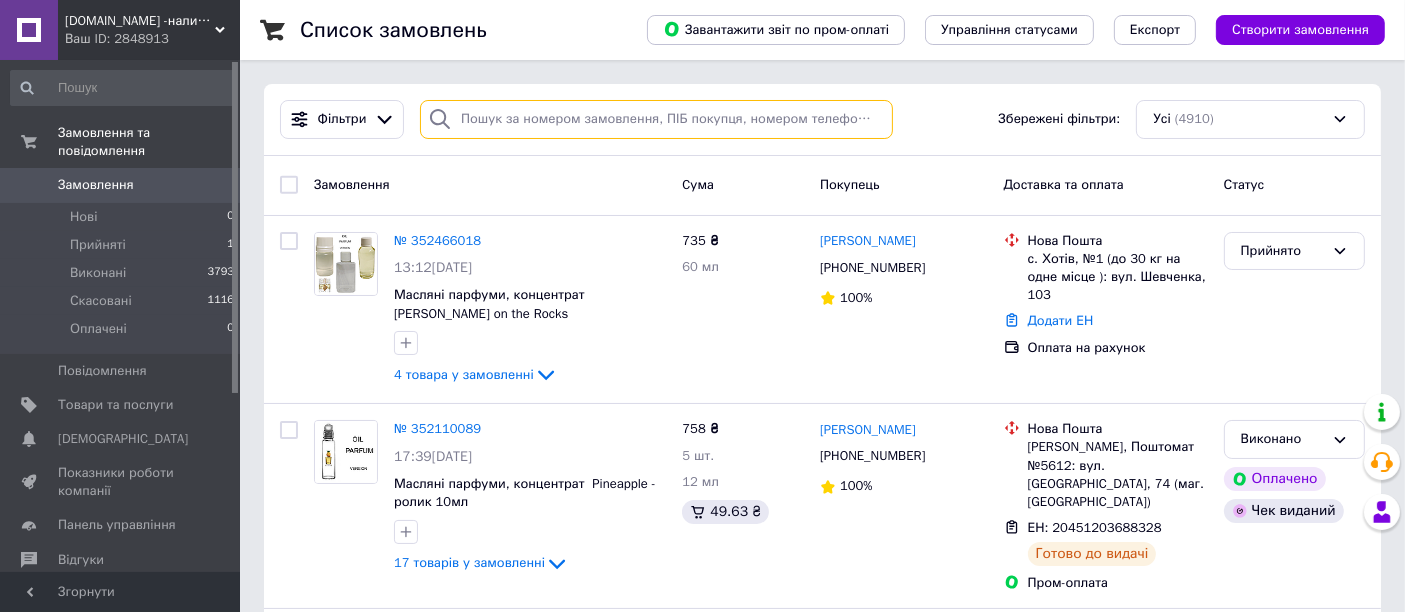 click at bounding box center [656, 119] 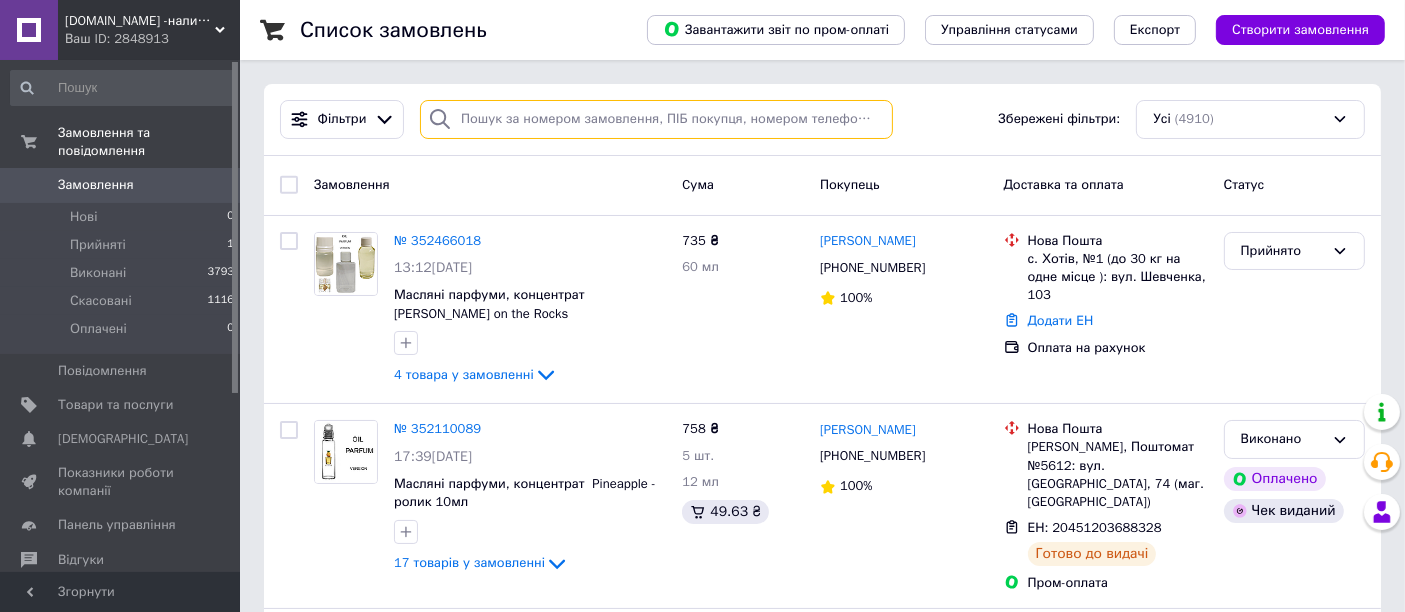 click at bounding box center [656, 119] 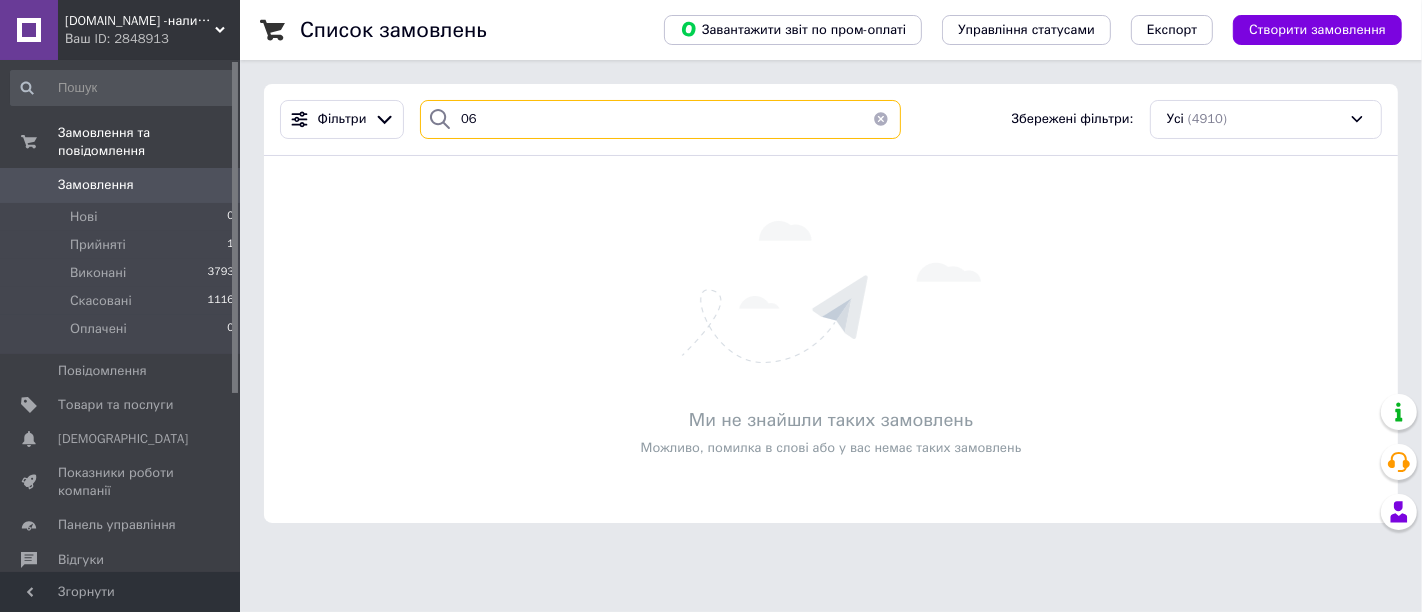 type on "0" 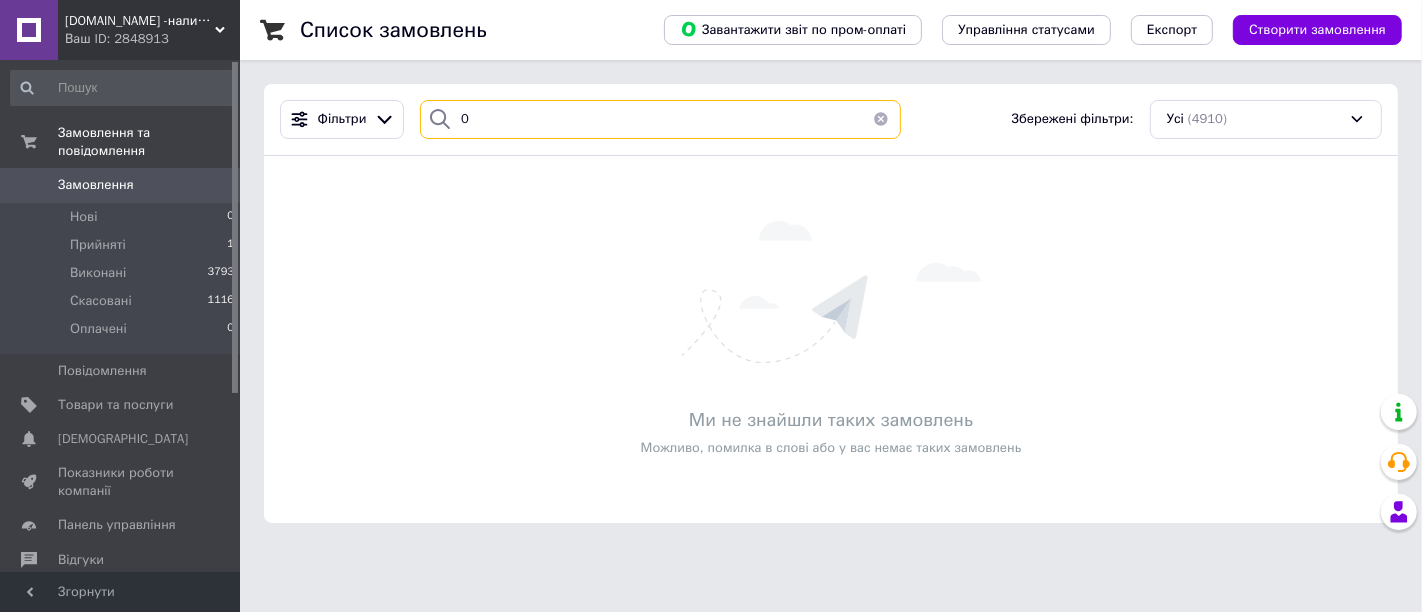 type 